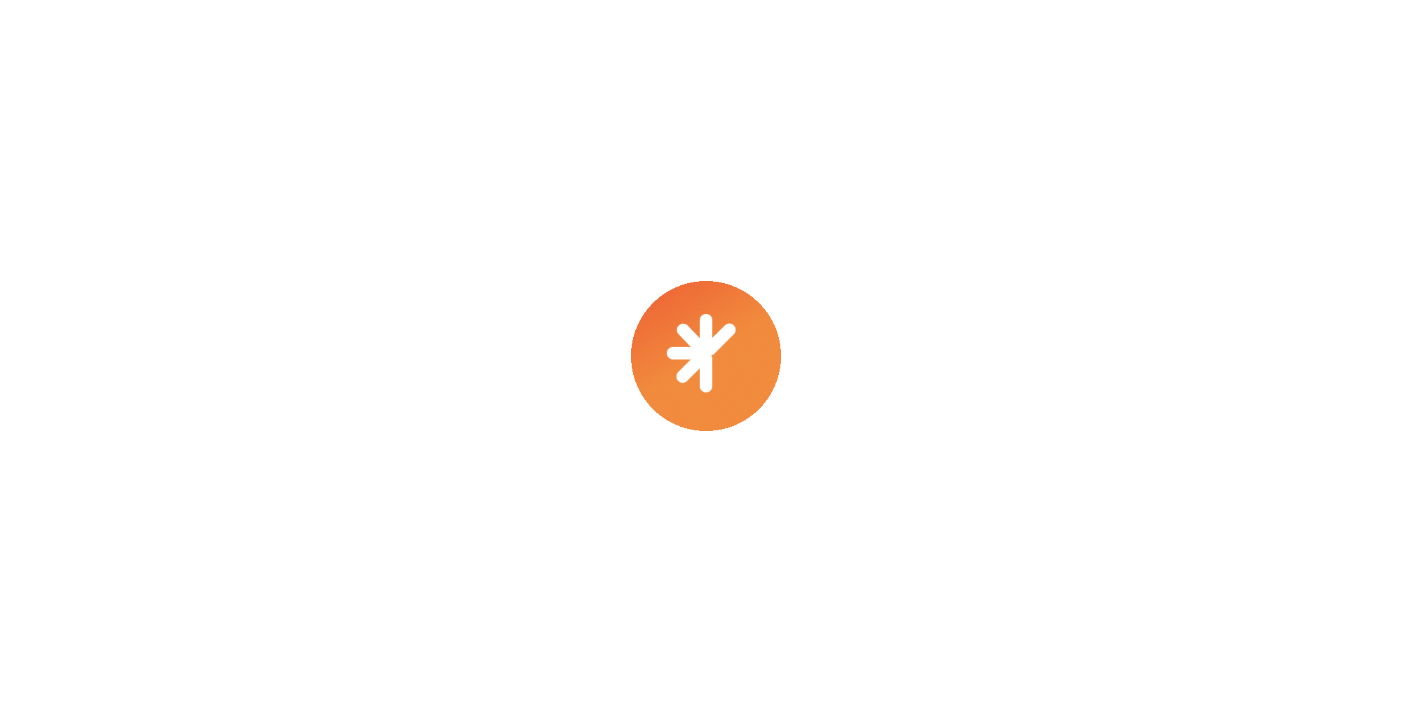 scroll, scrollTop: 0, scrollLeft: 0, axis: both 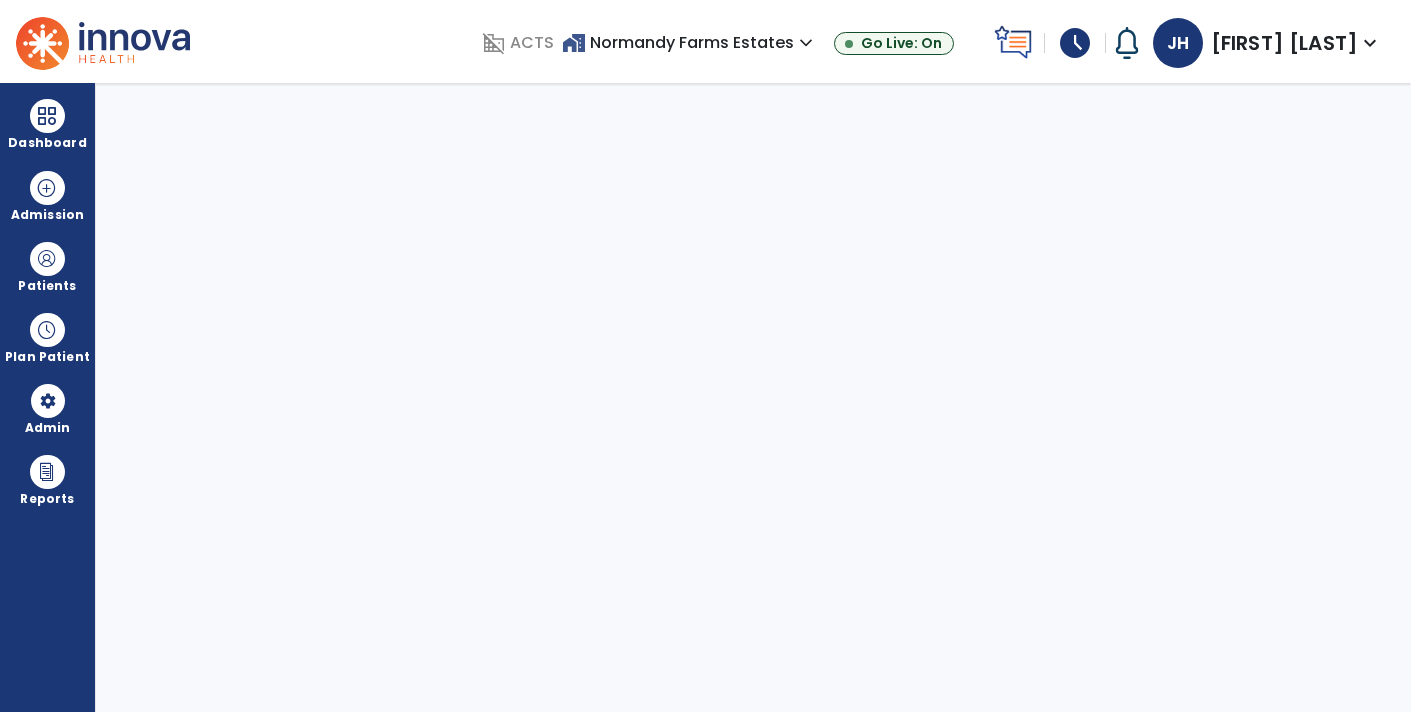 select on "****" 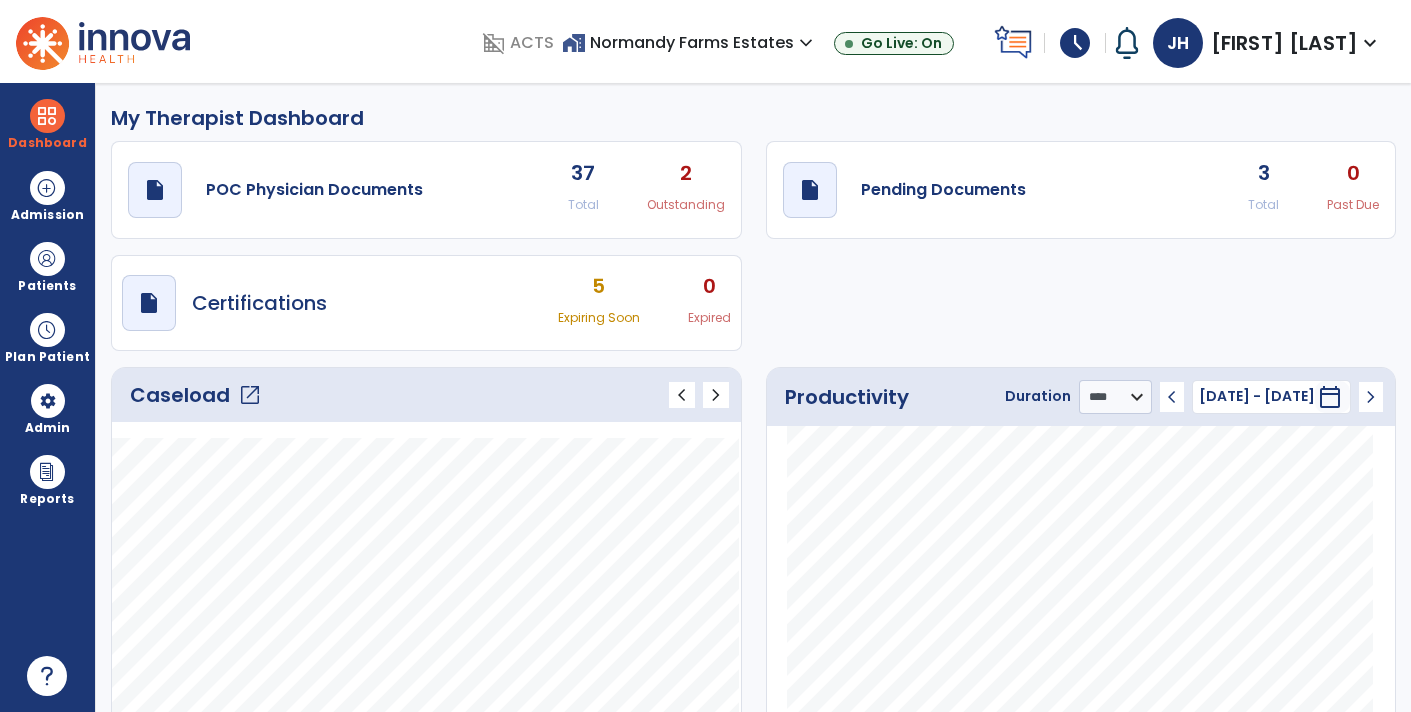 click on "draft   open_in_new  Pending Documents 3 Total 0 Past Due" 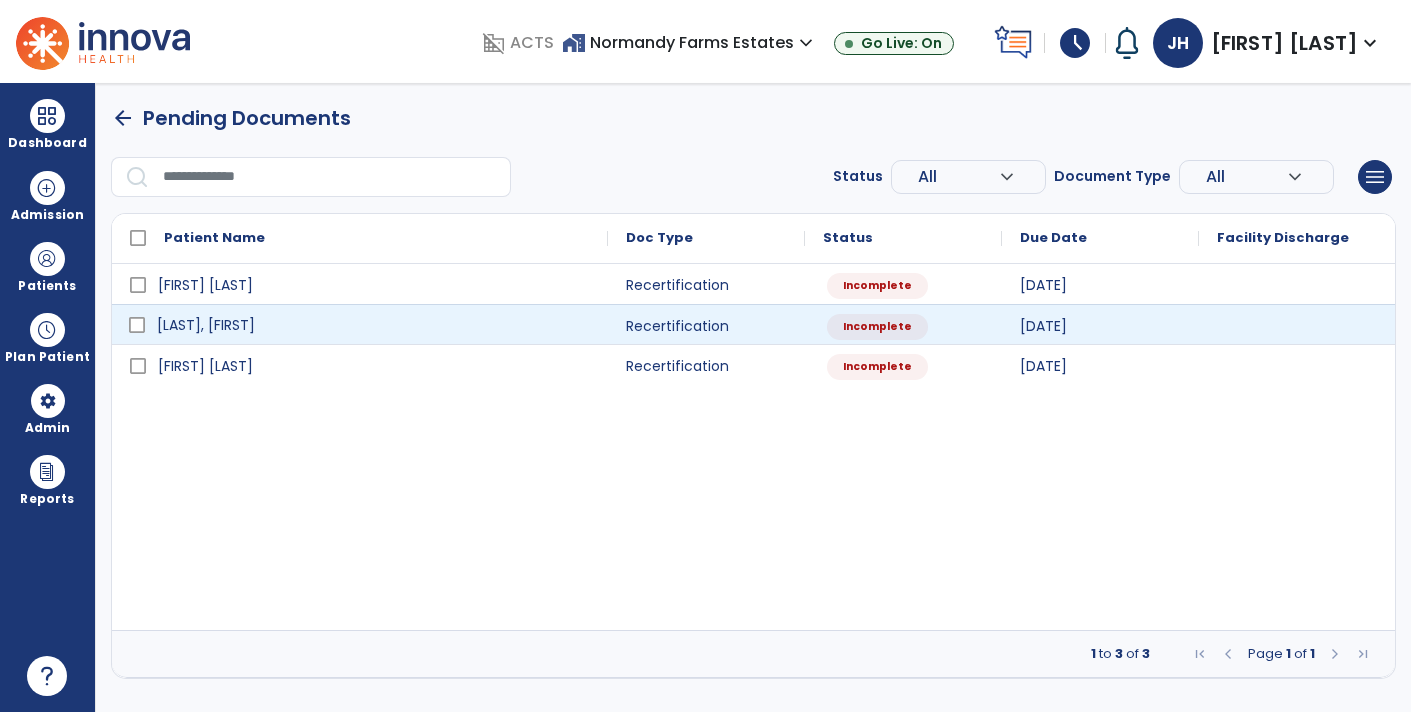 click on "[LAST], [FIRST]" at bounding box center [206, 325] 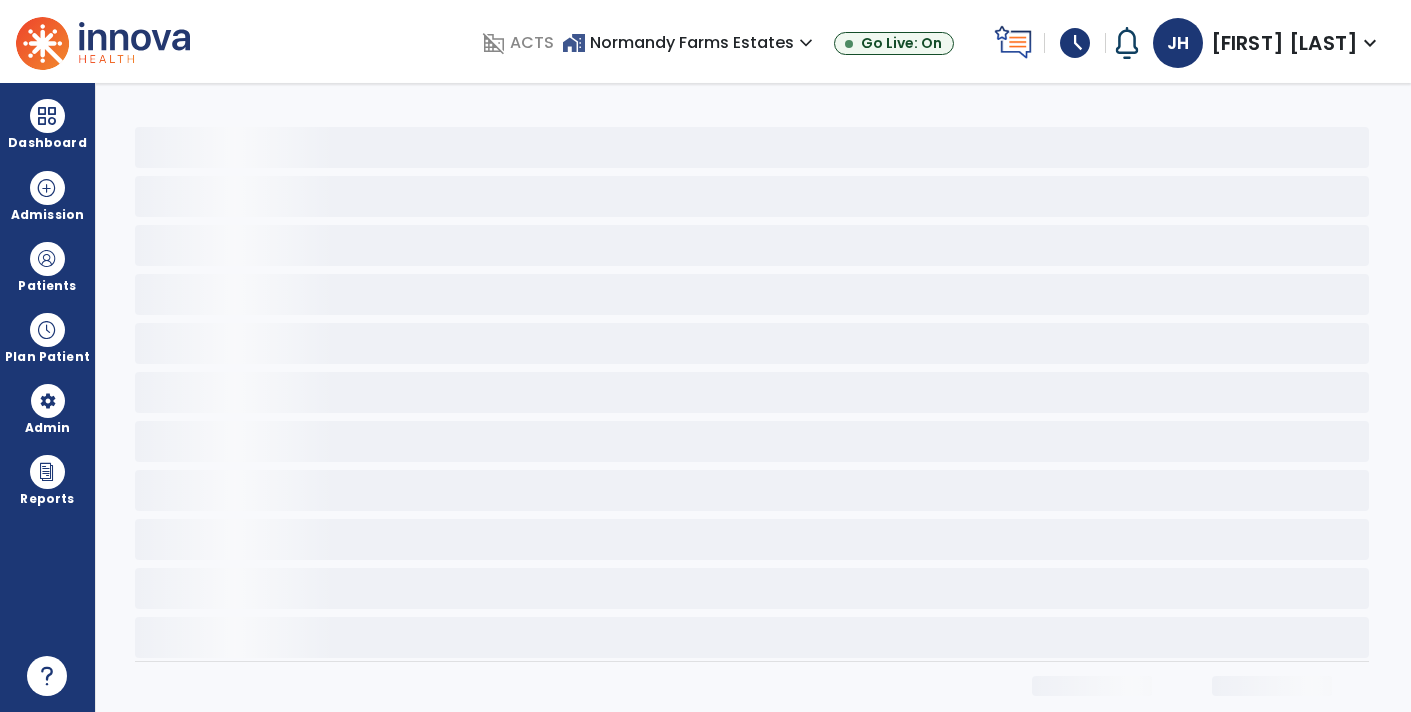 select on "**" 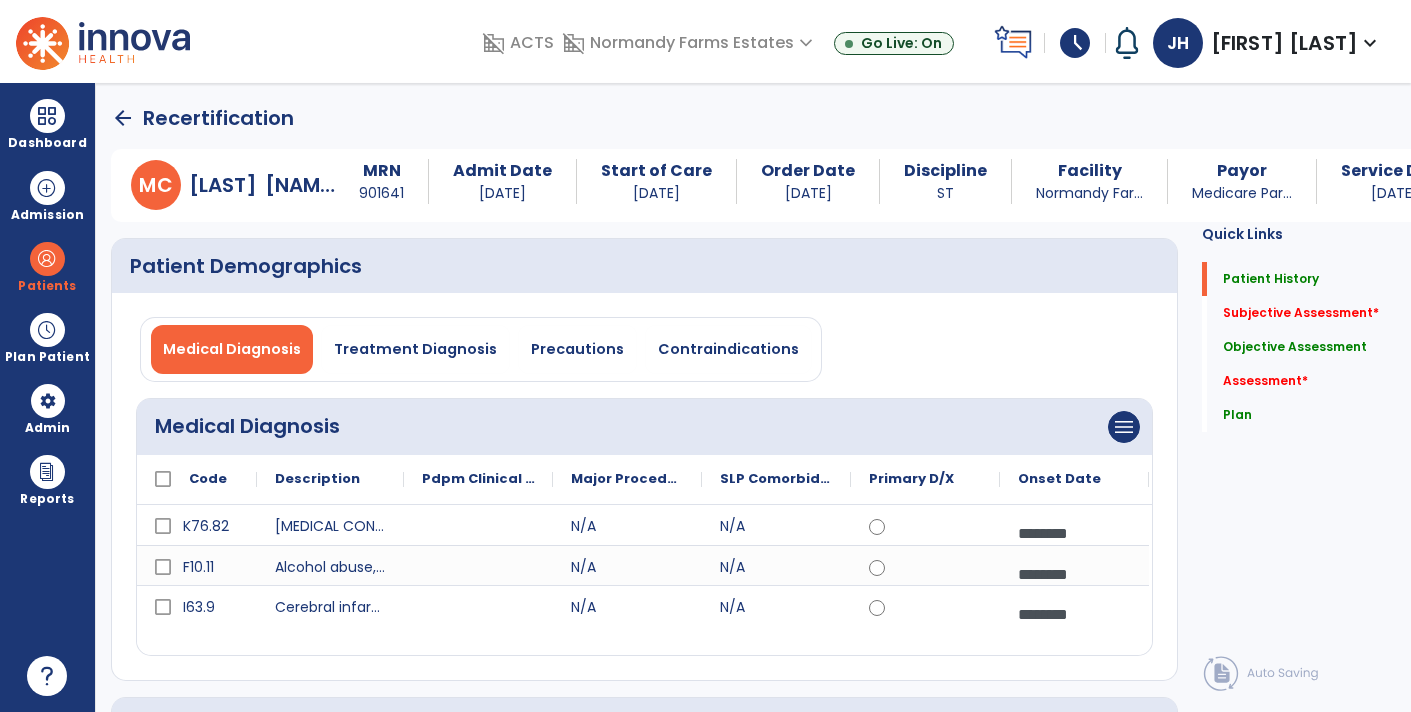 click 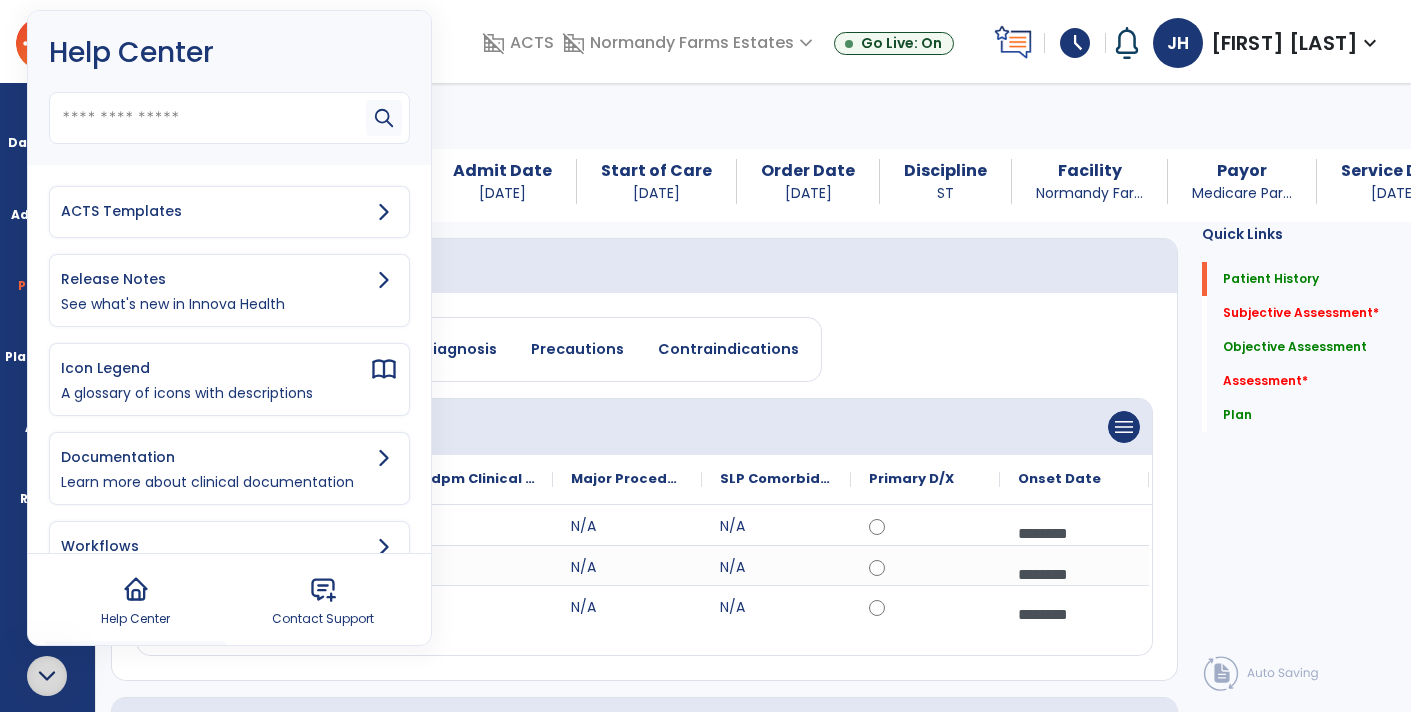 click on "ACTS Templates" at bounding box center [215, 211] 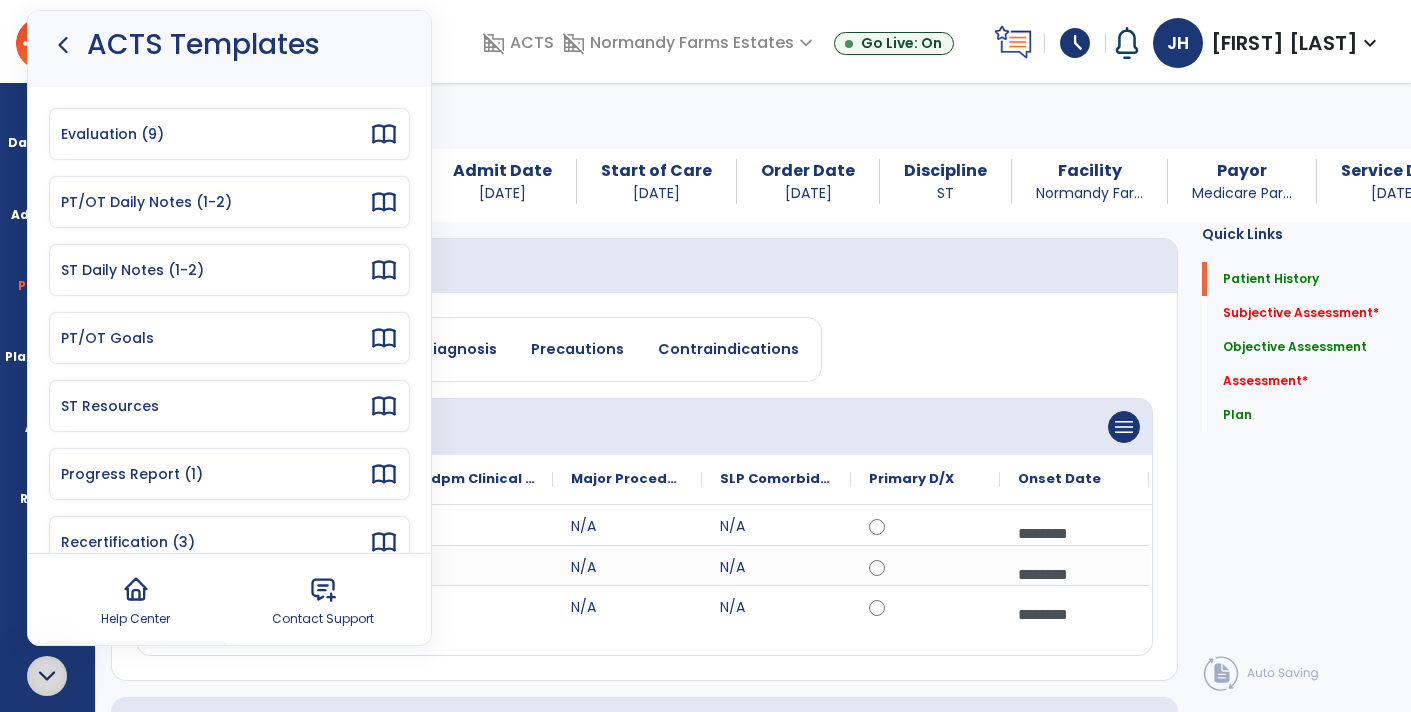 scroll, scrollTop: 30, scrollLeft: 0, axis: vertical 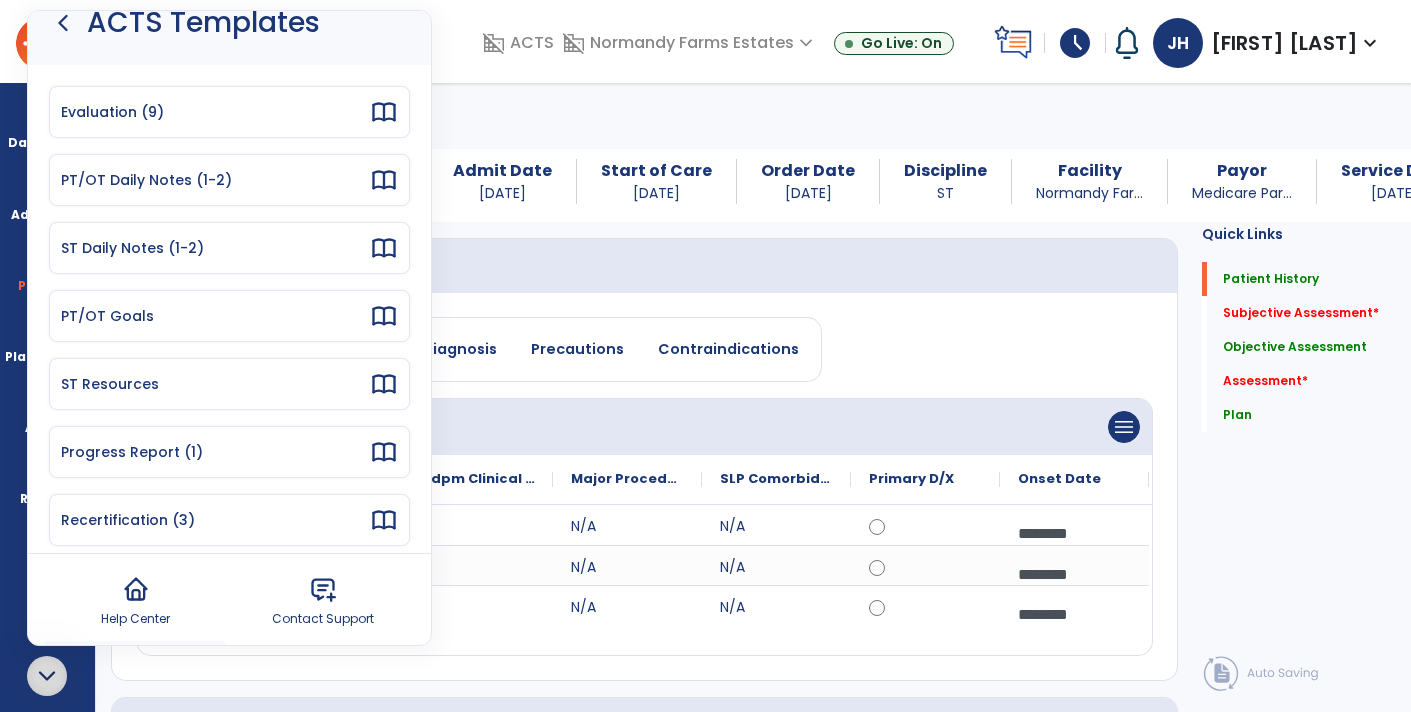 click on "Recertification (3)" at bounding box center (215, 520) 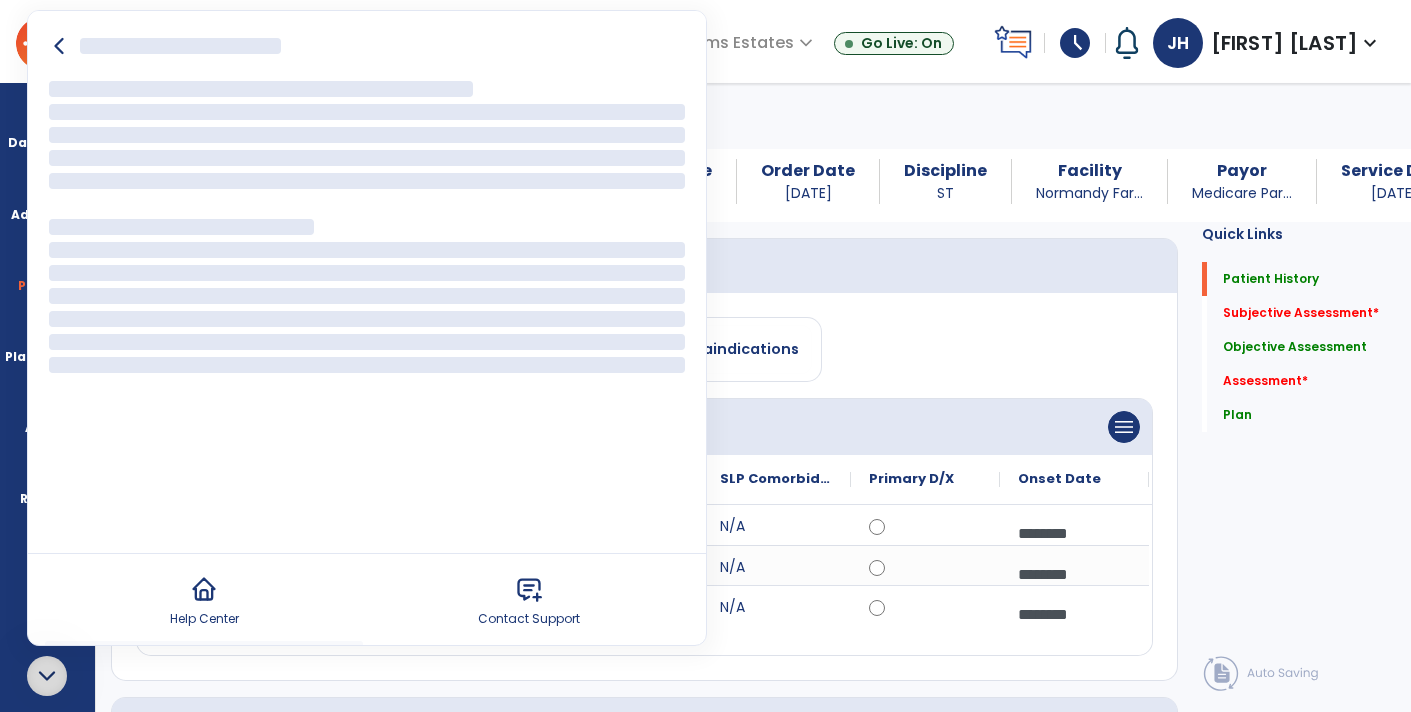 scroll, scrollTop: 0, scrollLeft: 0, axis: both 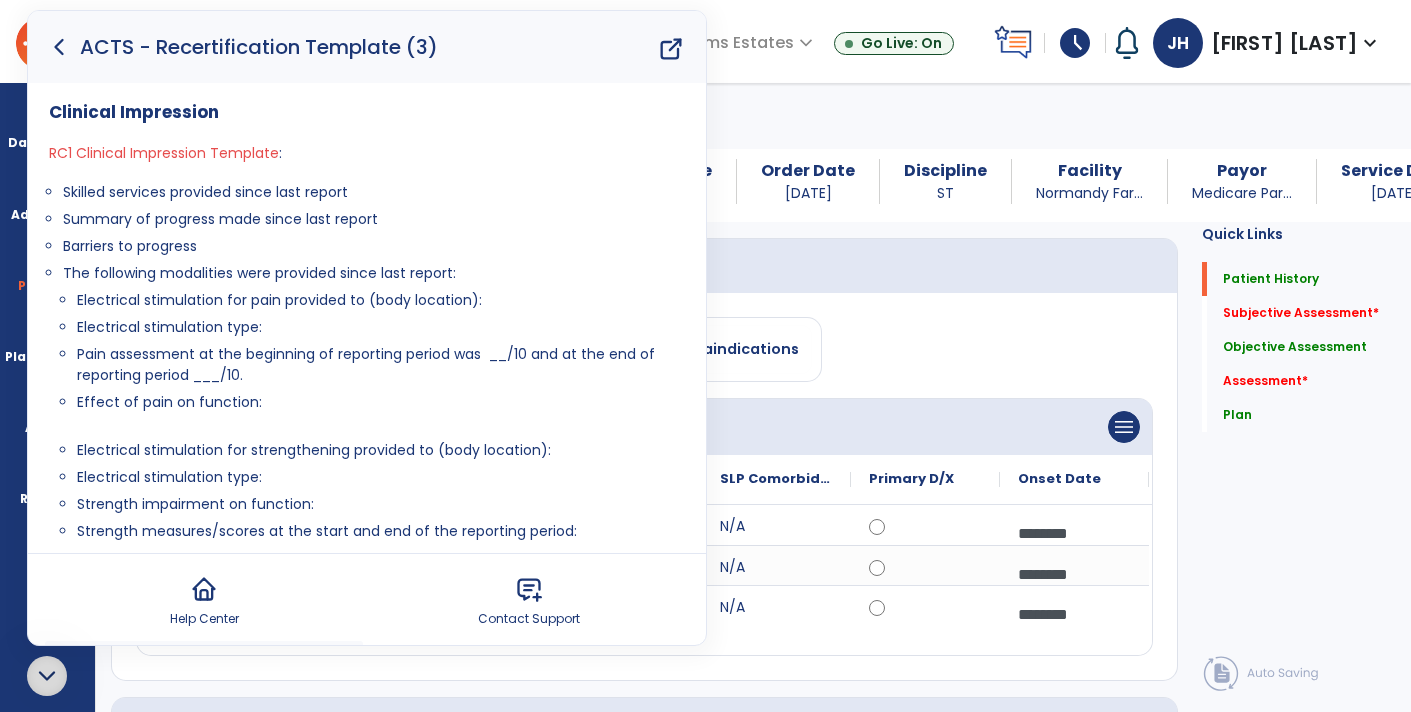 click 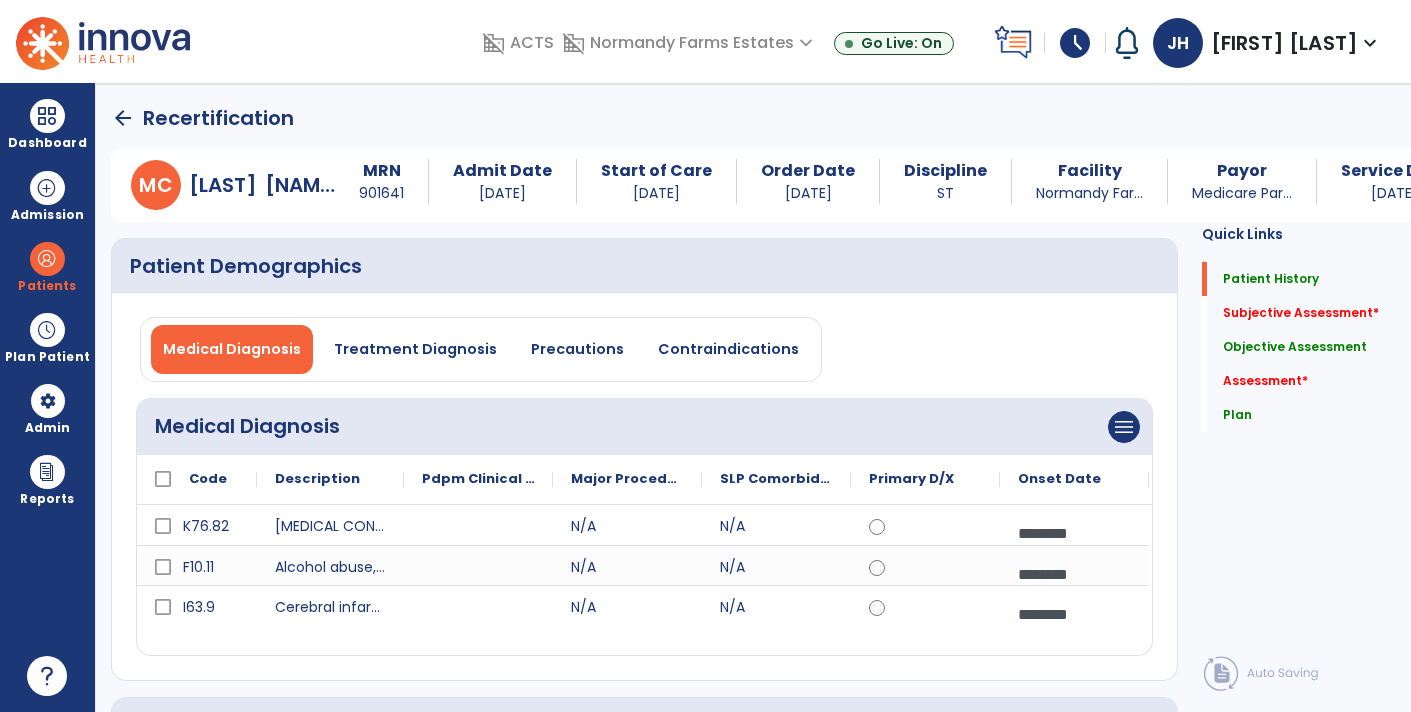 scroll, scrollTop: 258, scrollLeft: 0, axis: vertical 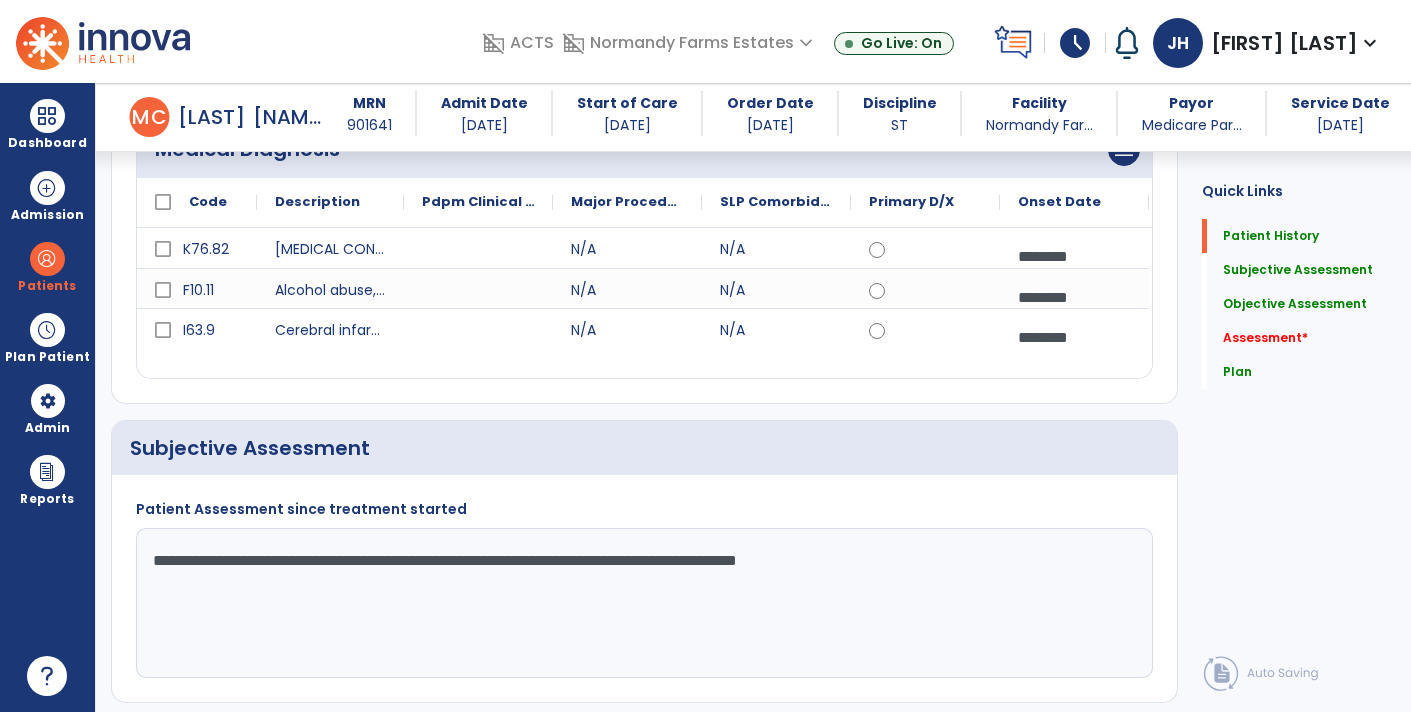 click on "**********" 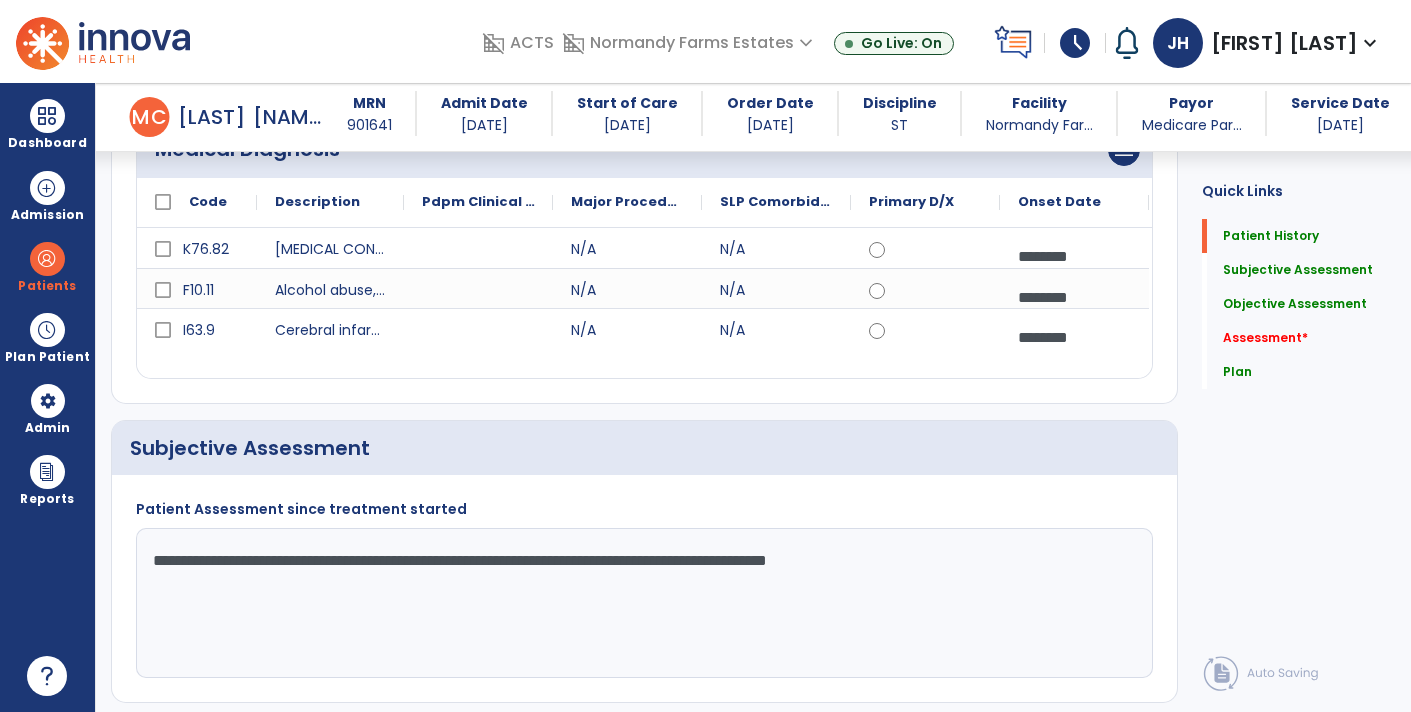 click on "**********" 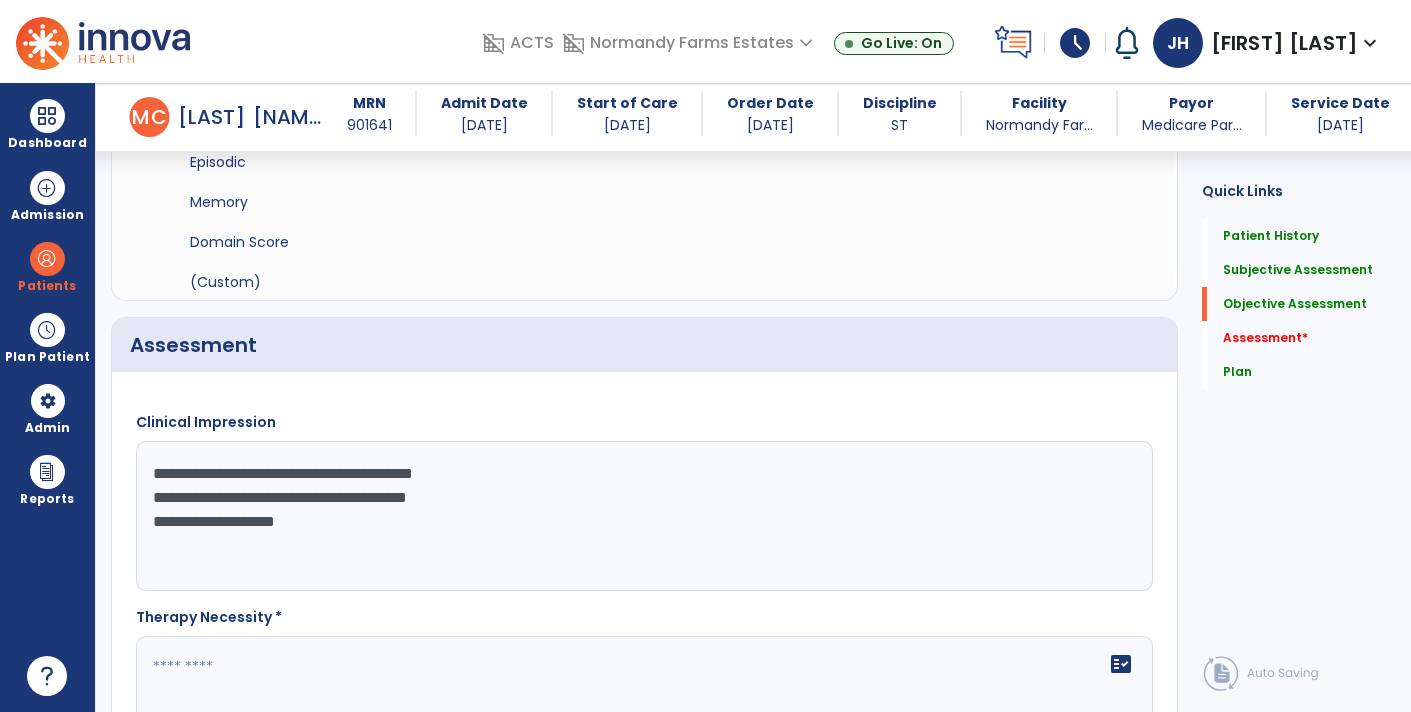 scroll, scrollTop: 3088, scrollLeft: 0, axis: vertical 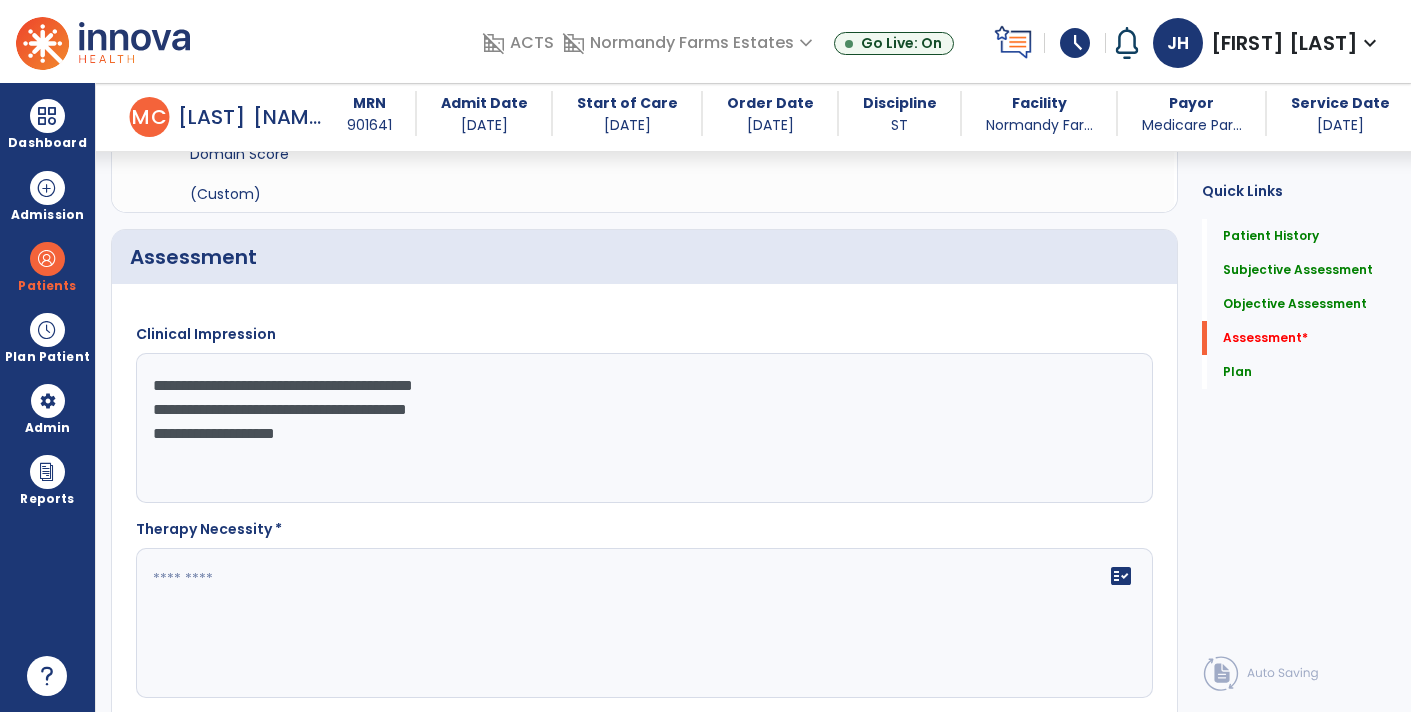 type on "**********" 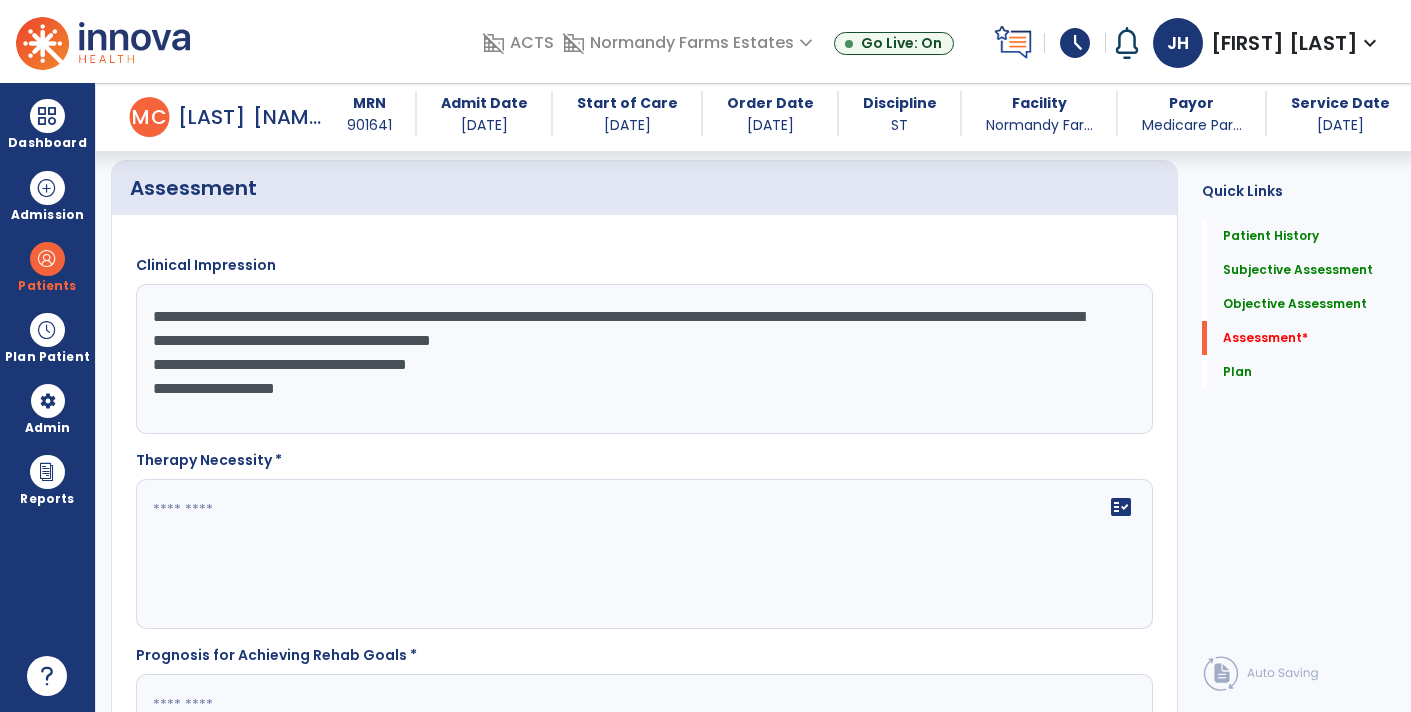 scroll, scrollTop: 3162, scrollLeft: 0, axis: vertical 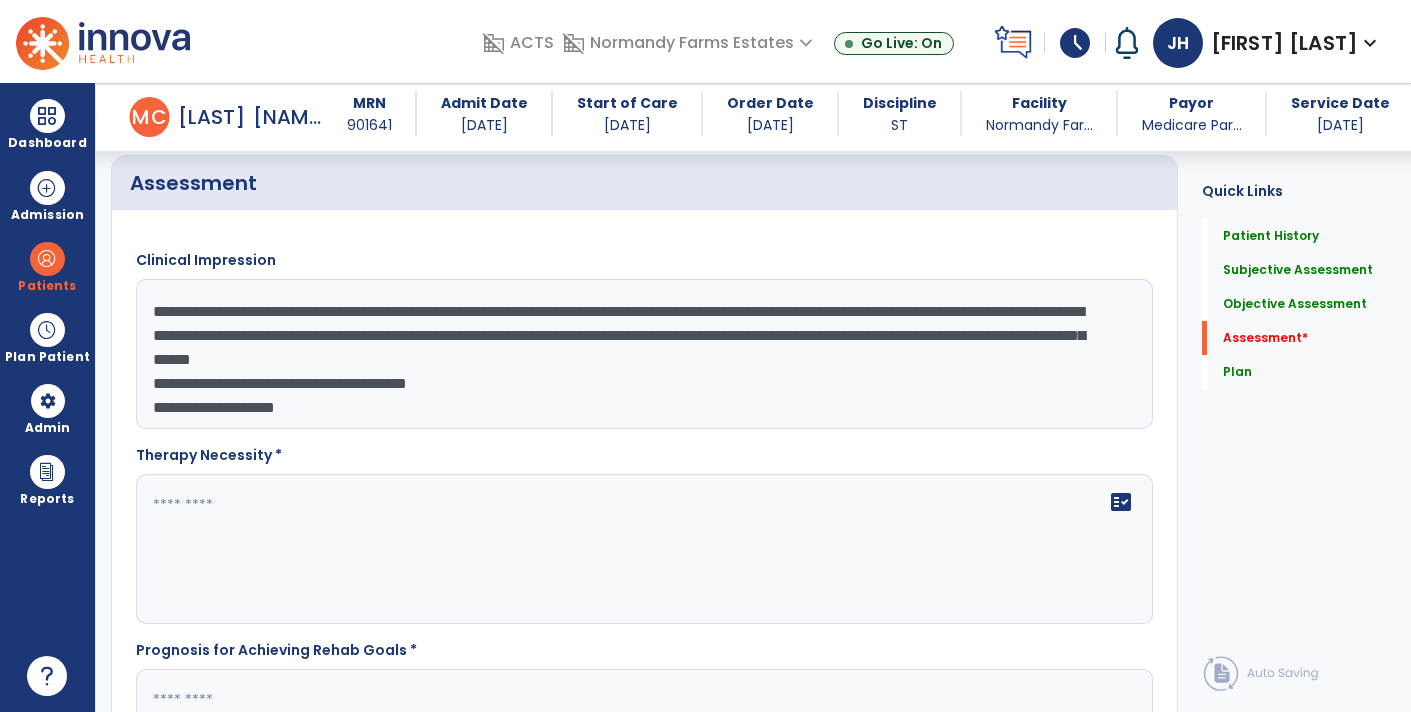 click on "**********" 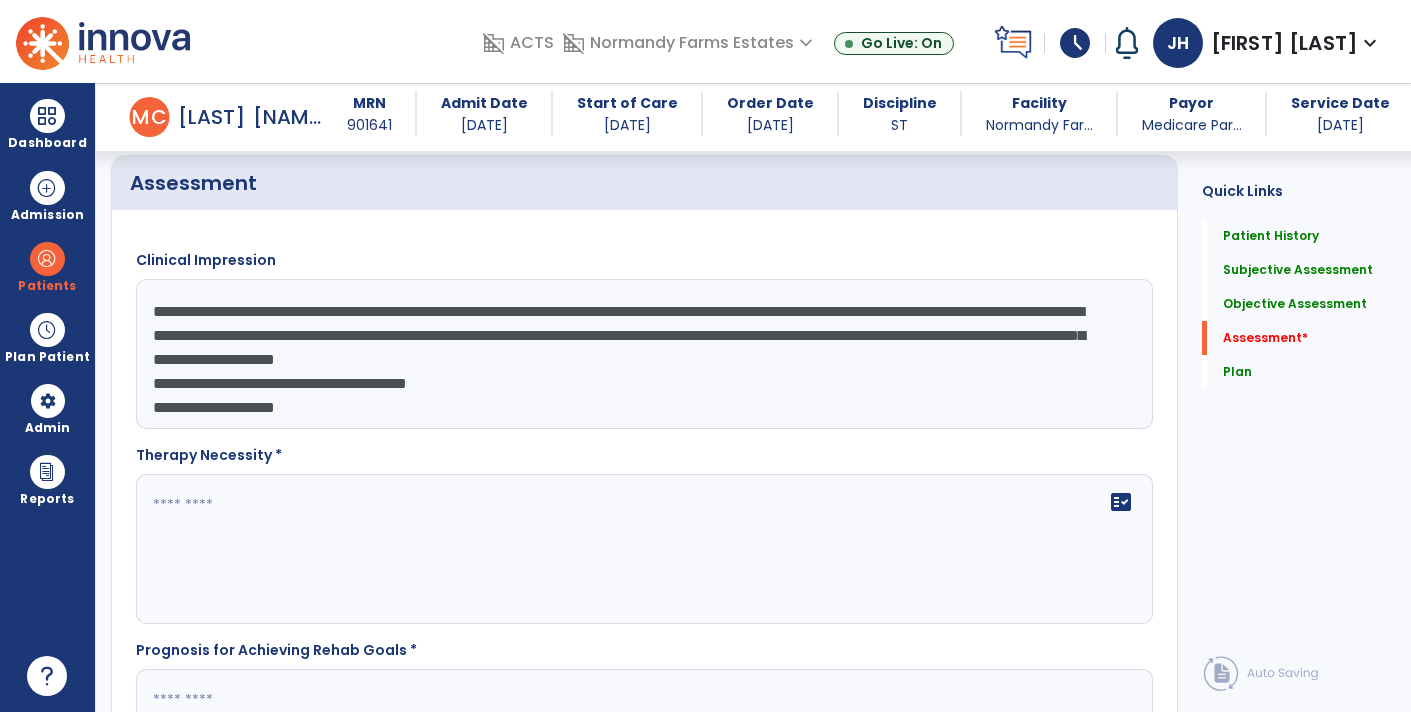 click on "**********" 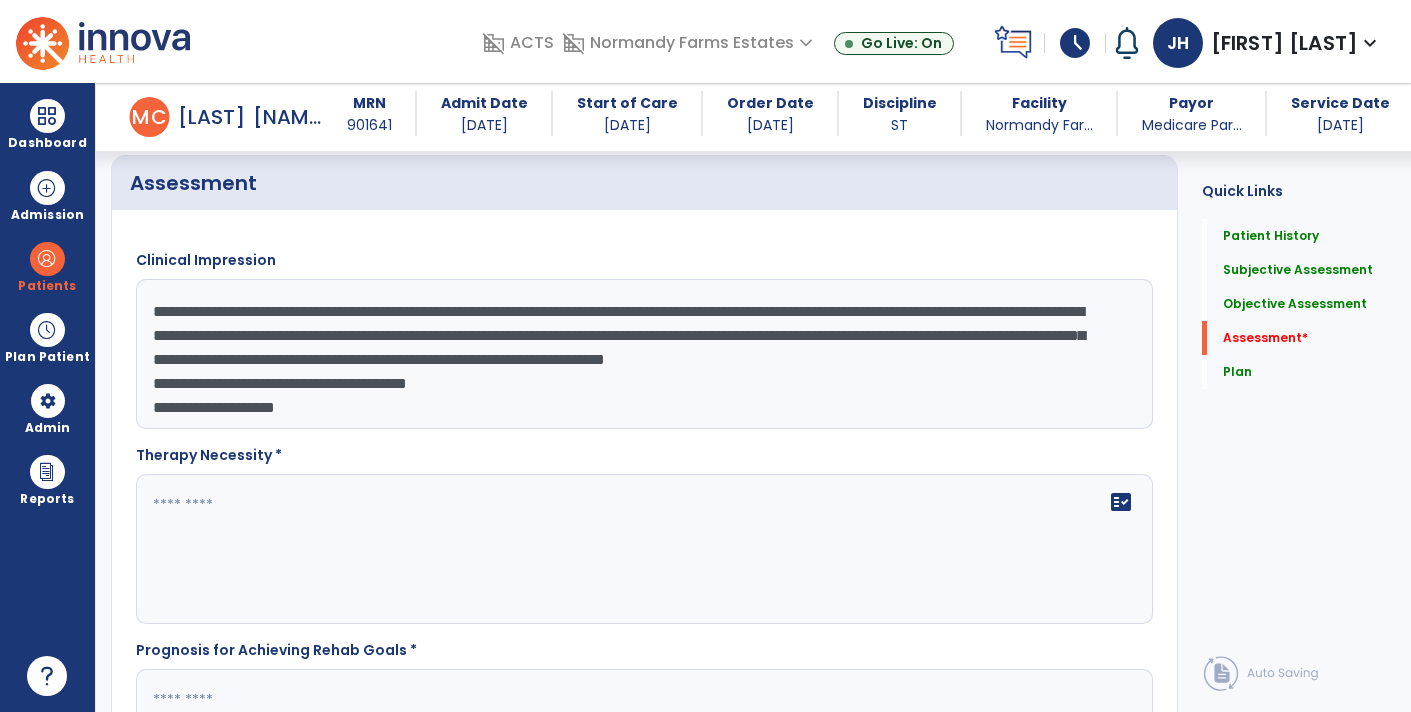 click on "**********" 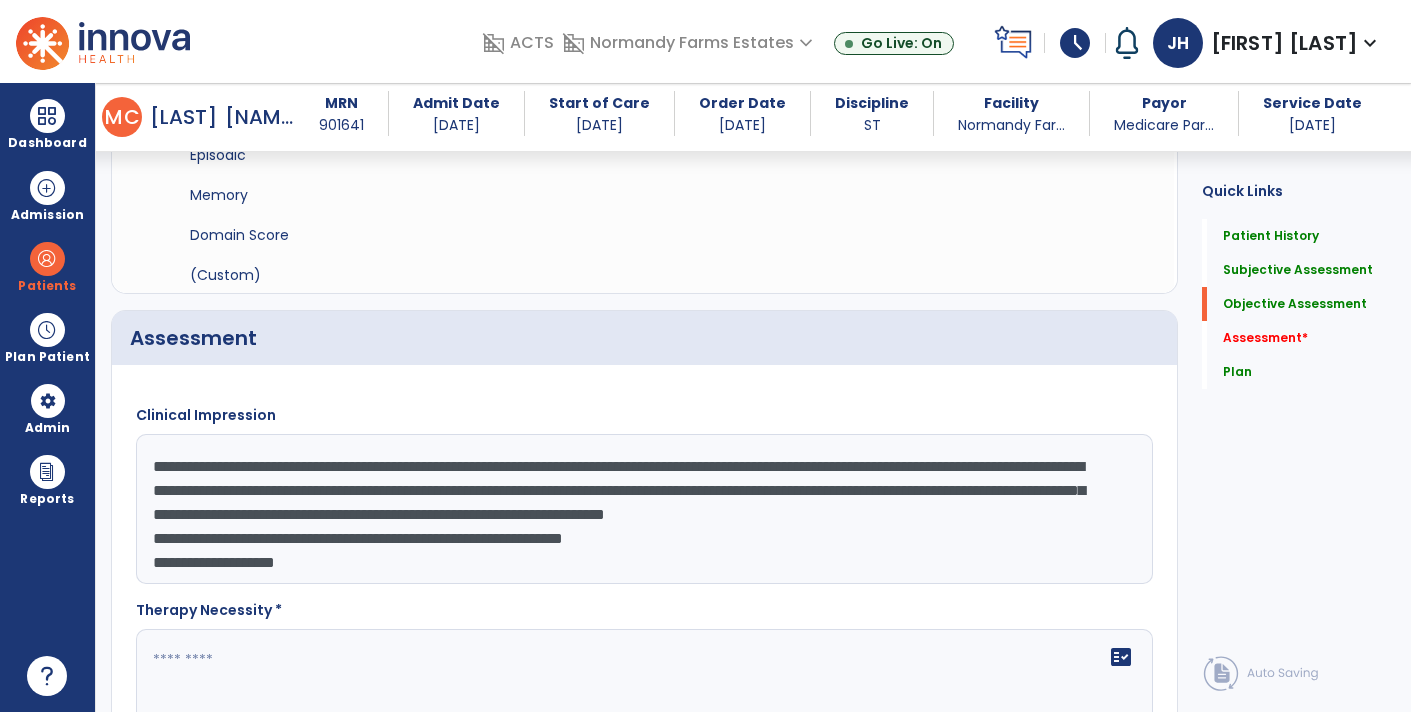 scroll, scrollTop: 3013, scrollLeft: 0, axis: vertical 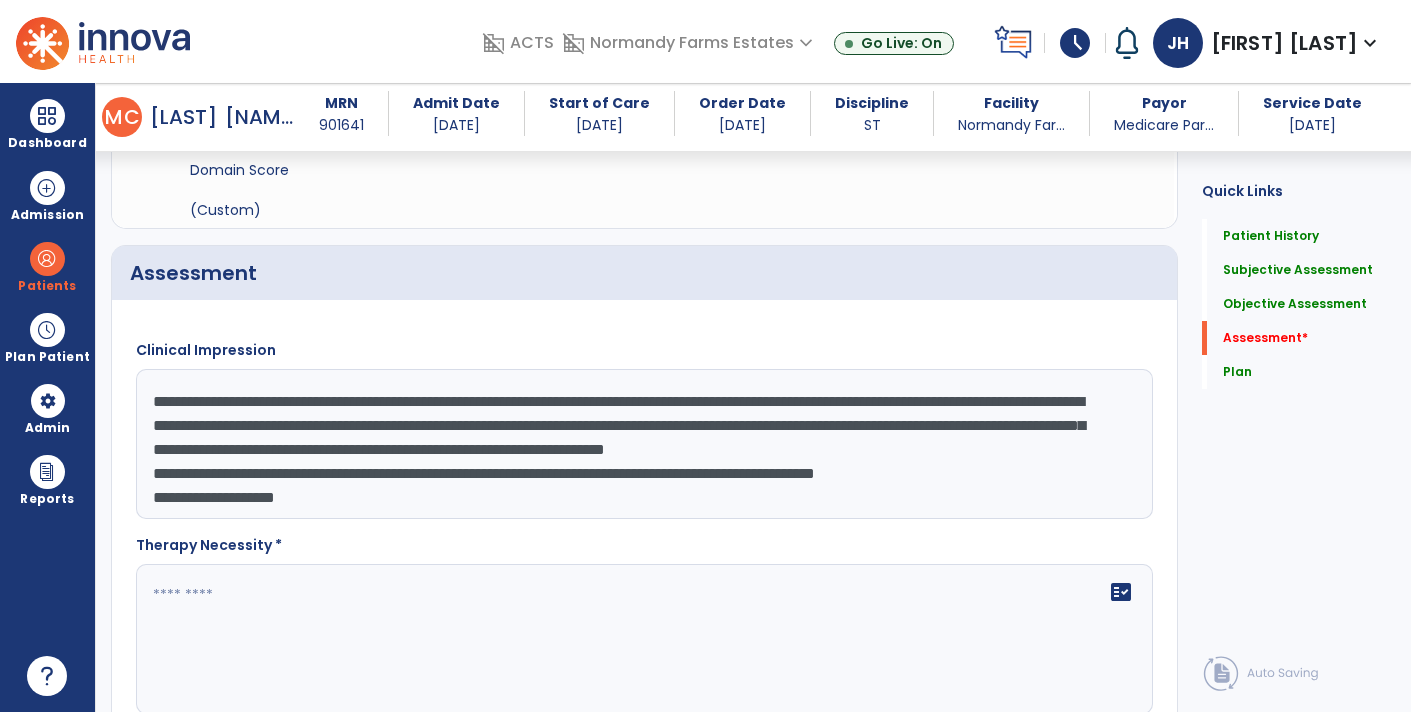 drag, startPoint x: 1059, startPoint y: 469, endPoint x: 706, endPoint y: 472, distance: 353.01276 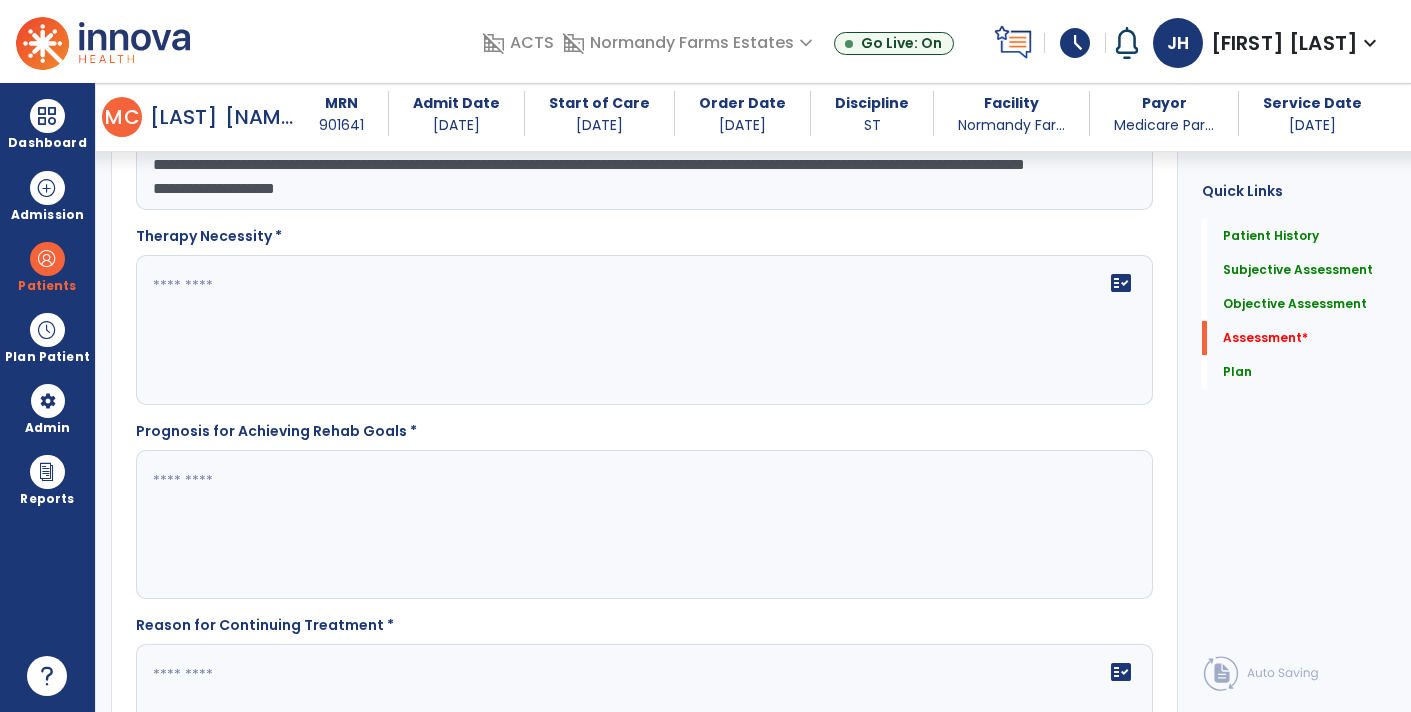 scroll, scrollTop: 3264, scrollLeft: 0, axis: vertical 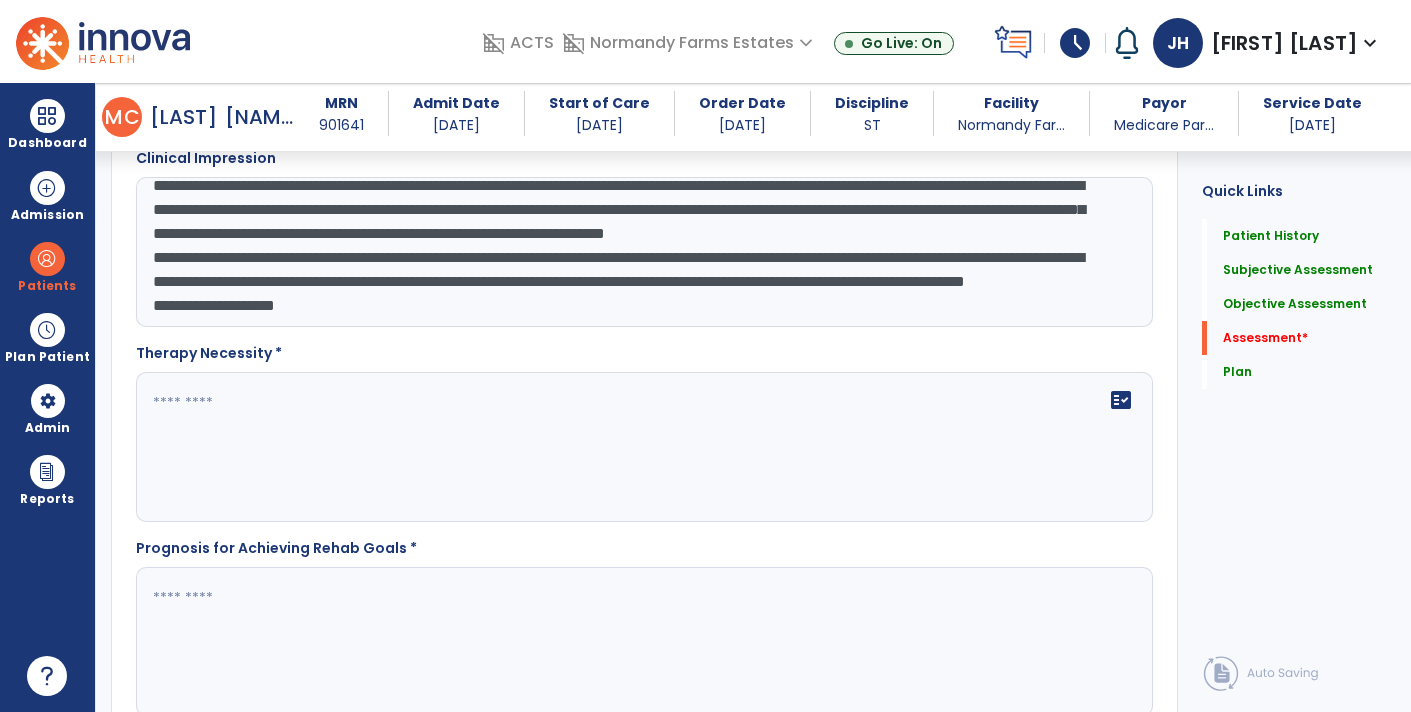 click on "**********" 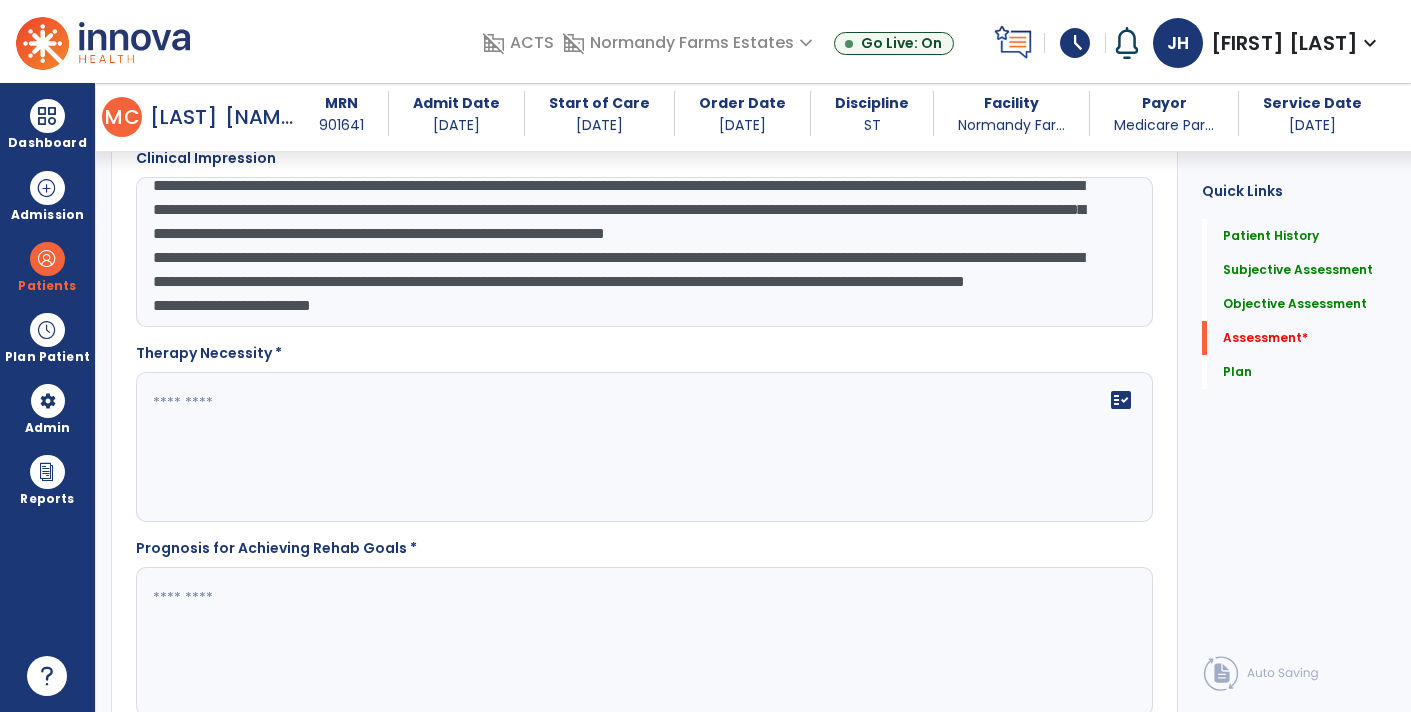 click on "**********" 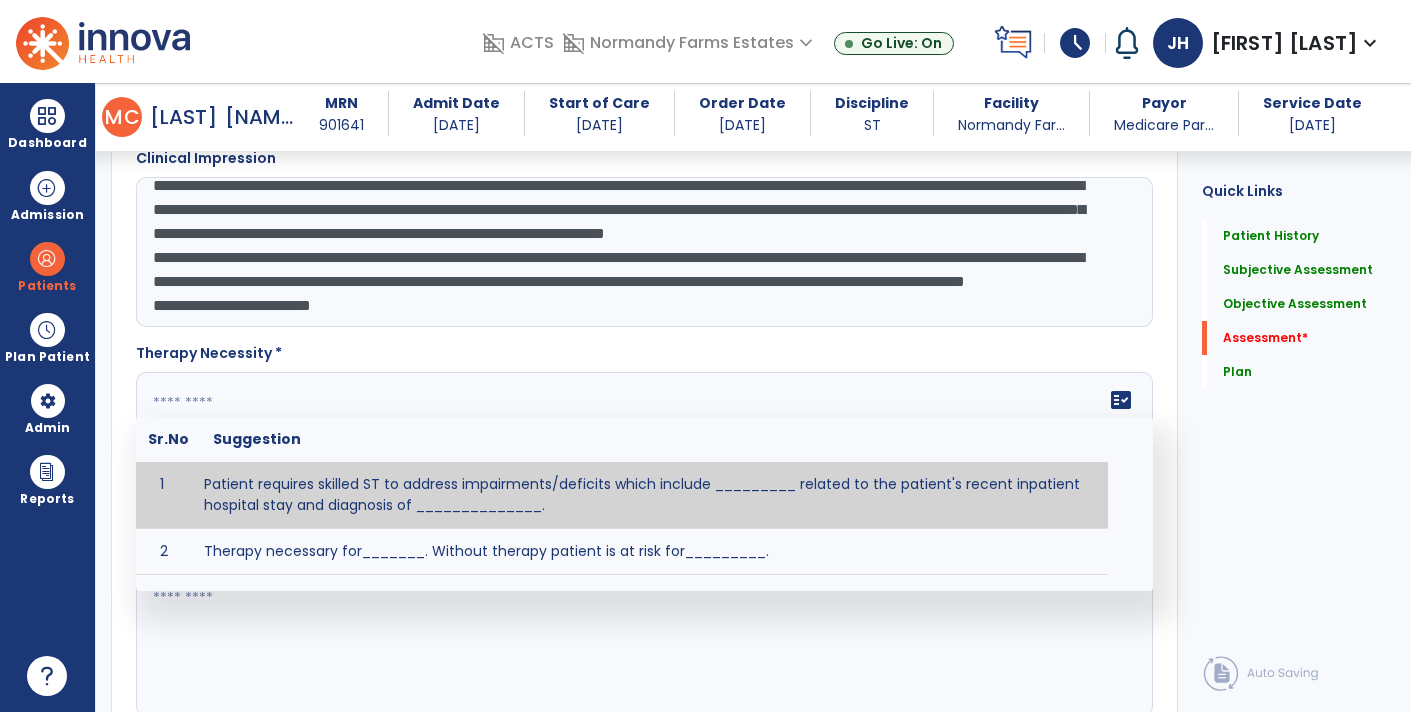 click 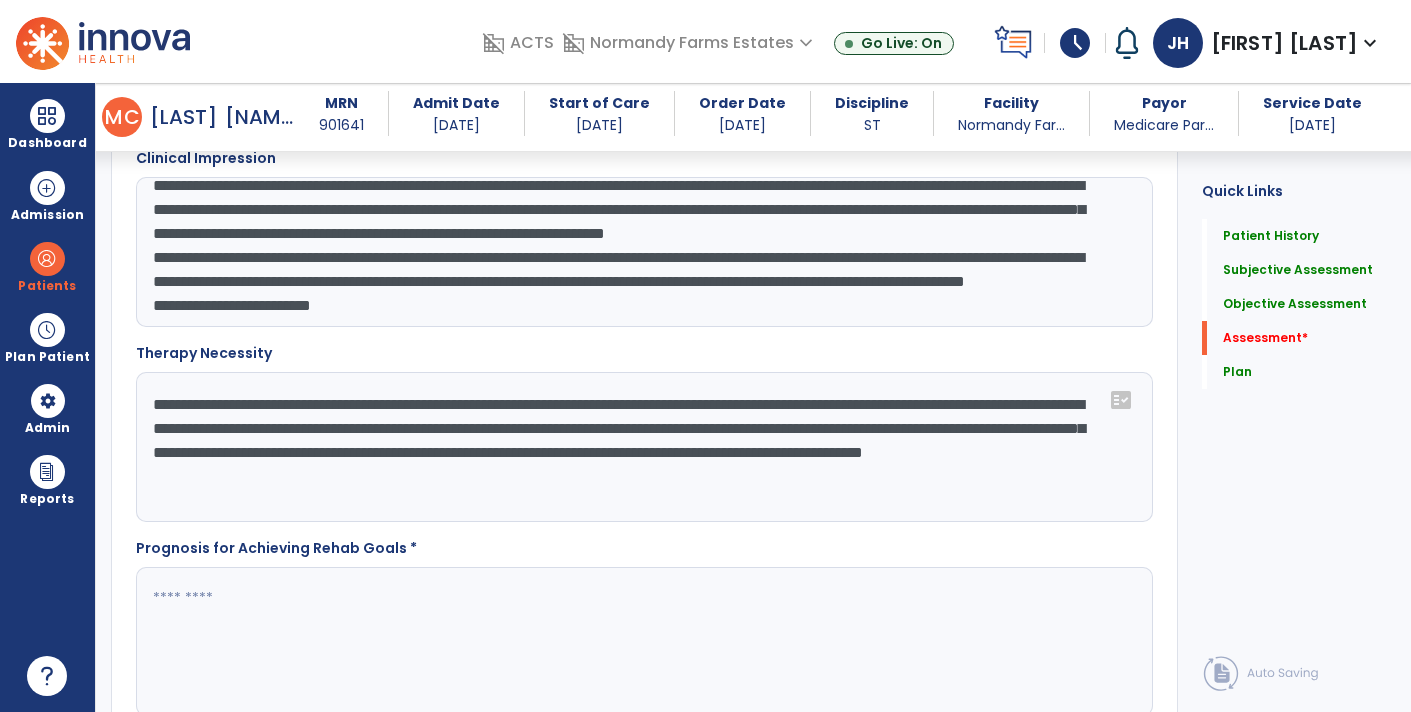 click on "**********" 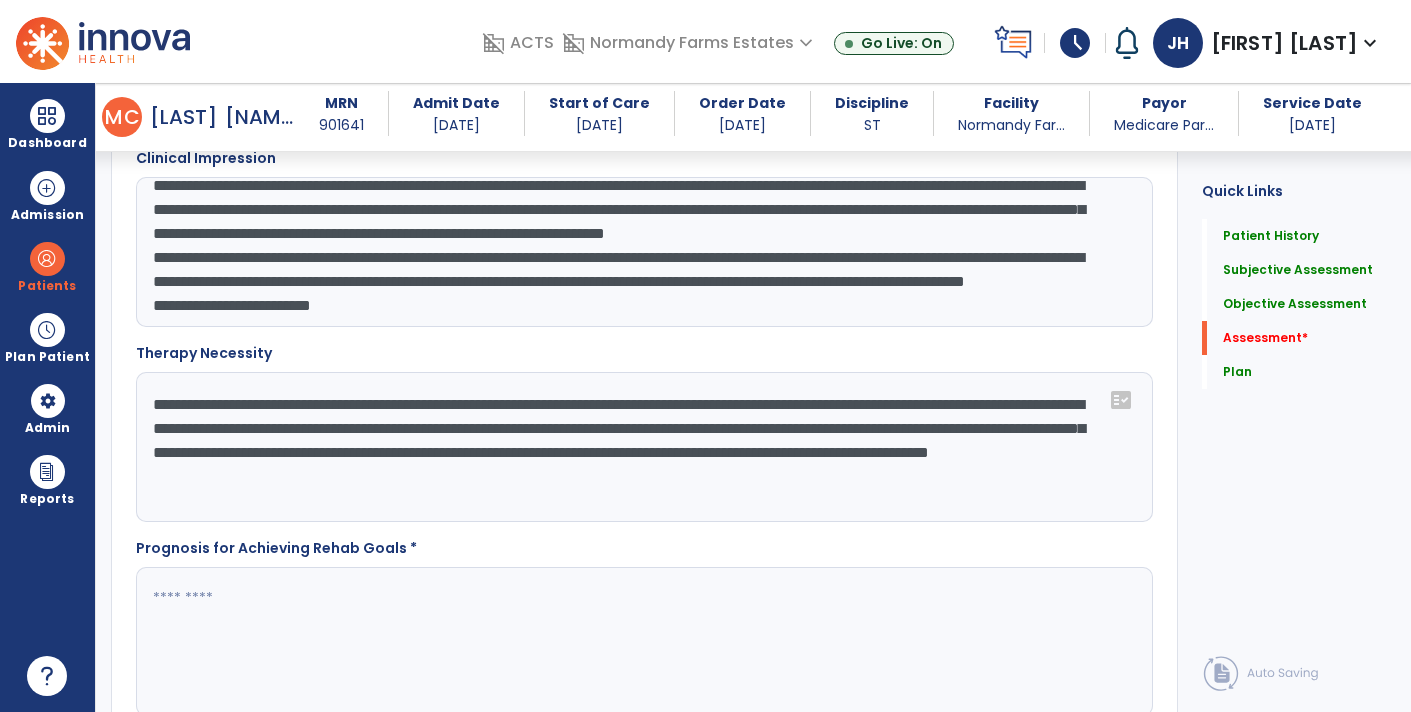 click on "**********" 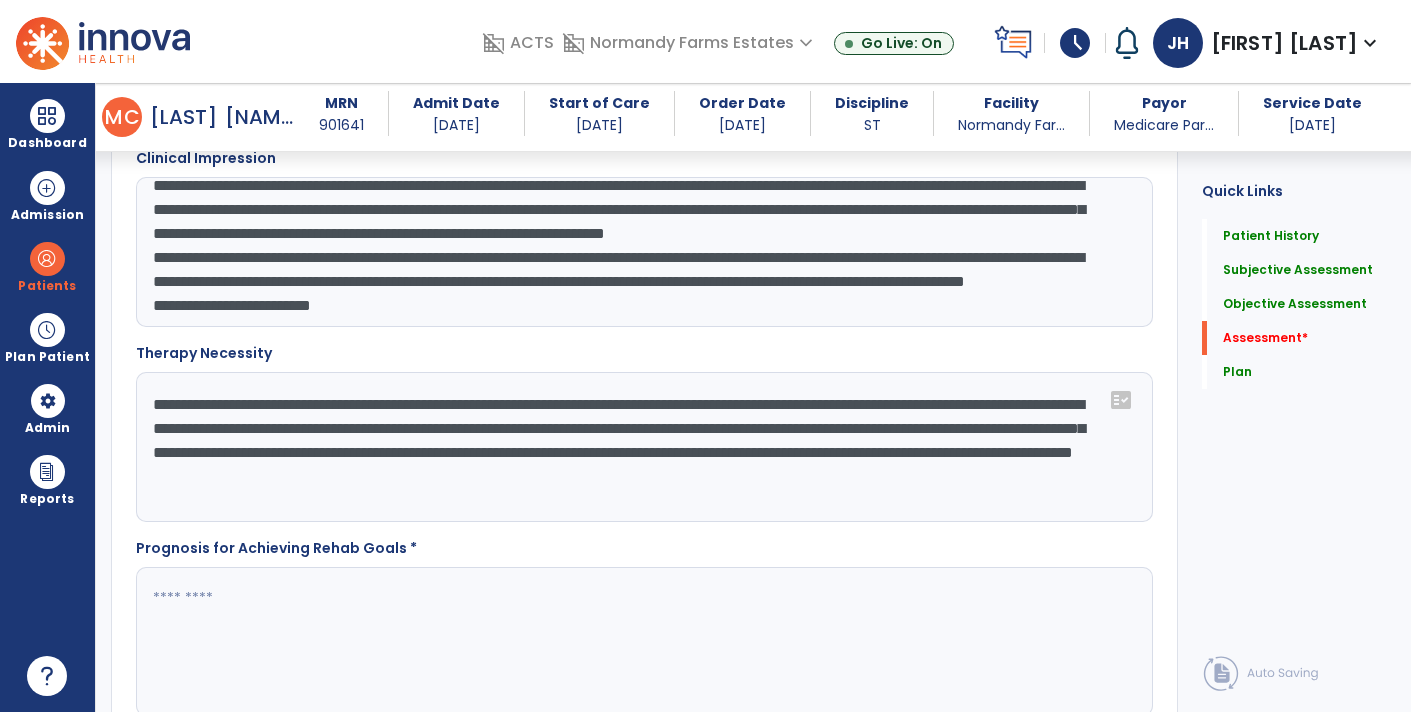 click on "**********" 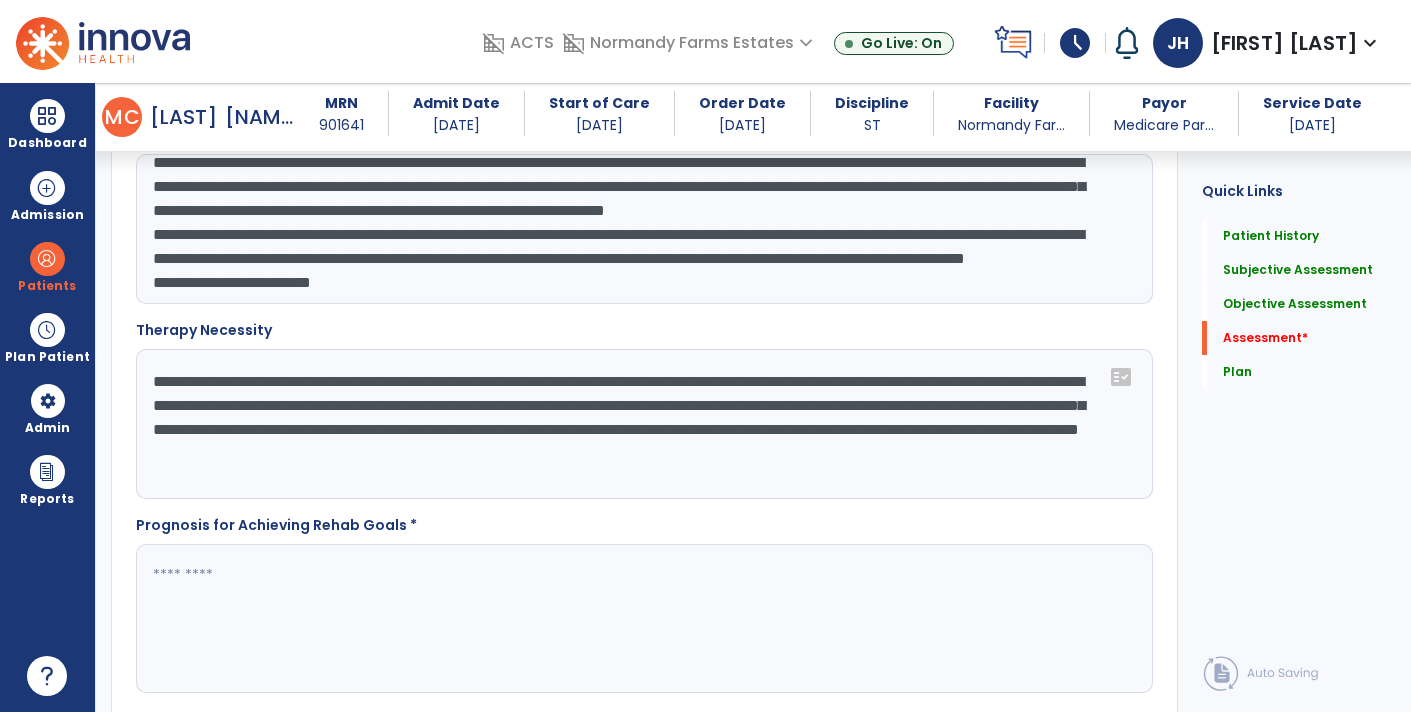 scroll, scrollTop: 3468, scrollLeft: 0, axis: vertical 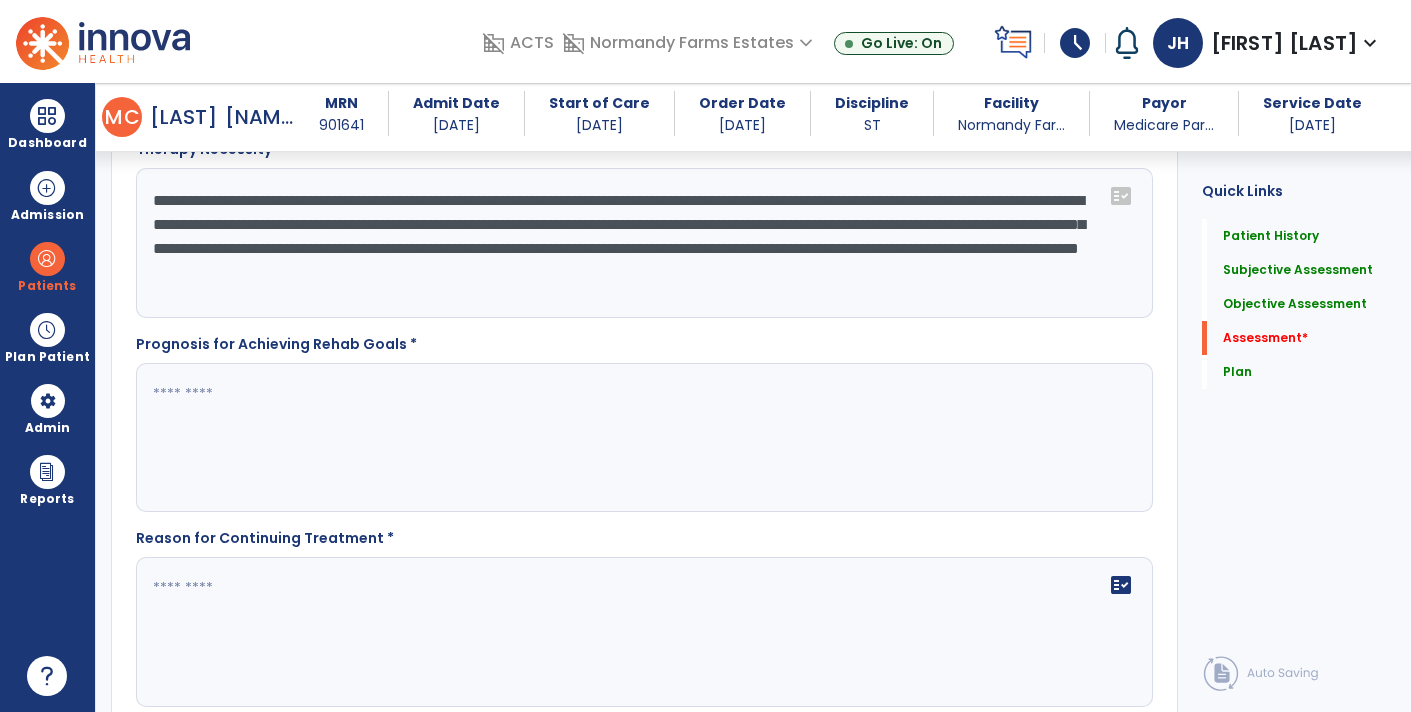 type on "**********" 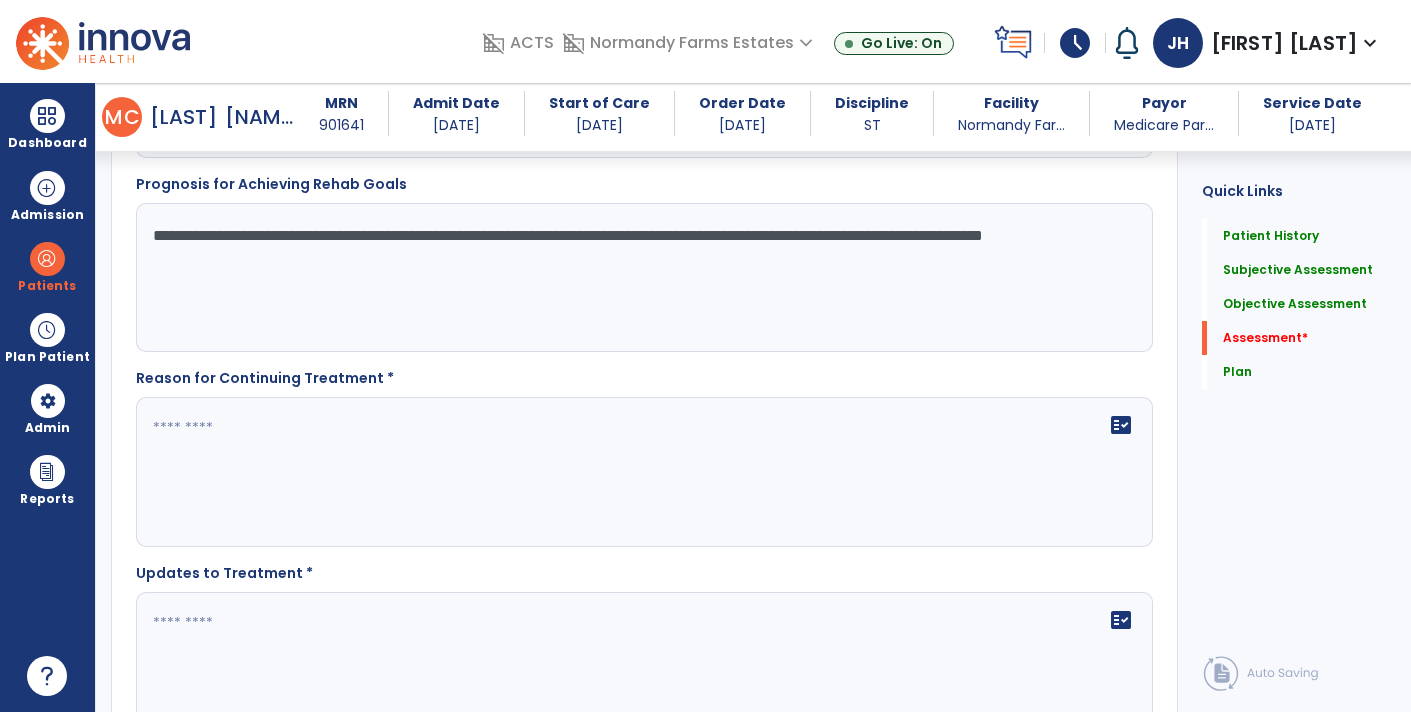 scroll, scrollTop: 3684, scrollLeft: 0, axis: vertical 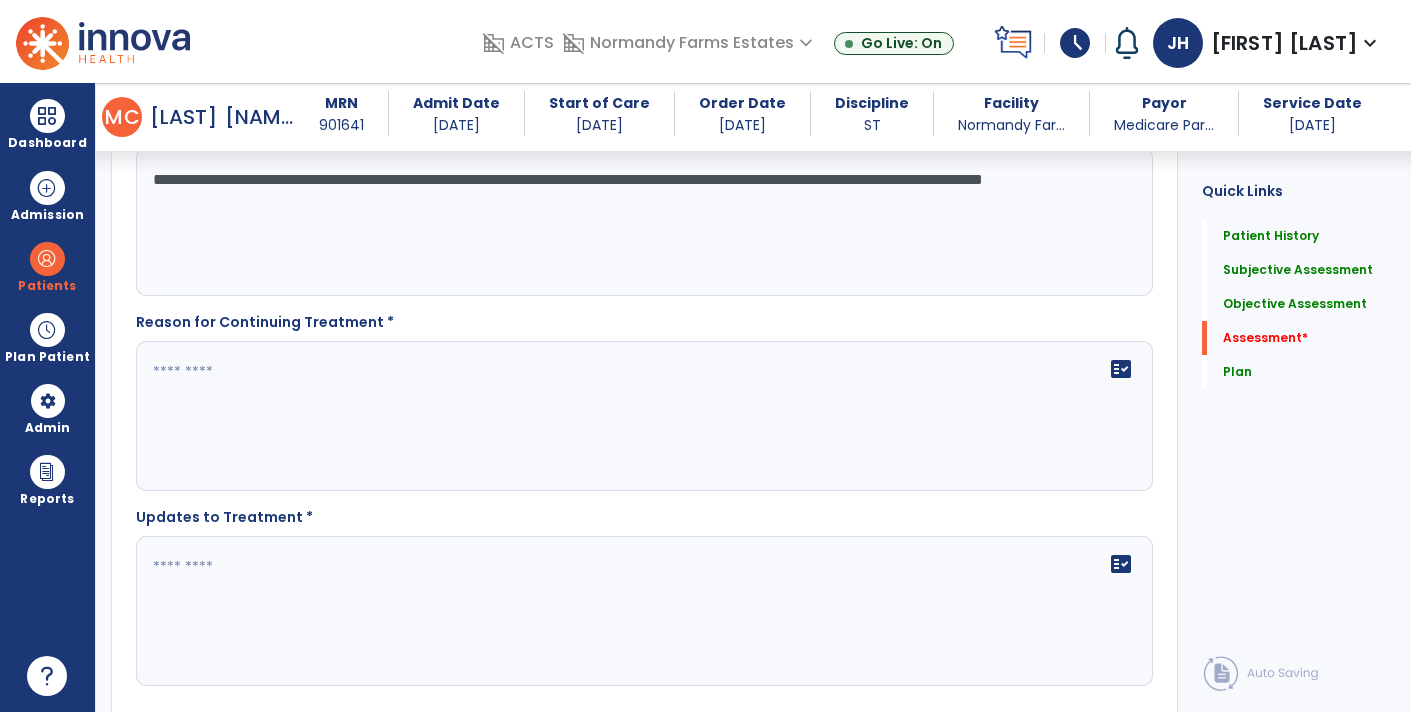type on "**********" 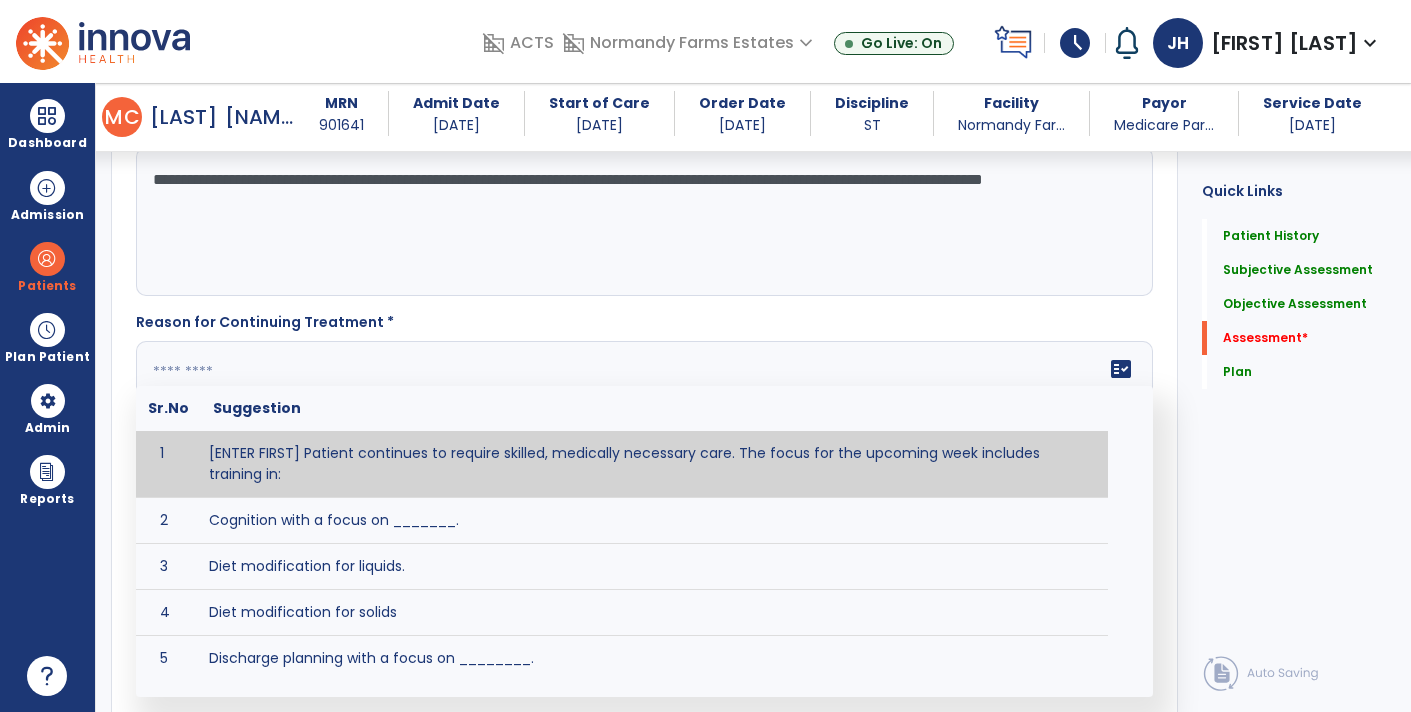 click 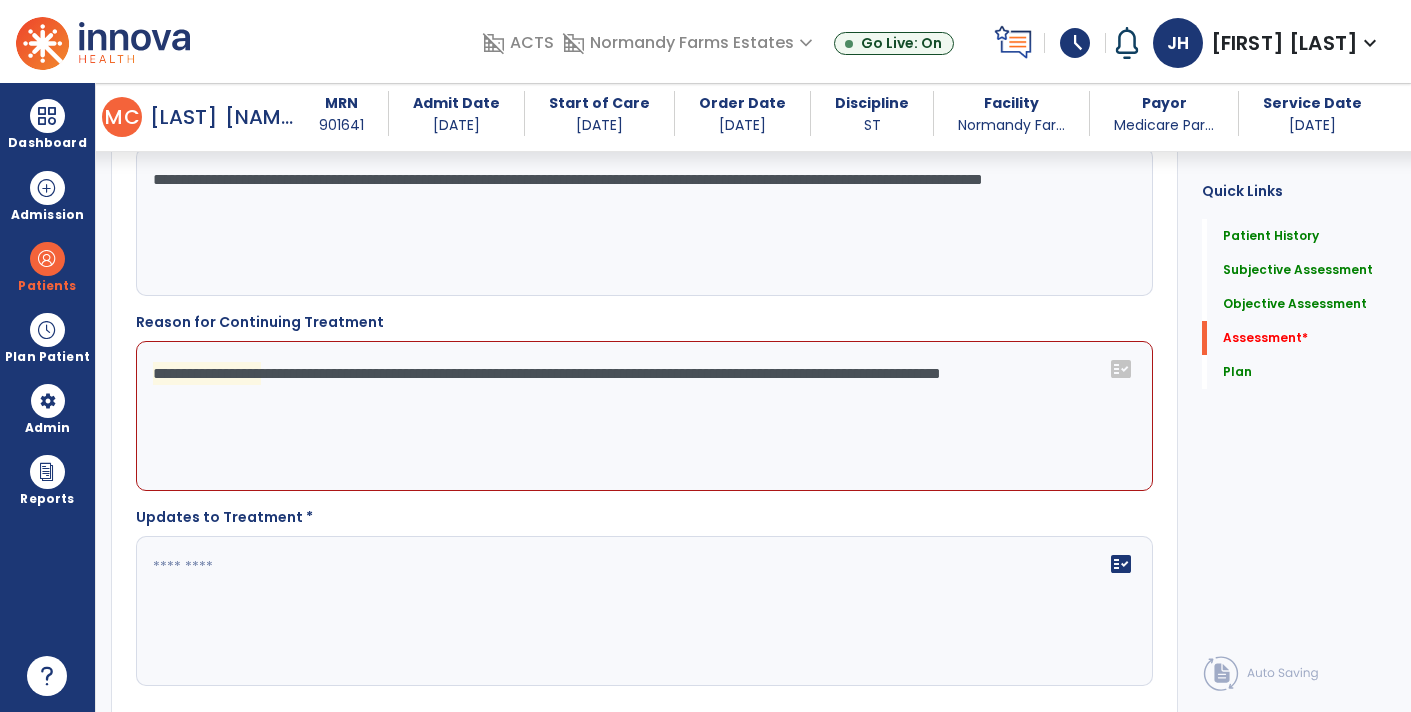 click on "**********" 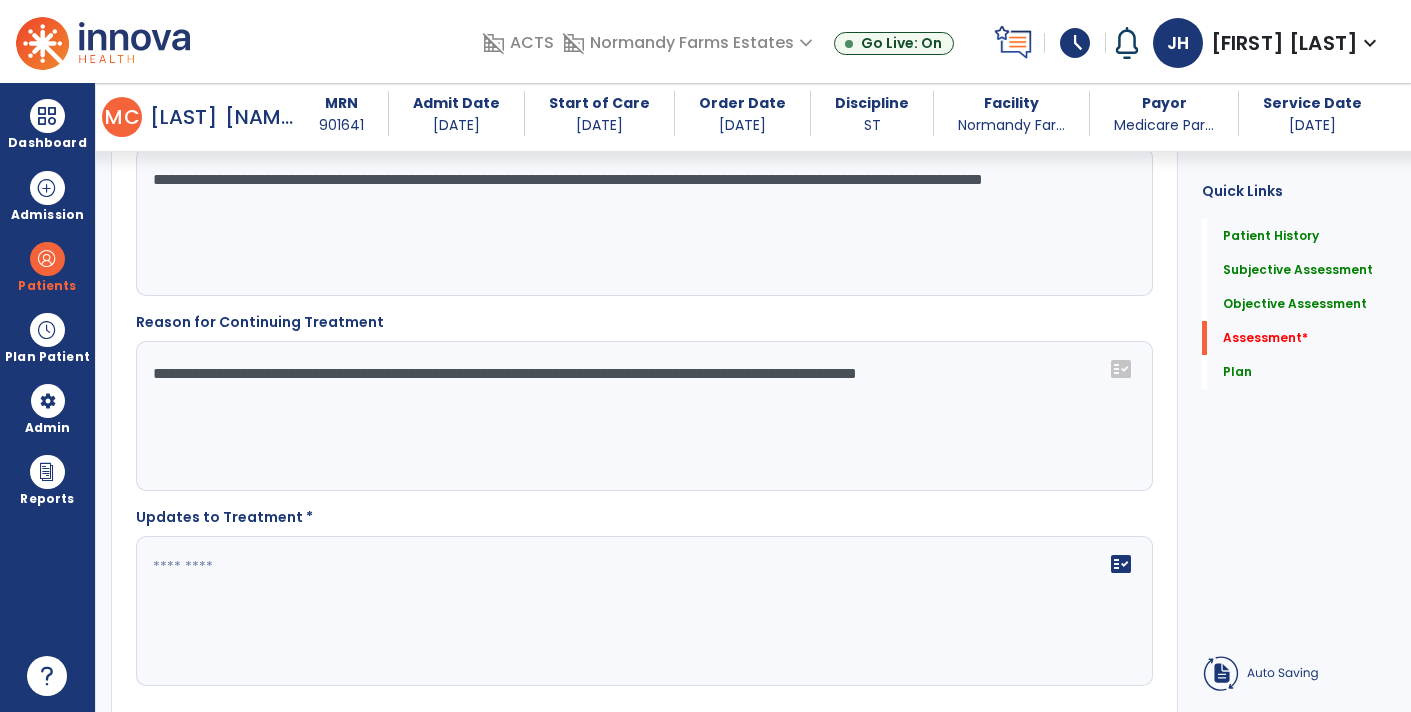 click on "**********" 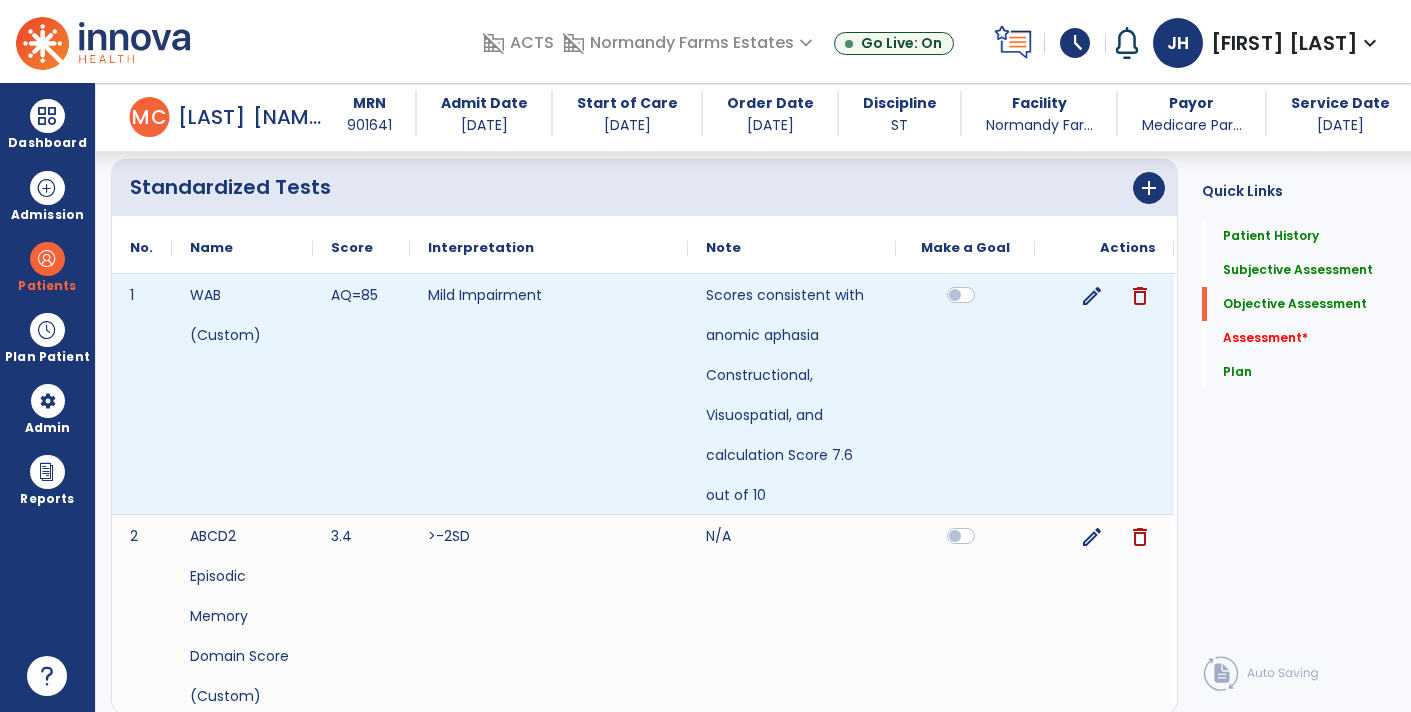 scroll, scrollTop: 3617, scrollLeft: 0, axis: vertical 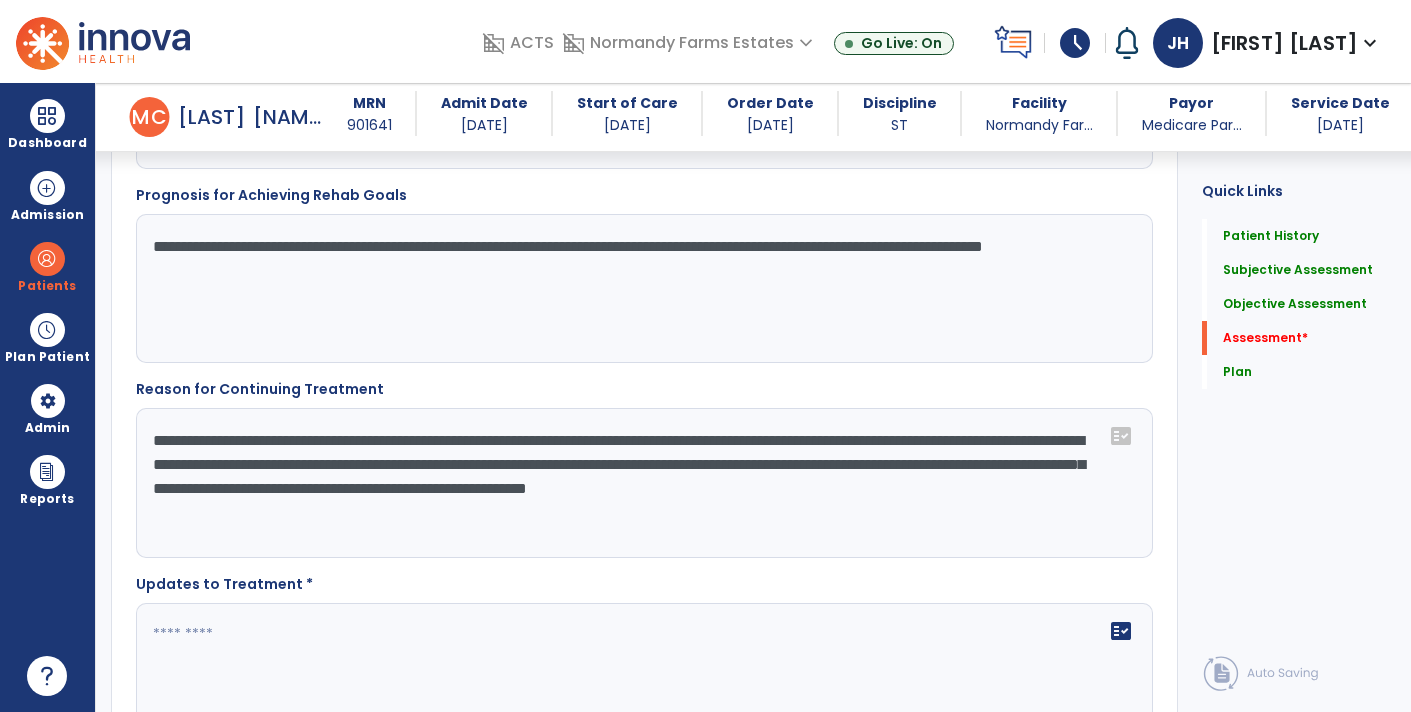 click on "**********" 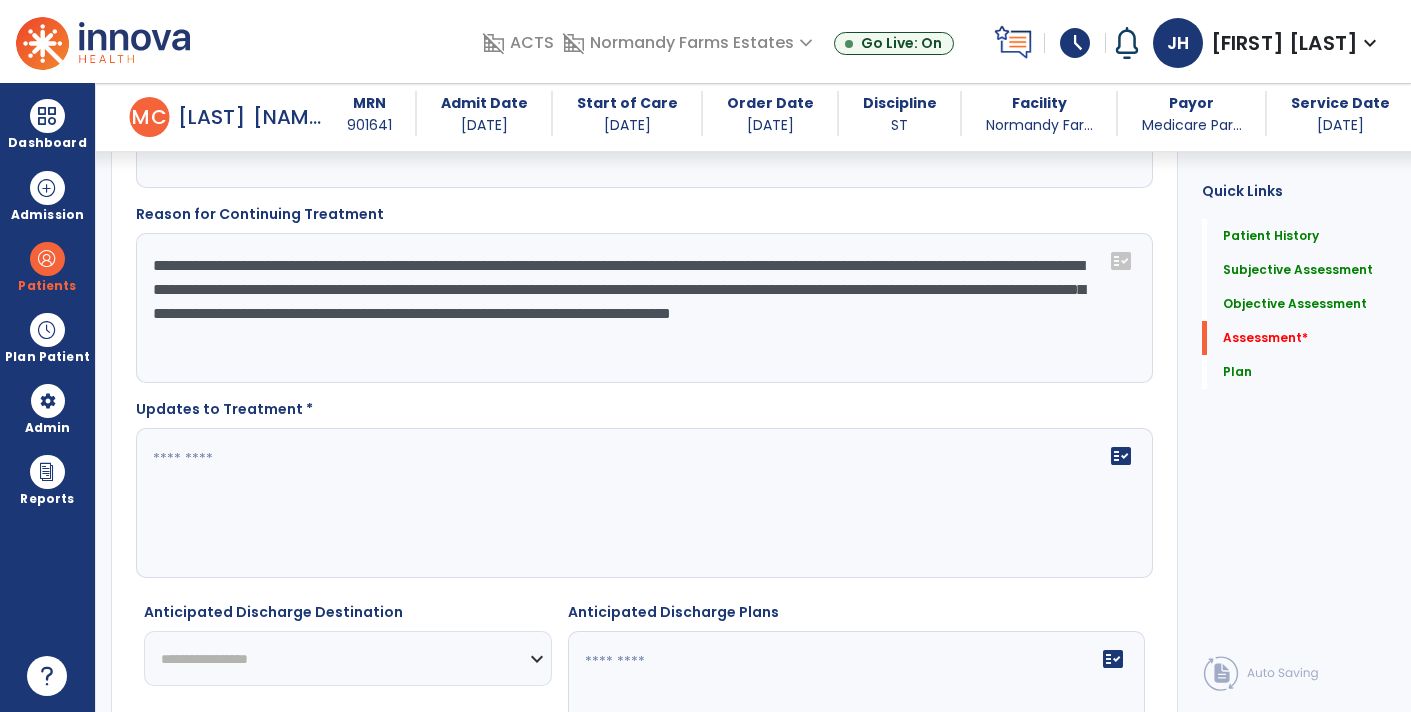 scroll, scrollTop: 3794, scrollLeft: 0, axis: vertical 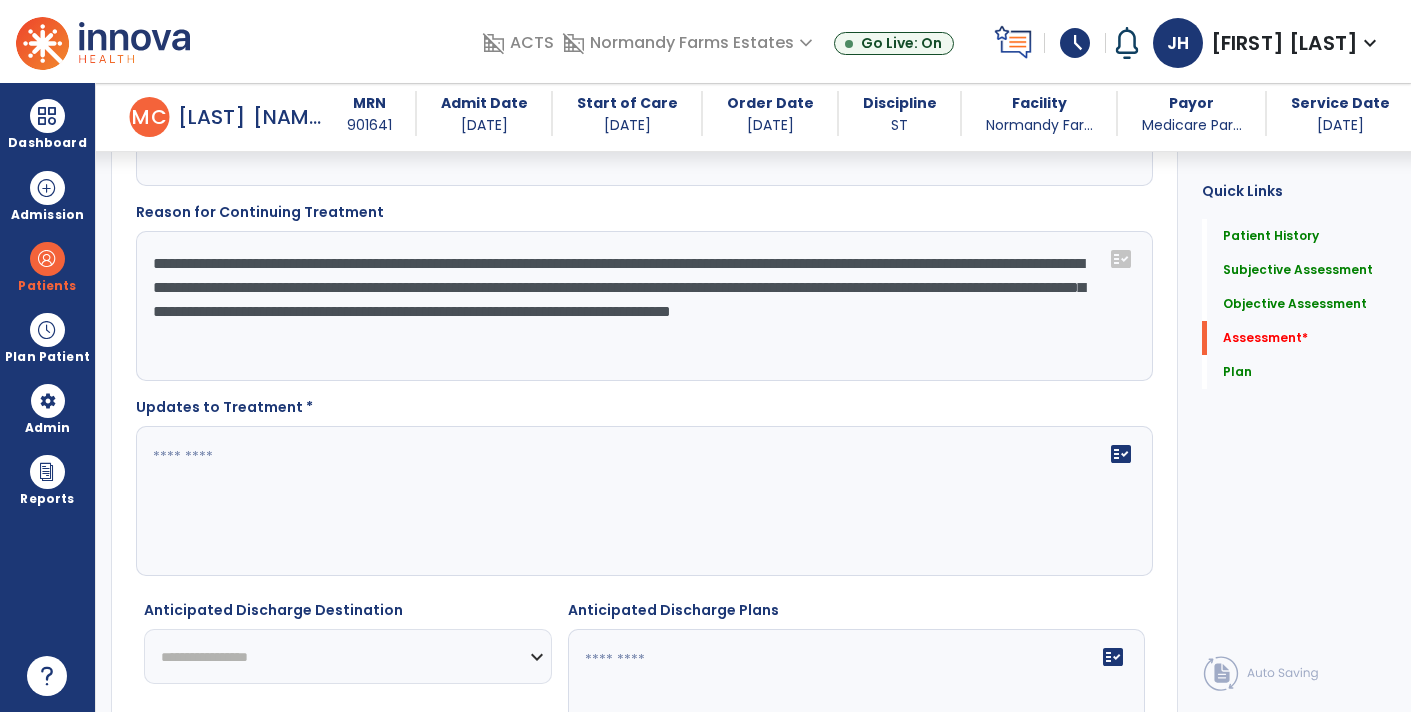 type on "**********" 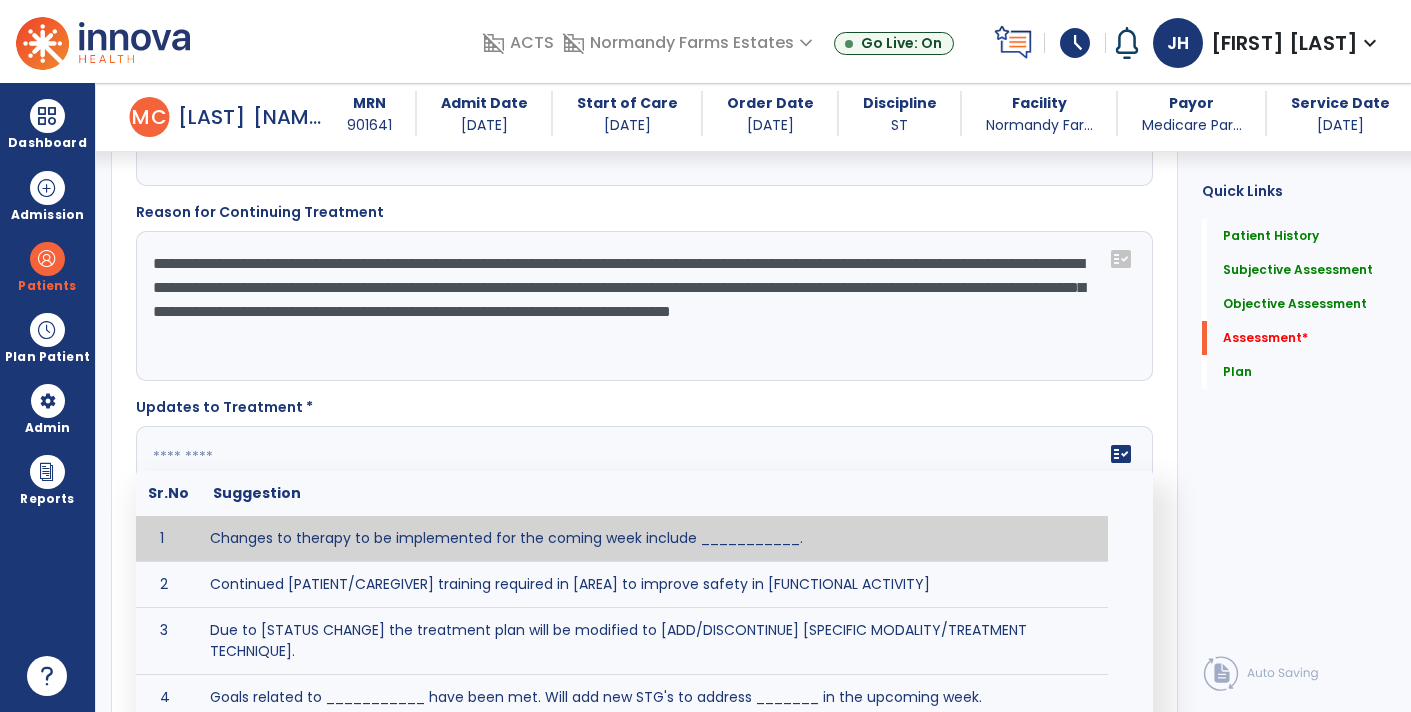click on "fact_check  Sr.No Suggestion 1 Changes to therapy to be implemented for the coming week include ___________. 2 Continued [PATIENT/CAREGIVER] training required in [AREA] to improve safety in [FUNCTIONAL ACTIVITY] 3 Due to [STATUS CHANGE] the treatment plan will be modified to [ADD/DISCONTINUE] [SPECIFIC MODALITY/TREATMENT TECHNIQUE]. 4 Goals related to ___________ have been met.  Will add new STG's to address _______ in the upcoming week. 5 Updated precautions include ________. 6 Progress treatment to include ____________. 7 Requires further [PATIENT/CAREGIVER] training in ______ to improve safety in ________. 8 Short term goals related to _________ have been met and new short term goals to be added as appropriate for patient. 9 STGs have been met, will now focus on LTGs. 10 The plan for next week's visits include [INTERVENTIONS] with the objective of improving [IMPAIRMENTS] to continue to progress toward long term goal(s). 11 12 13 Changes to therapy to be implemented for the coming week include ___________." 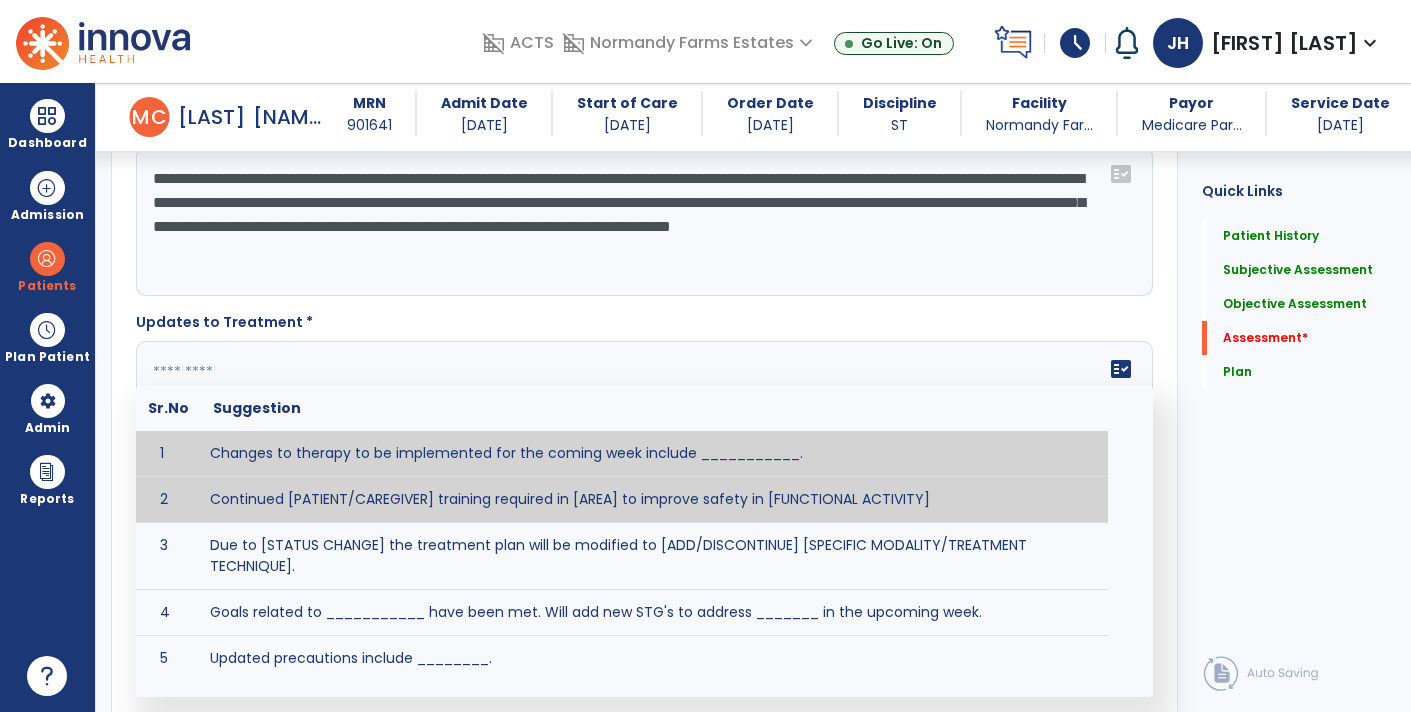 scroll, scrollTop: 3892, scrollLeft: 0, axis: vertical 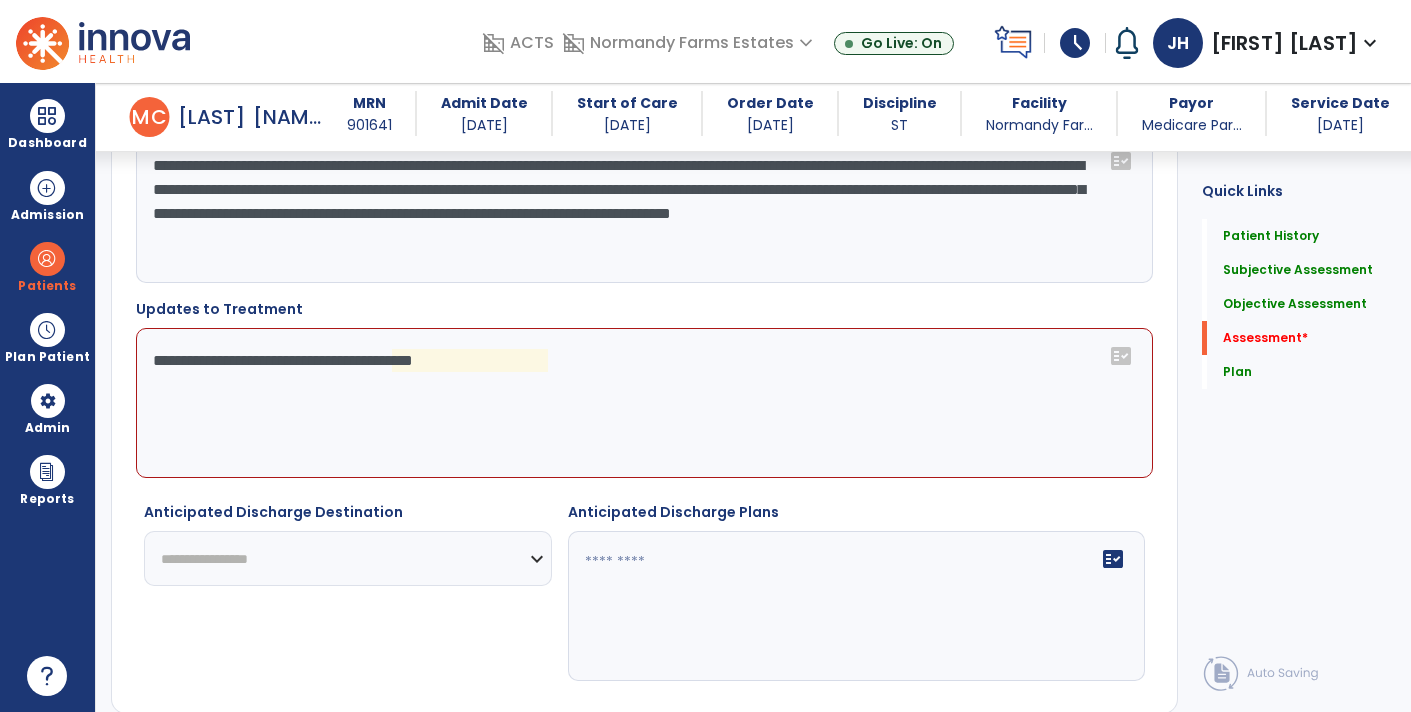 click on "**********" 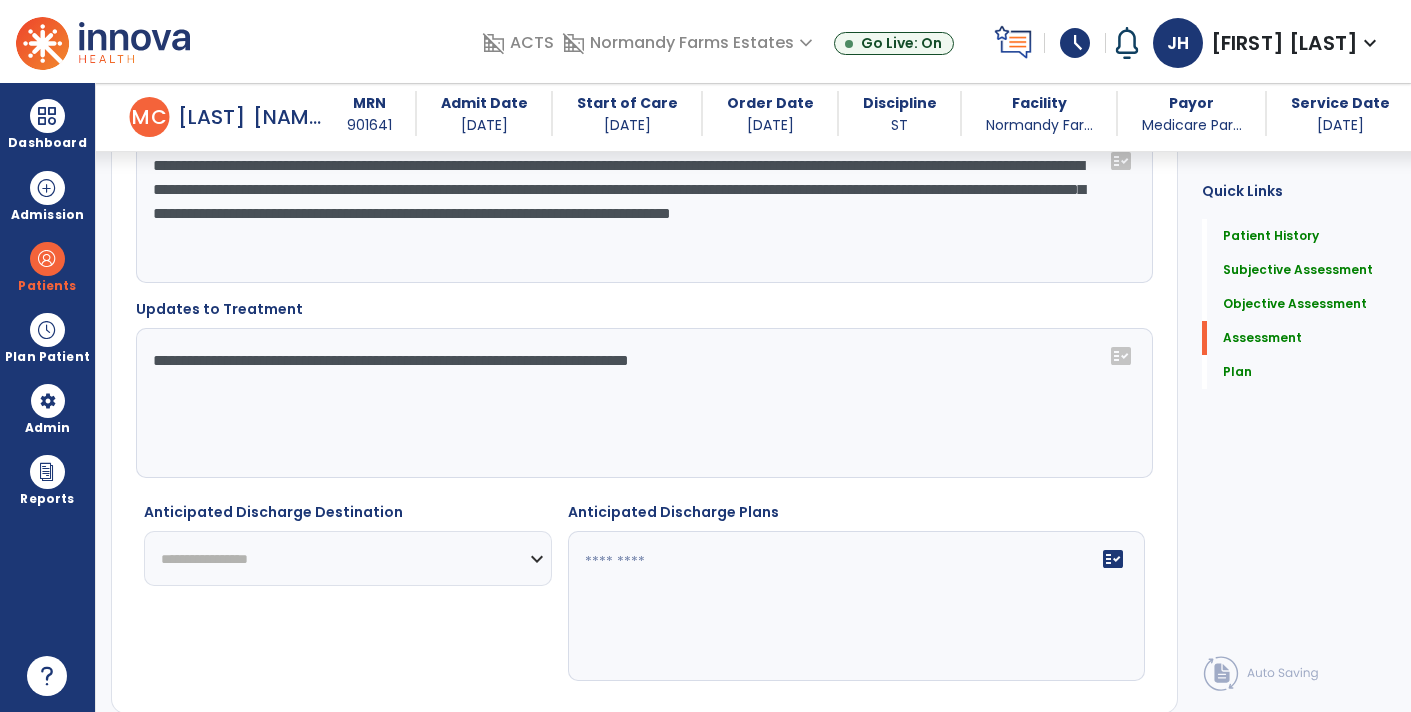 click on "**********" 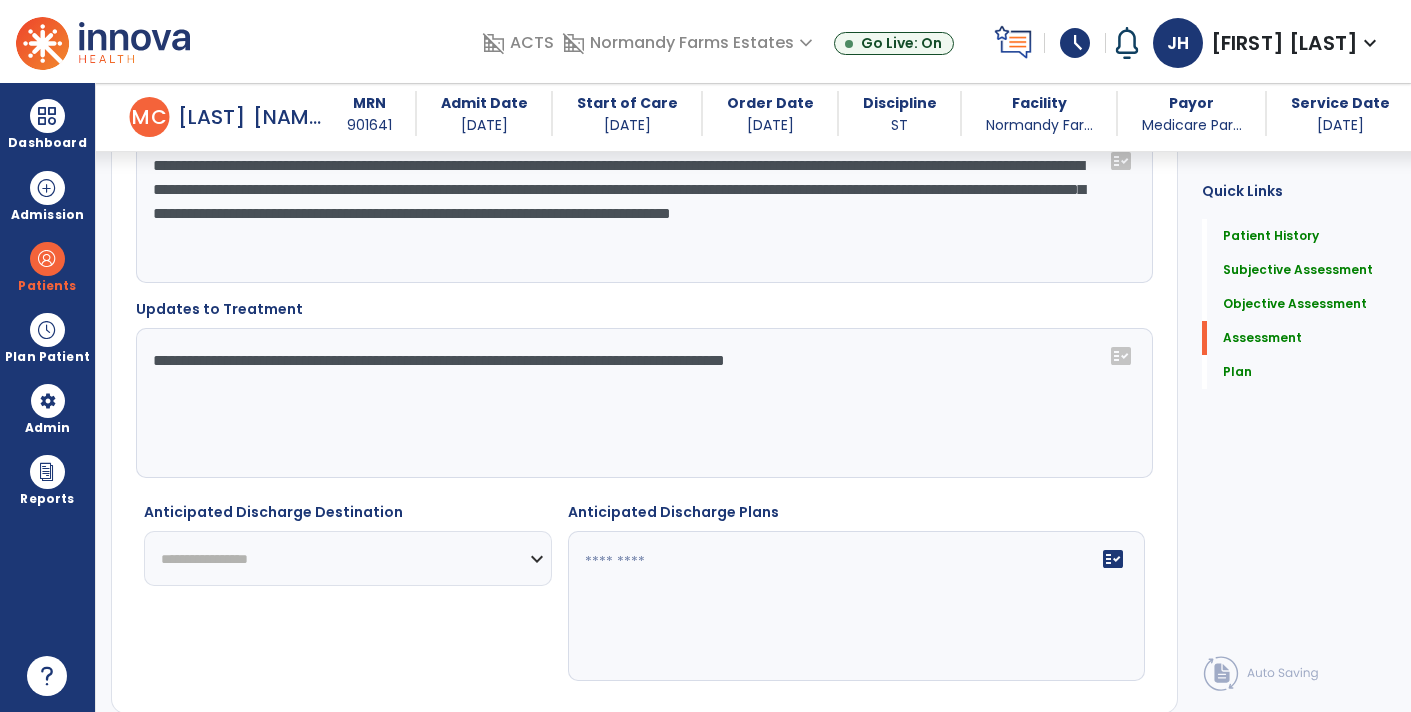 drag, startPoint x: 894, startPoint y: 354, endPoint x: 909, endPoint y: 360, distance: 16.155495 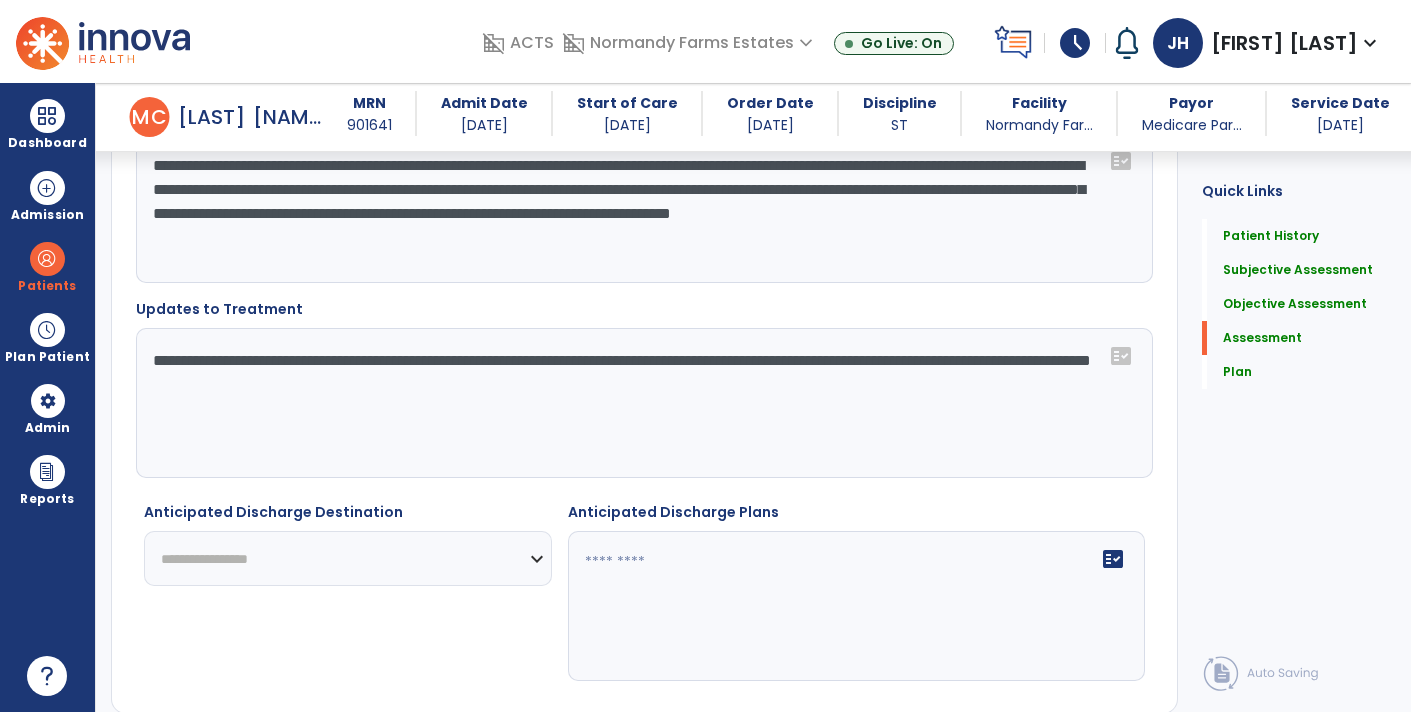 type on "**********" 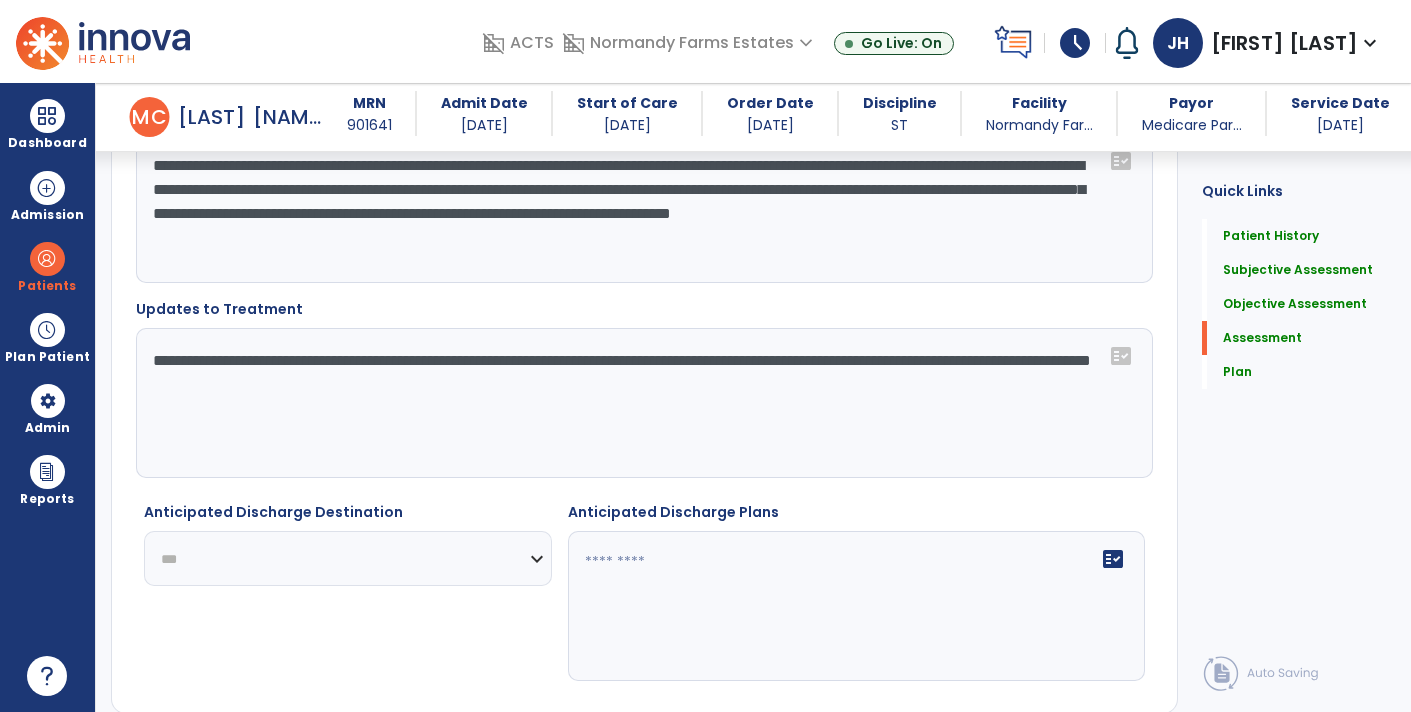 click on "**********" 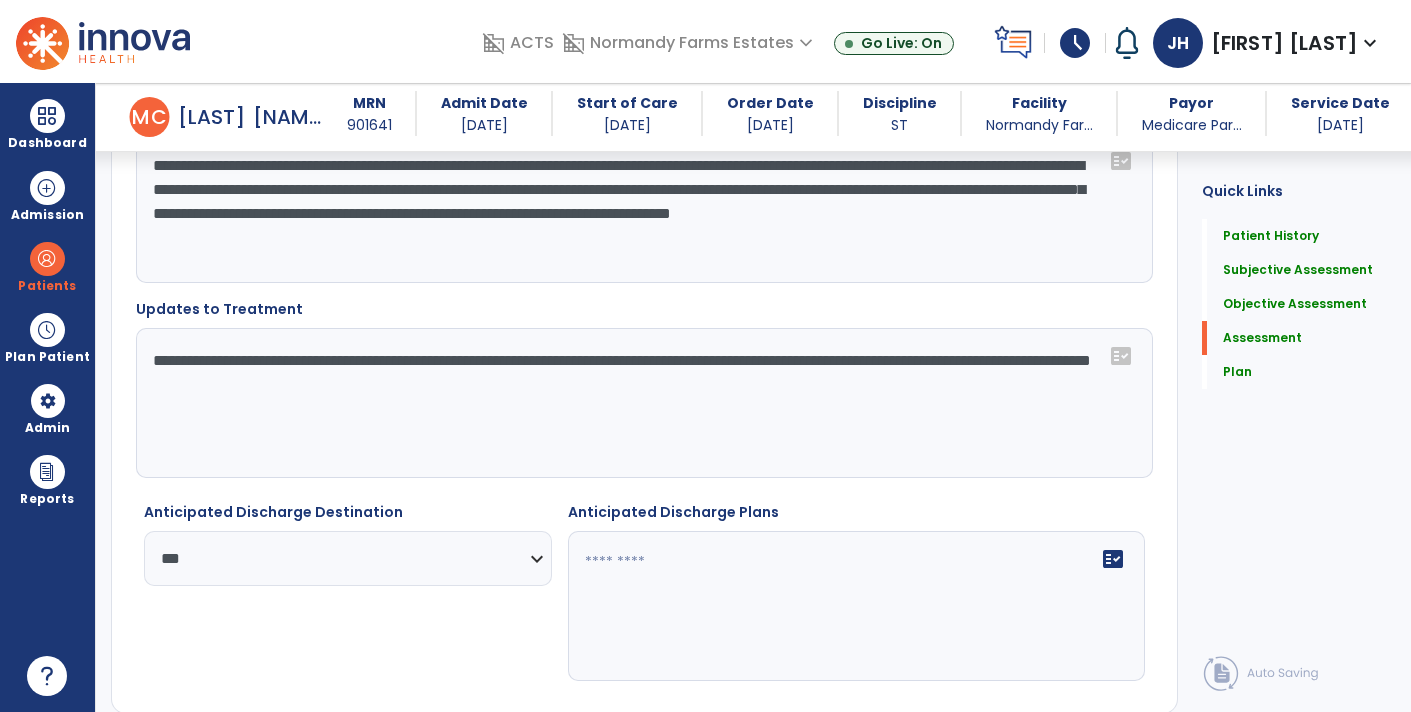 click on "fact_check" 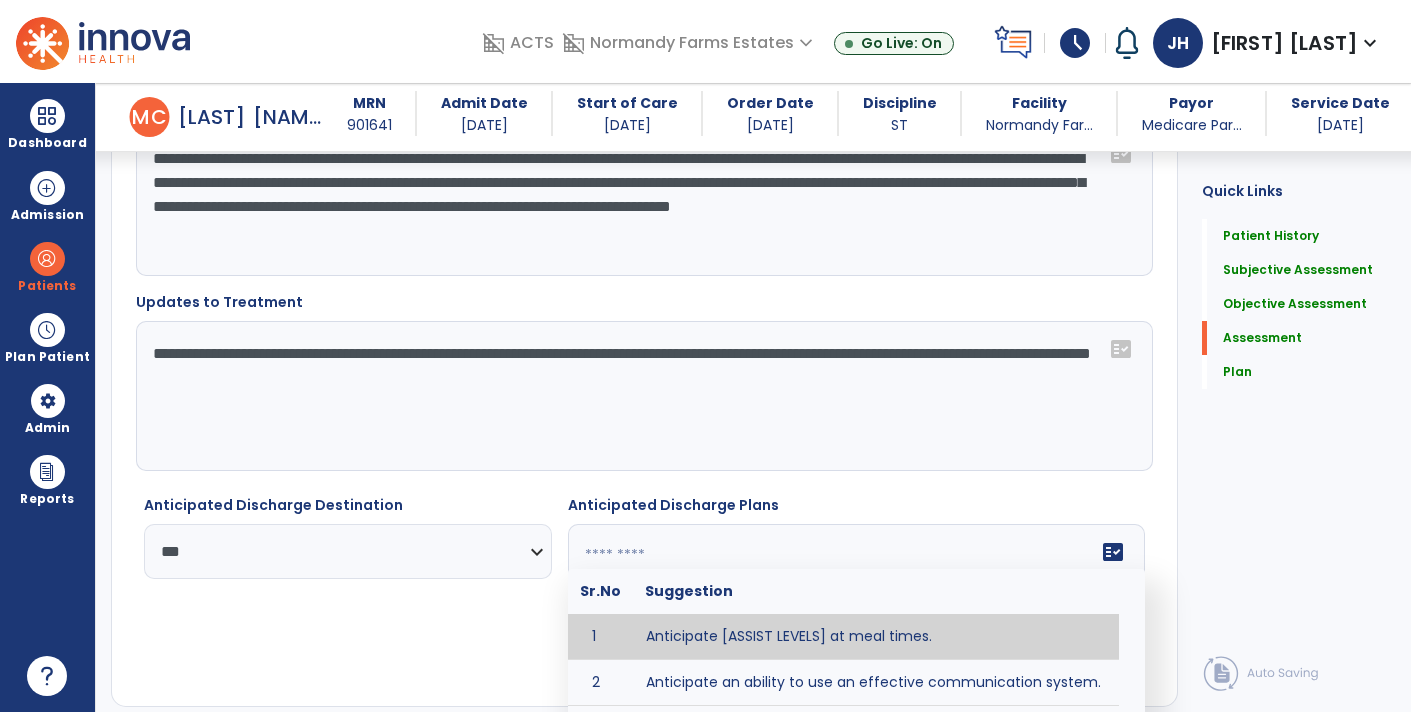 scroll, scrollTop: 3903, scrollLeft: 0, axis: vertical 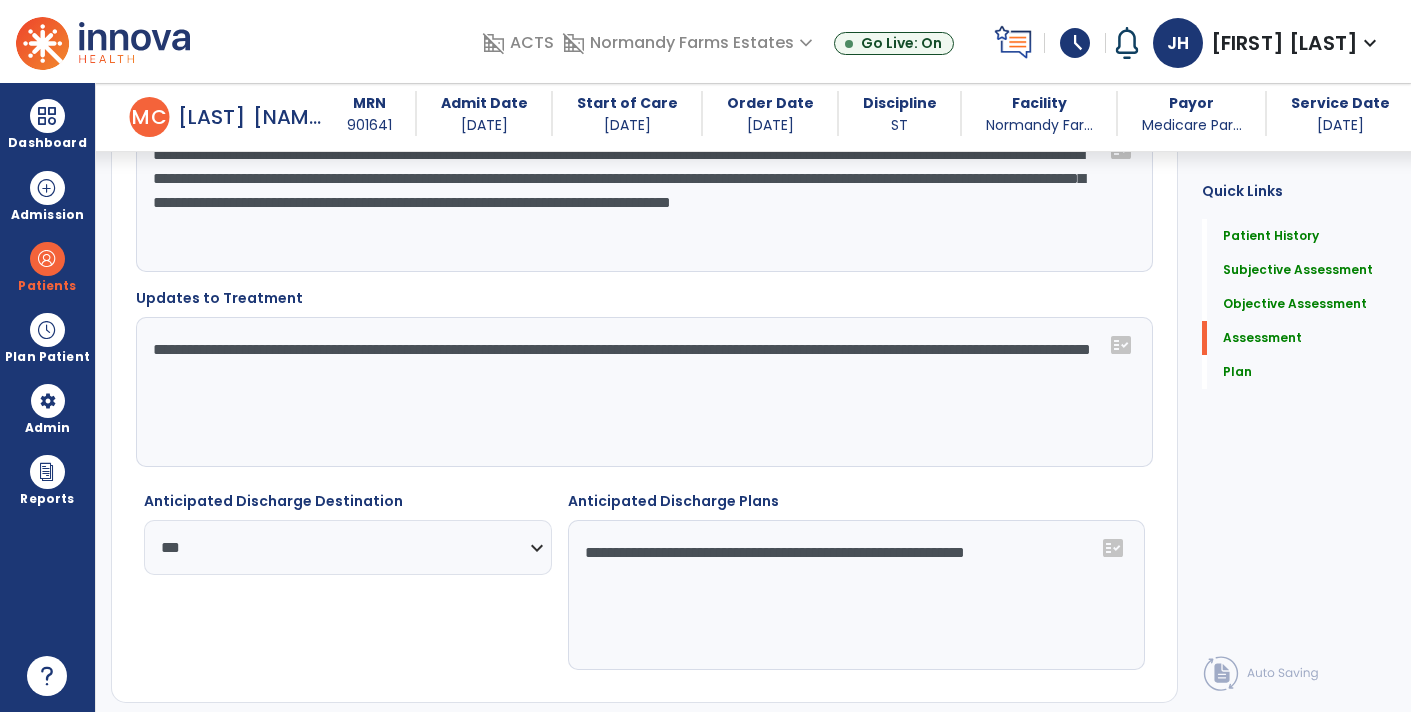 click on "**********" 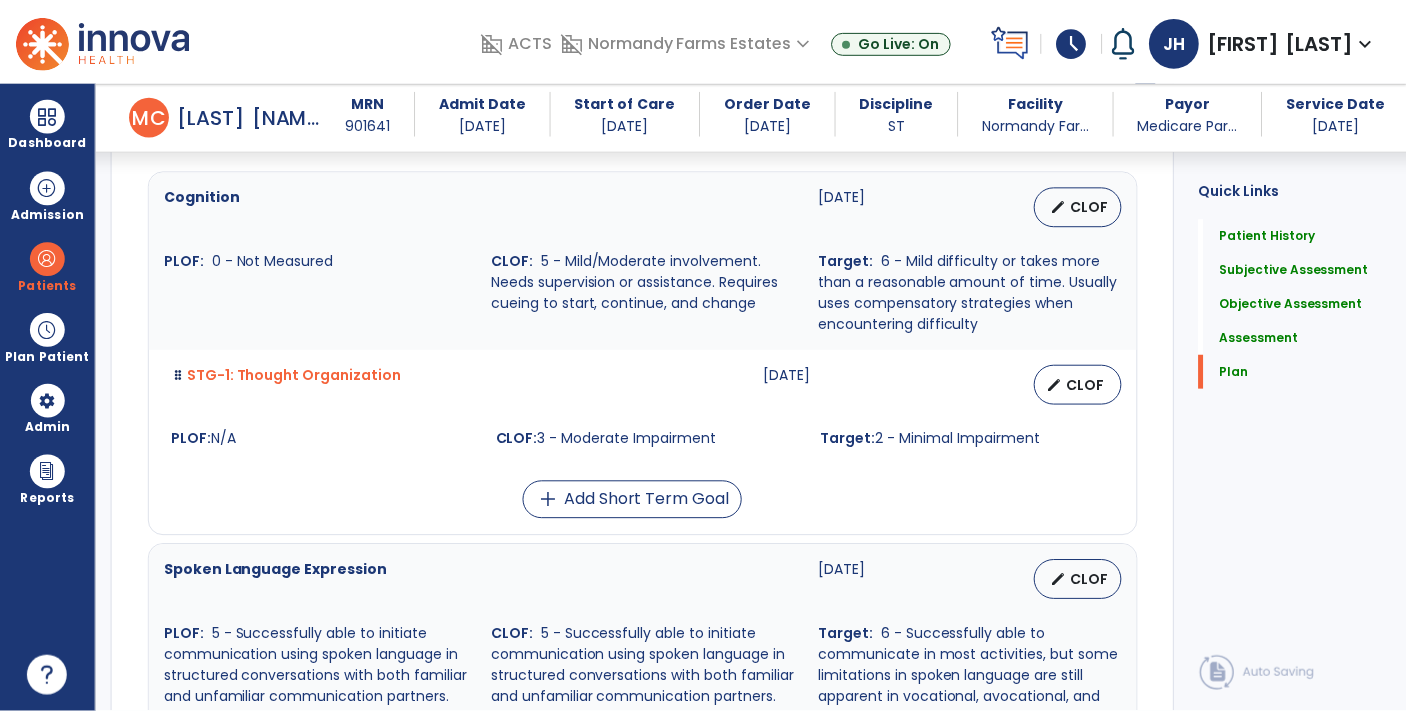 scroll, scrollTop: 4879, scrollLeft: 0, axis: vertical 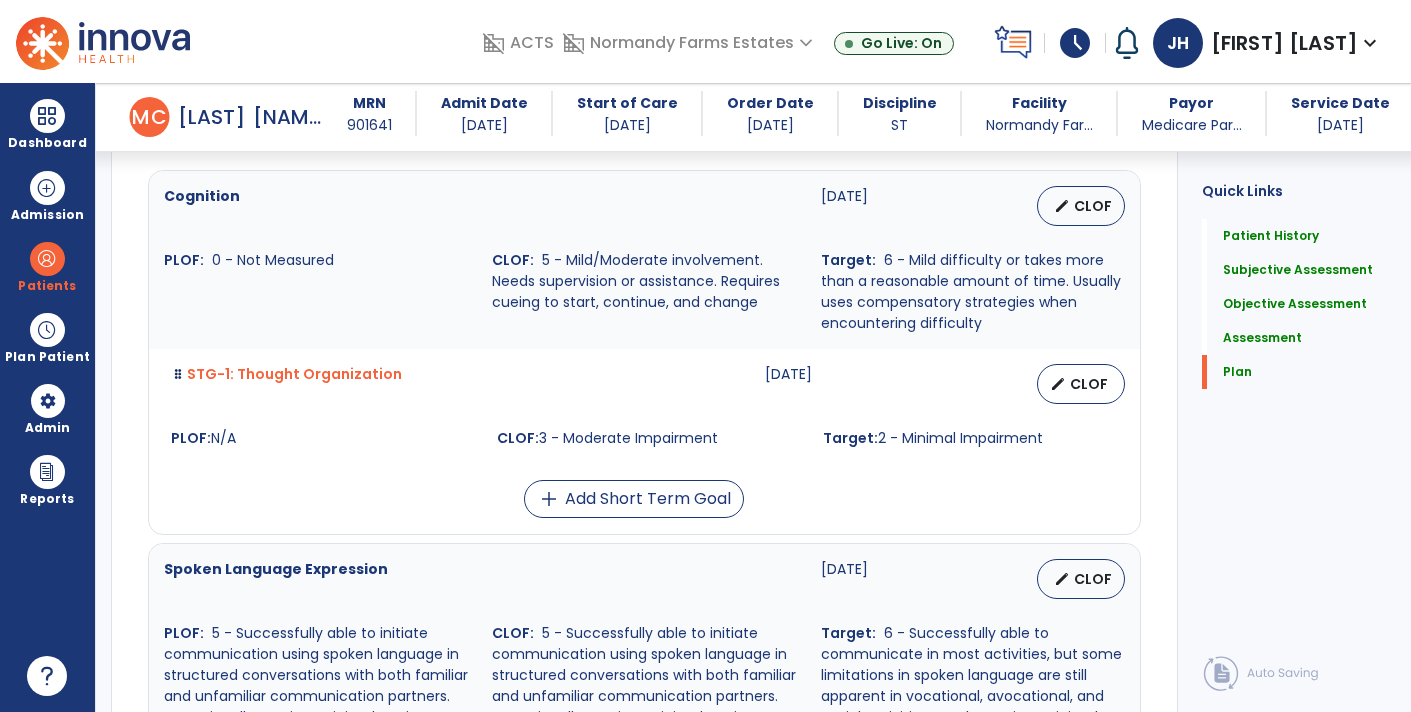 type on "**********" 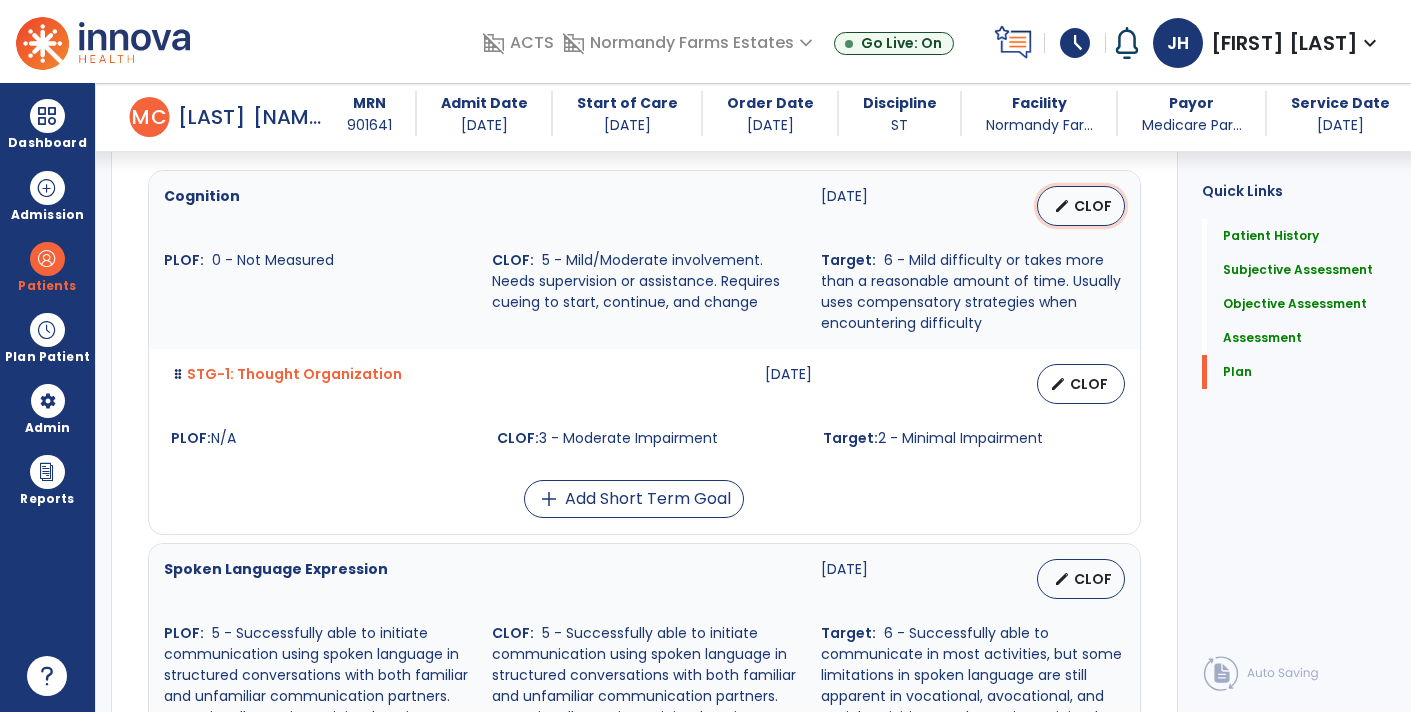 click on "CLOF" at bounding box center [1093, 206] 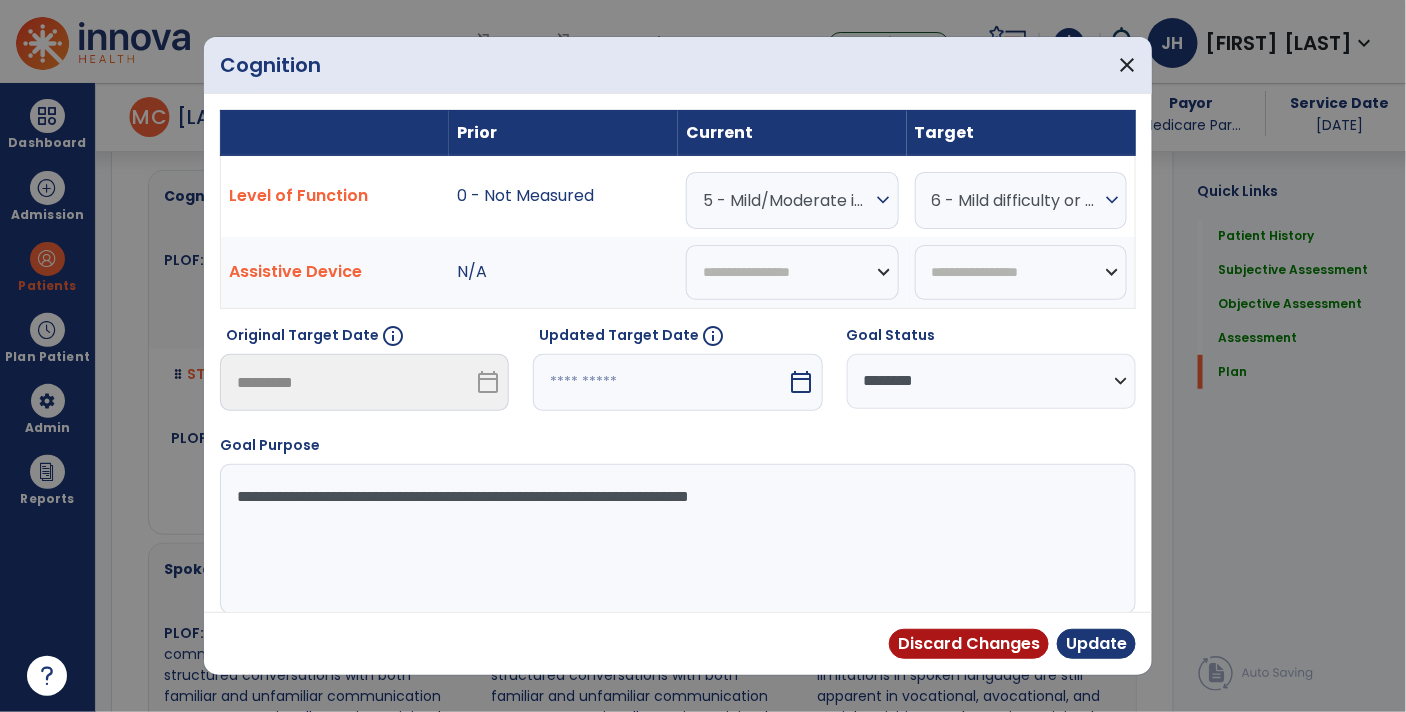 scroll, scrollTop: 4879, scrollLeft: 0, axis: vertical 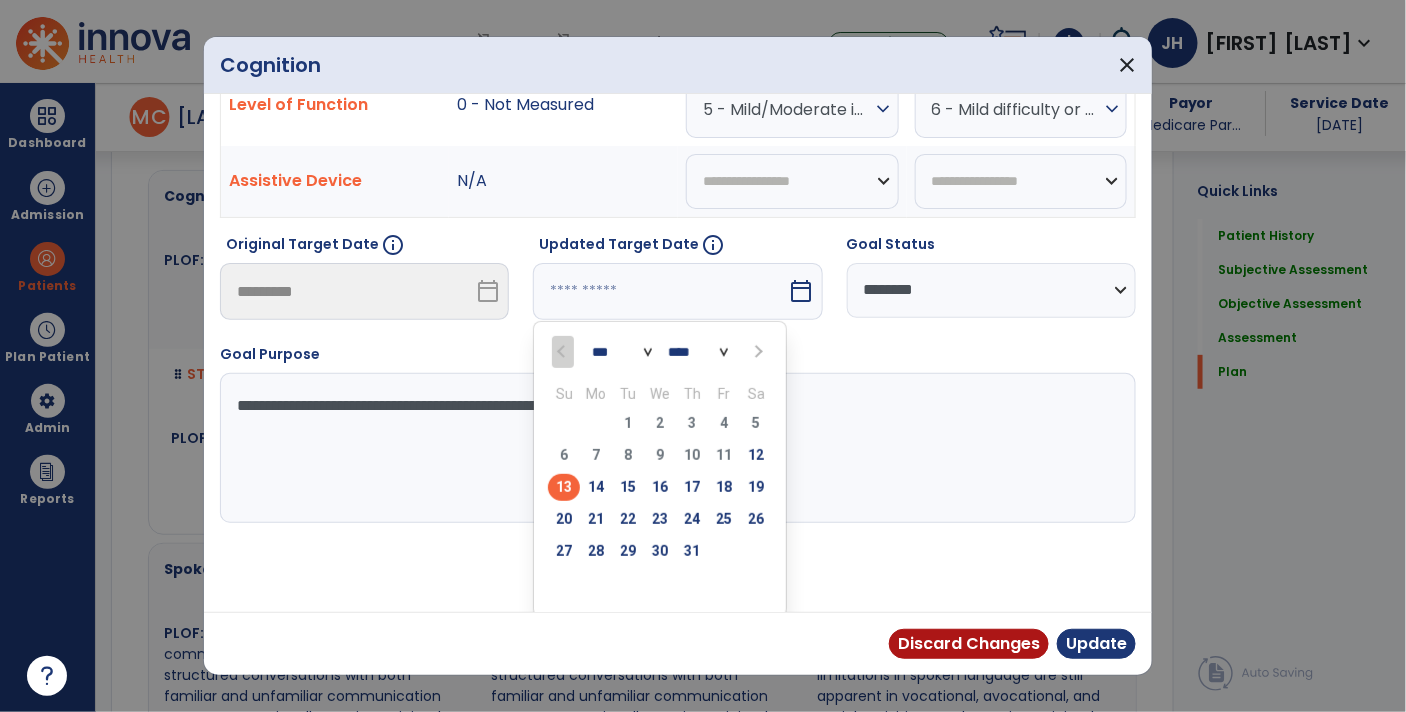 click on "*** ***" at bounding box center (622, 352) 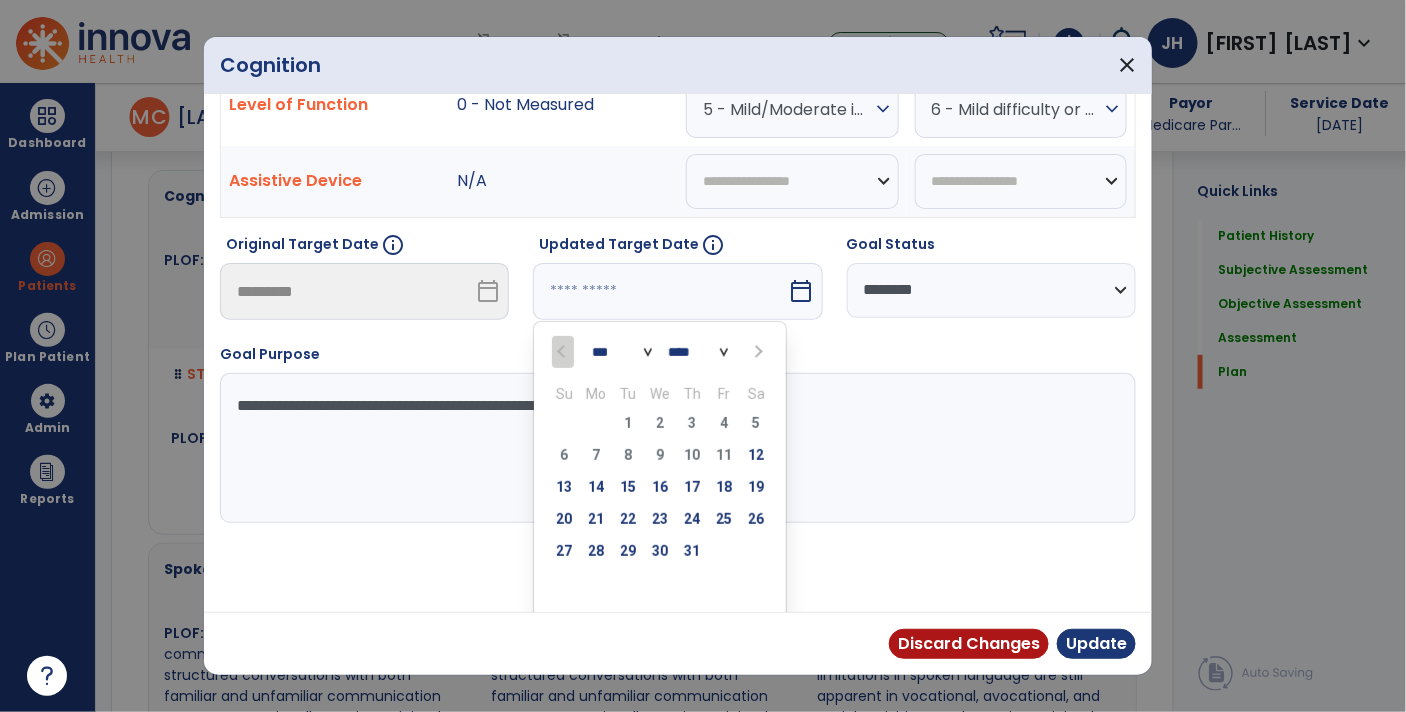 select on "*" 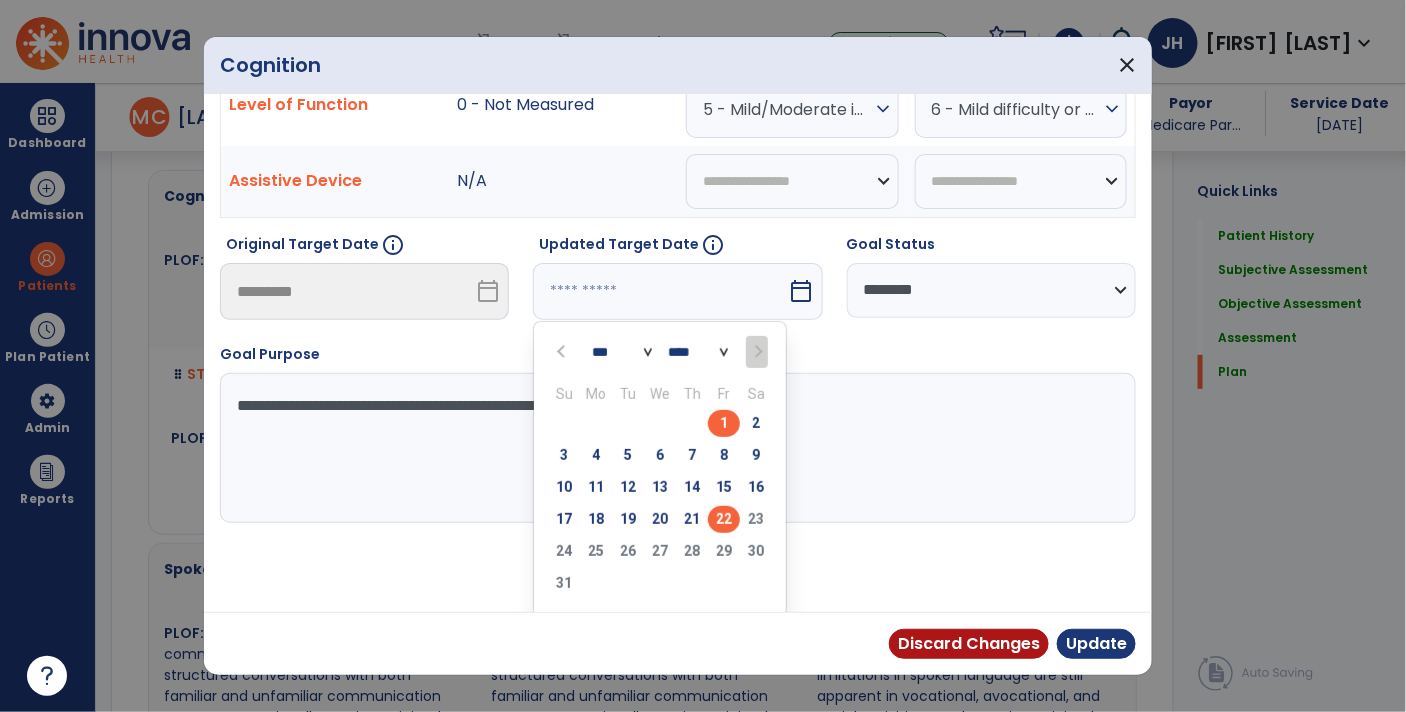 click on "22" at bounding box center [724, 519] 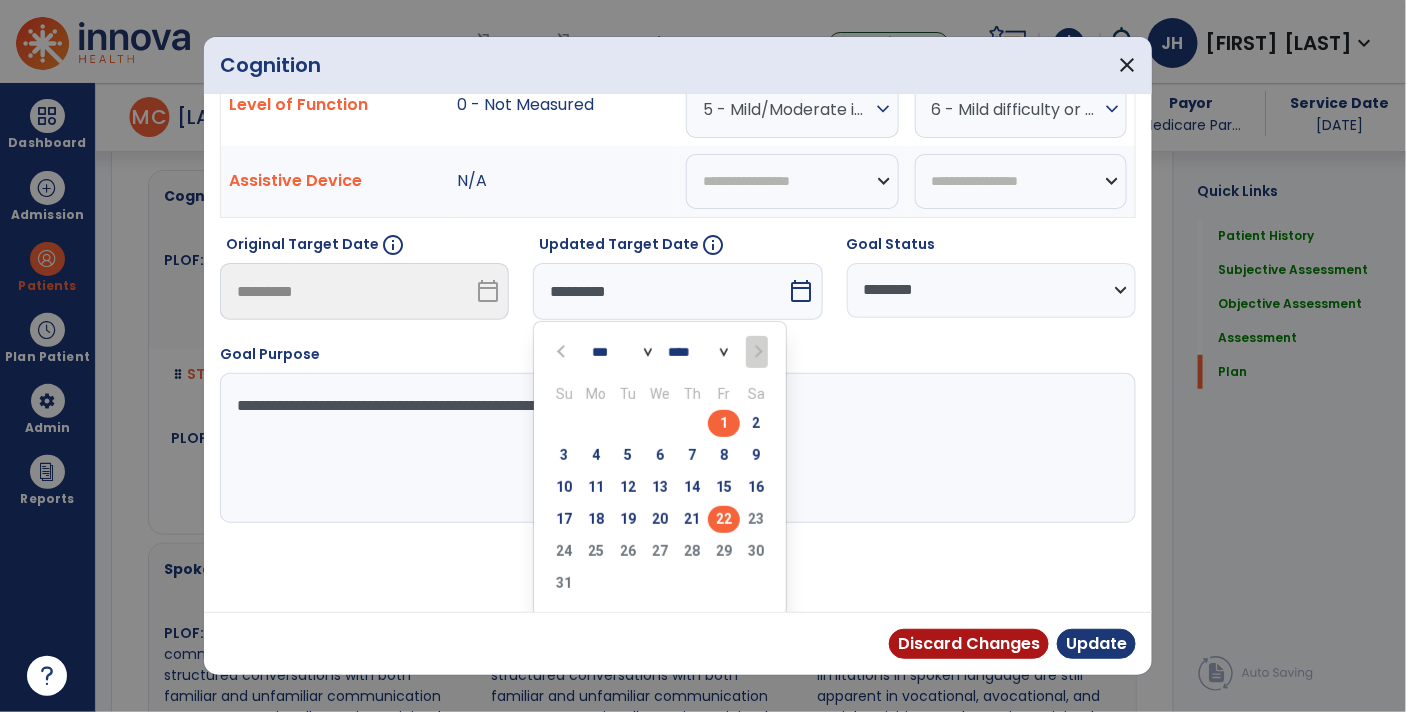 scroll, scrollTop: 13, scrollLeft: 0, axis: vertical 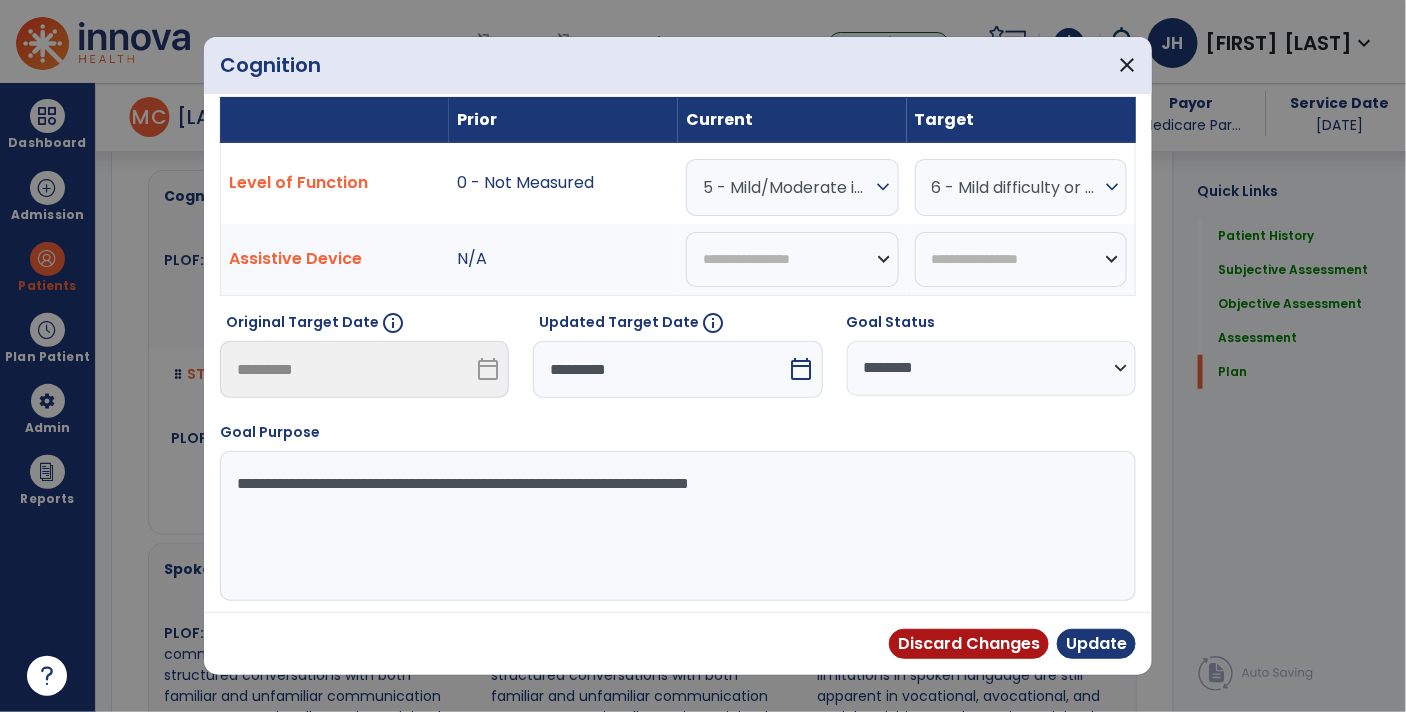 click on "**********" at bounding box center (676, 526) 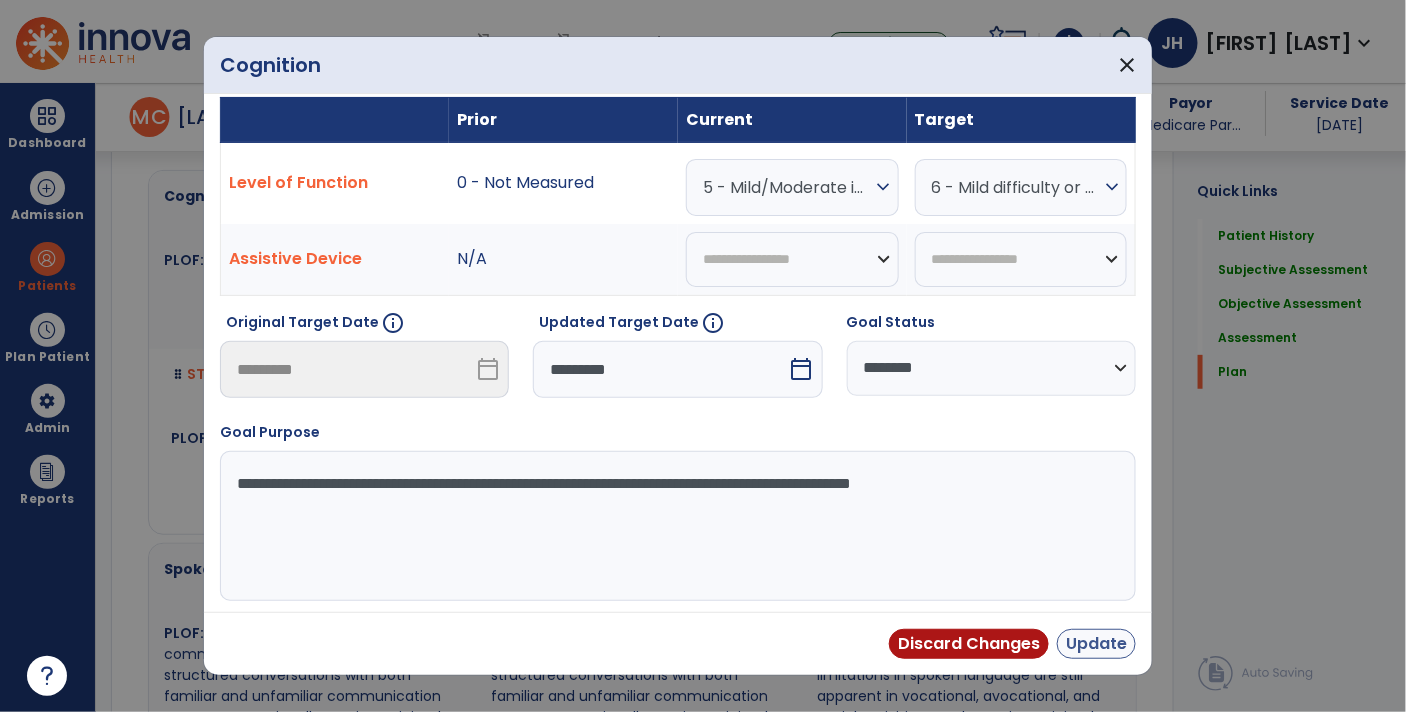 type on "**********" 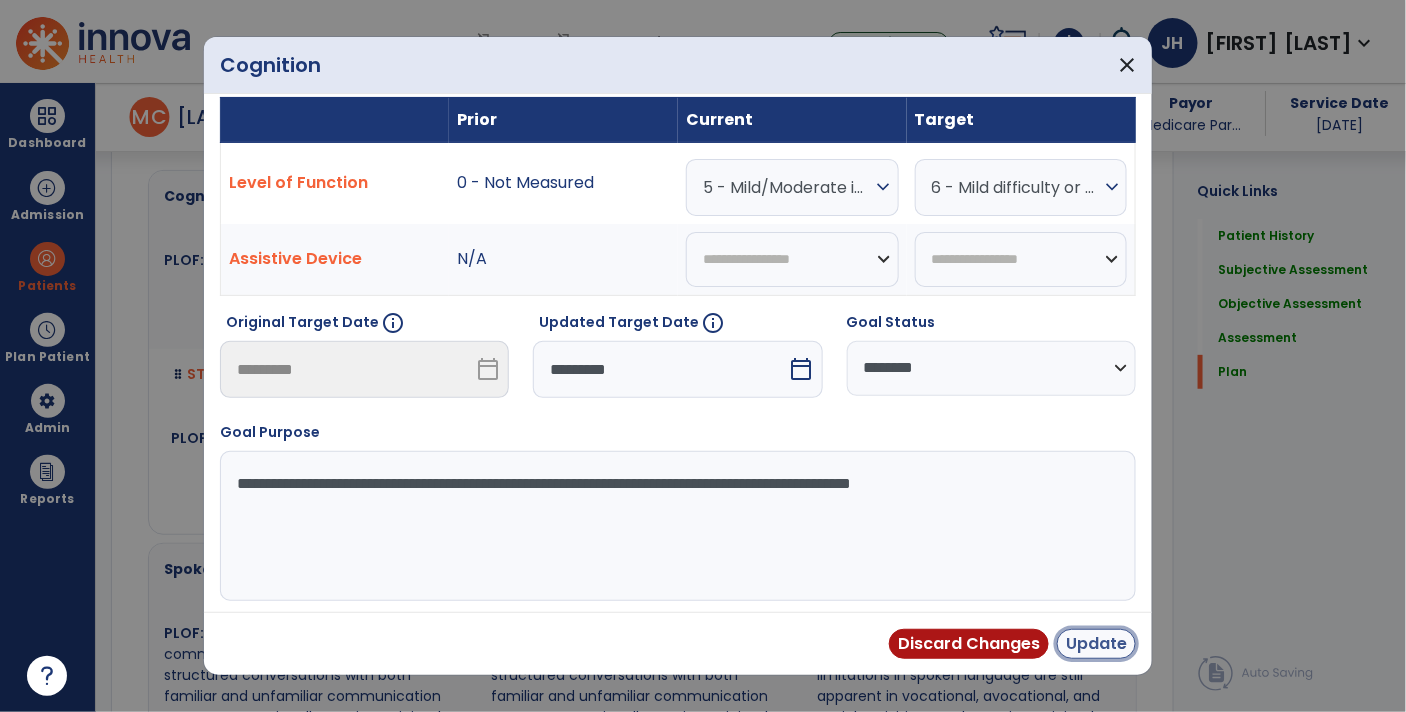 click on "Update" at bounding box center [1096, 644] 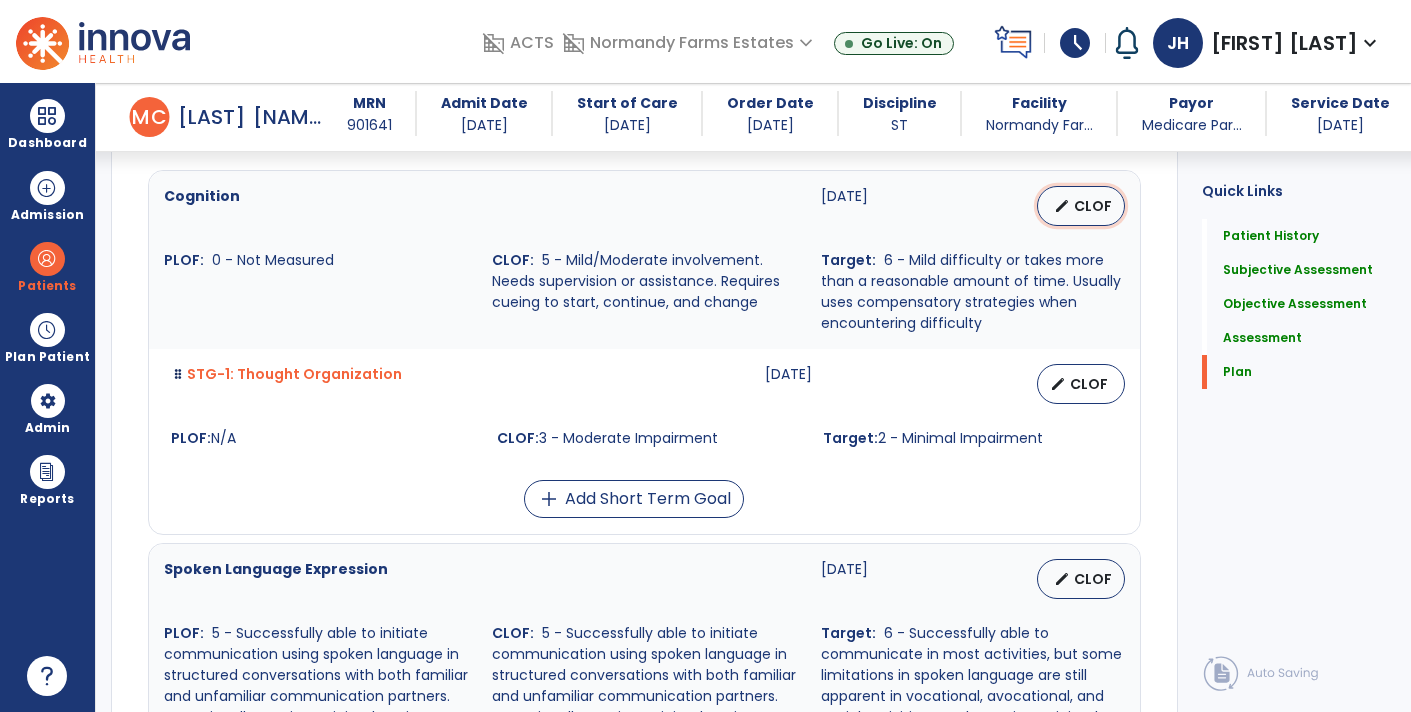 click on "CLOF" at bounding box center [1093, 206] 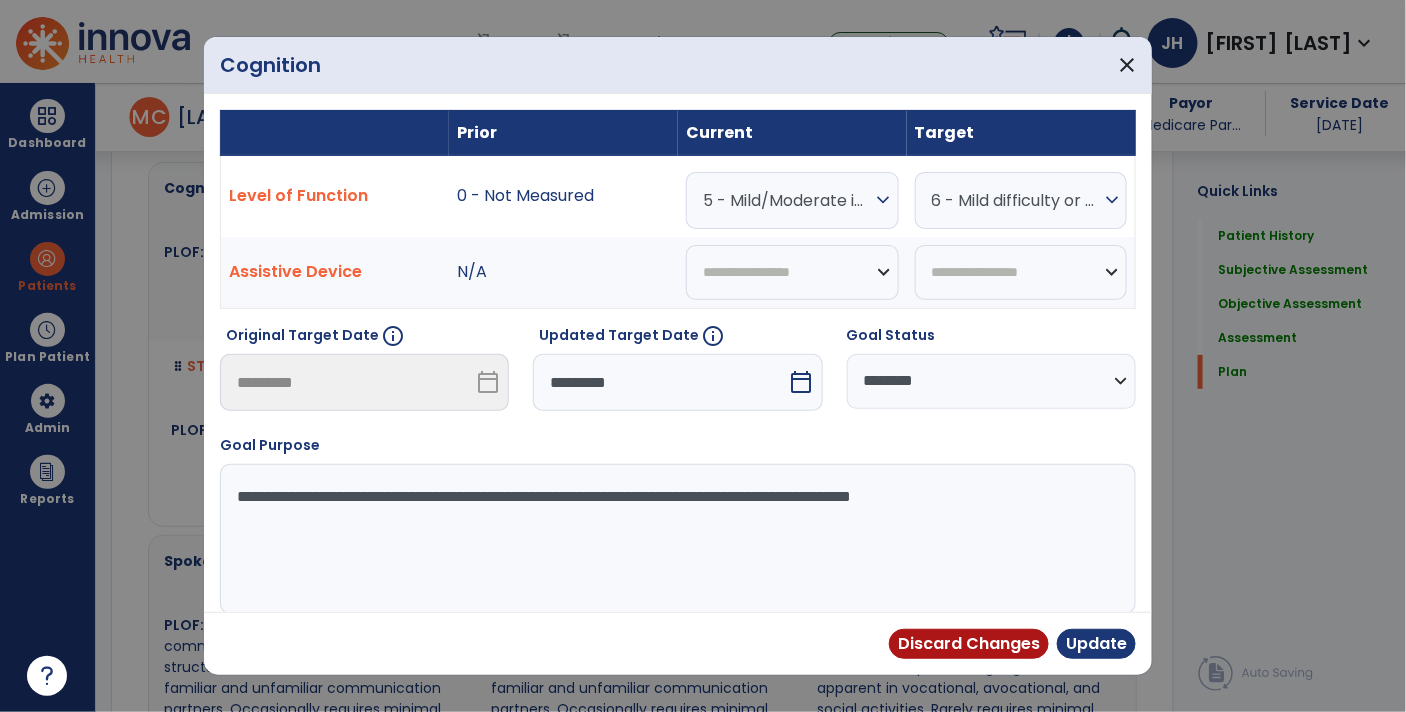 scroll, scrollTop: 4879, scrollLeft: 0, axis: vertical 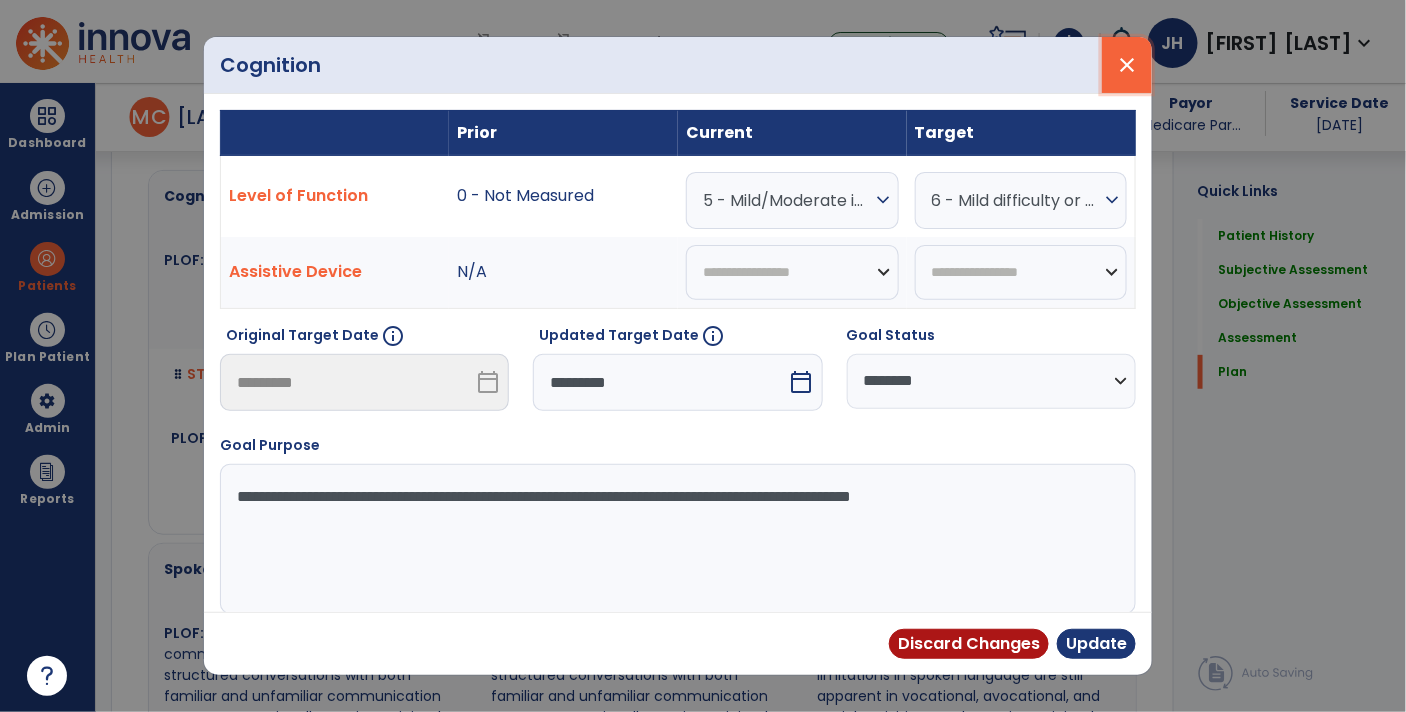 click on "close" at bounding box center (1127, 65) 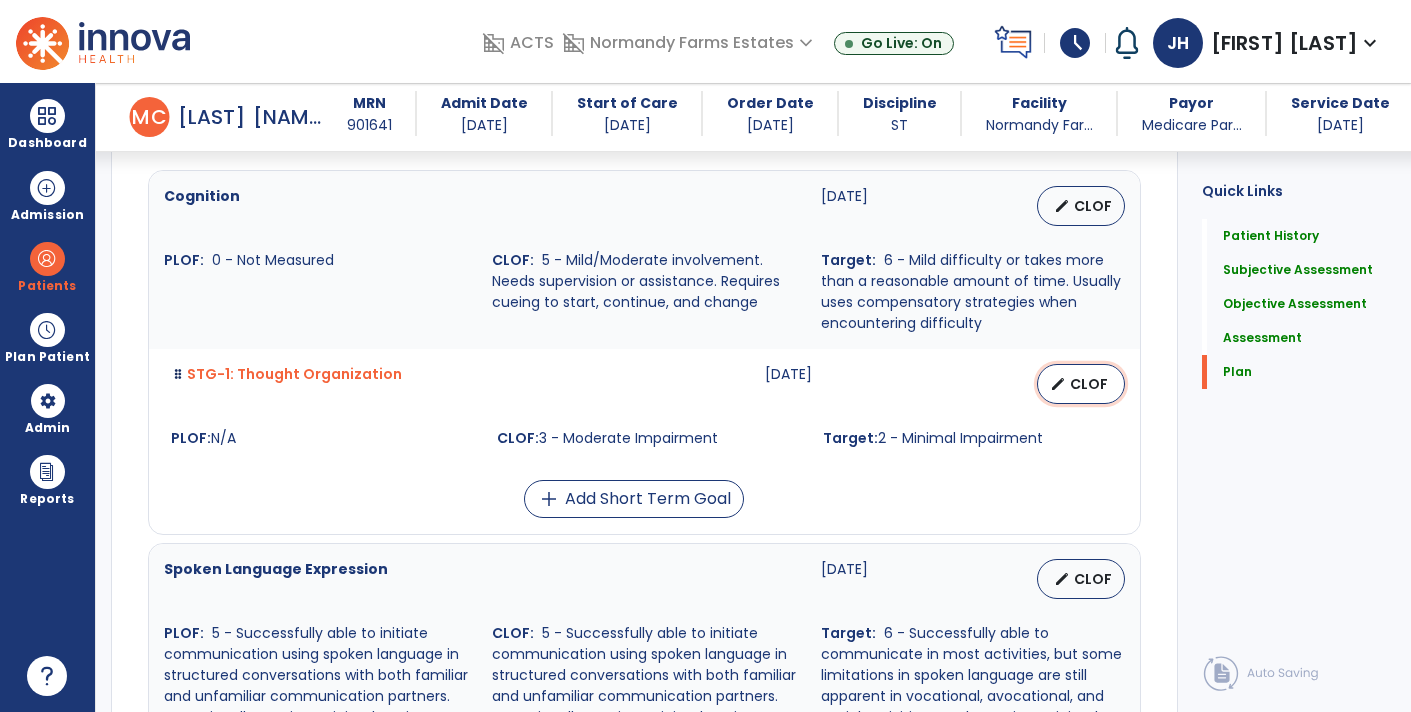 click on "edit" at bounding box center (1058, 384) 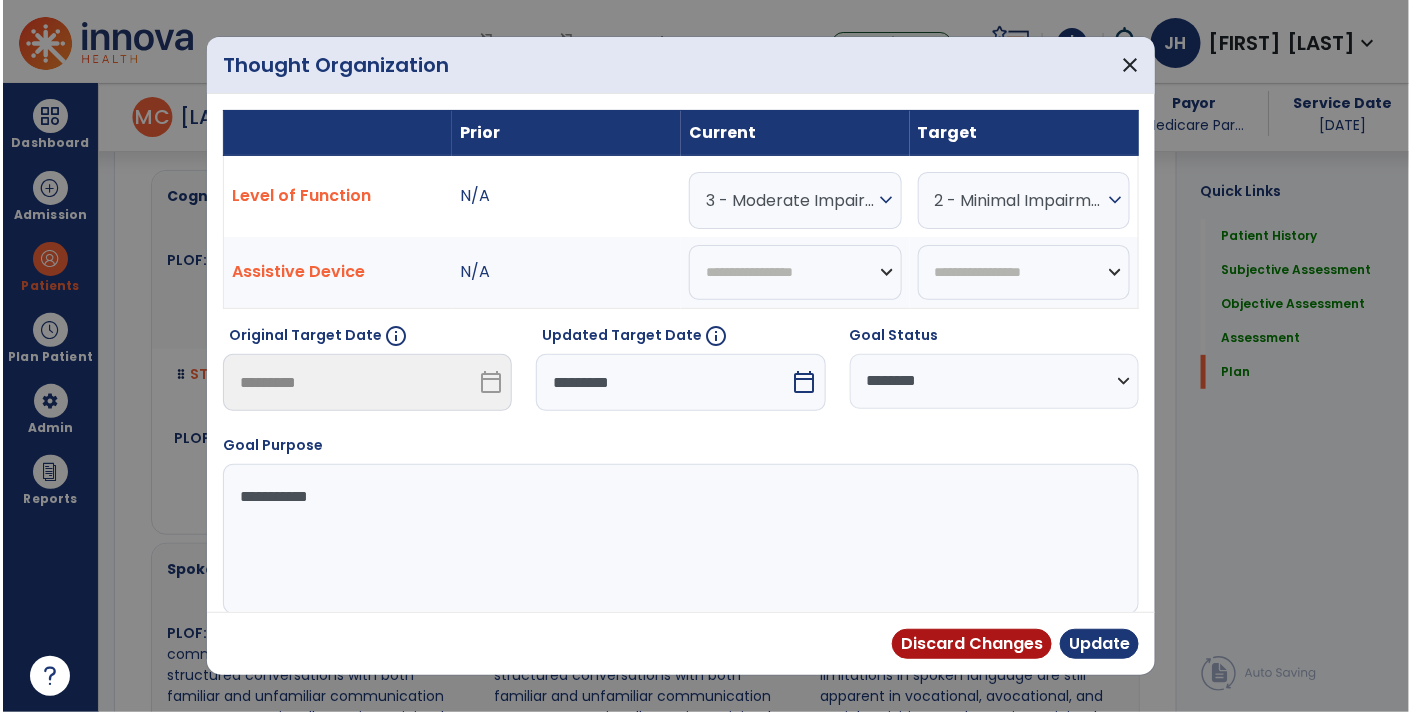 scroll, scrollTop: 4879, scrollLeft: 0, axis: vertical 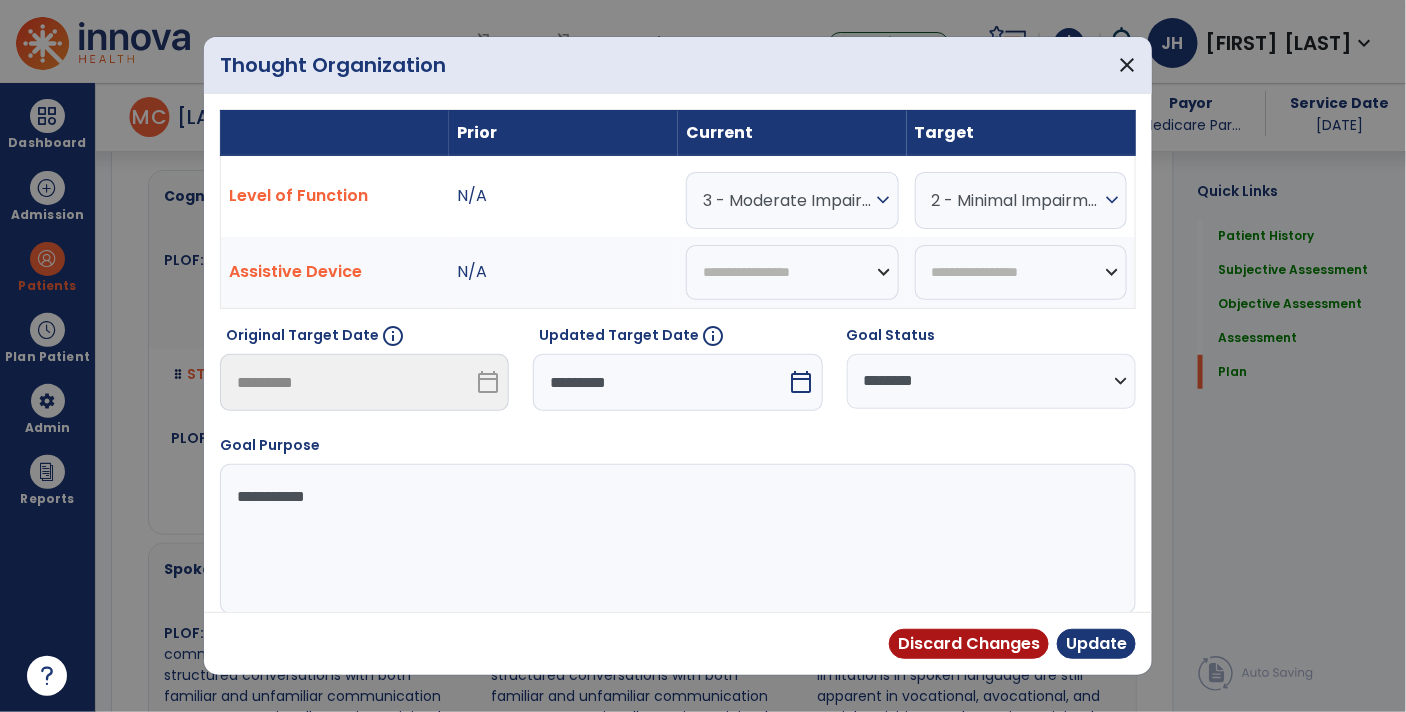 click on "expand_more" at bounding box center [884, 200] 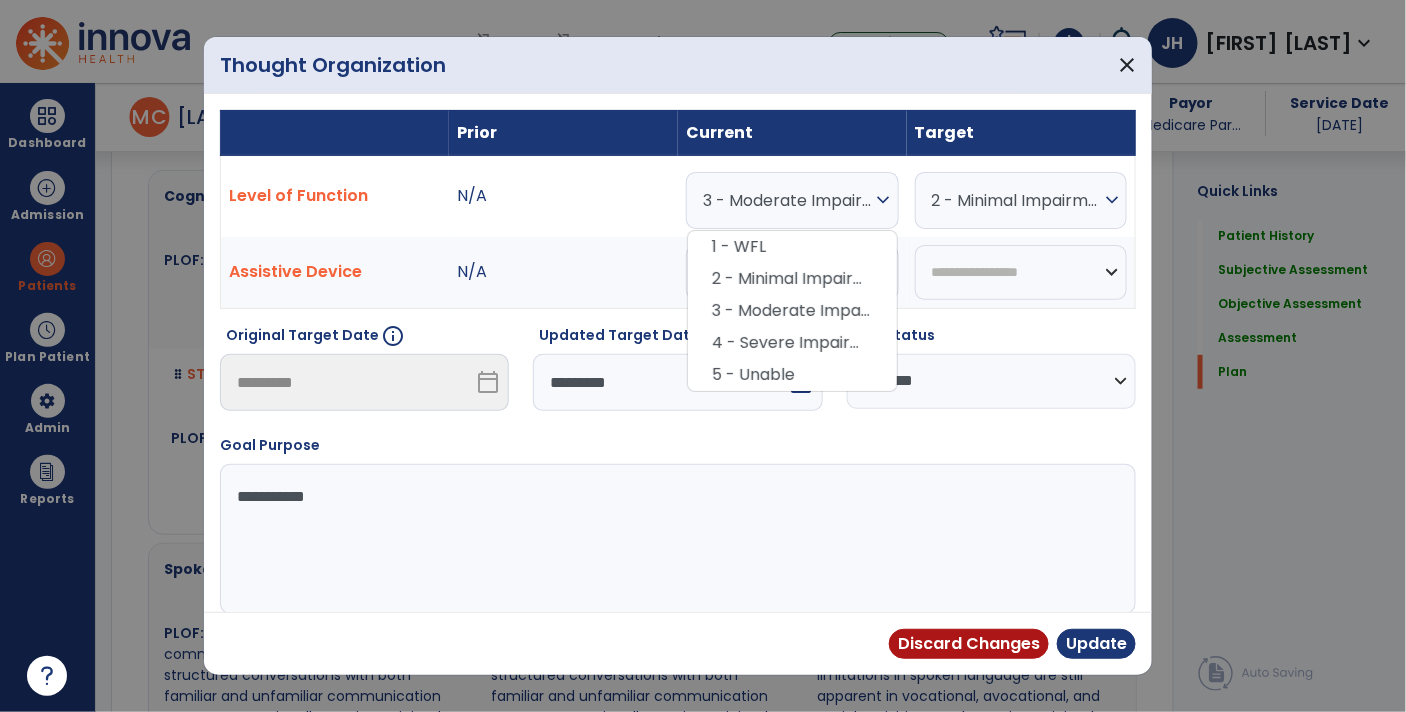 click on "expand_more" at bounding box center [884, 200] 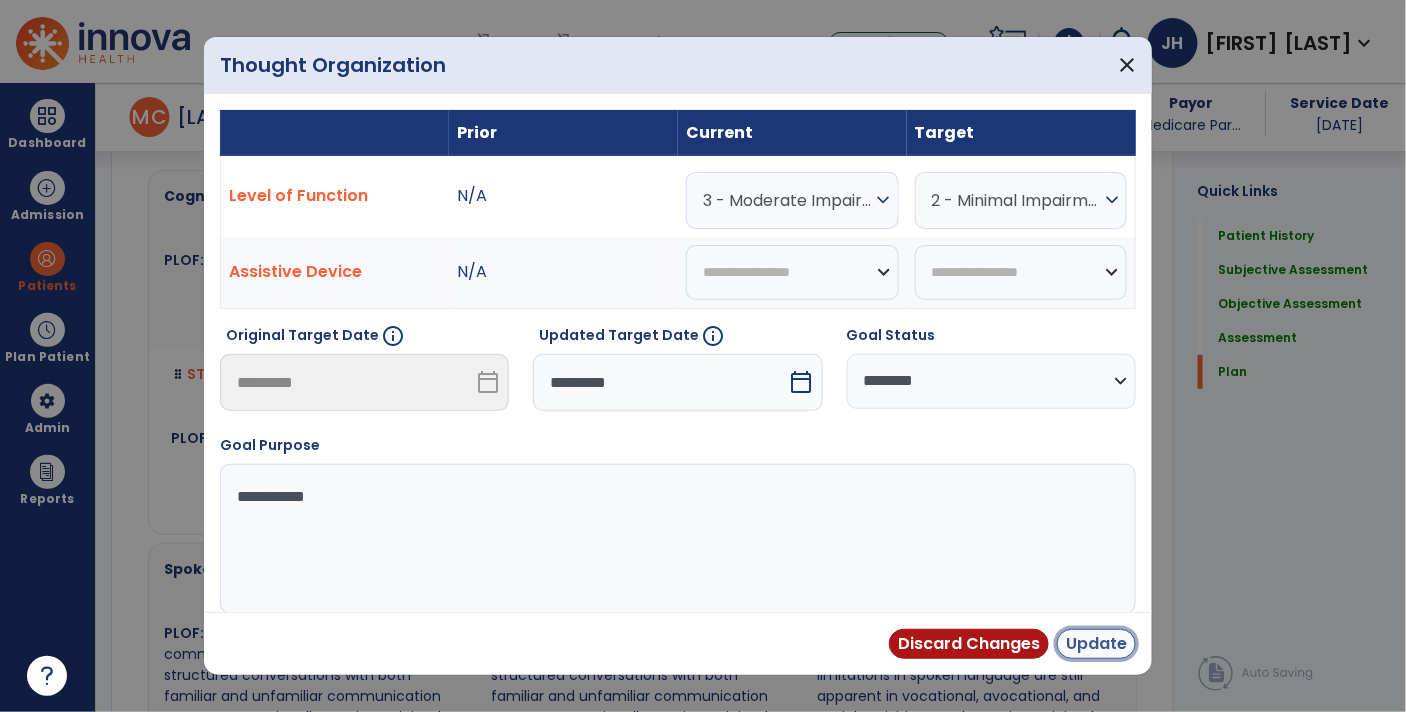 click on "Update" at bounding box center [1096, 644] 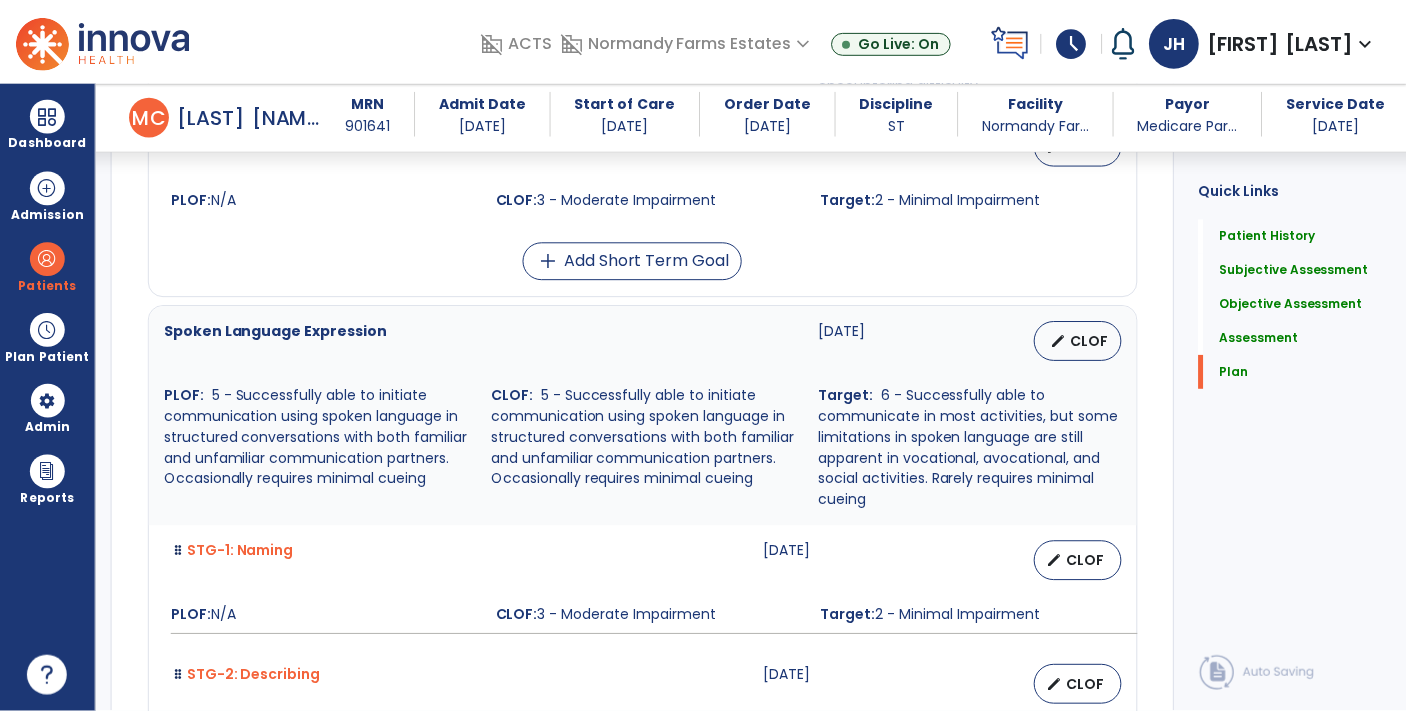 scroll, scrollTop: 5186, scrollLeft: 0, axis: vertical 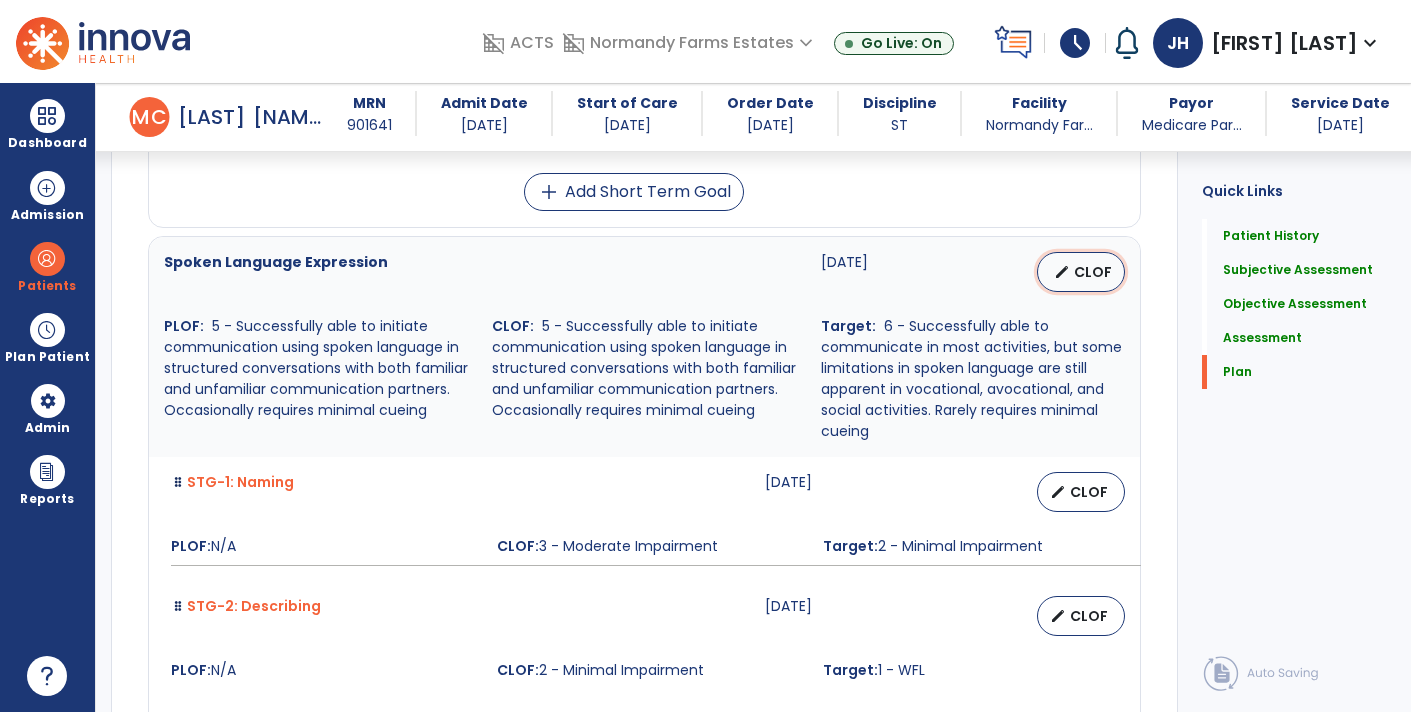 click on "edit   CLOF" at bounding box center (1081, 272) 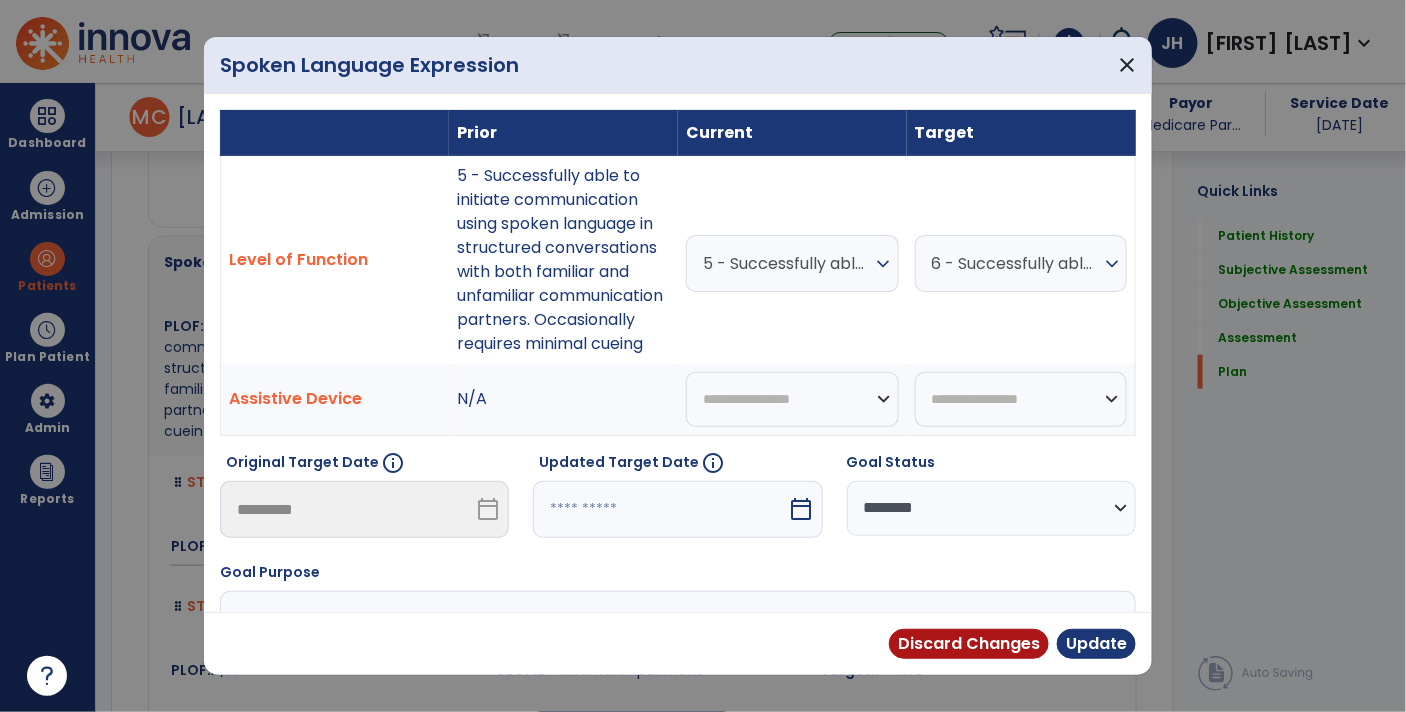 scroll, scrollTop: 5186, scrollLeft: 0, axis: vertical 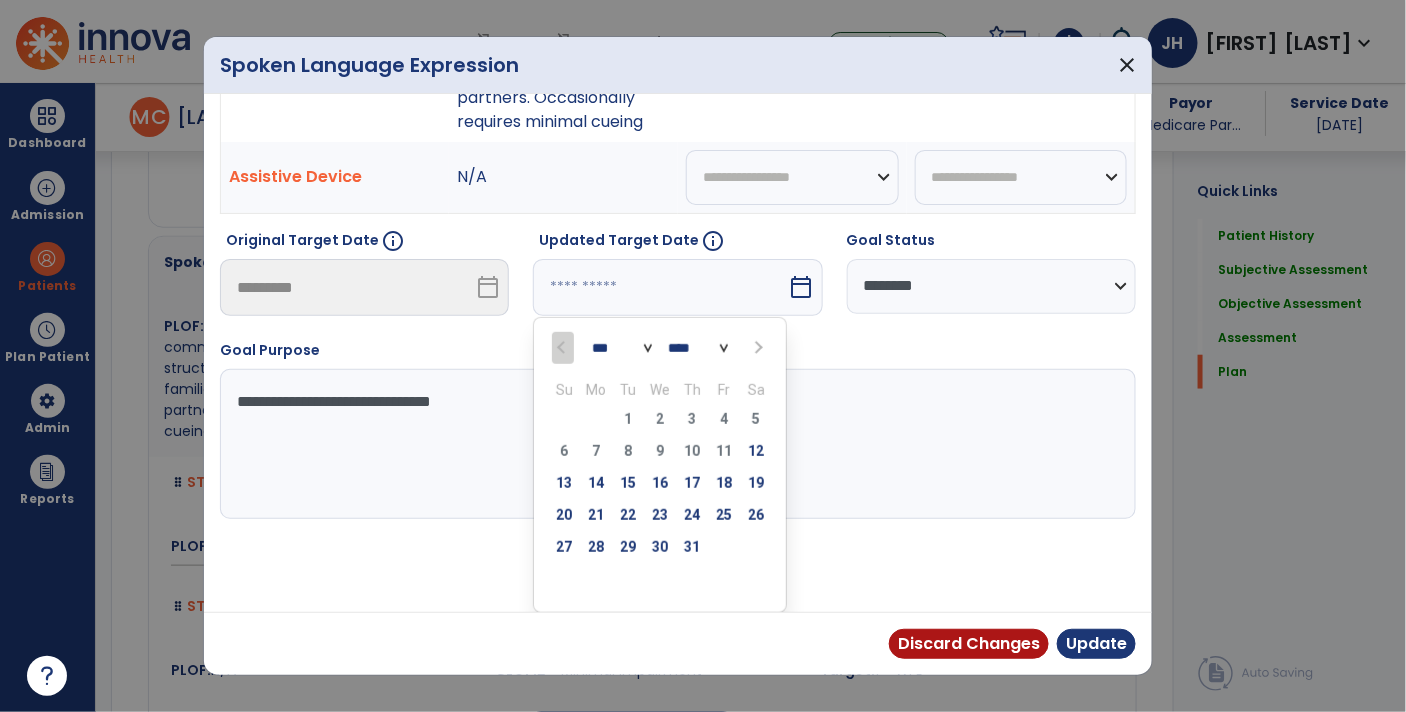 click on "*** ***" at bounding box center [622, 348] 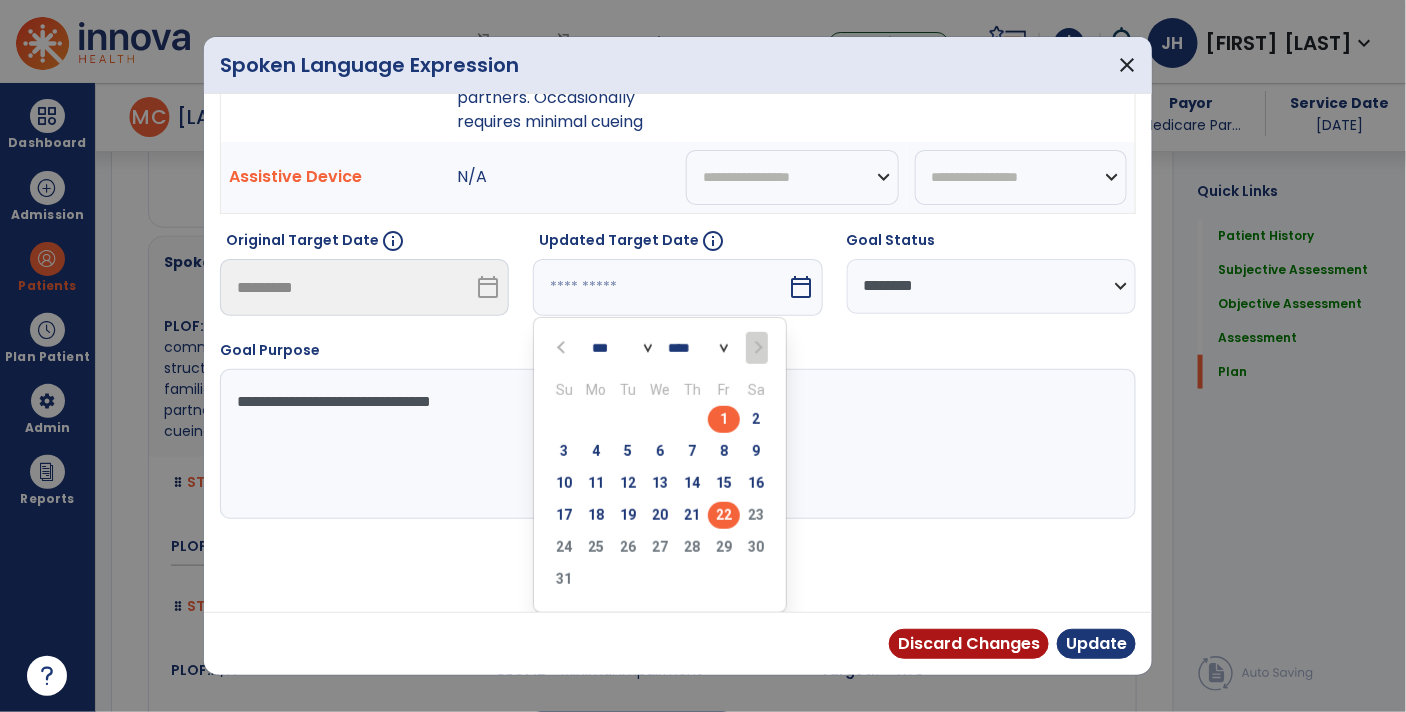 click on "22" at bounding box center (724, 515) 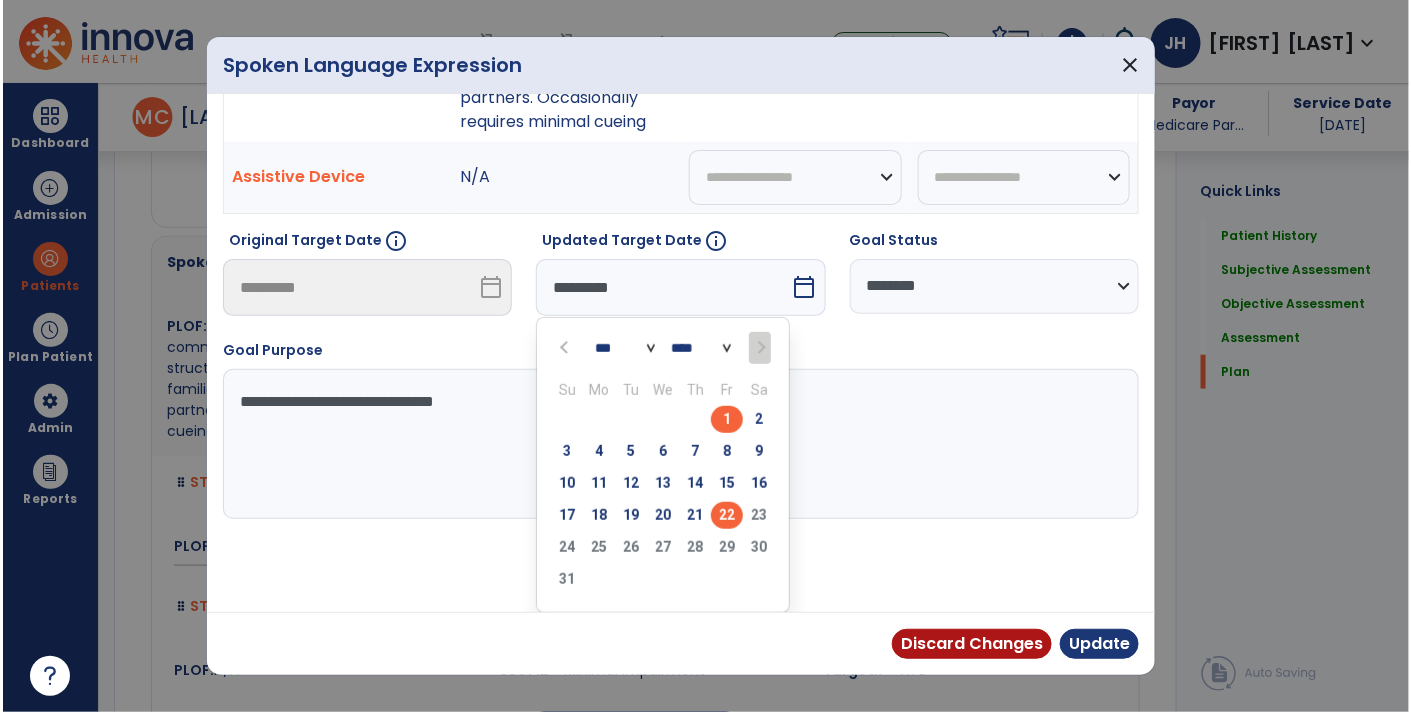 scroll, scrollTop: 164, scrollLeft: 0, axis: vertical 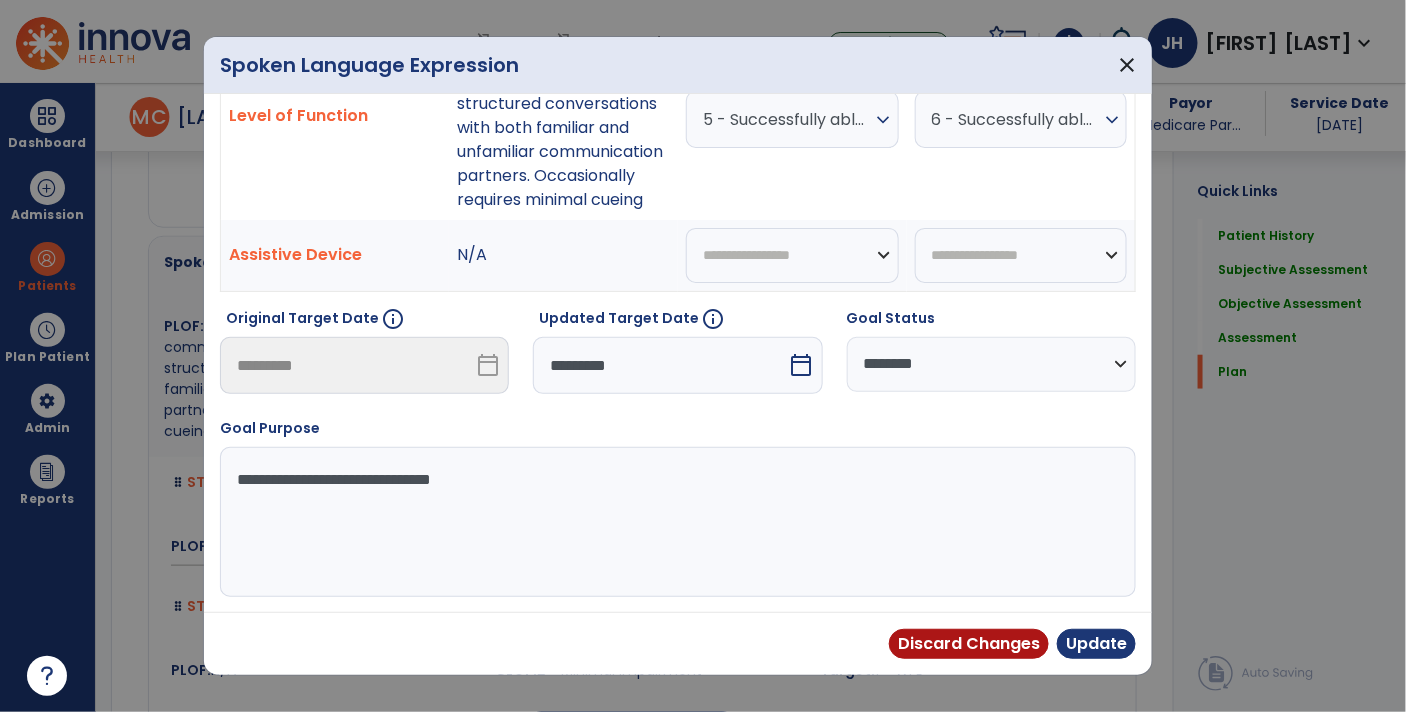 click on "**********" at bounding box center [676, 522] 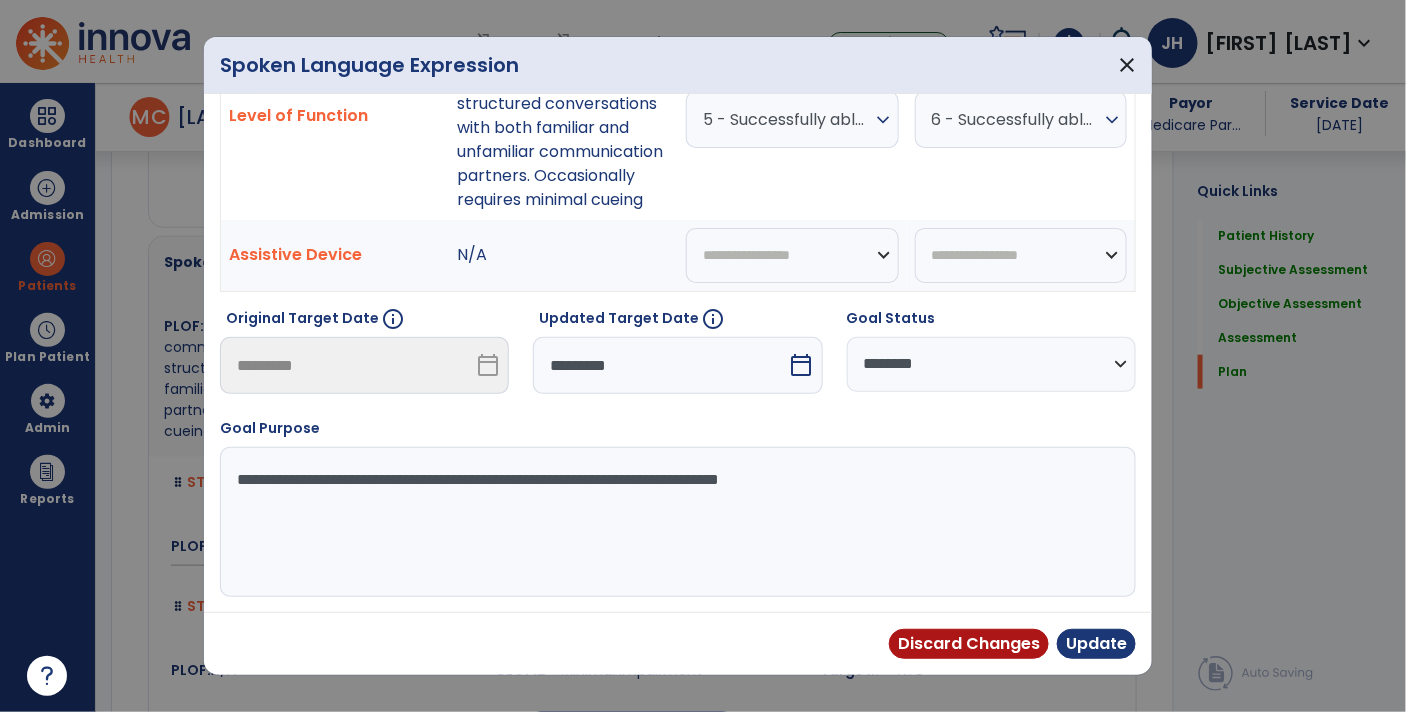 click on "**********" at bounding box center [676, 522] 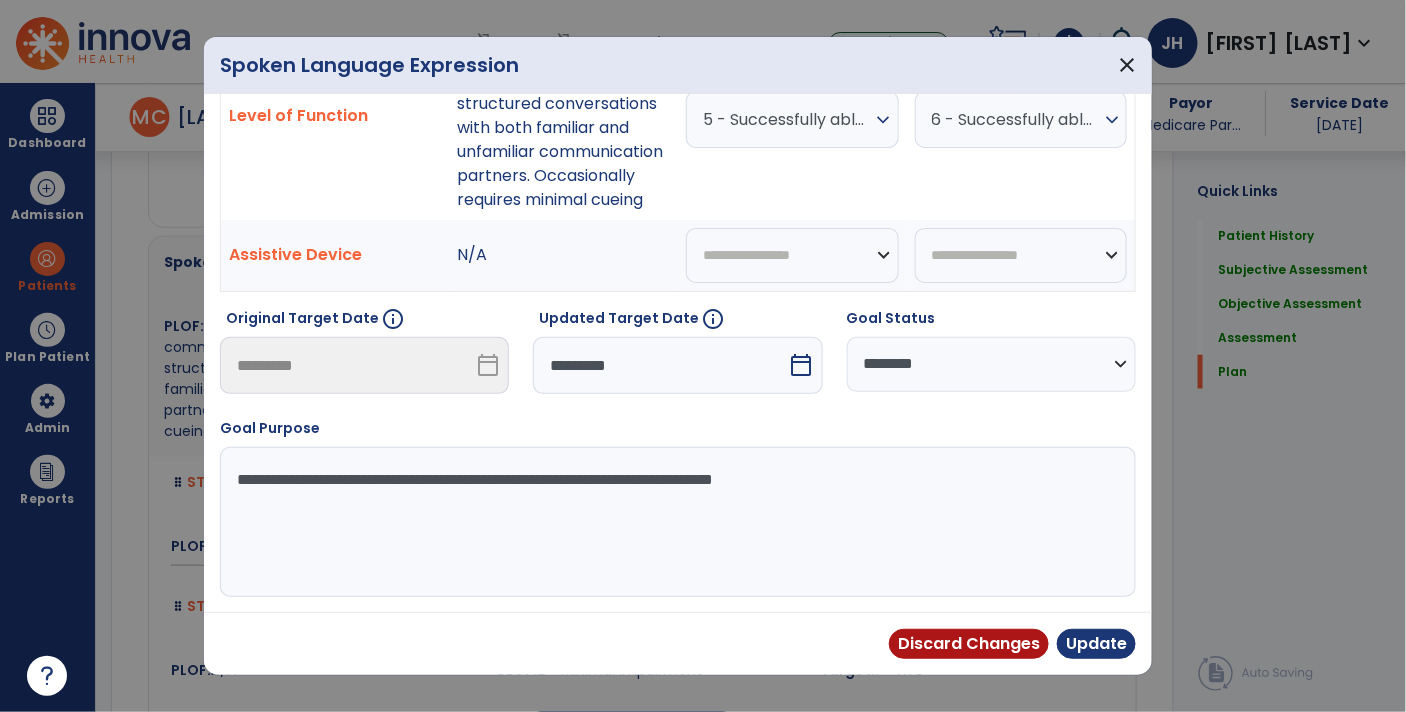 click on "**********" at bounding box center [676, 522] 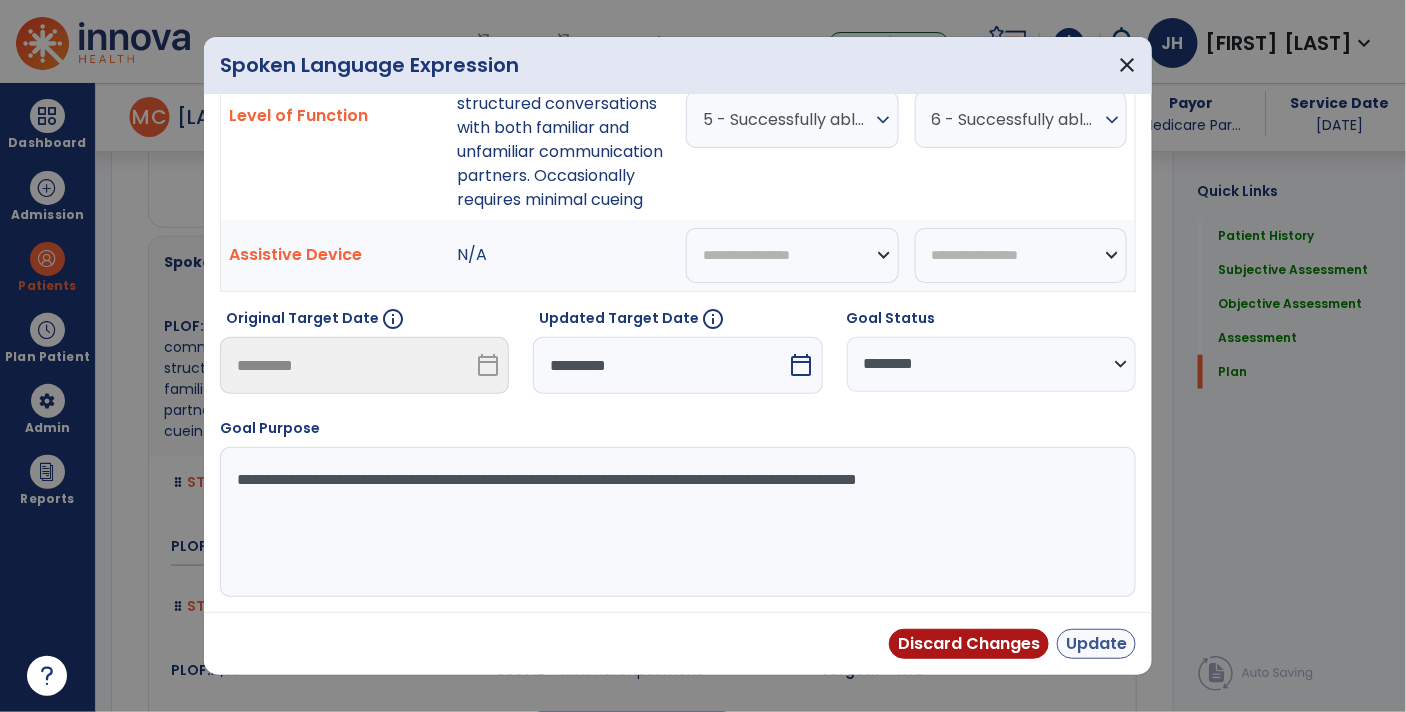 type on "**********" 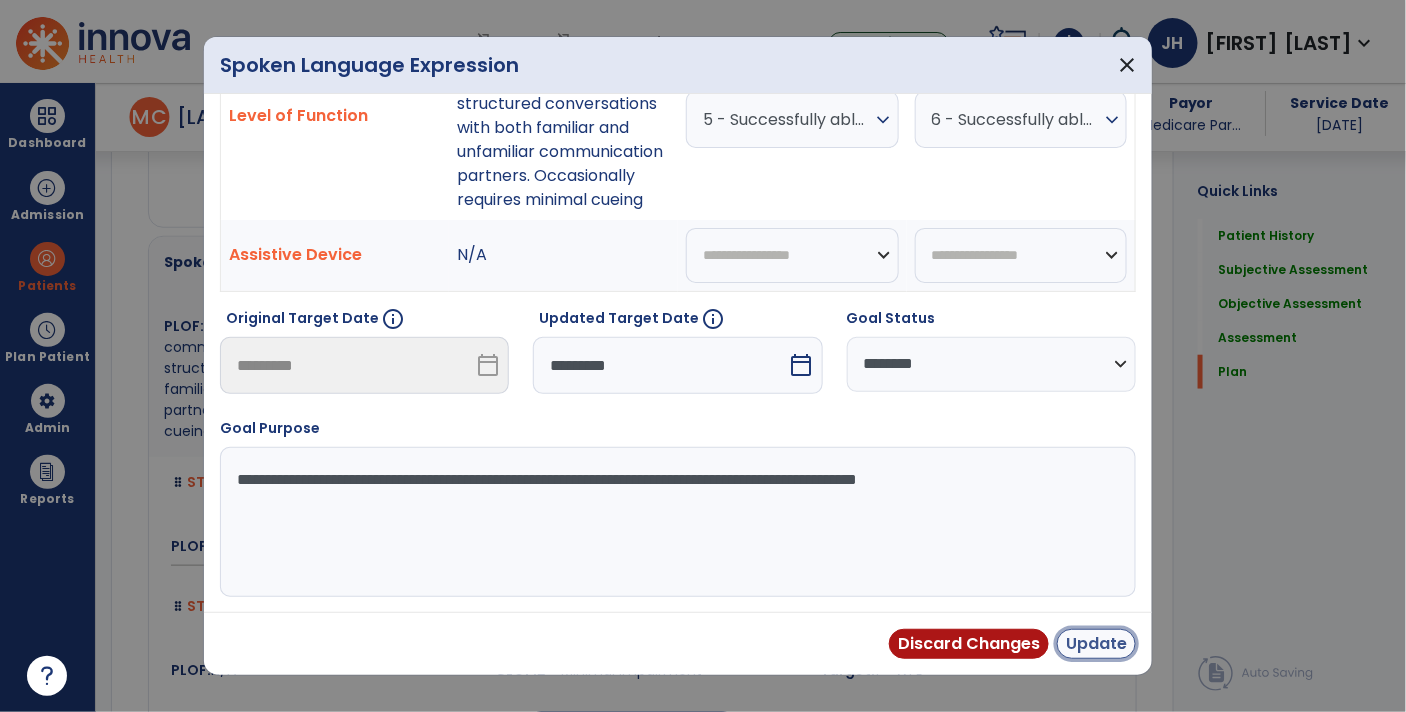 click on "Update" at bounding box center [1096, 644] 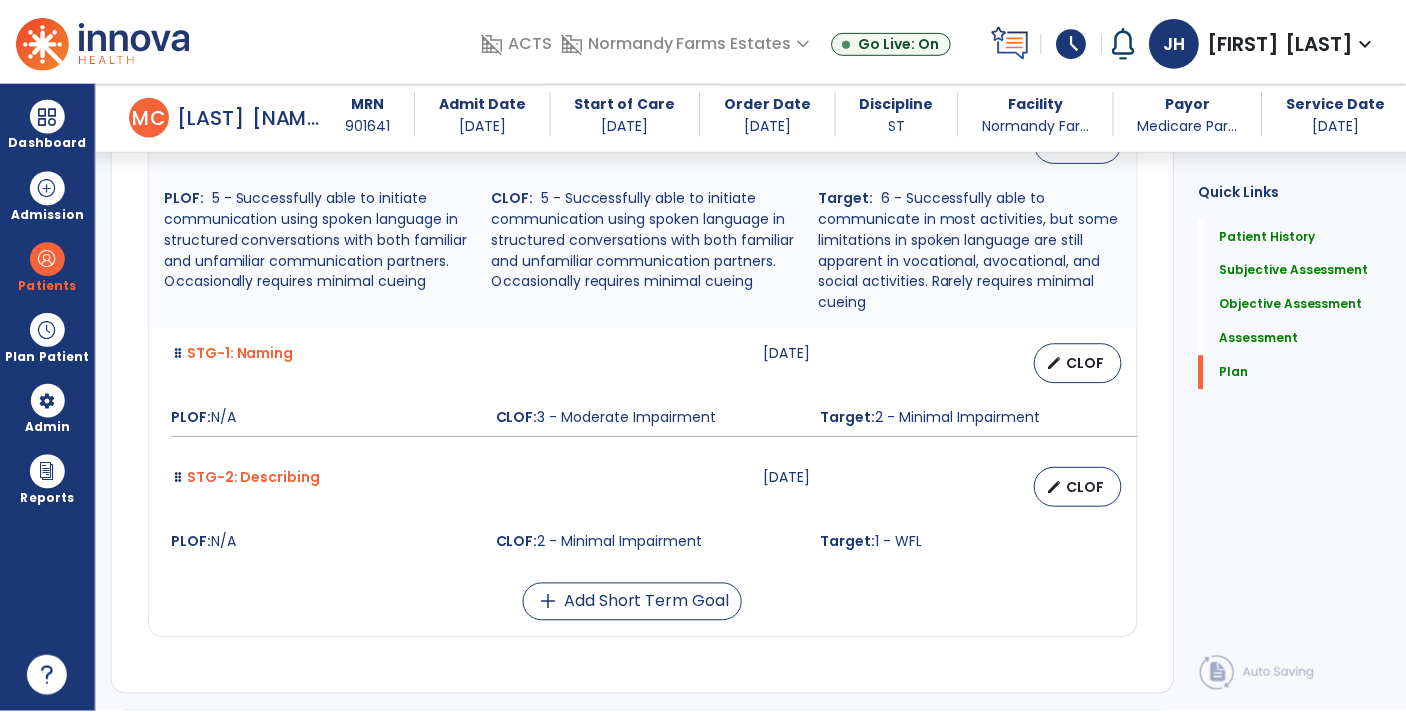 scroll, scrollTop: 5316, scrollLeft: 0, axis: vertical 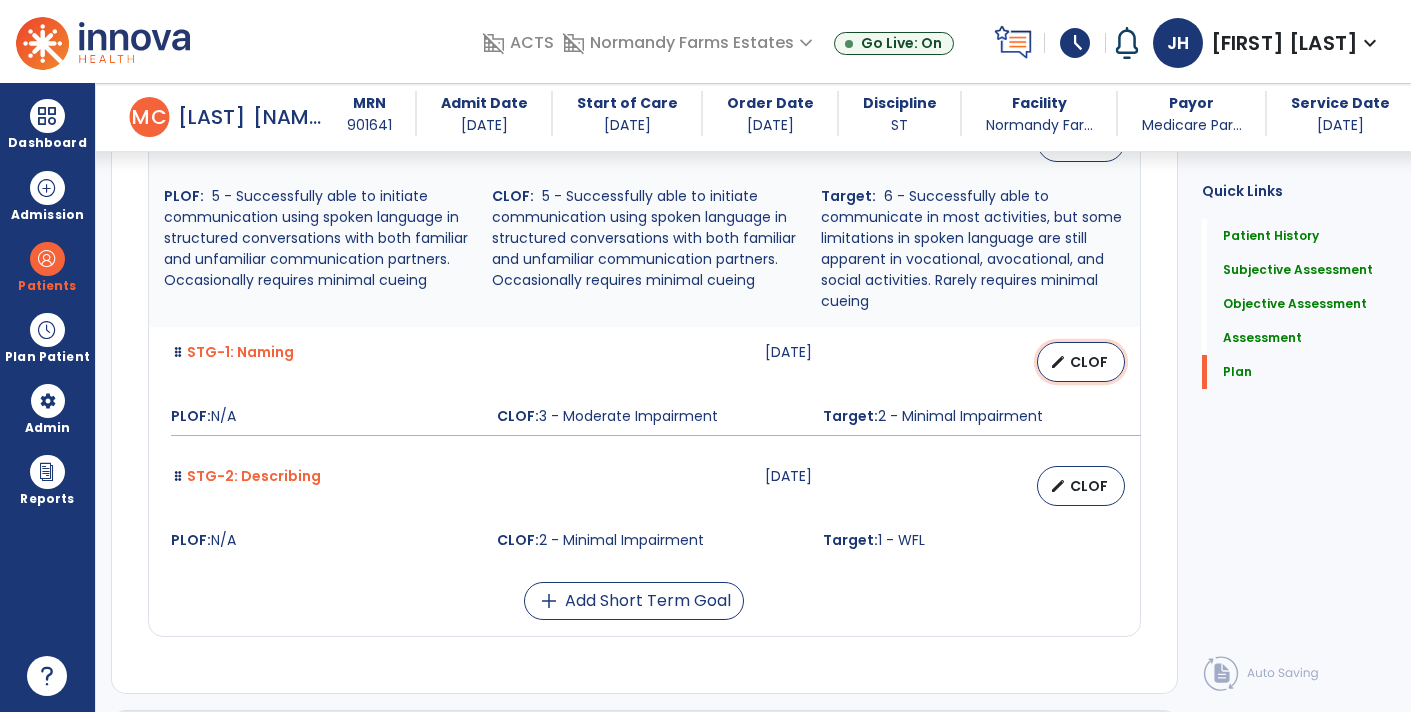 click on "CLOF" at bounding box center (1089, 362) 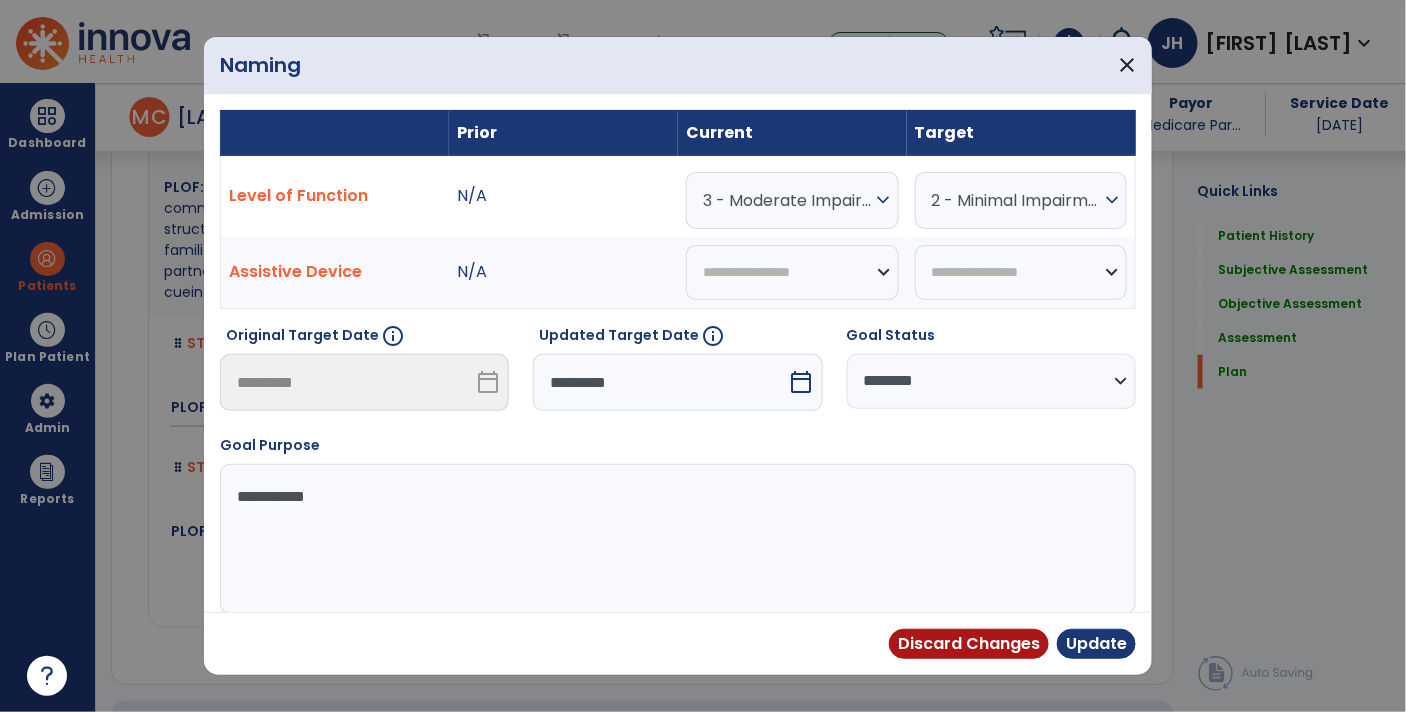scroll, scrollTop: 5316, scrollLeft: 0, axis: vertical 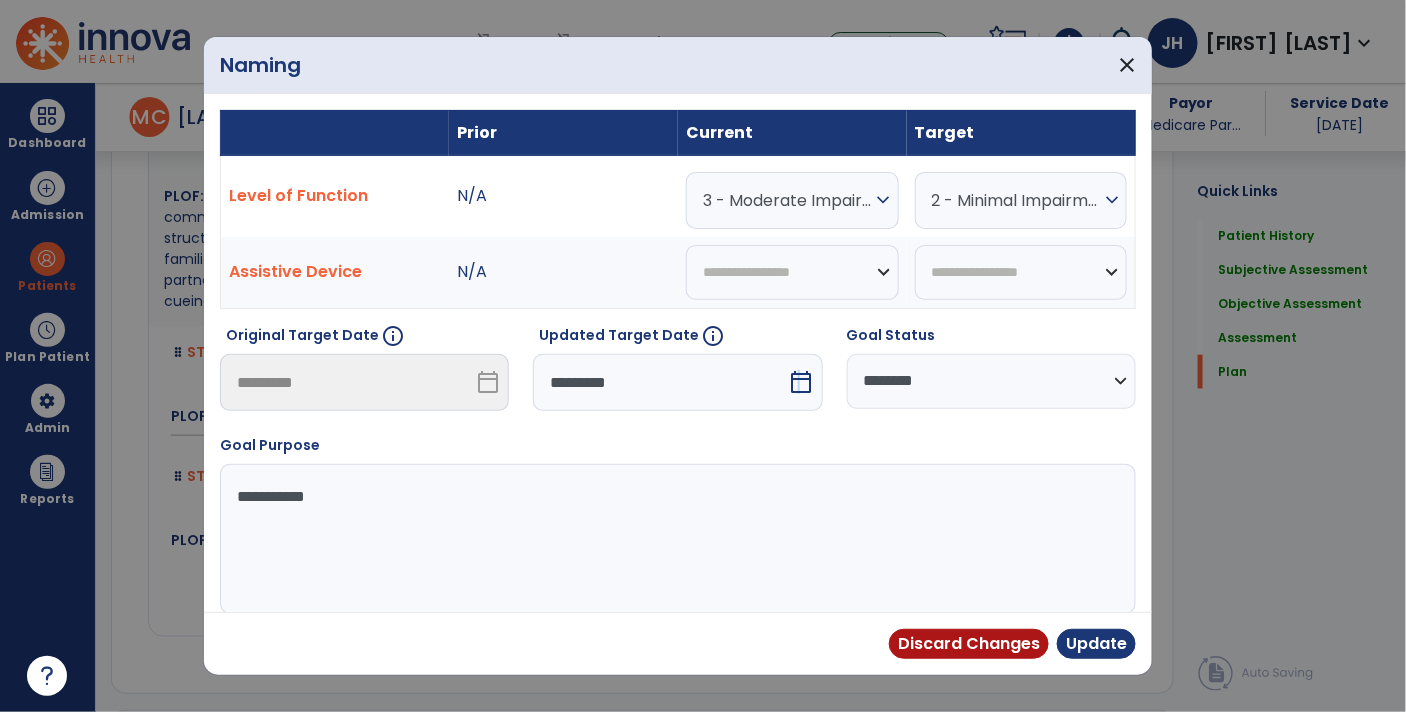 click on "calendar_today" at bounding box center [802, 382] 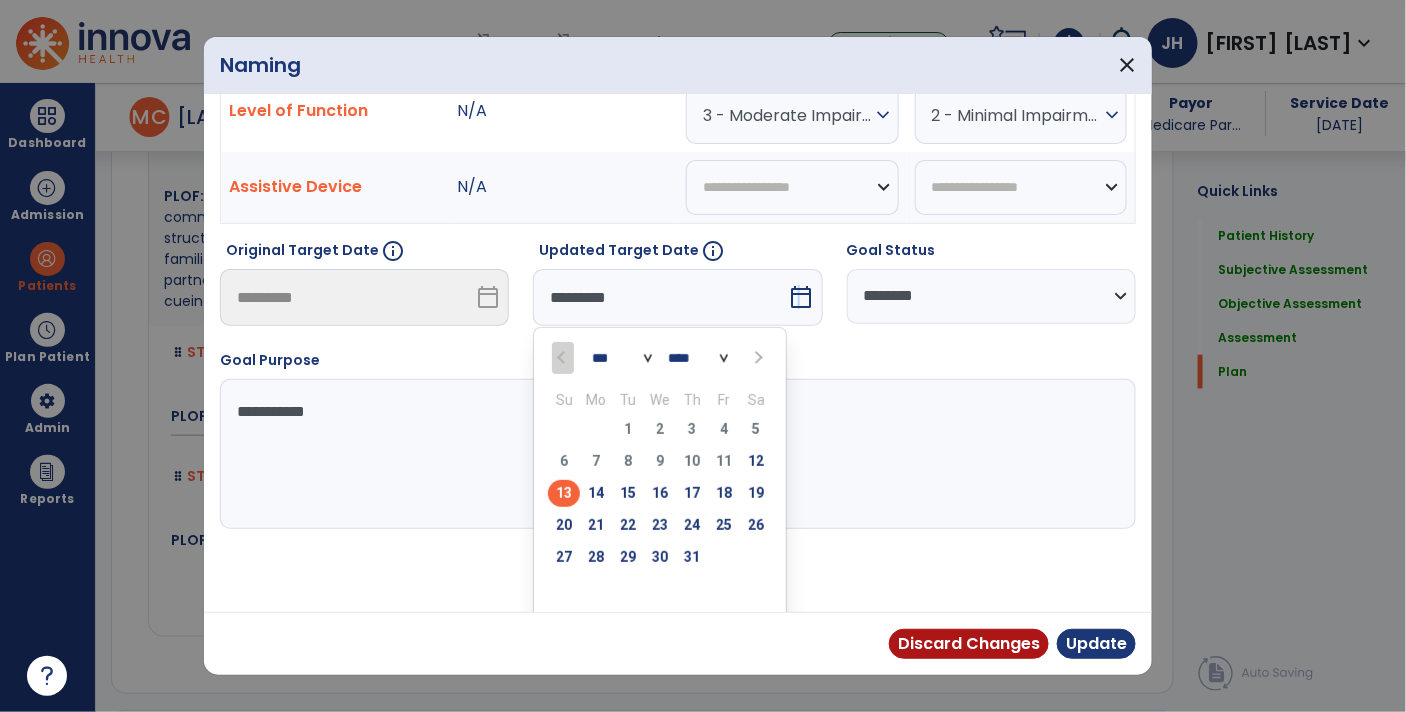 scroll, scrollTop: 91, scrollLeft: 0, axis: vertical 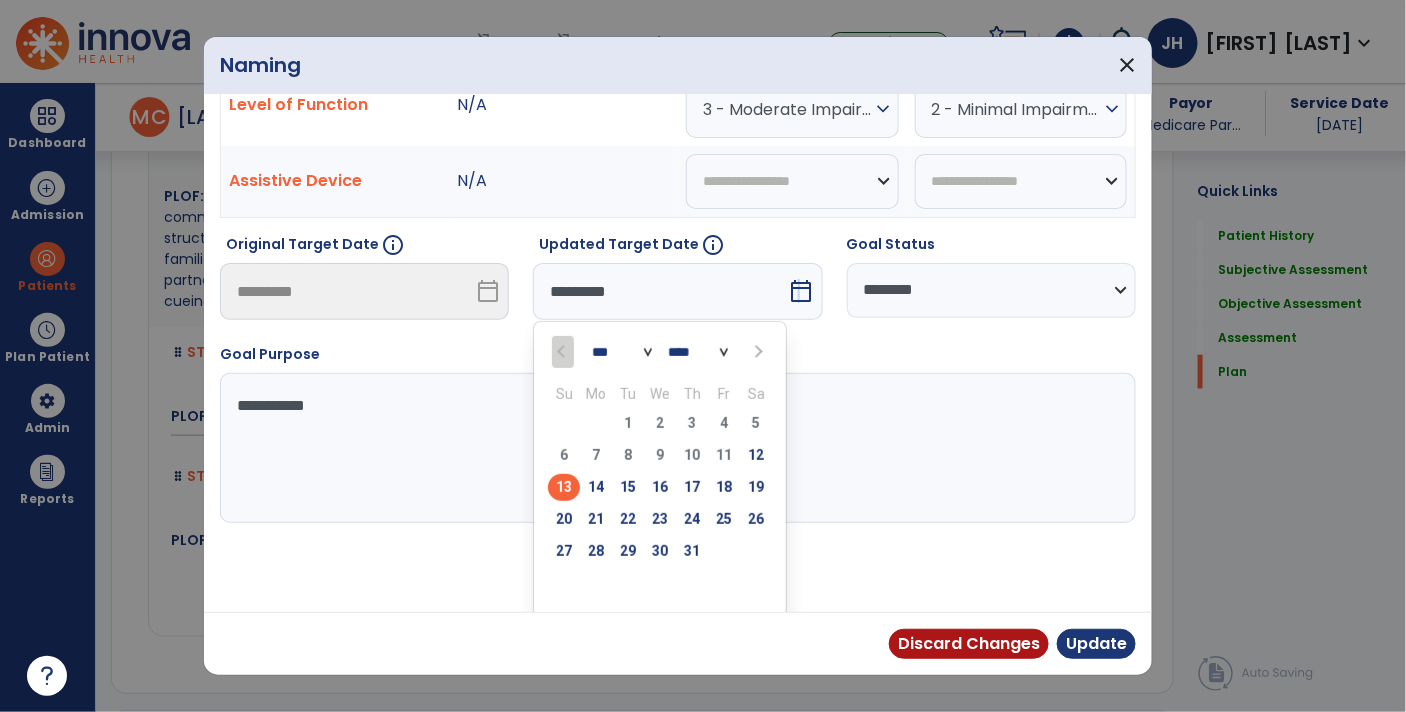 click on "*** ***" at bounding box center [622, 352] 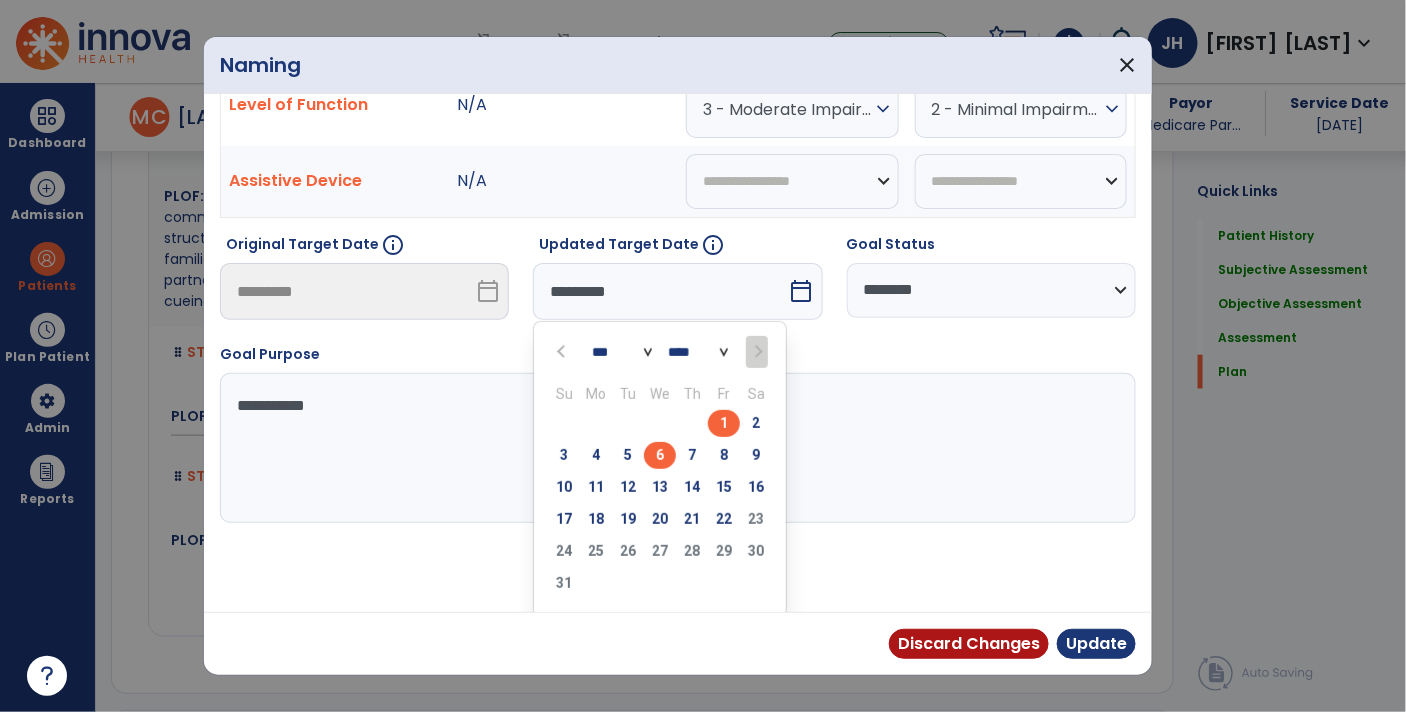 click on "6" at bounding box center (660, 455) 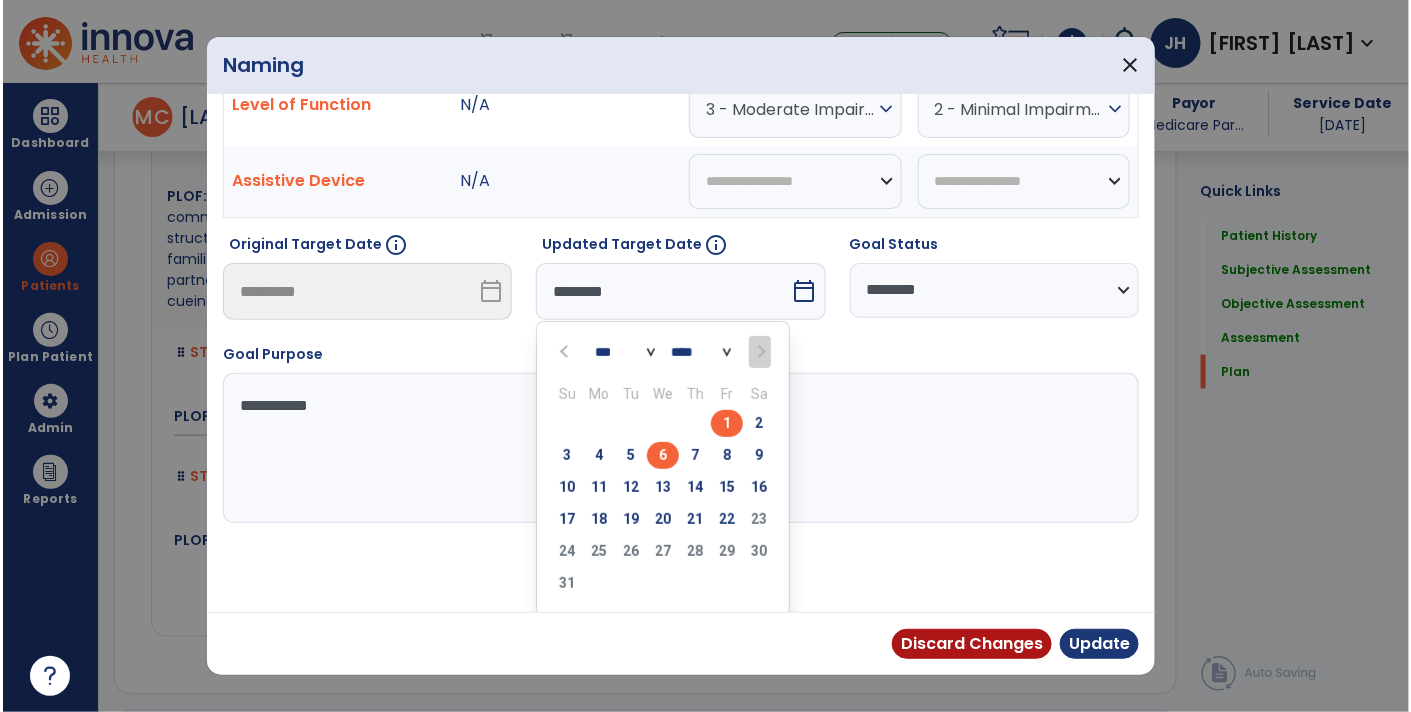 scroll, scrollTop: 13, scrollLeft: 0, axis: vertical 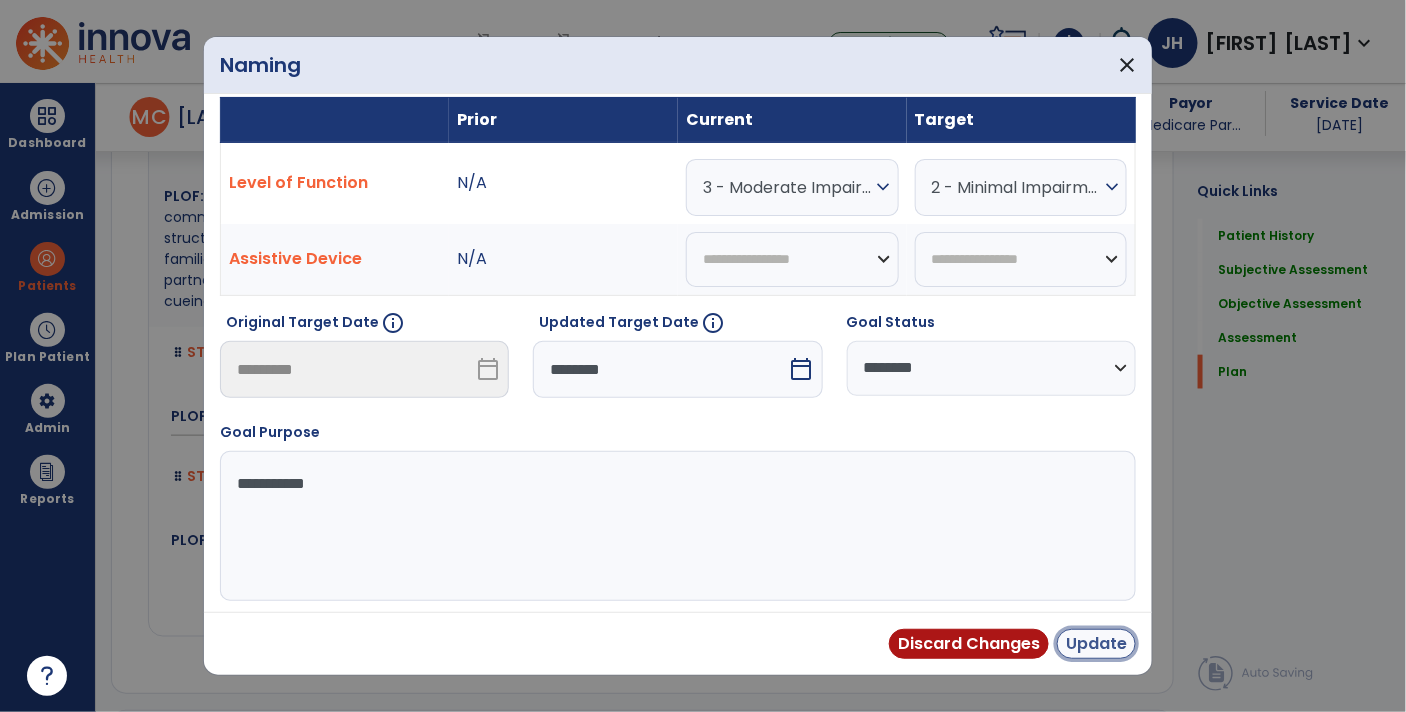 click on "Update" at bounding box center [1096, 644] 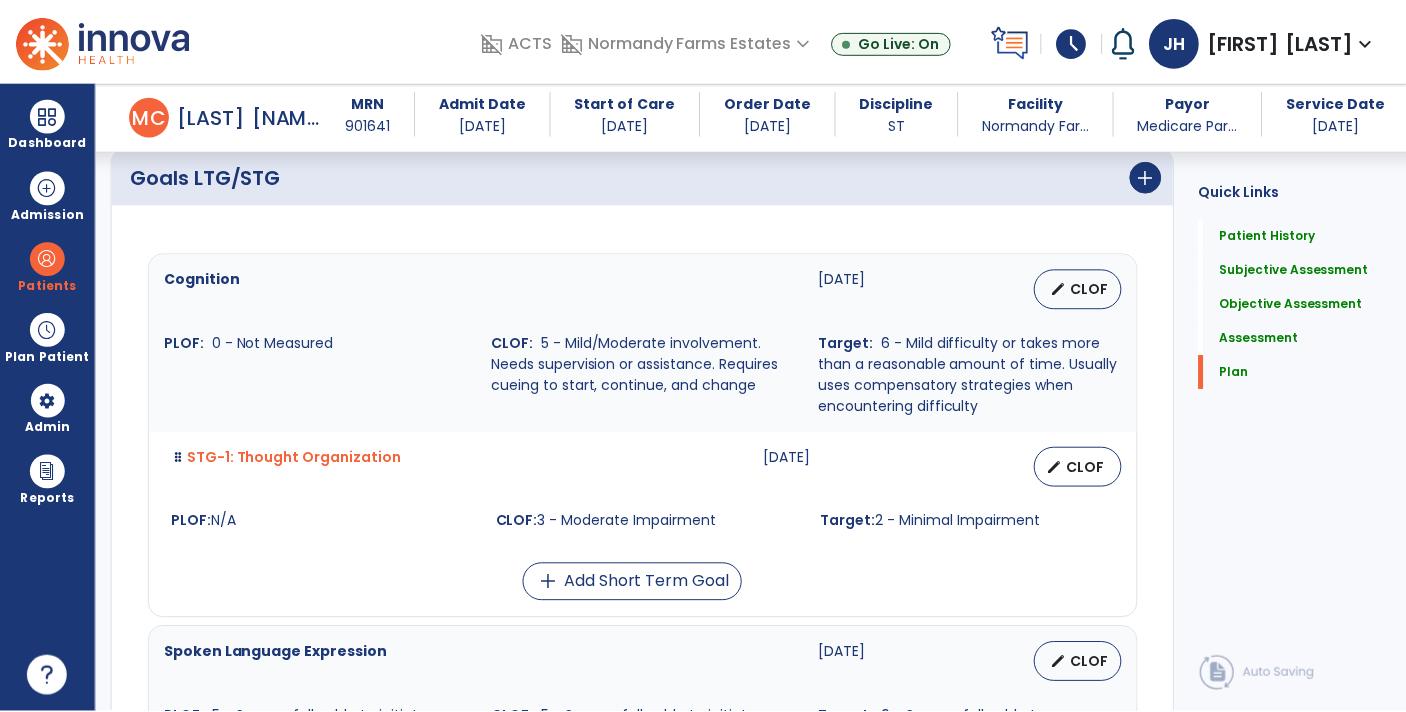 scroll, scrollTop: 4802, scrollLeft: 0, axis: vertical 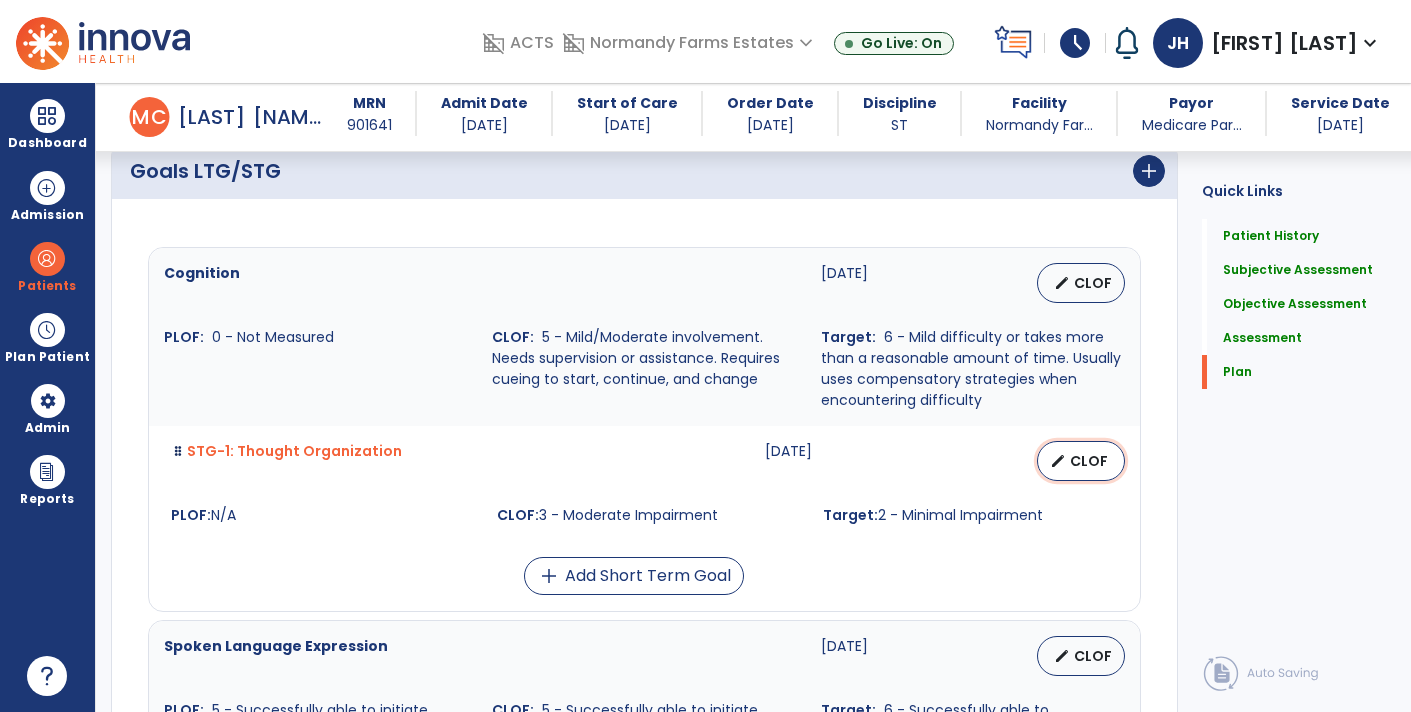 click on "edit" at bounding box center [1058, 461] 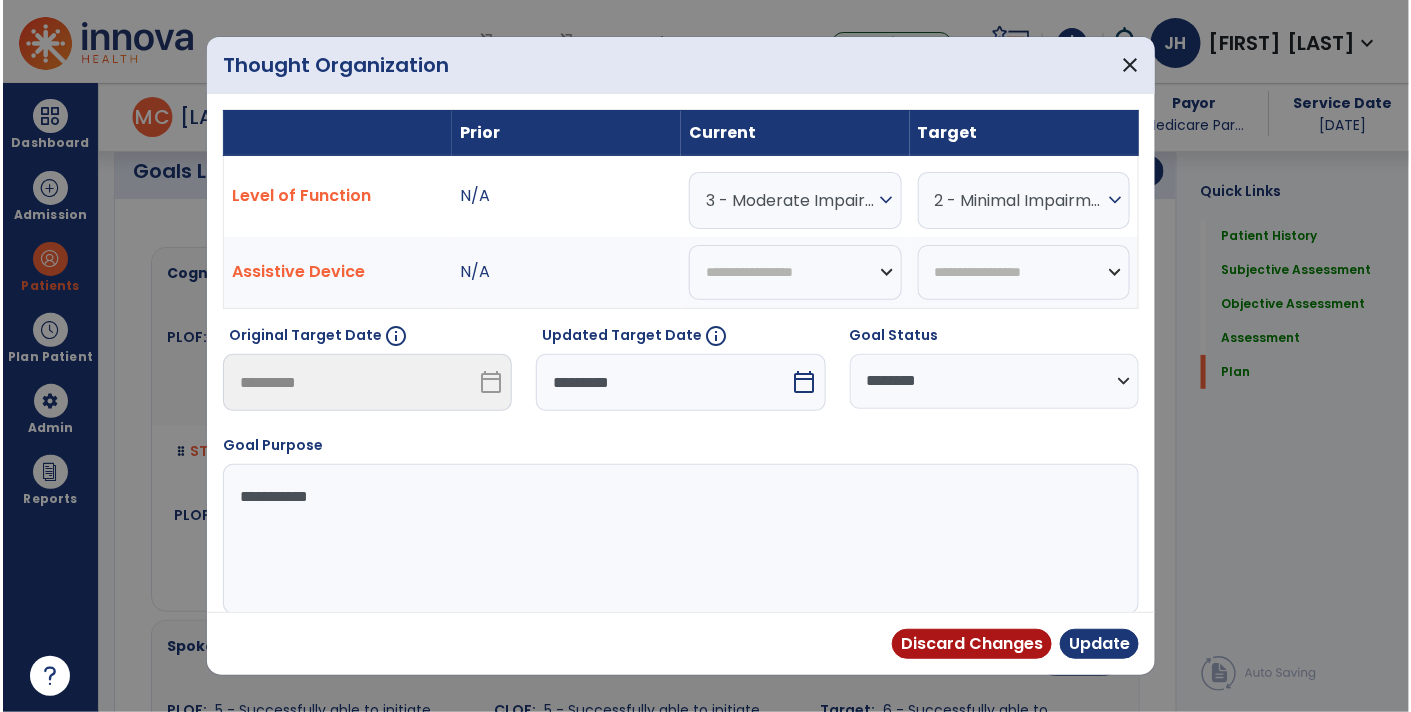 scroll, scrollTop: 4802, scrollLeft: 0, axis: vertical 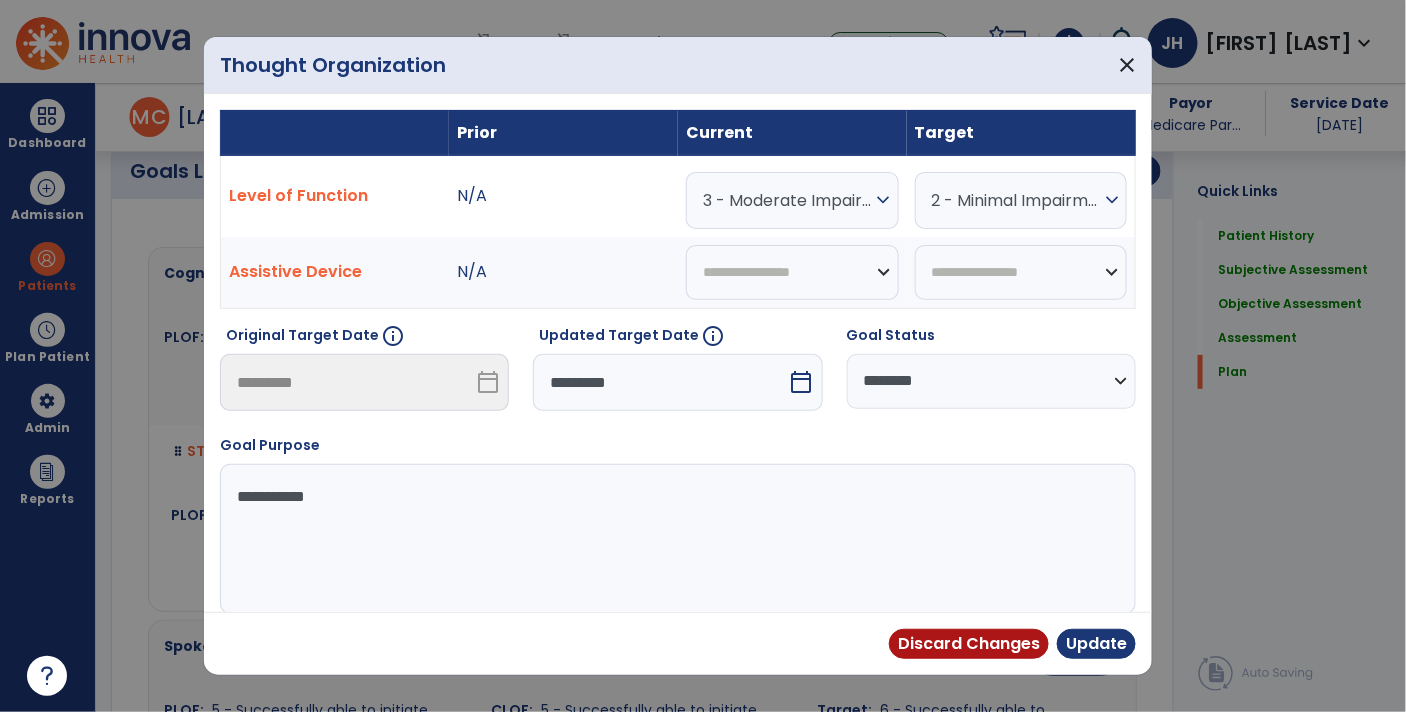 click on "calendar_today" at bounding box center (804, 382) 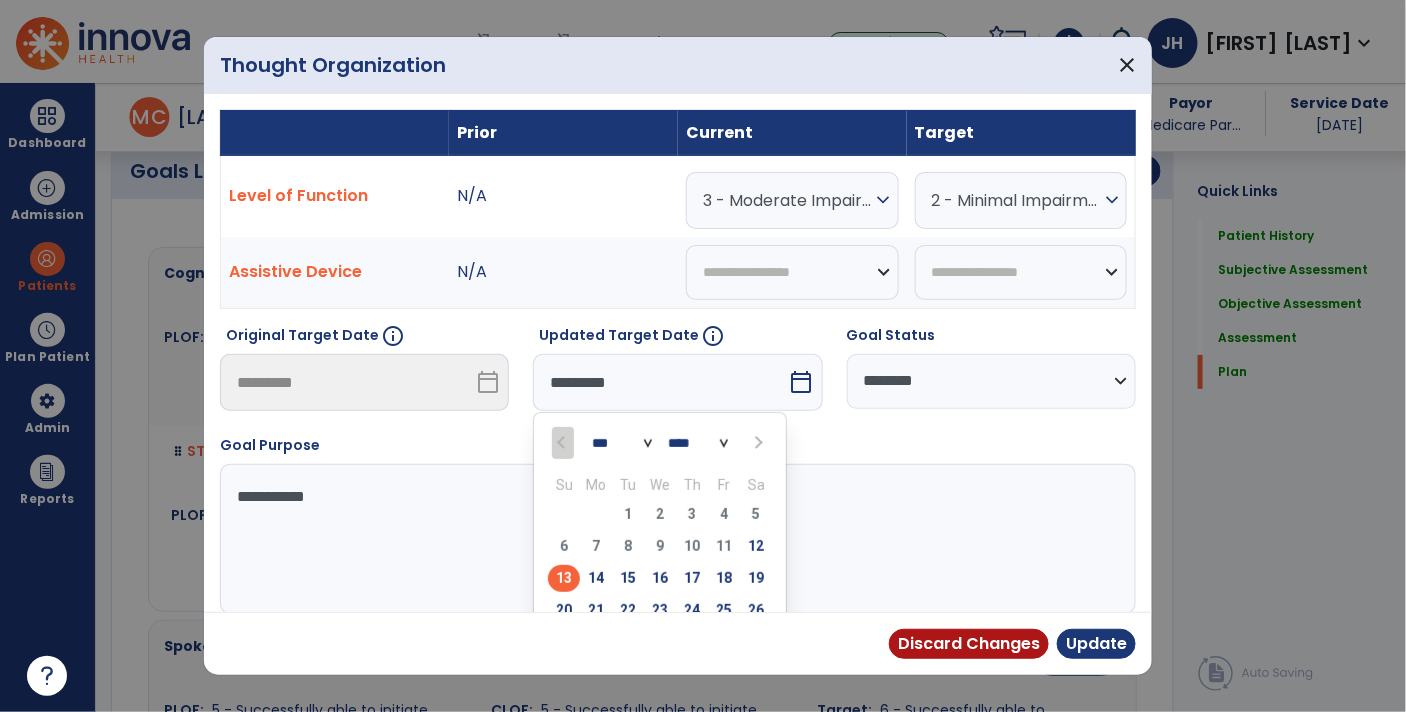 click on "*** ***" at bounding box center [622, 443] 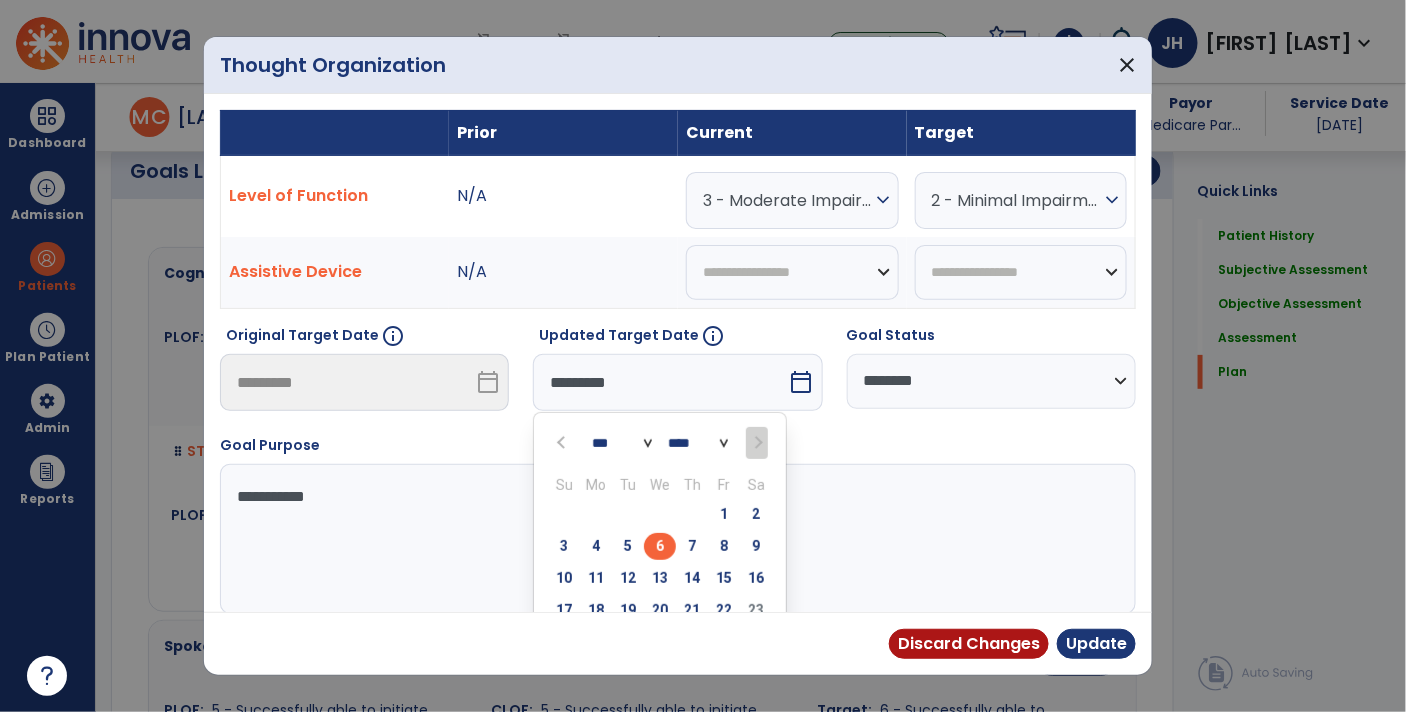 click on "6" at bounding box center [660, 546] 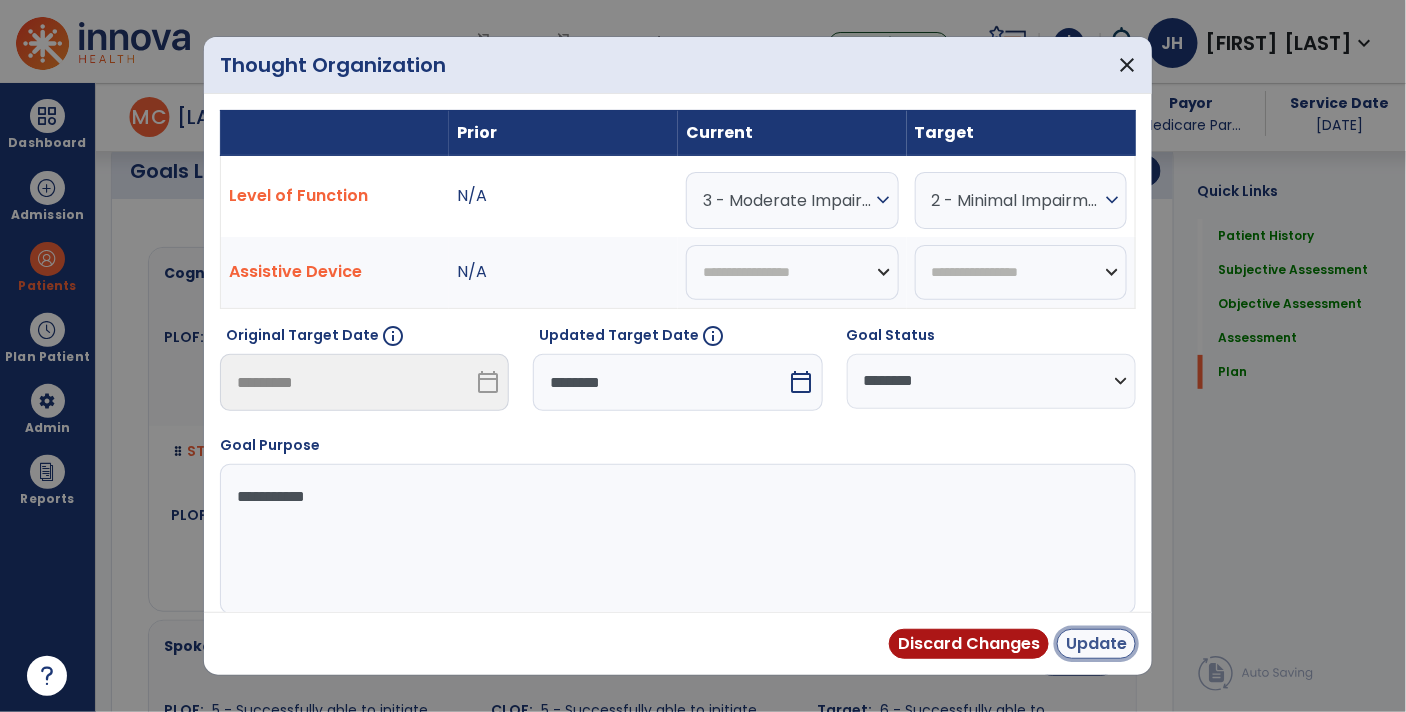 click on "Update" at bounding box center [1096, 644] 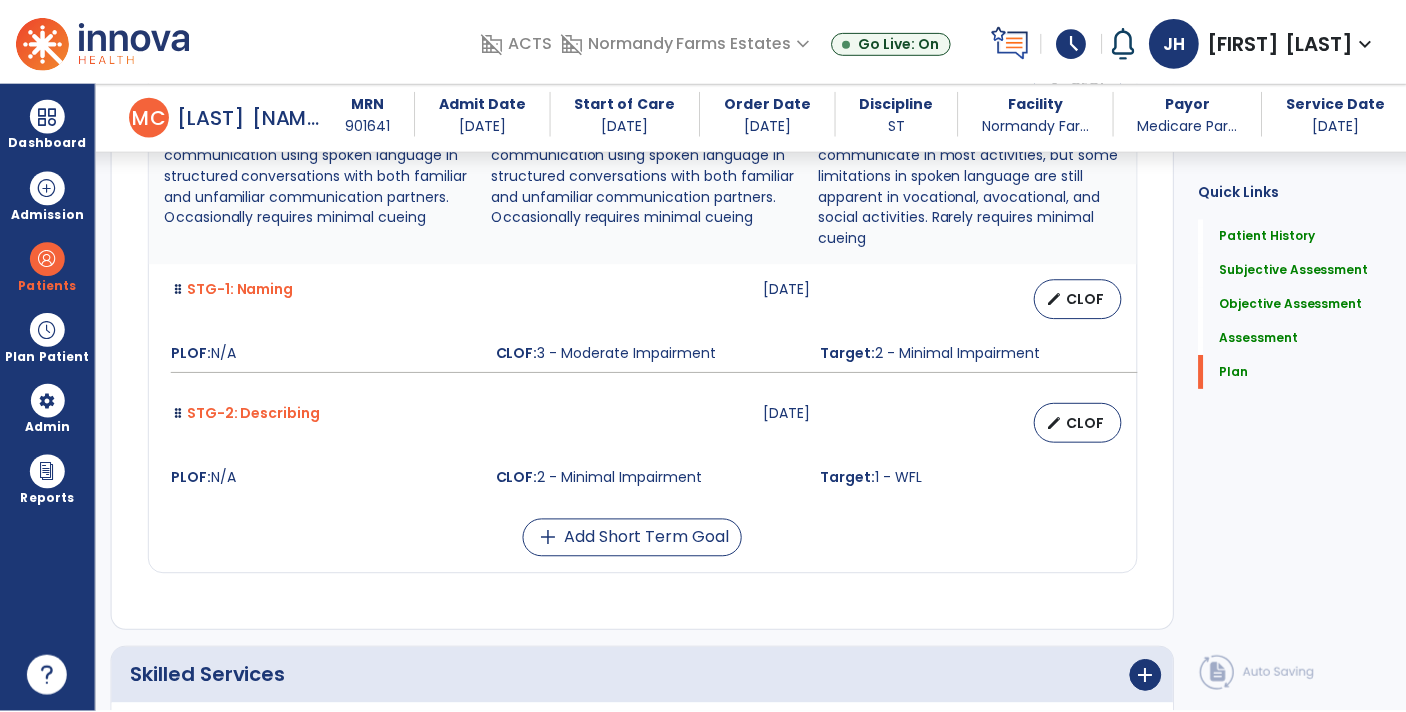 scroll, scrollTop: 5415, scrollLeft: 0, axis: vertical 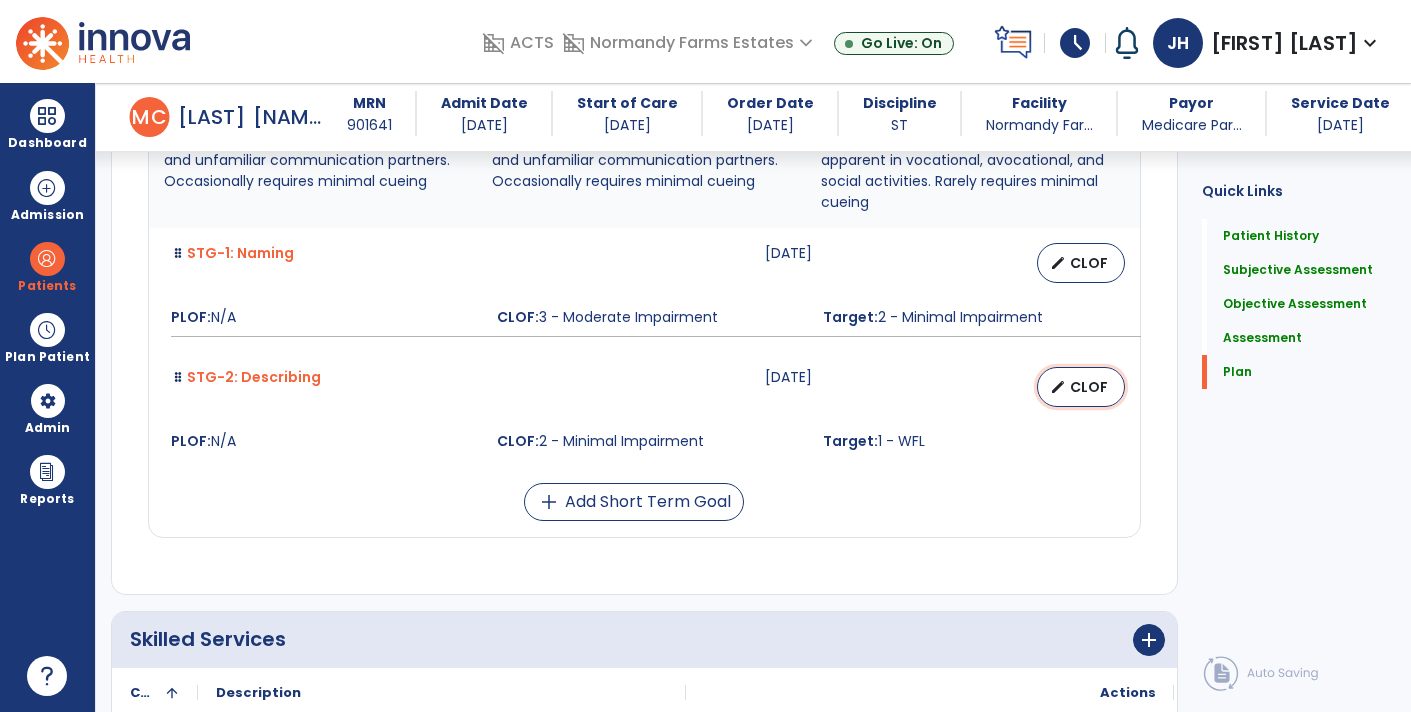 click on "edit" at bounding box center [1058, 387] 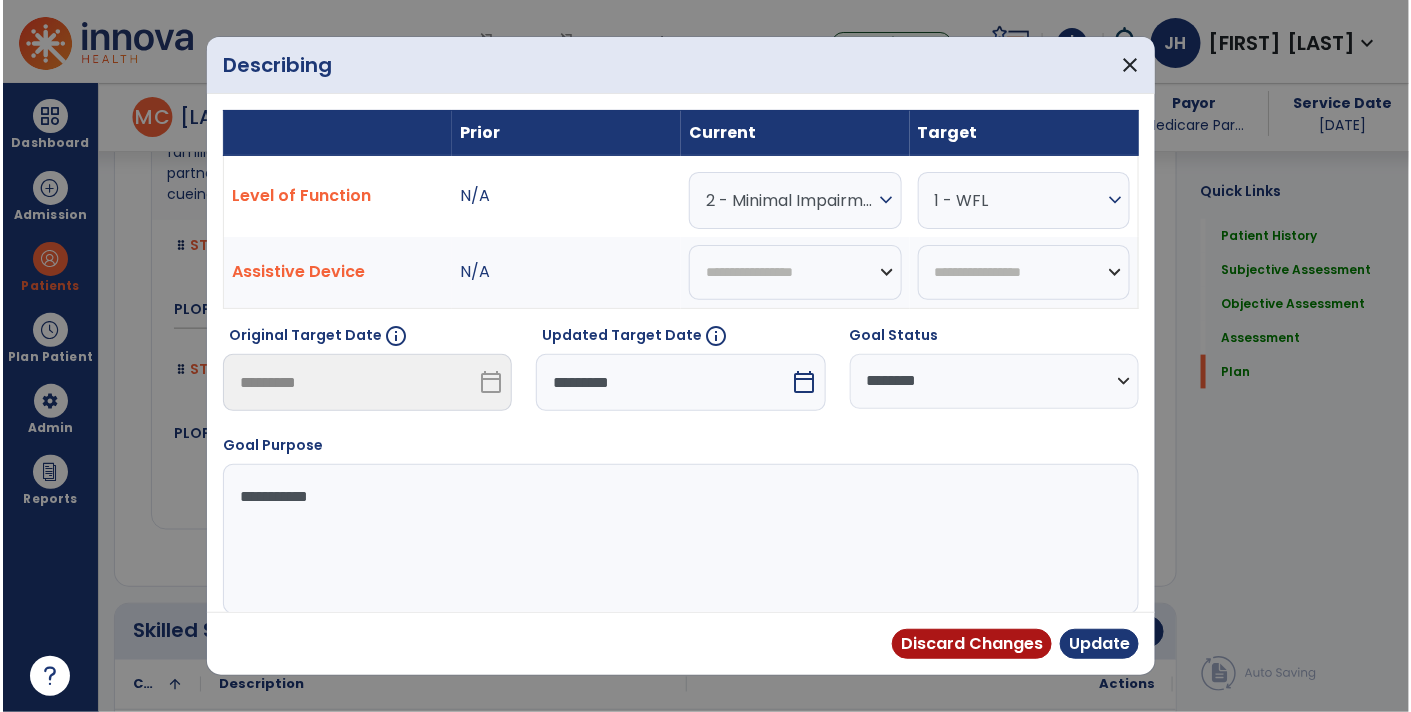 scroll, scrollTop: 5415, scrollLeft: 0, axis: vertical 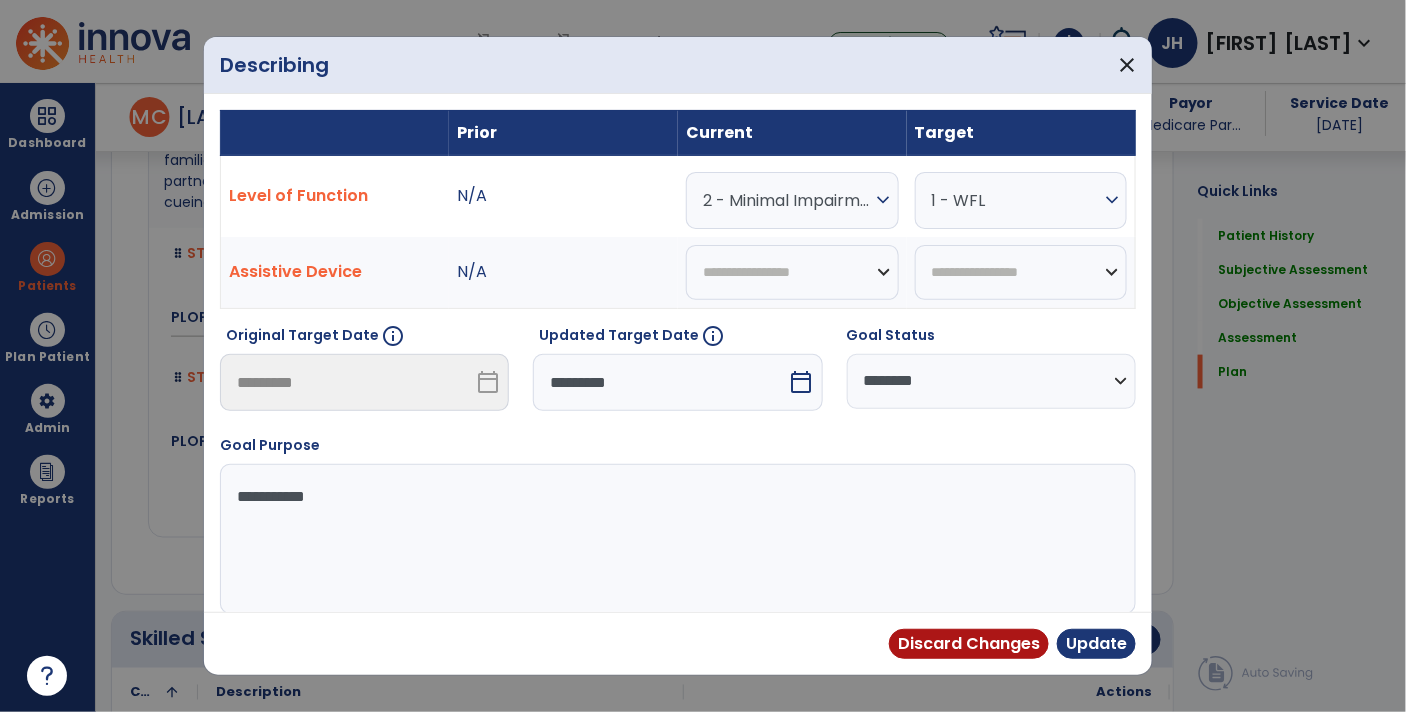 click on "calendar_today" at bounding box center (804, 382) 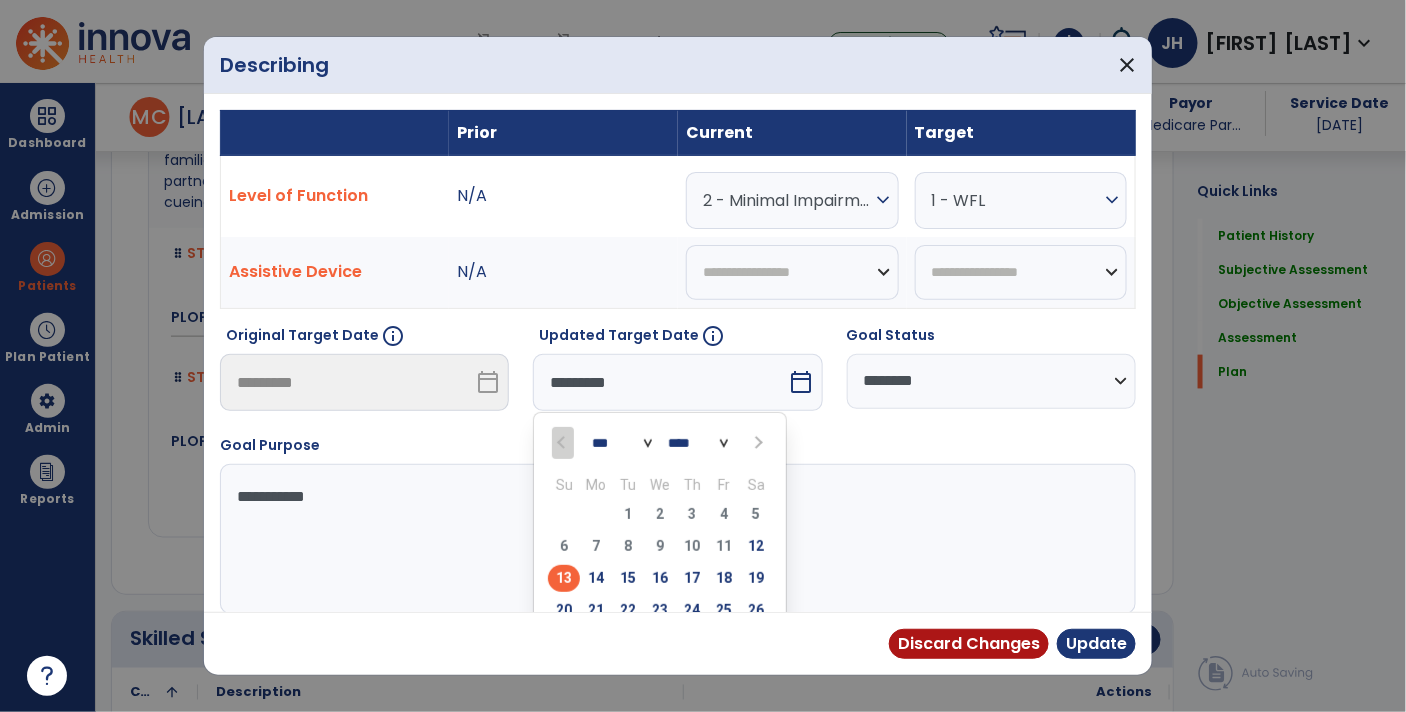 click on "*** ***" at bounding box center (622, 443) 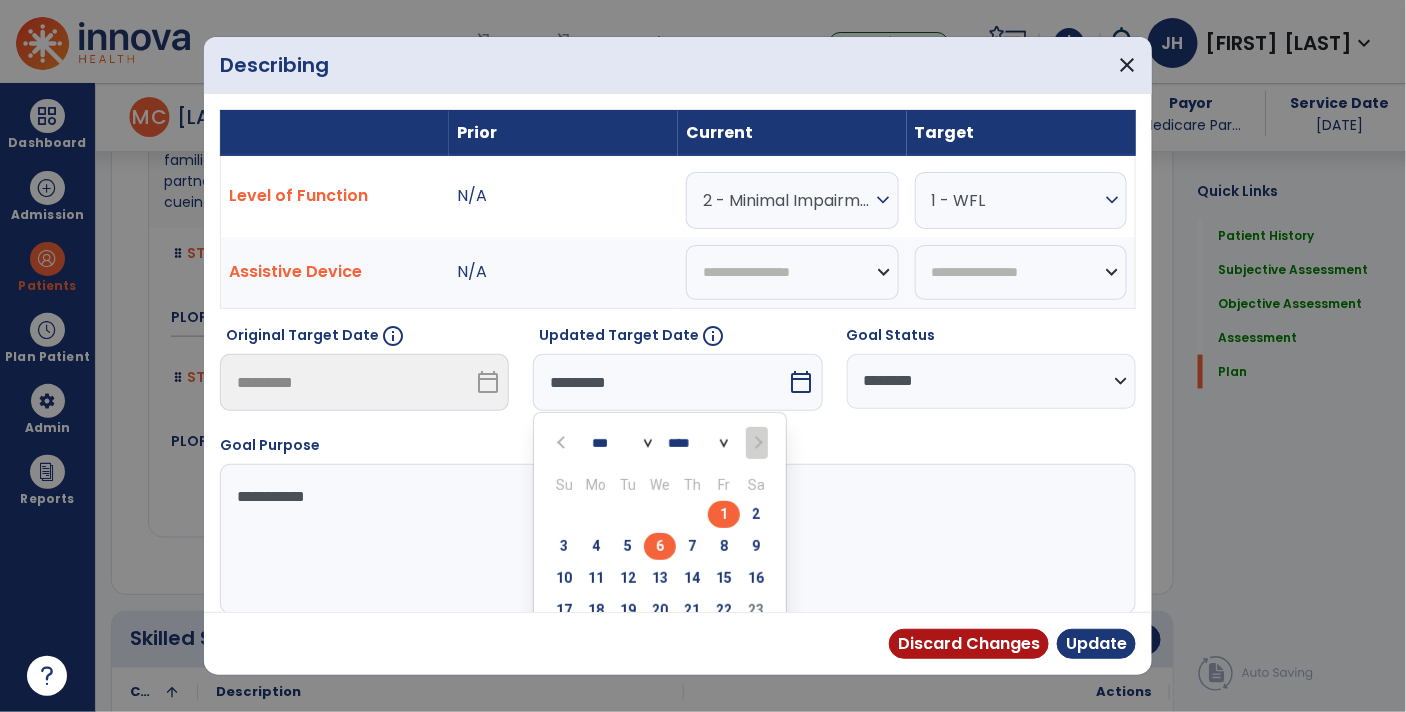 click on "6" at bounding box center (660, 546) 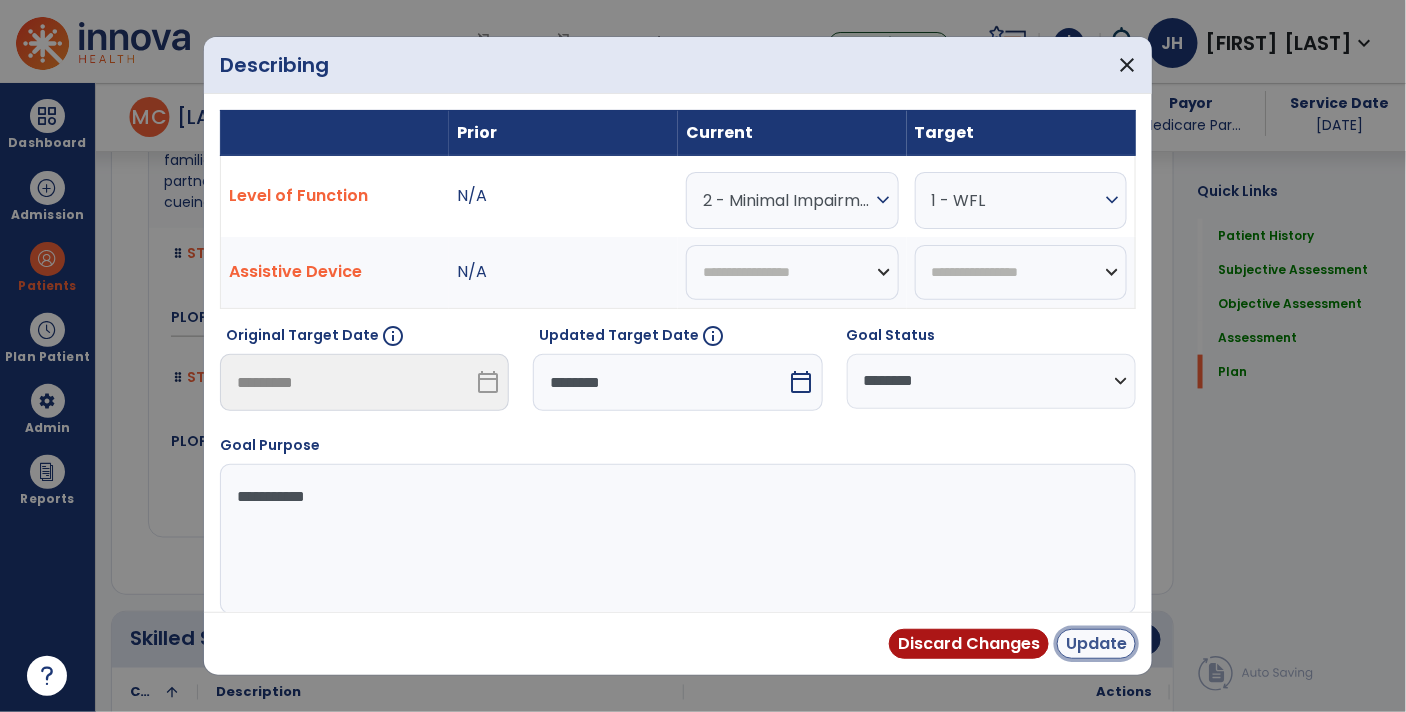 click on "Update" at bounding box center [1096, 644] 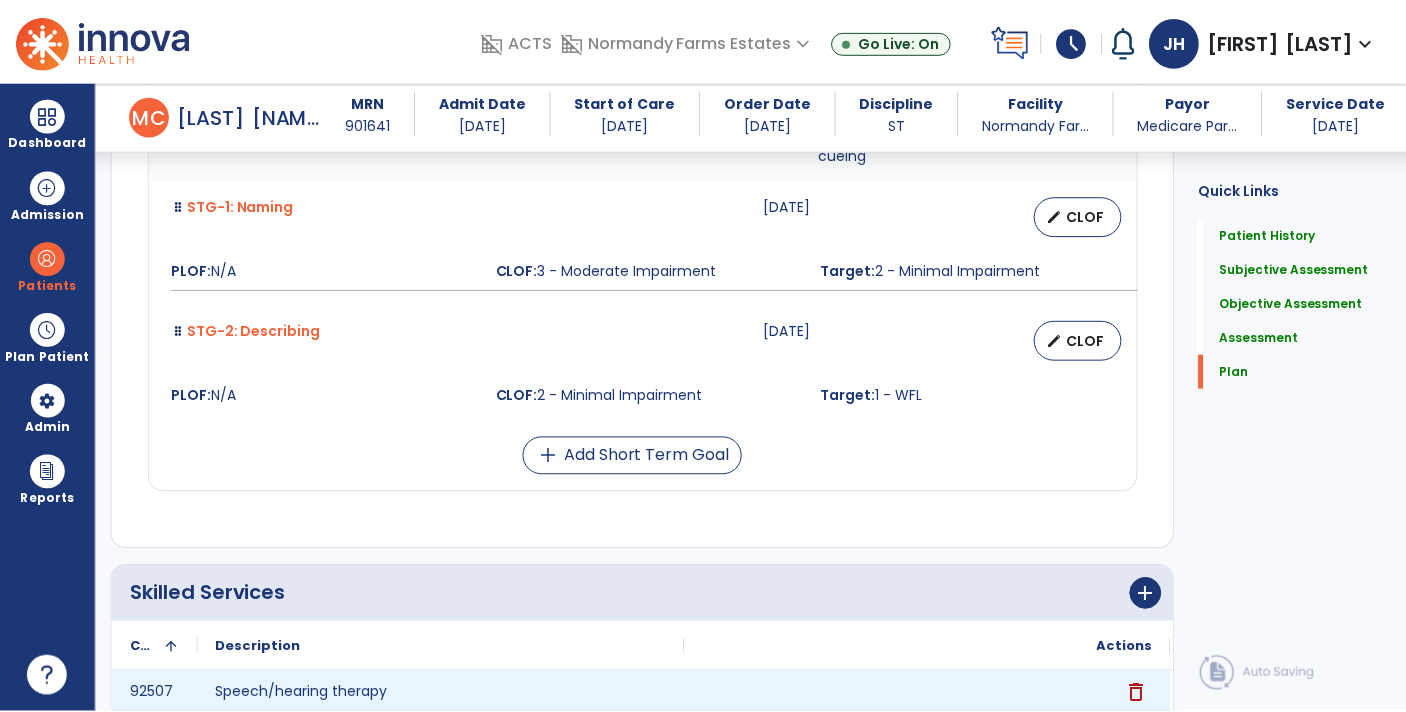 scroll, scrollTop: 5632, scrollLeft: 0, axis: vertical 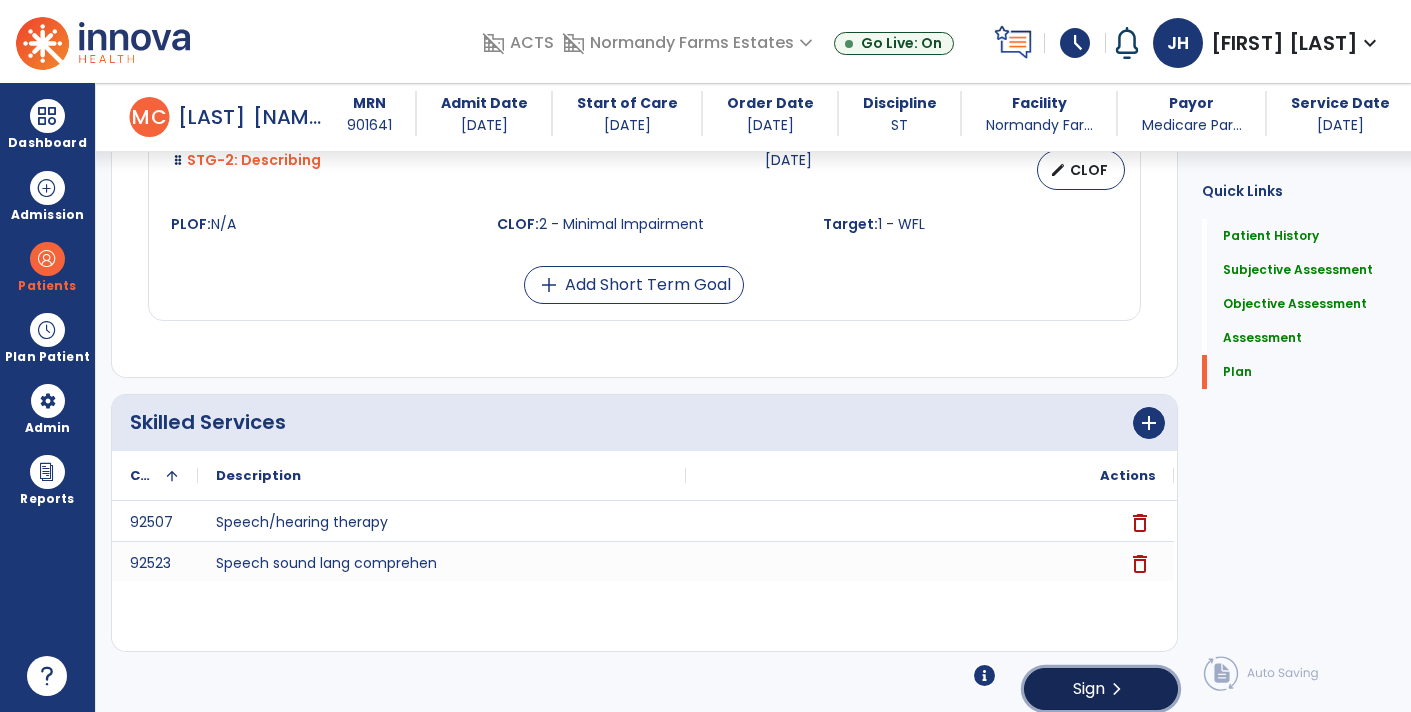 click on "Sign  chevron_right" 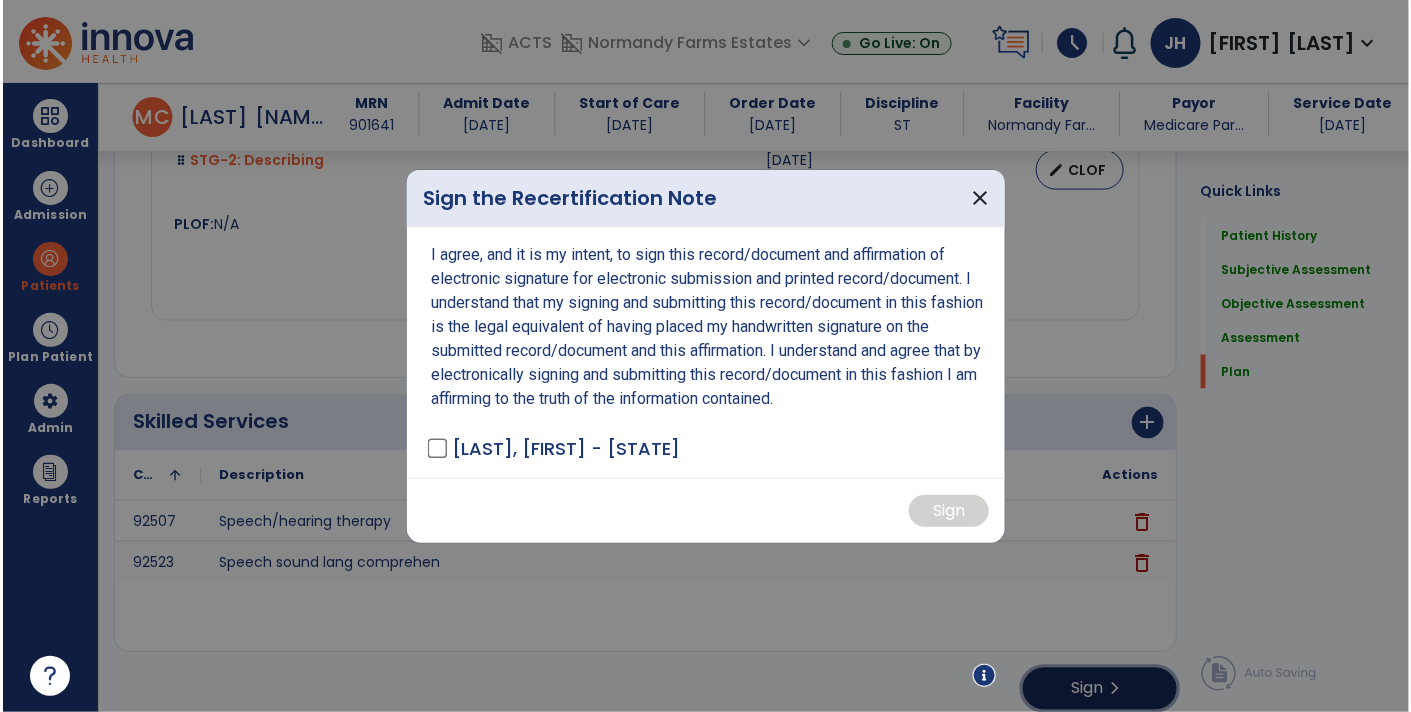 scroll, scrollTop: 5632, scrollLeft: 0, axis: vertical 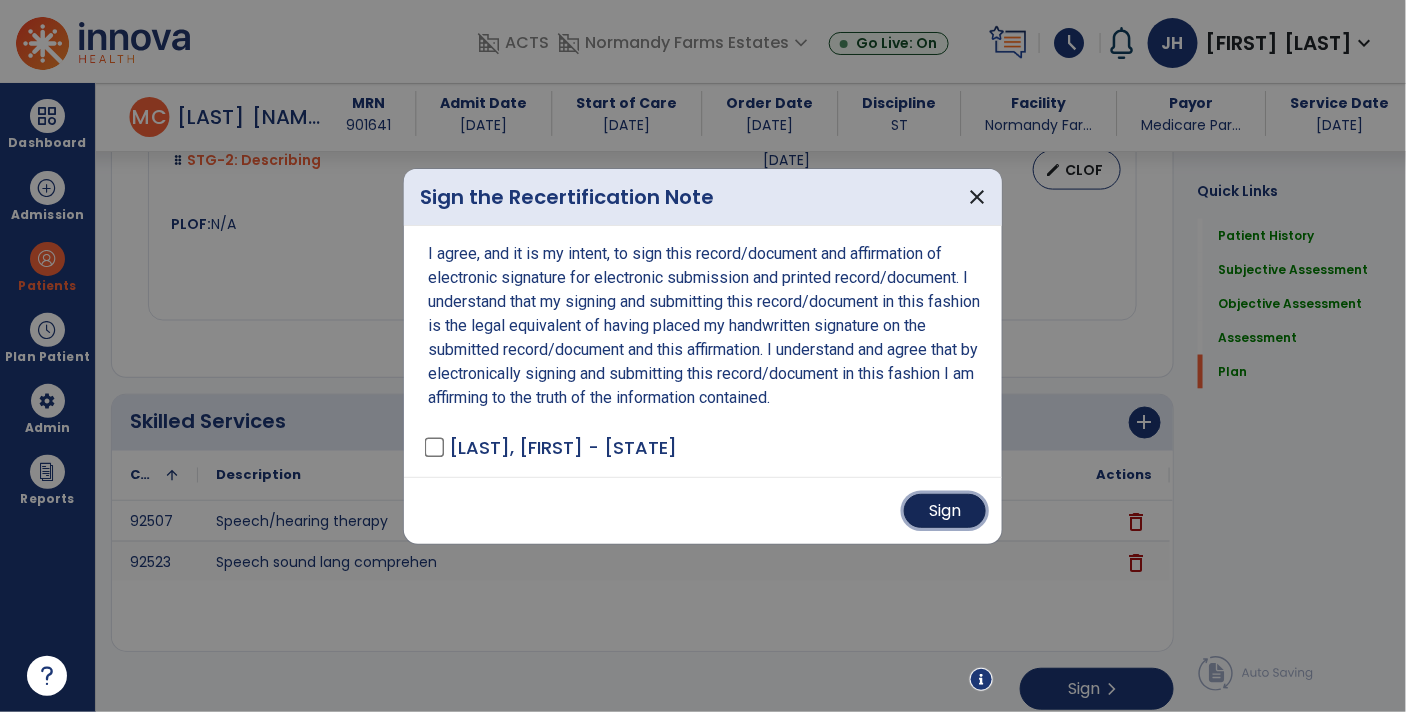click on "Sign" at bounding box center (945, 511) 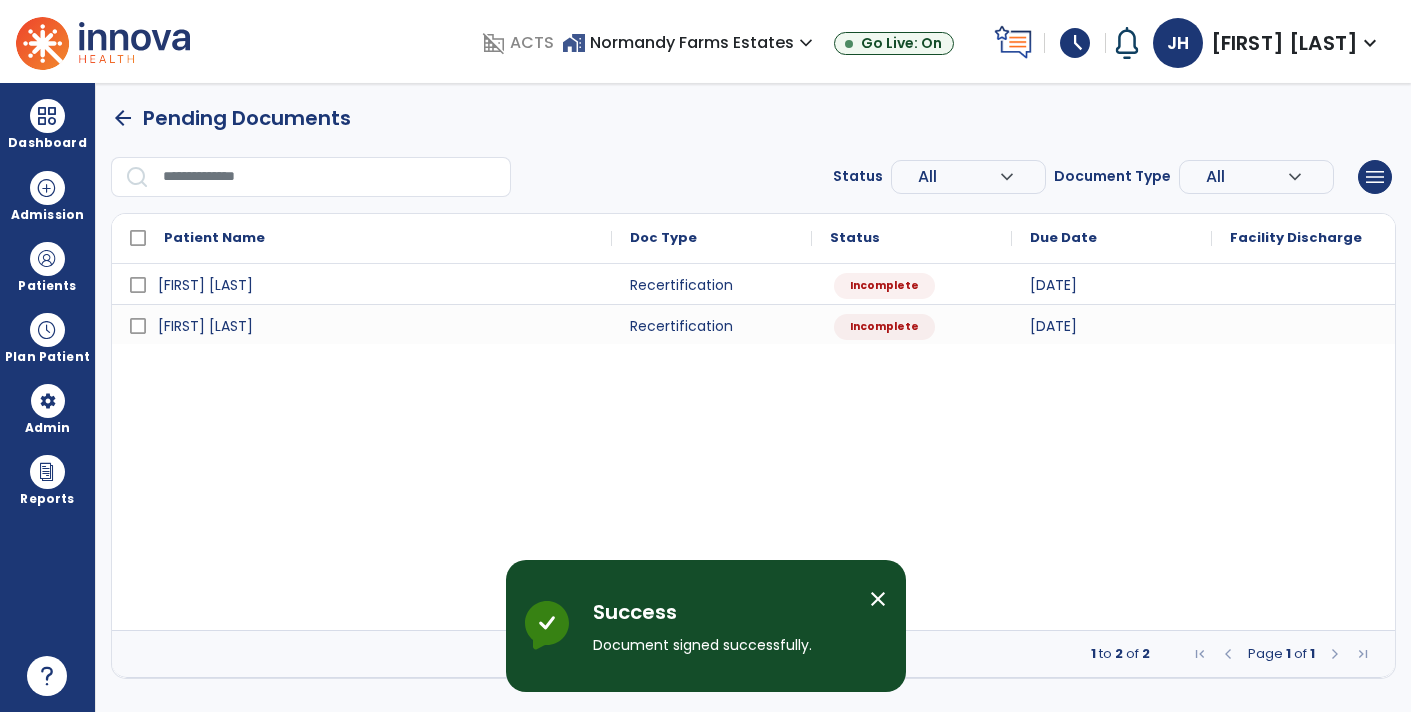 scroll, scrollTop: 0, scrollLeft: 0, axis: both 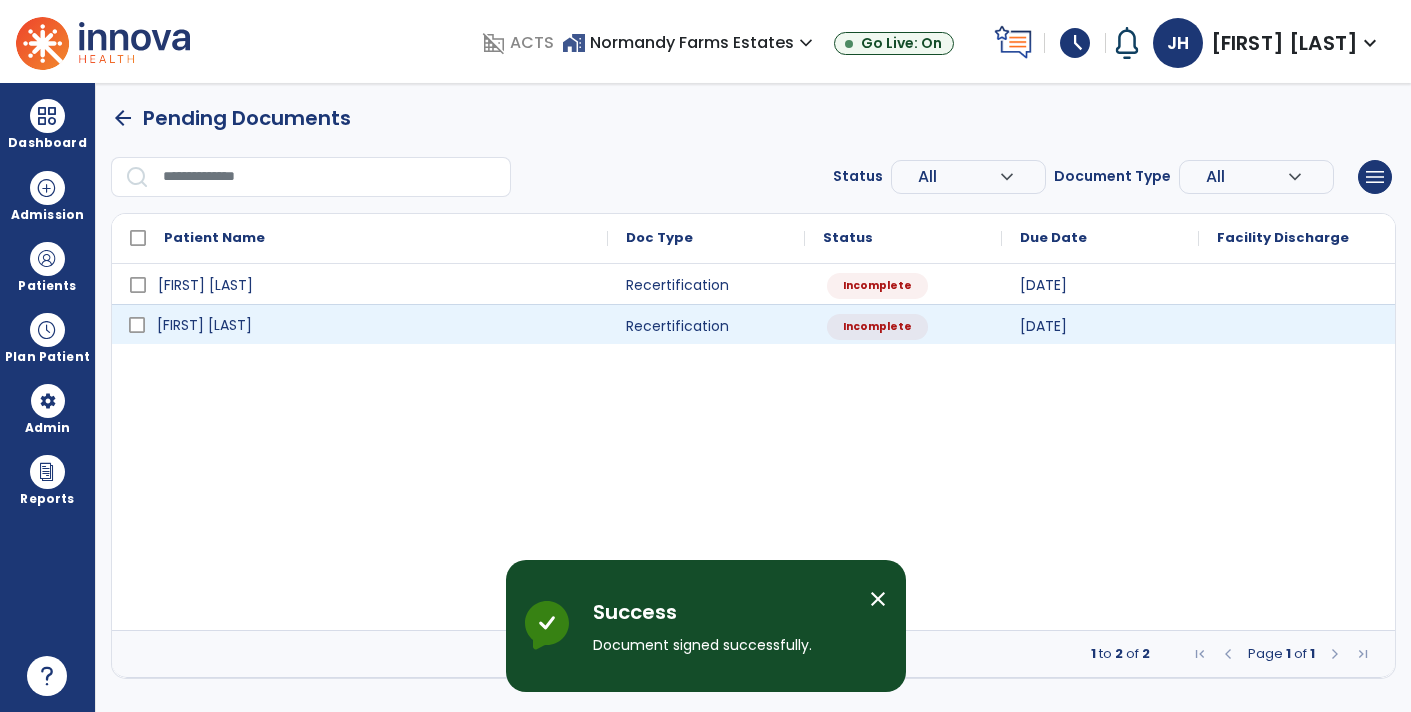 click on "[FIRST] [LAST]" at bounding box center (374, 325) 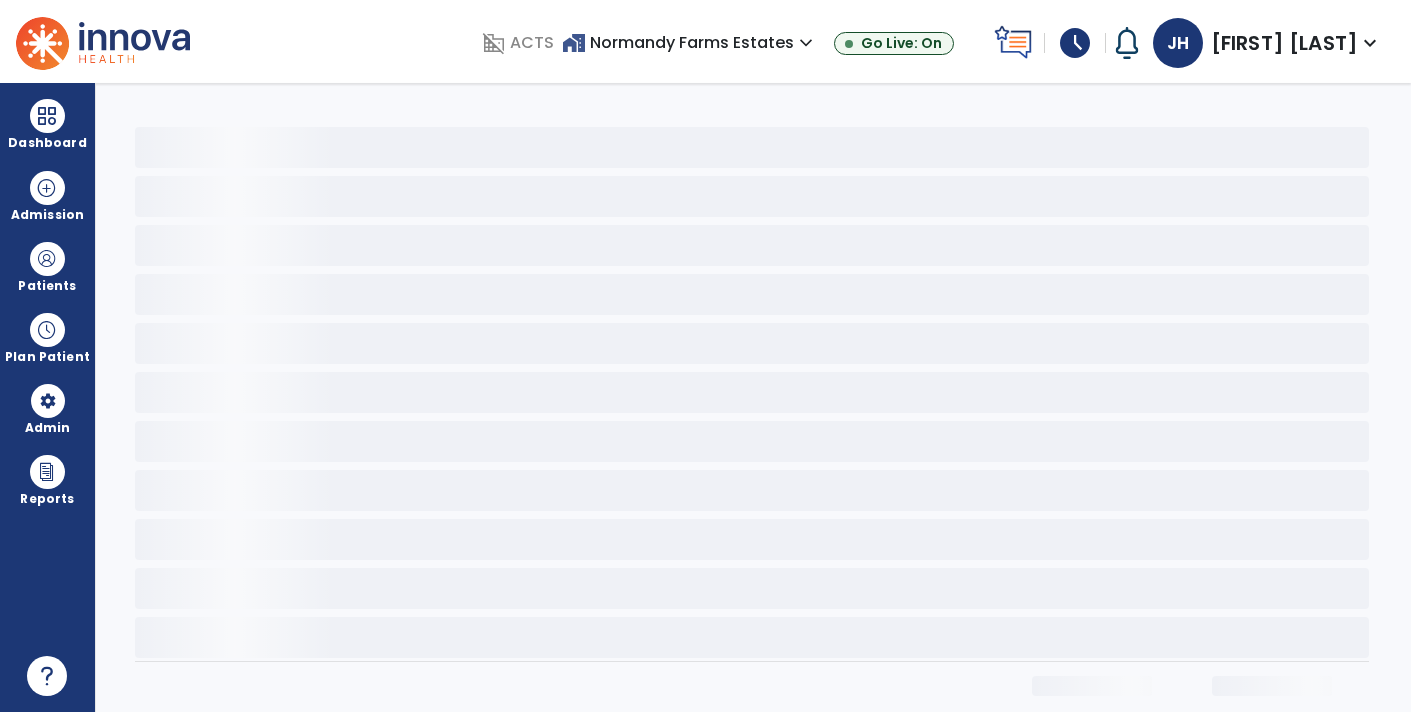 select on "**" 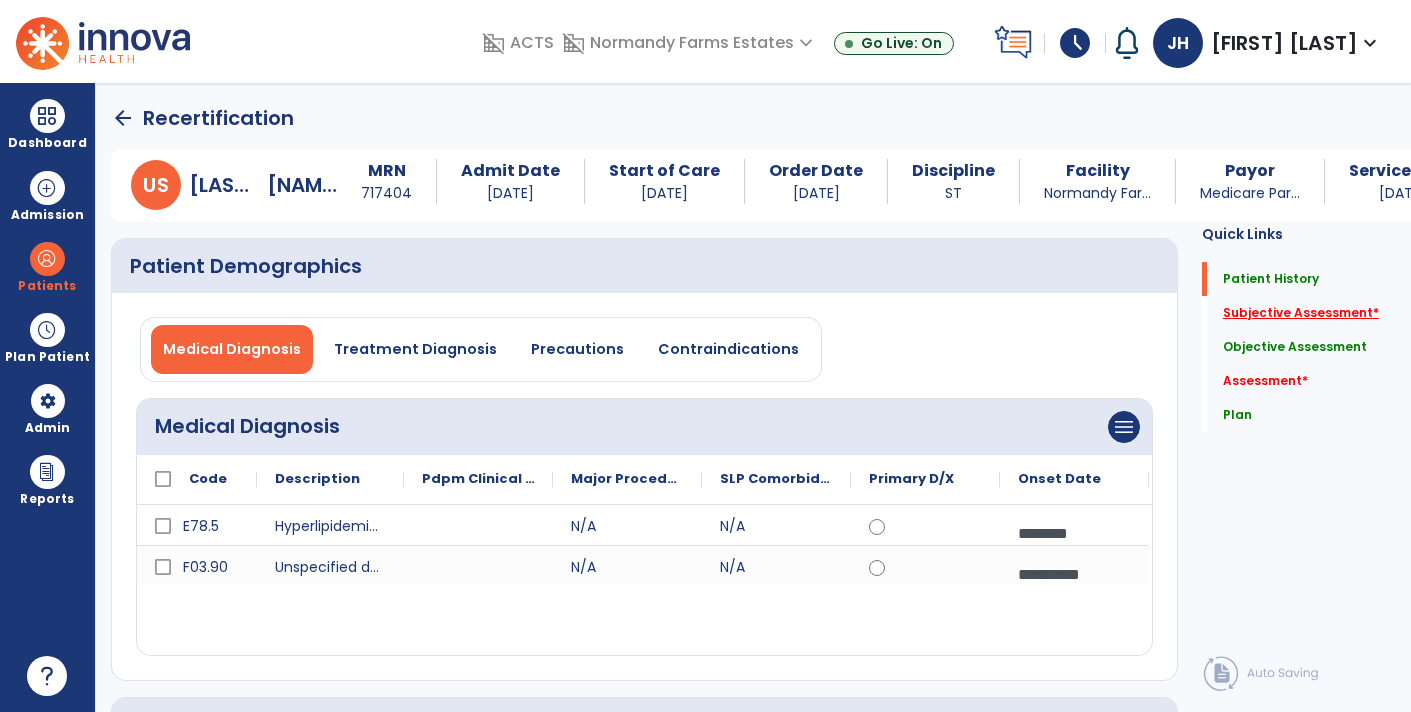 click on "Subjective Assessment   *" 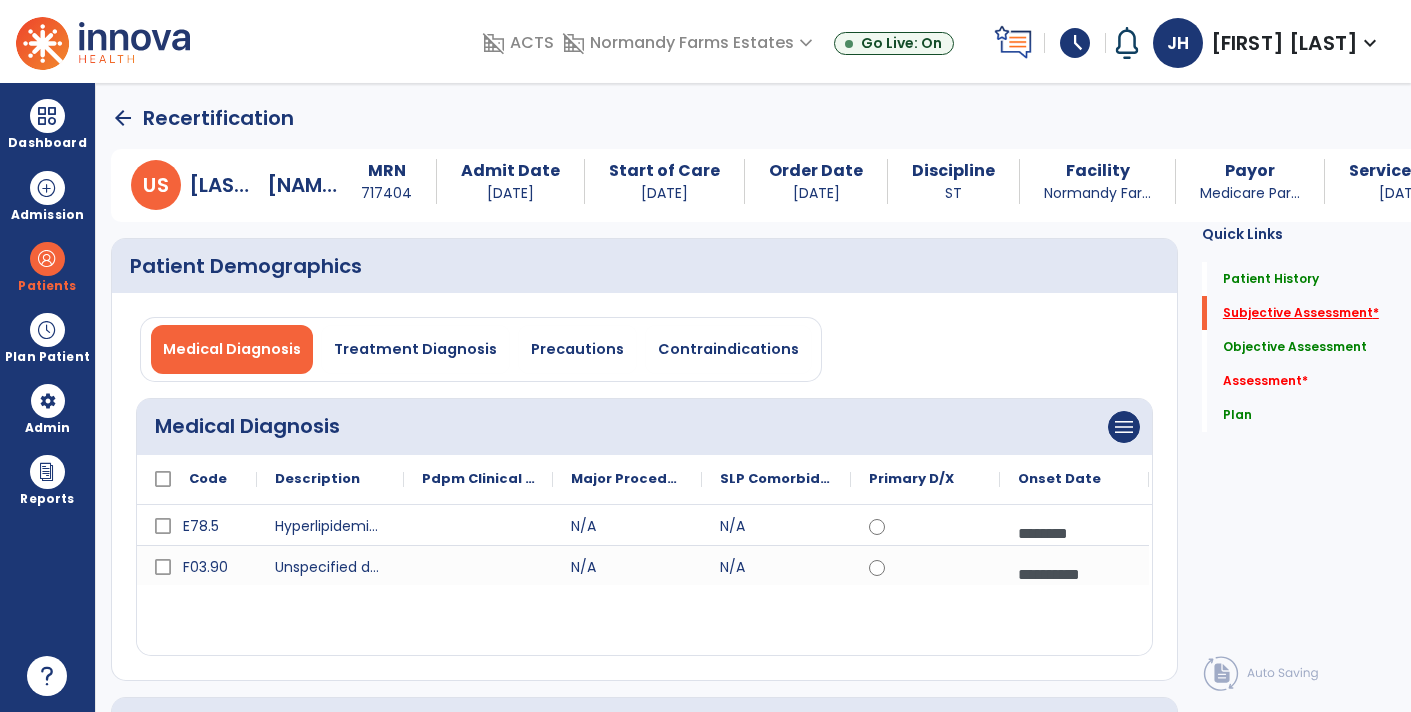 scroll, scrollTop: 40, scrollLeft: 0, axis: vertical 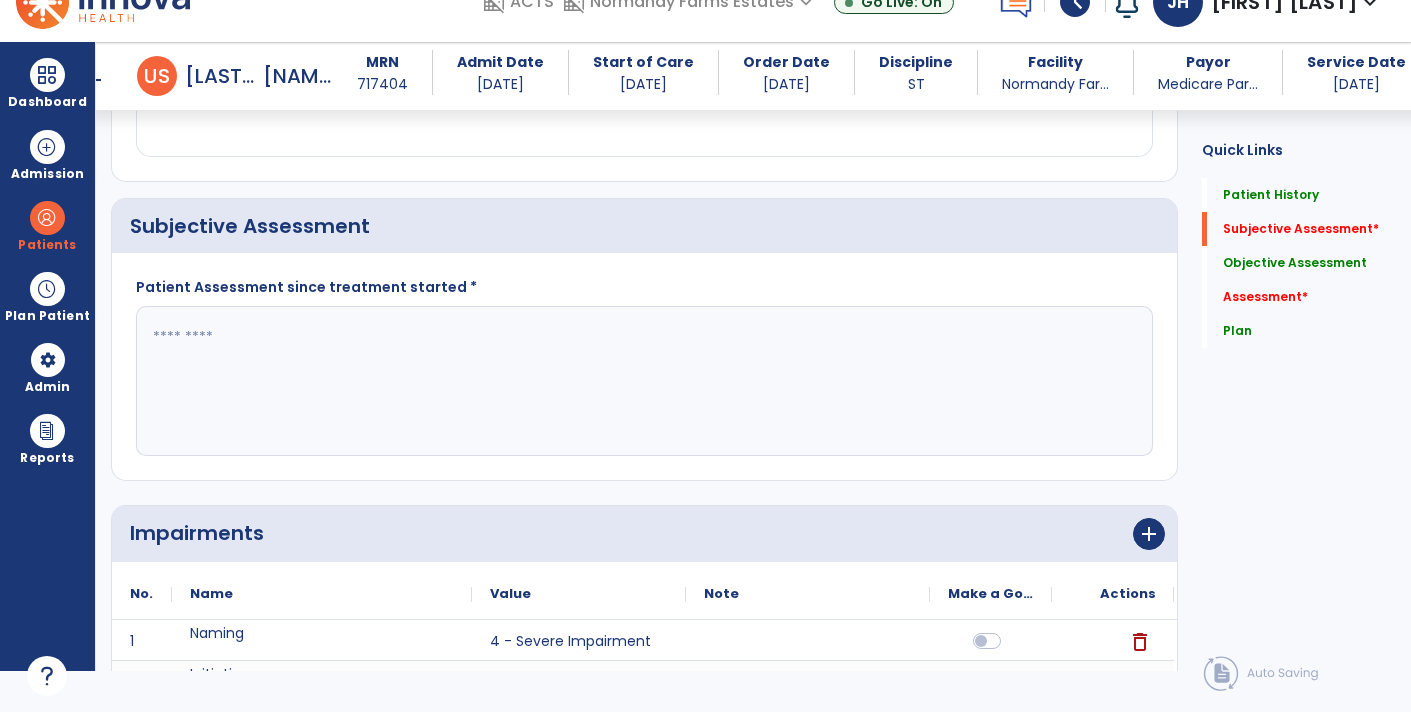 click 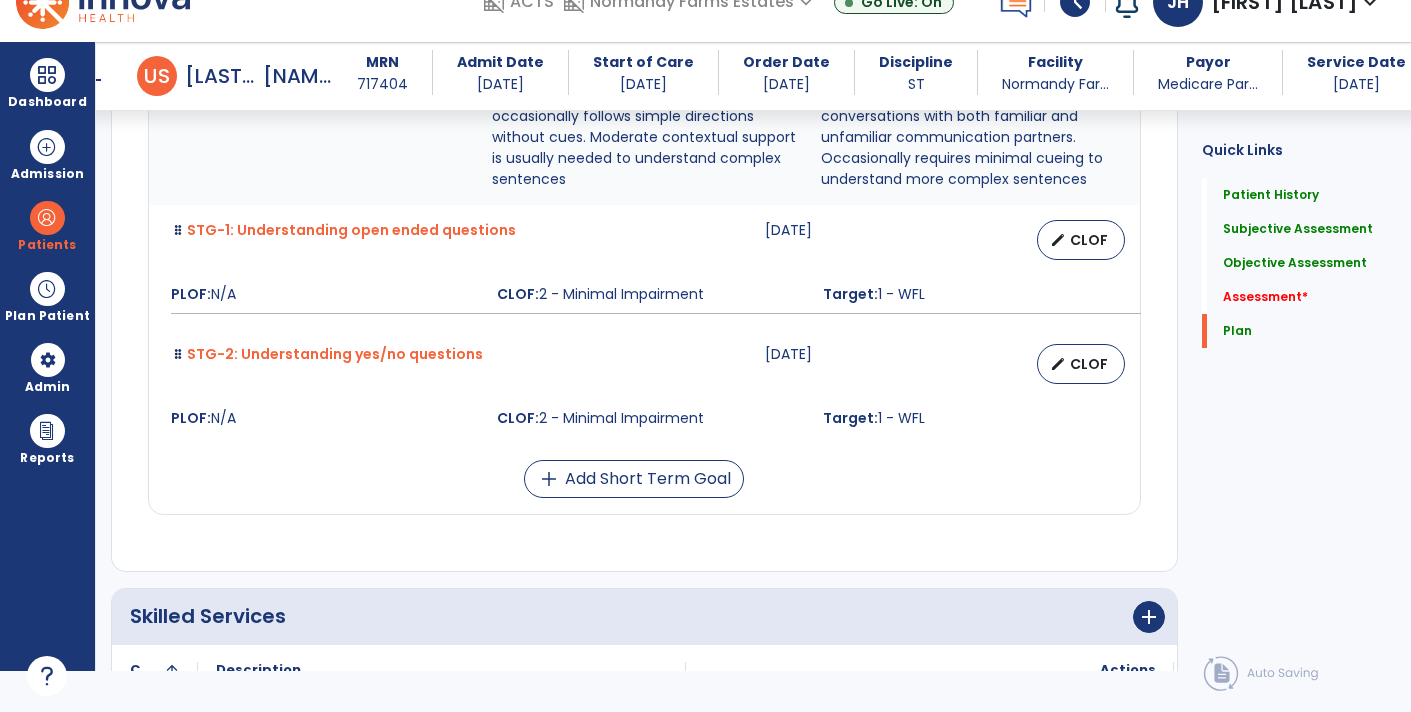 scroll, scrollTop: 4853, scrollLeft: 0, axis: vertical 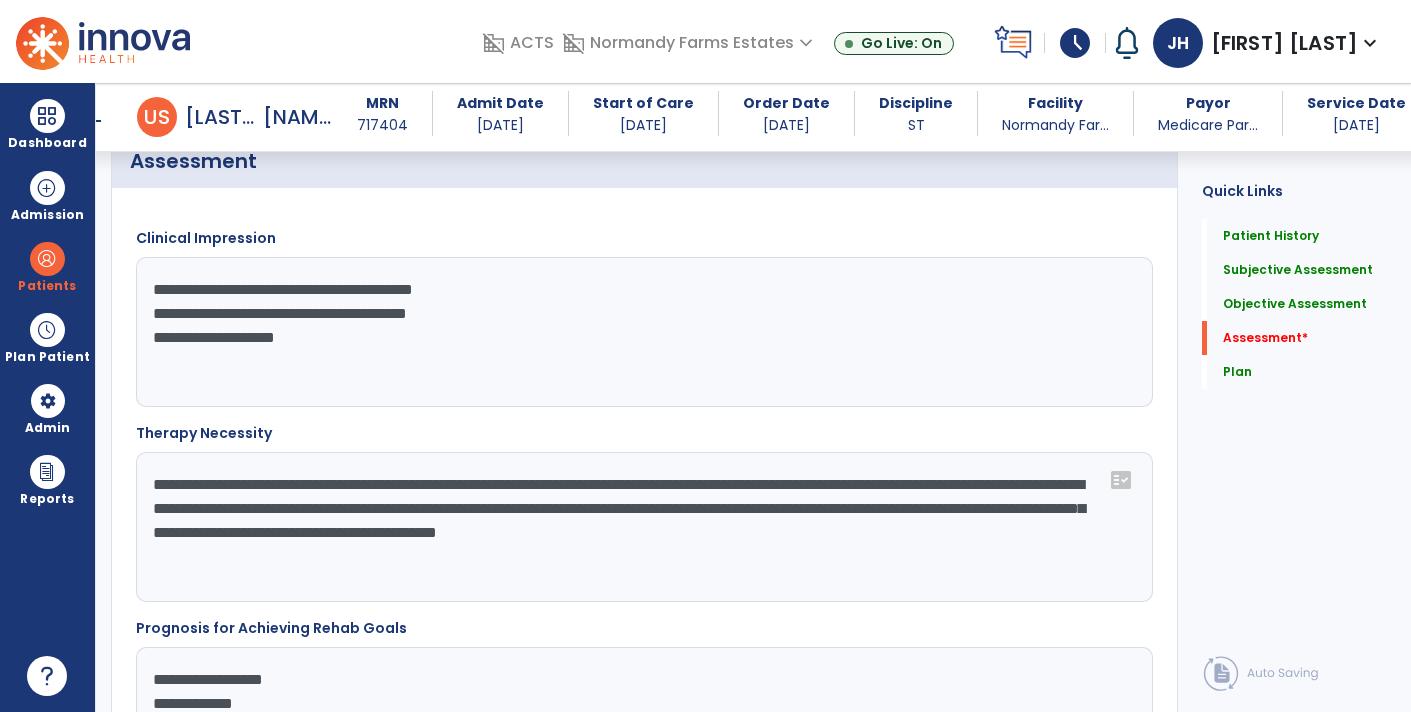 type on "**********" 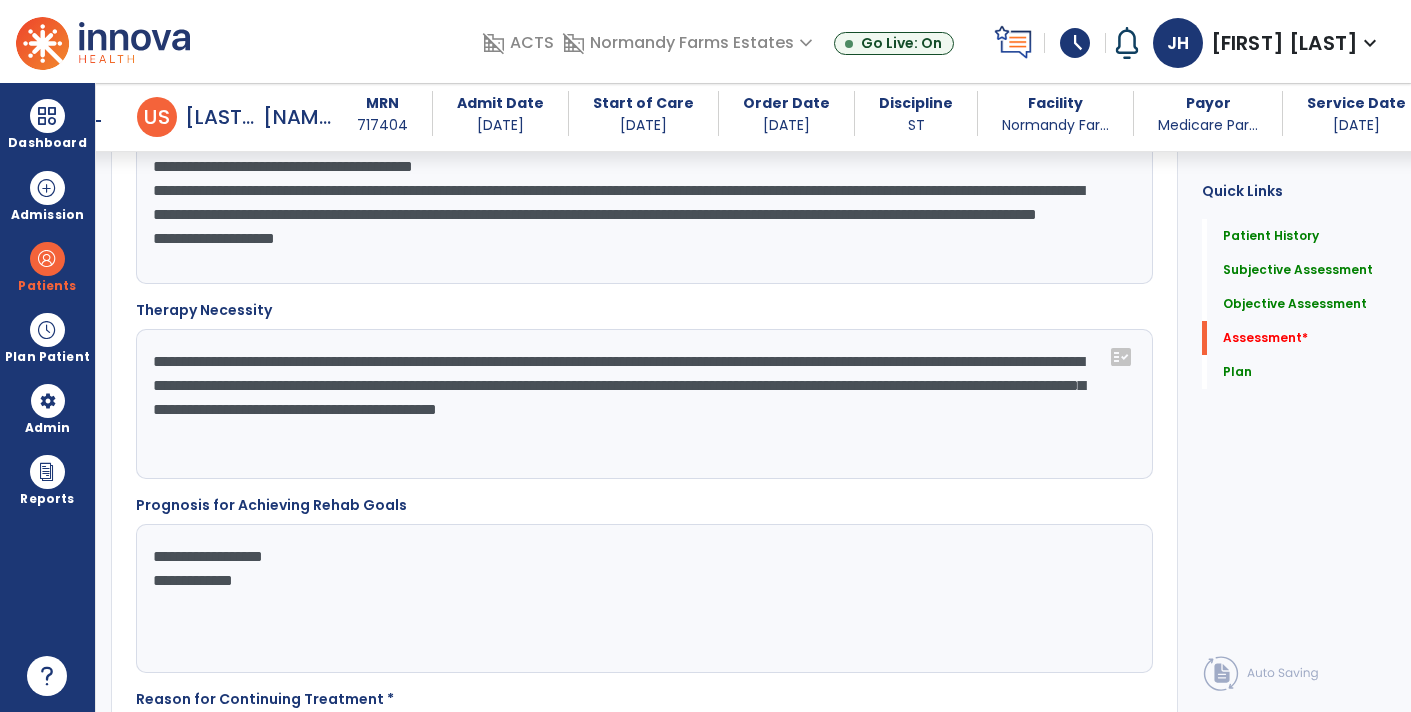 scroll, scrollTop: 2486, scrollLeft: 0, axis: vertical 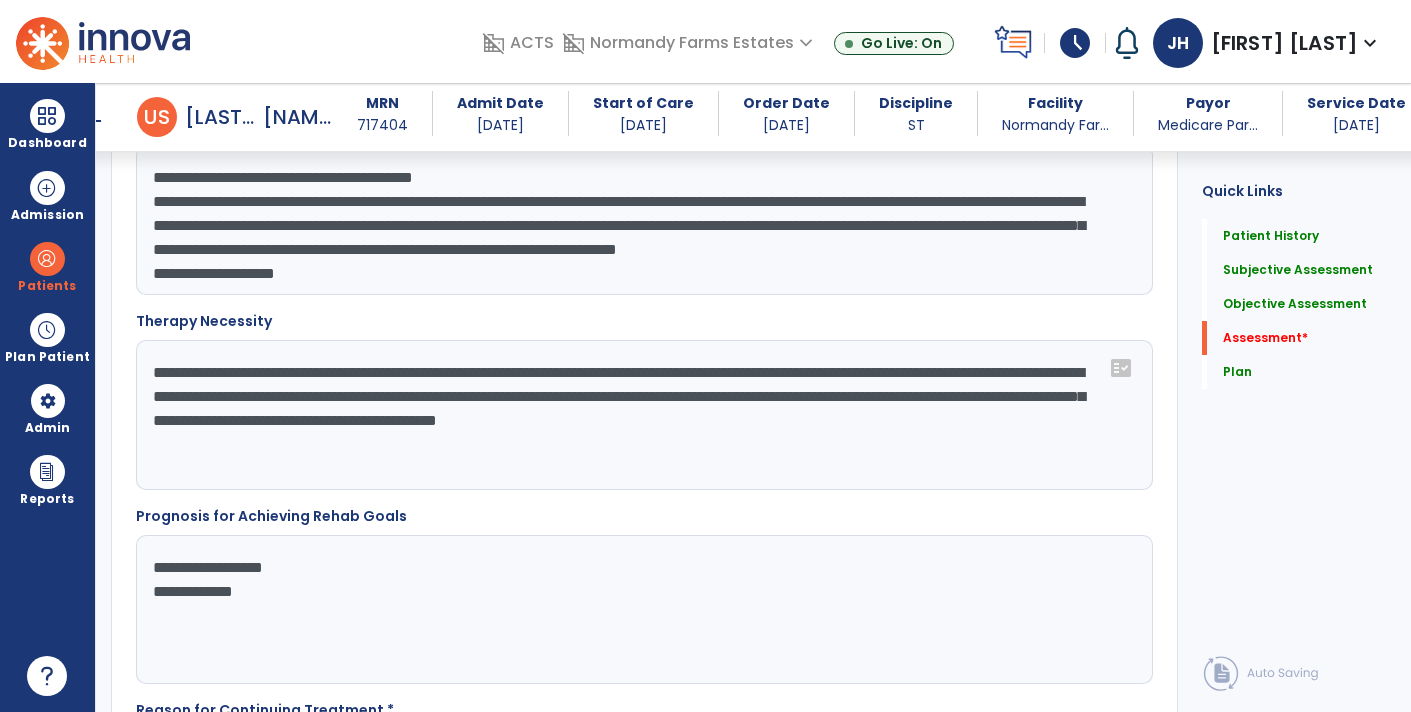 click on "**********" 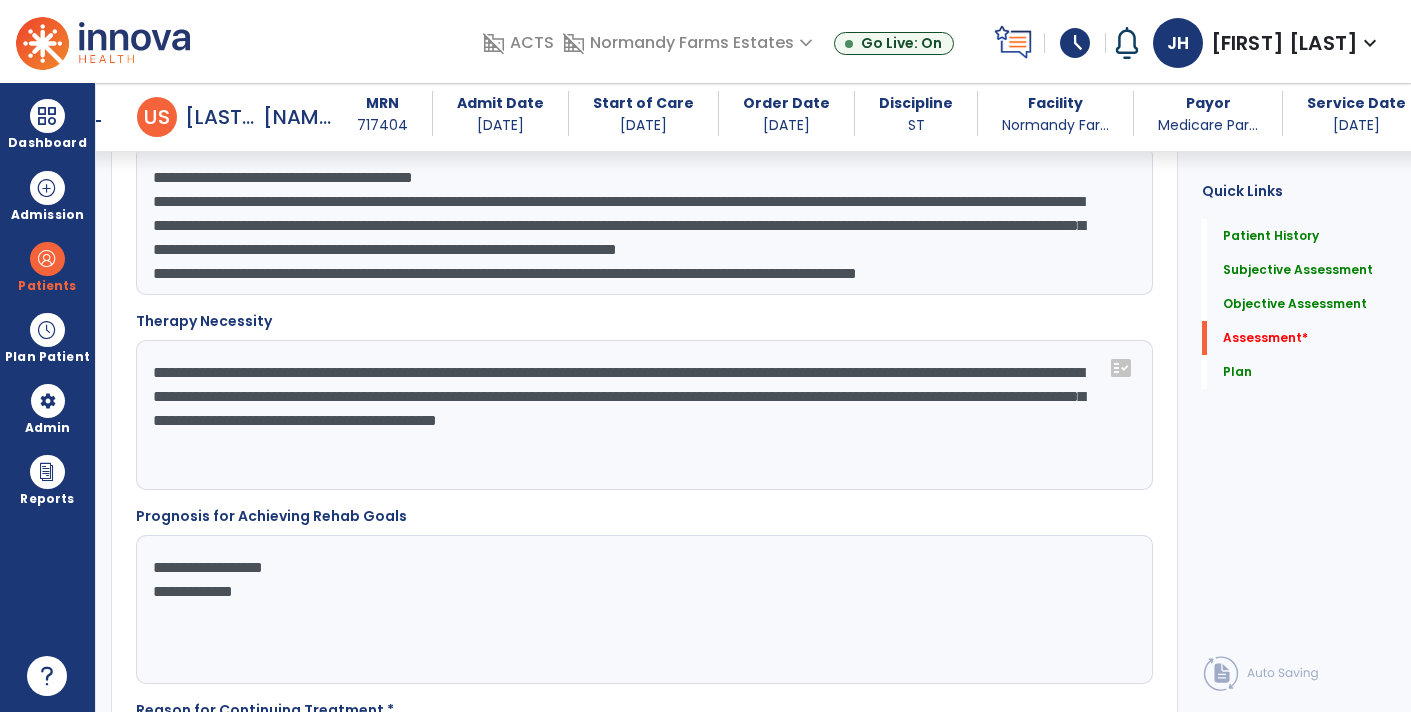 scroll, scrollTop: 39, scrollLeft: 0, axis: vertical 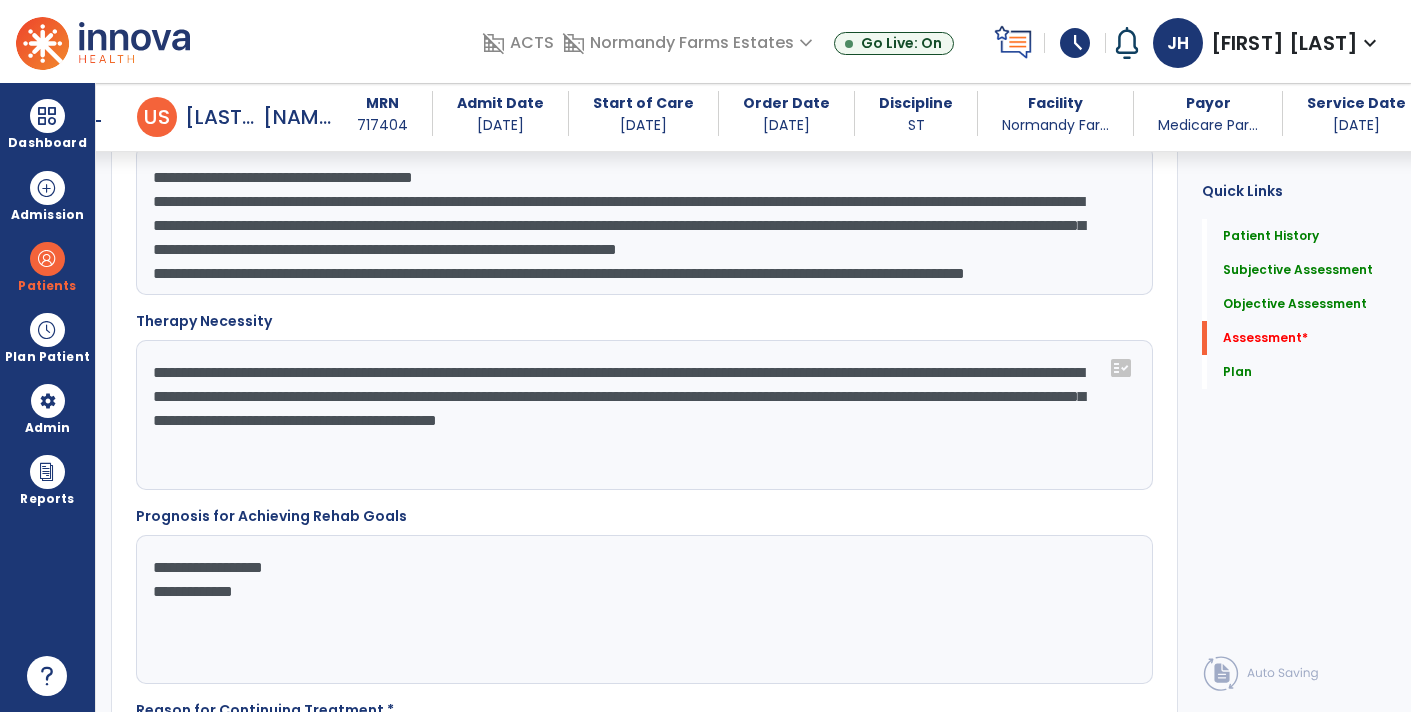 click on "**********" 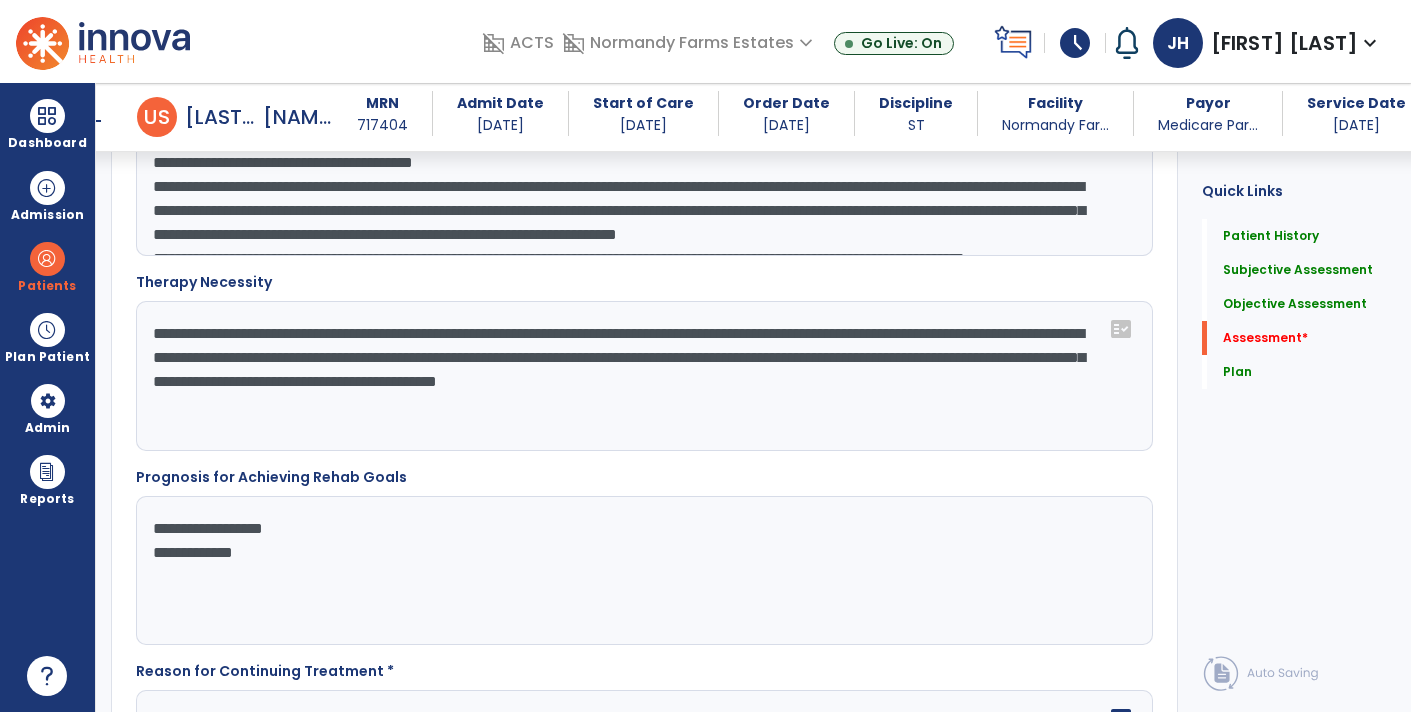 scroll, scrollTop: 2534, scrollLeft: 0, axis: vertical 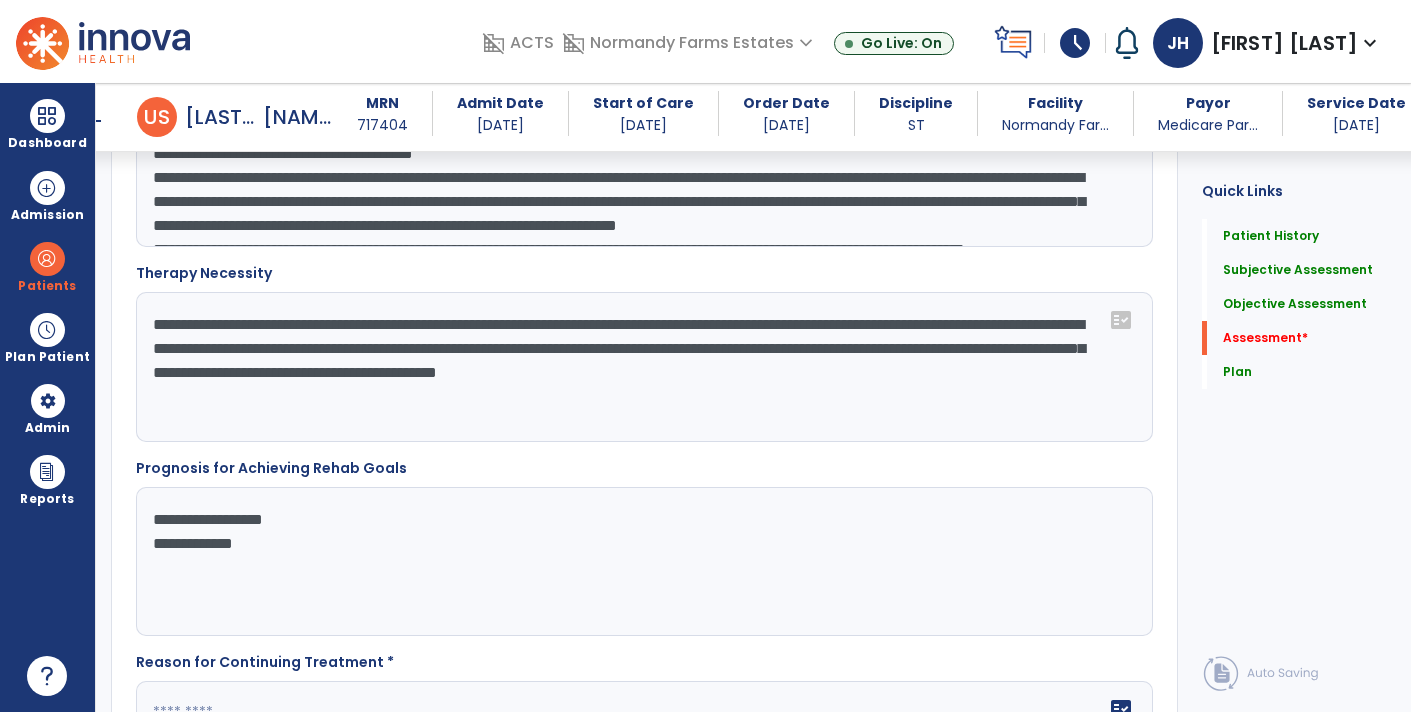 type on "**********" 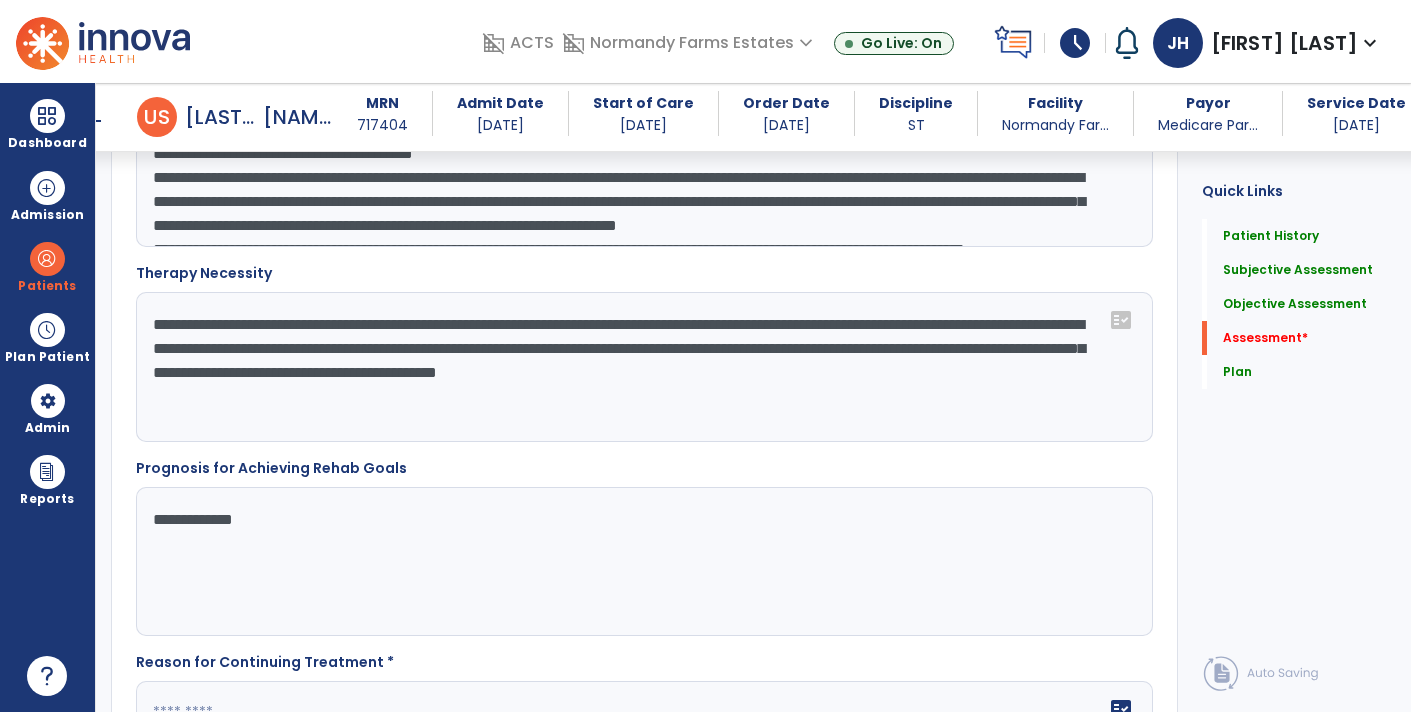 click on "**********" 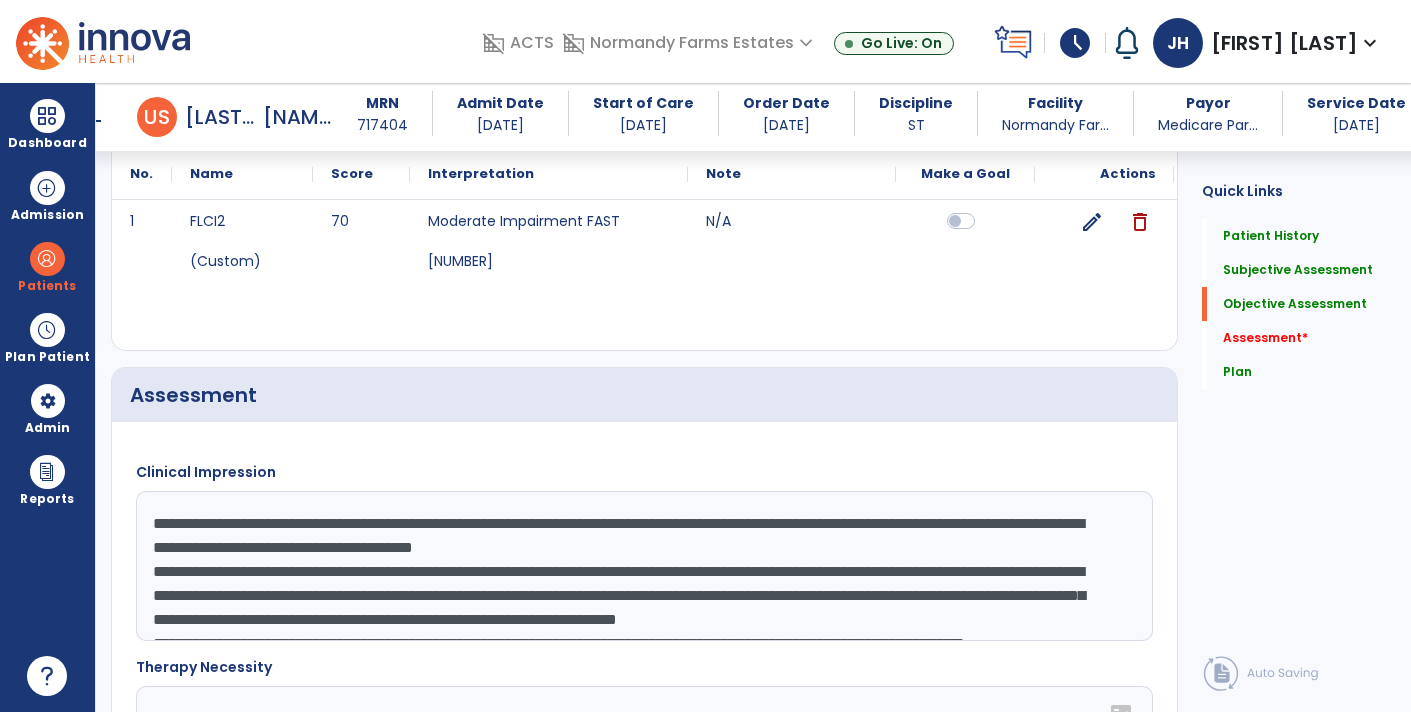 scroll, scrollTop: 2153, scrollLeft: 0, axis: vertical 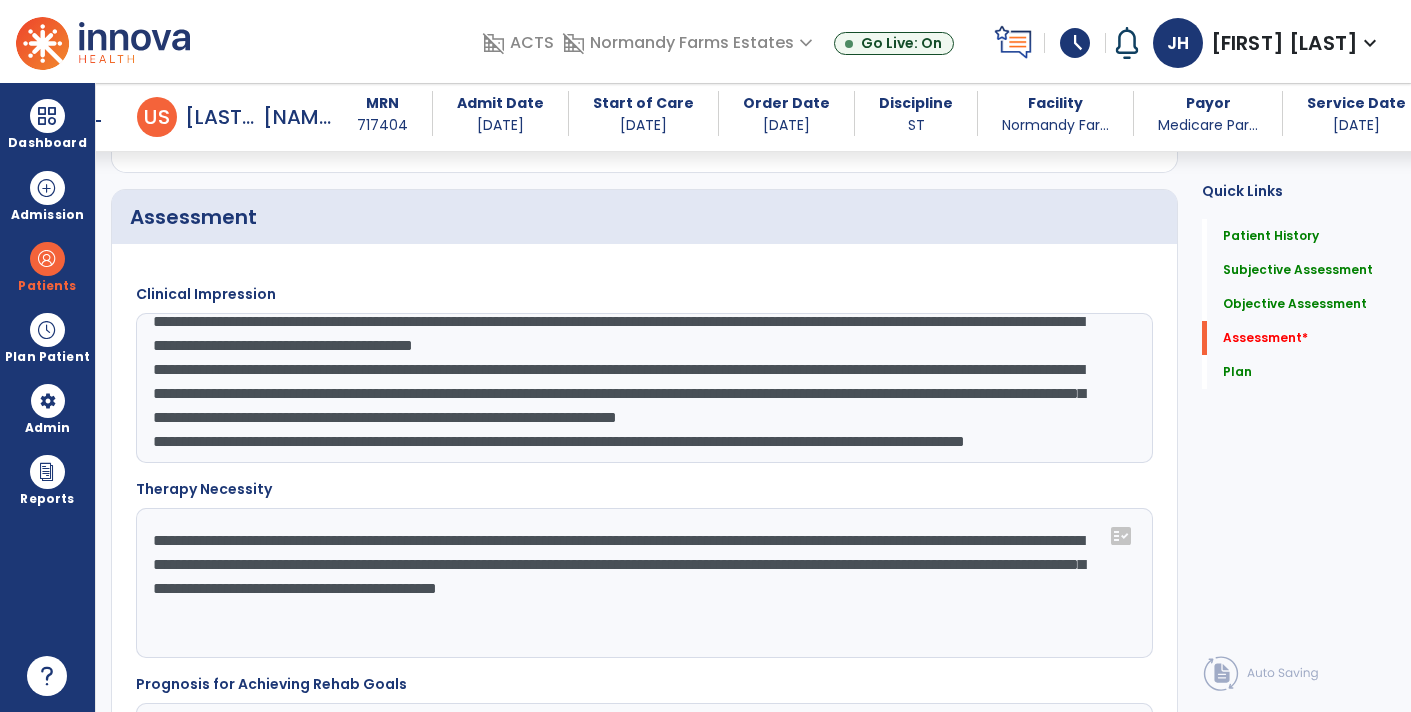 type on "**********" 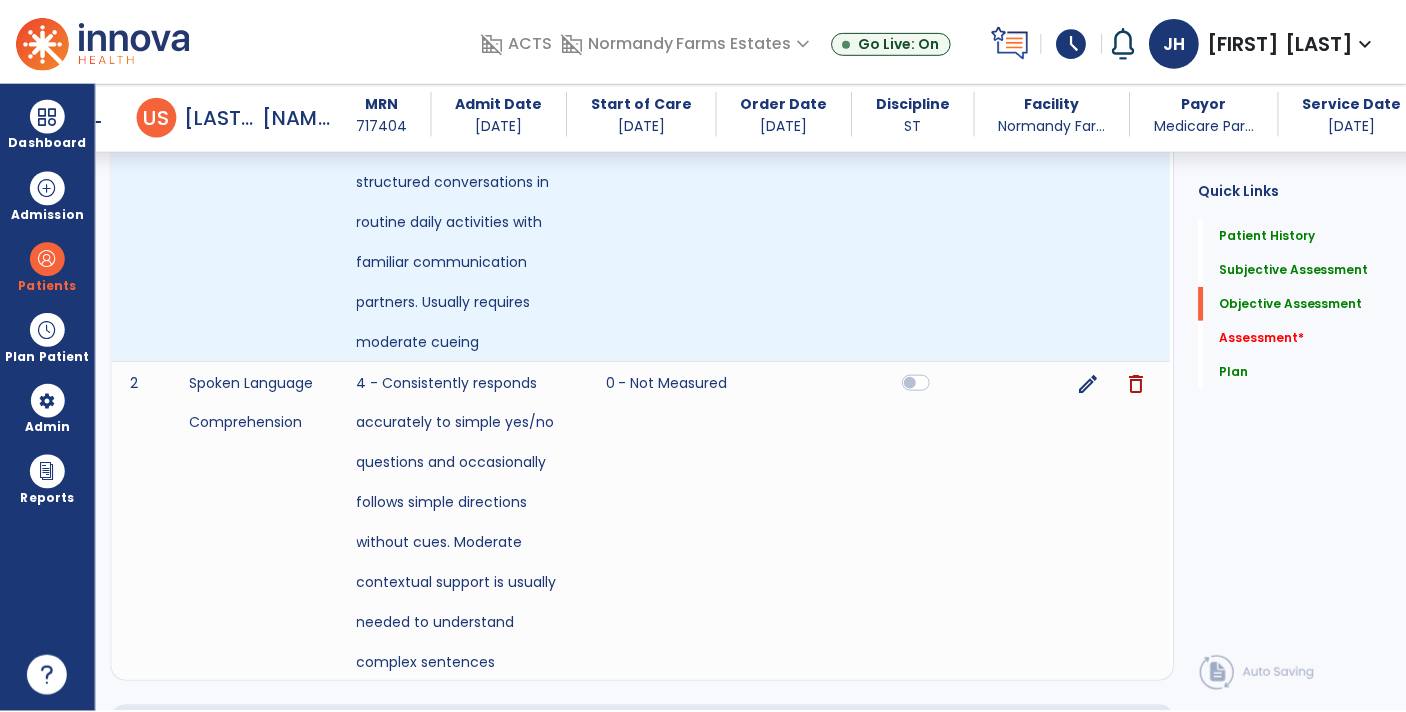scroll, scrollTop: 1265, scrollLeft: 0, axis: vertical 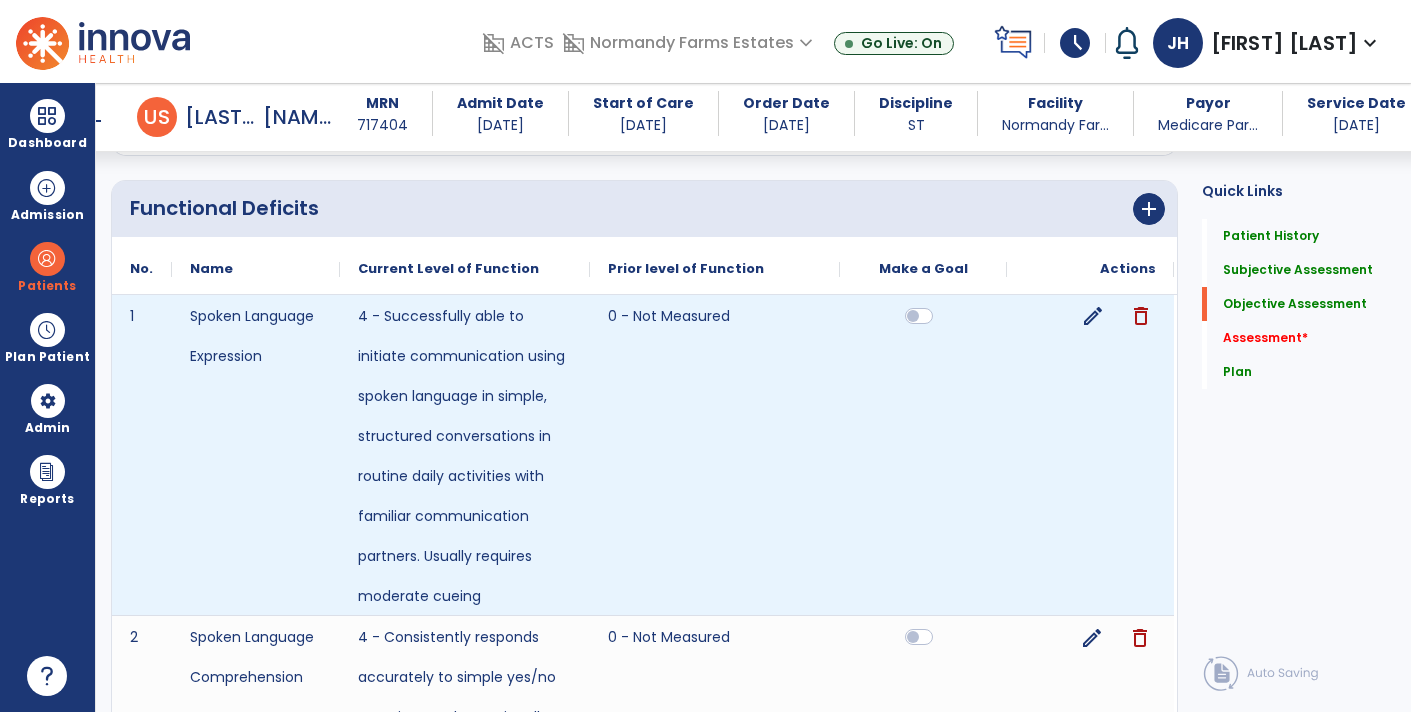 click on "edit" 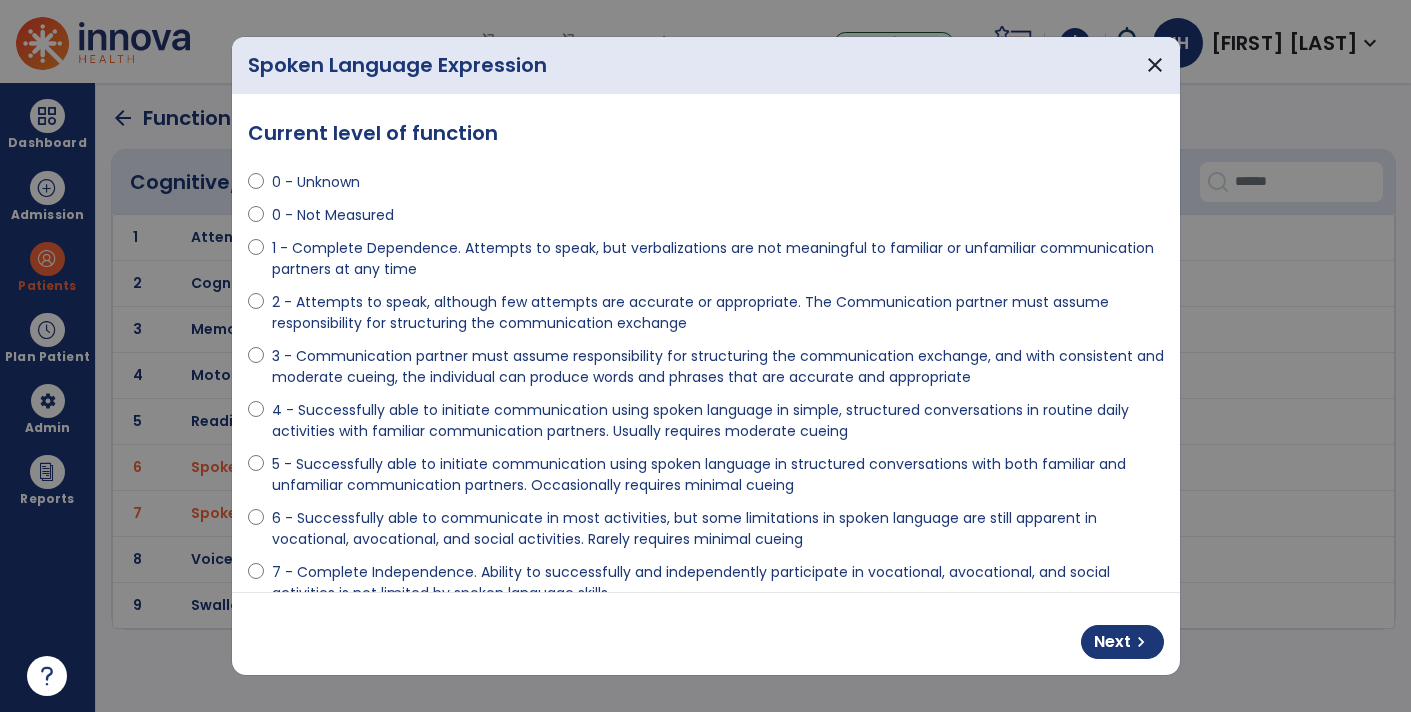 scroll, scrollTop: 0, scrollLeft: 0, axis: both 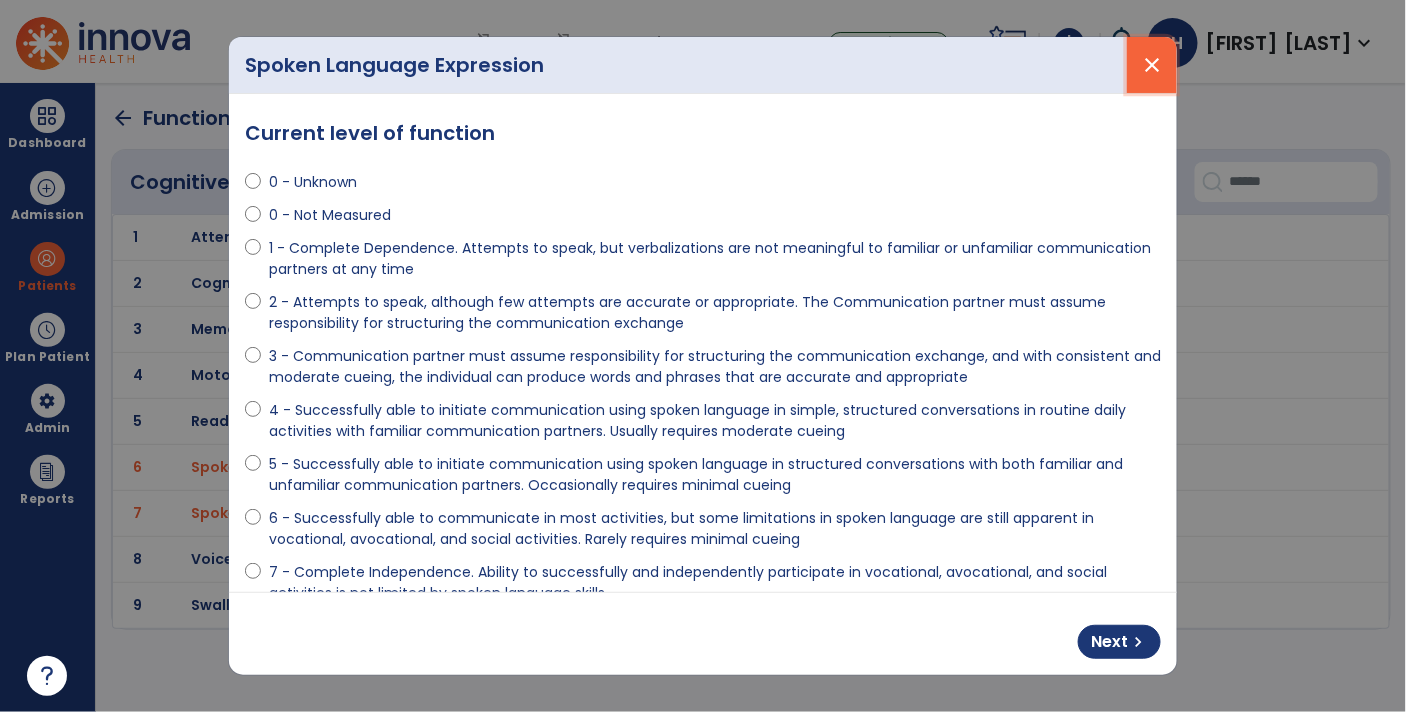click on "close" at bounding box center (1152, 65) 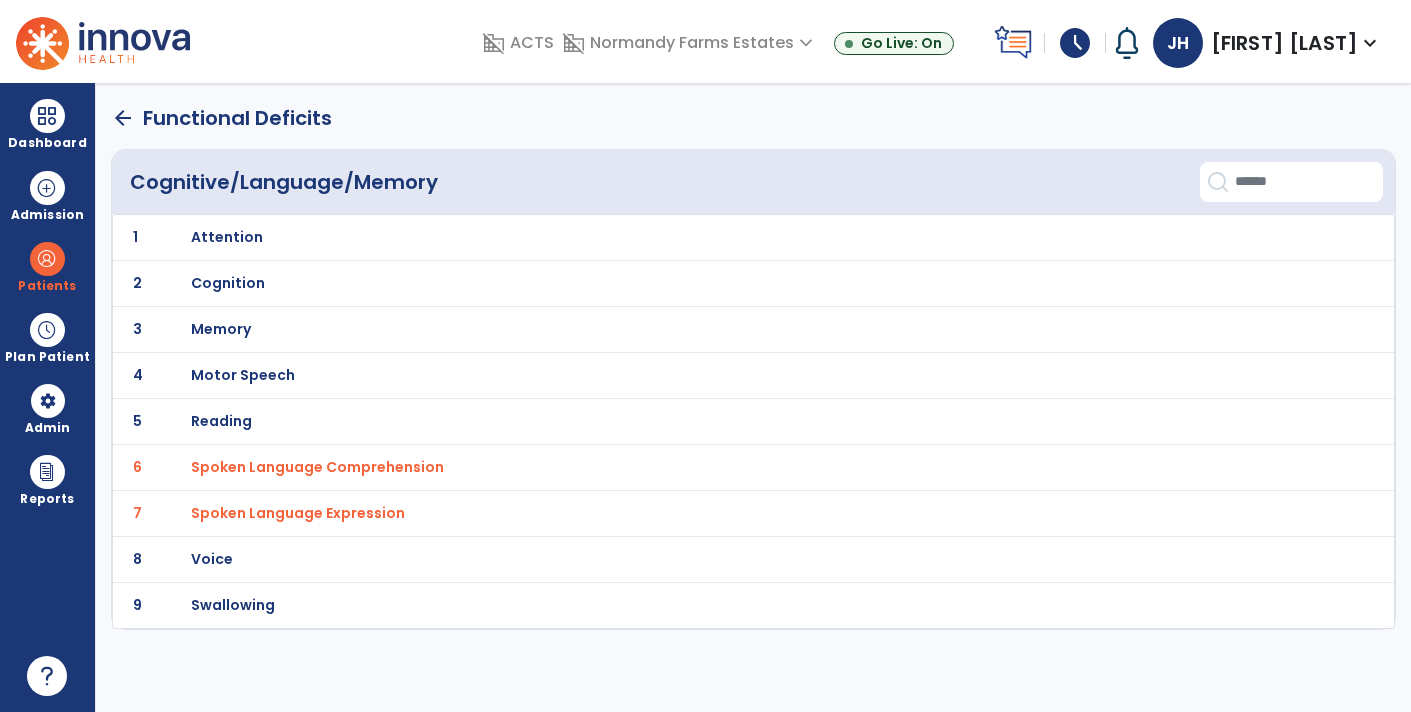 click on "arrow_back" 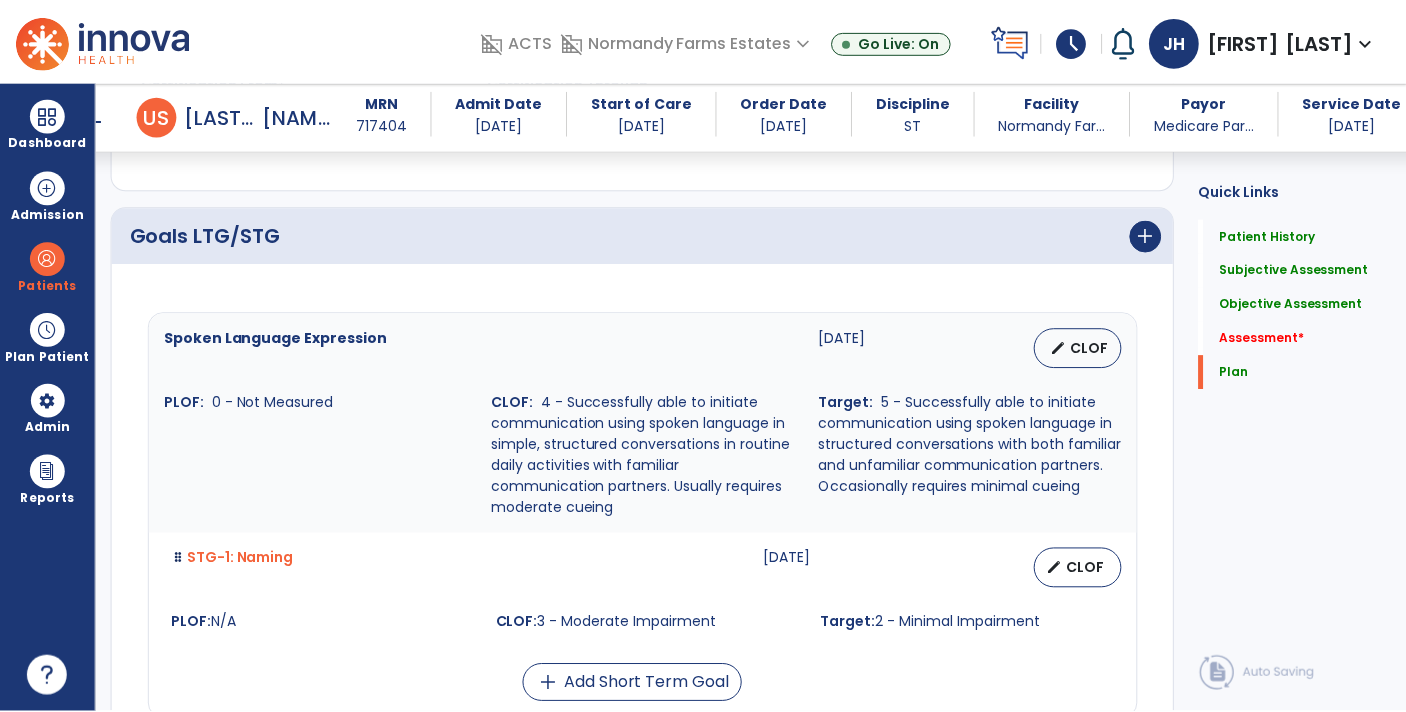 scroll, scrollTop: 3926, scrollLeft: 0, axis: vertical 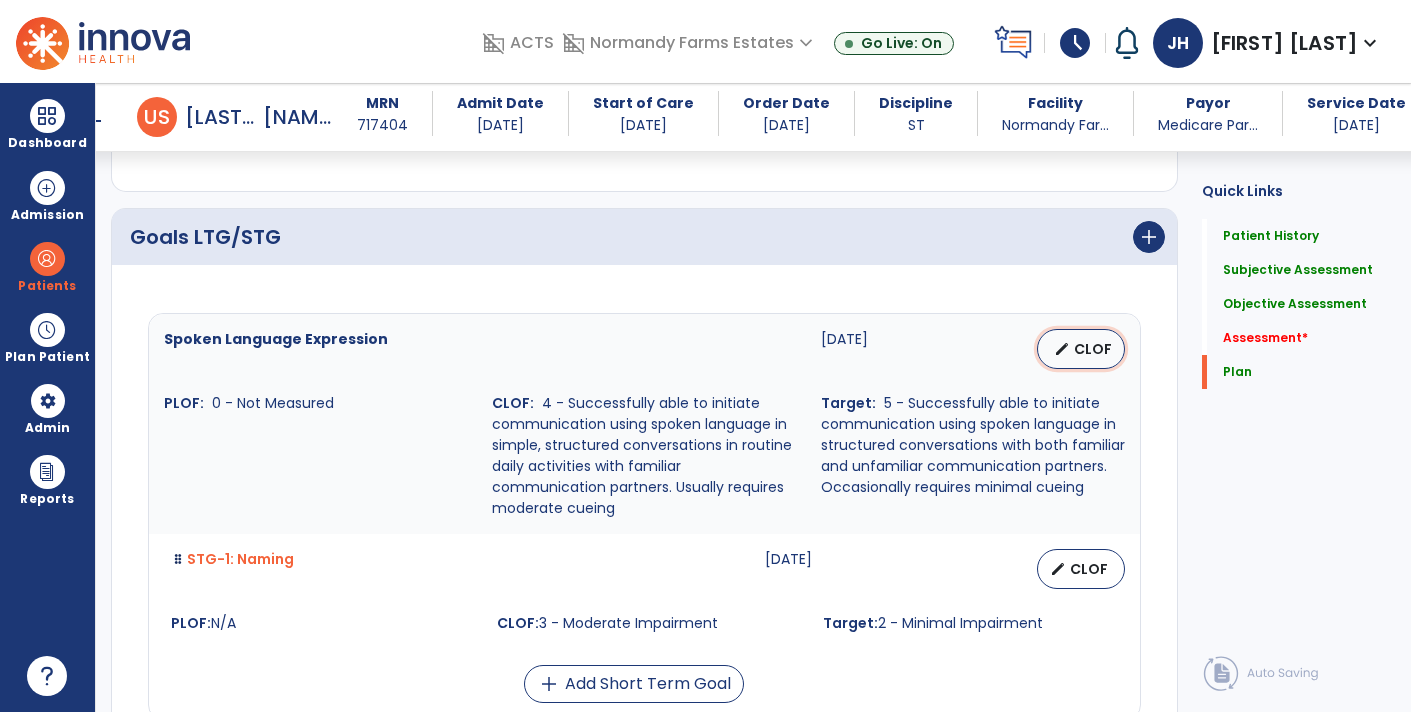 click on "edit   CLOF" at bounding box center [1081, 349] 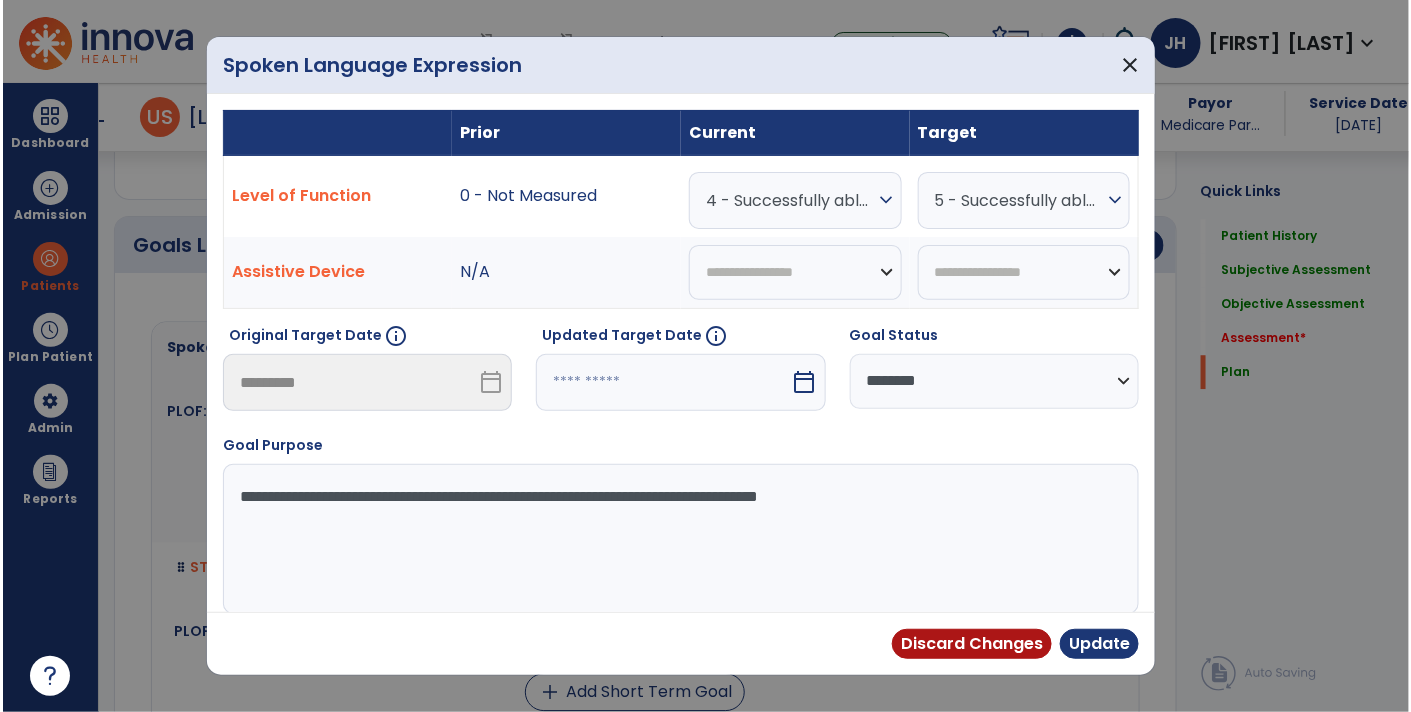 scroll, scrollTop: 3926, scrollLeft: 0, axis: vertical 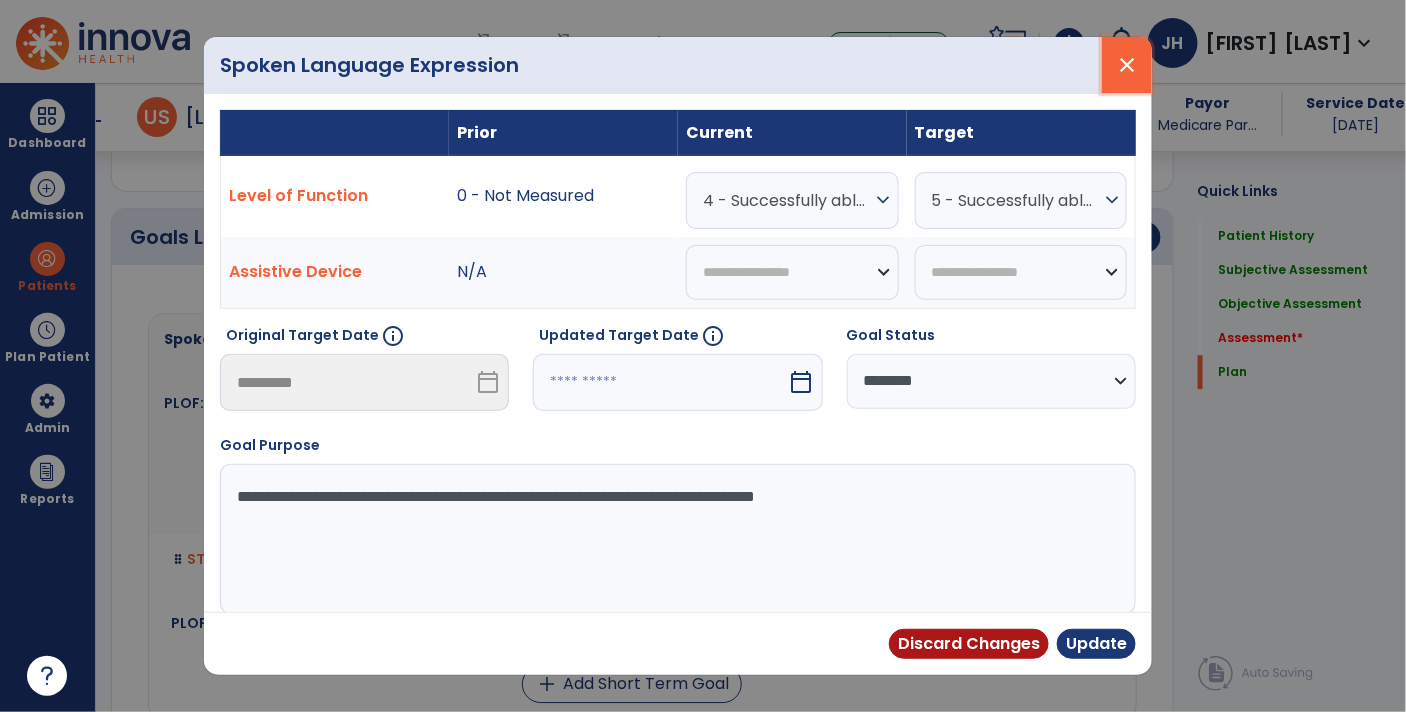 click on "close" at bounding box center (1127, 65) 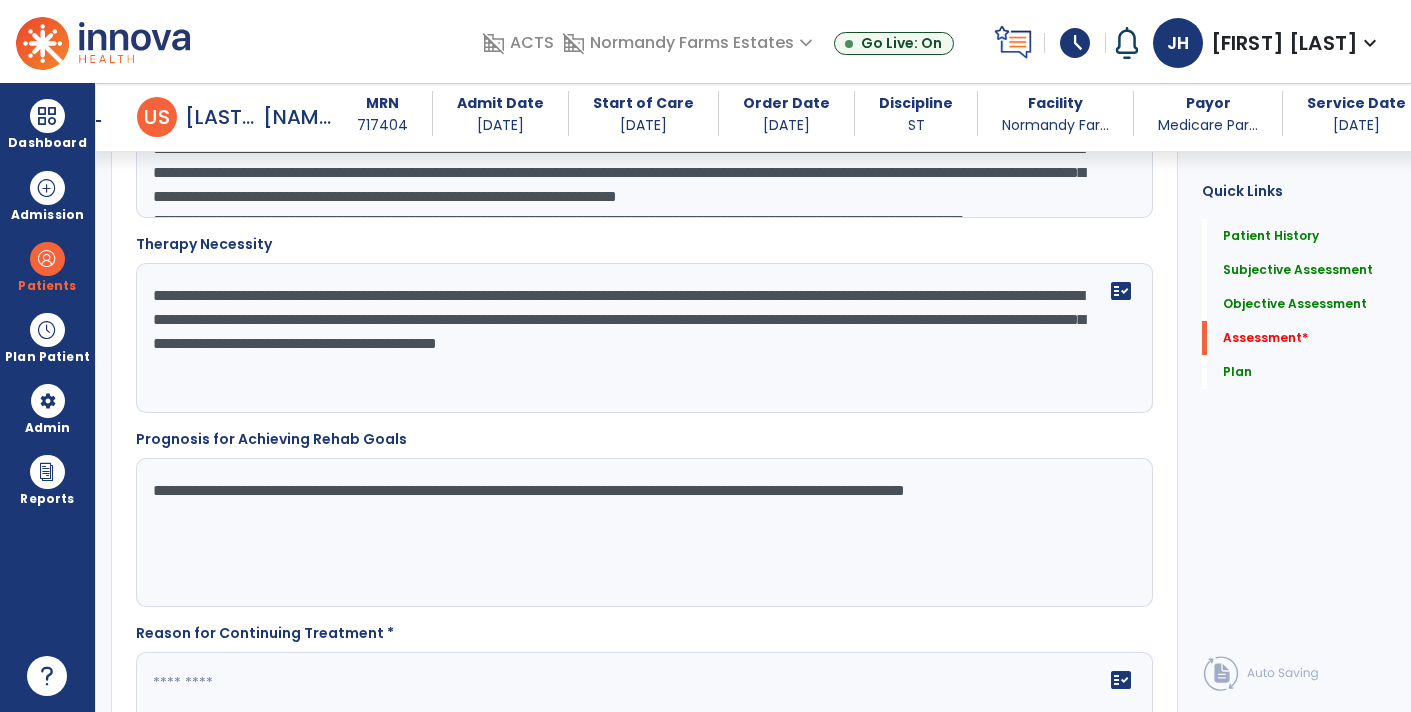 scroll, scrollTop: 2509, scrollLeft: 0, axis: vertical 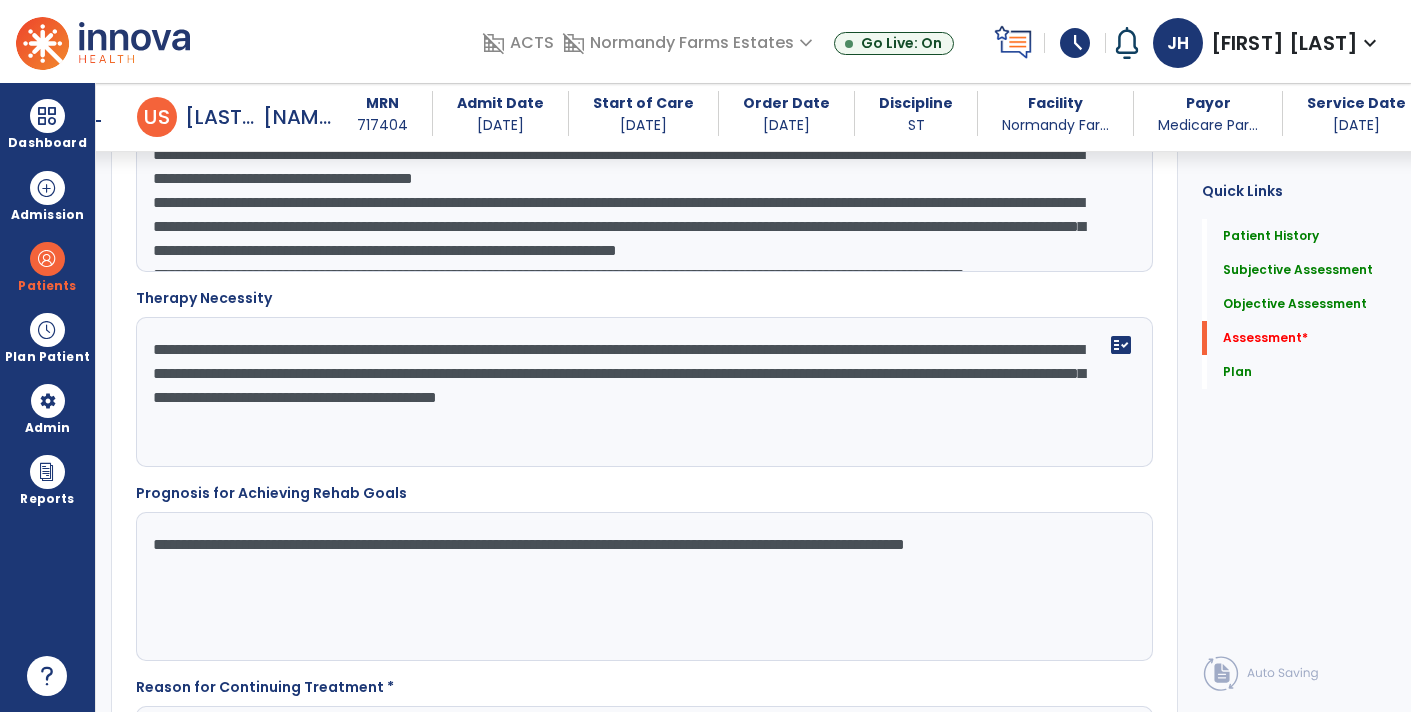 click on "**********" 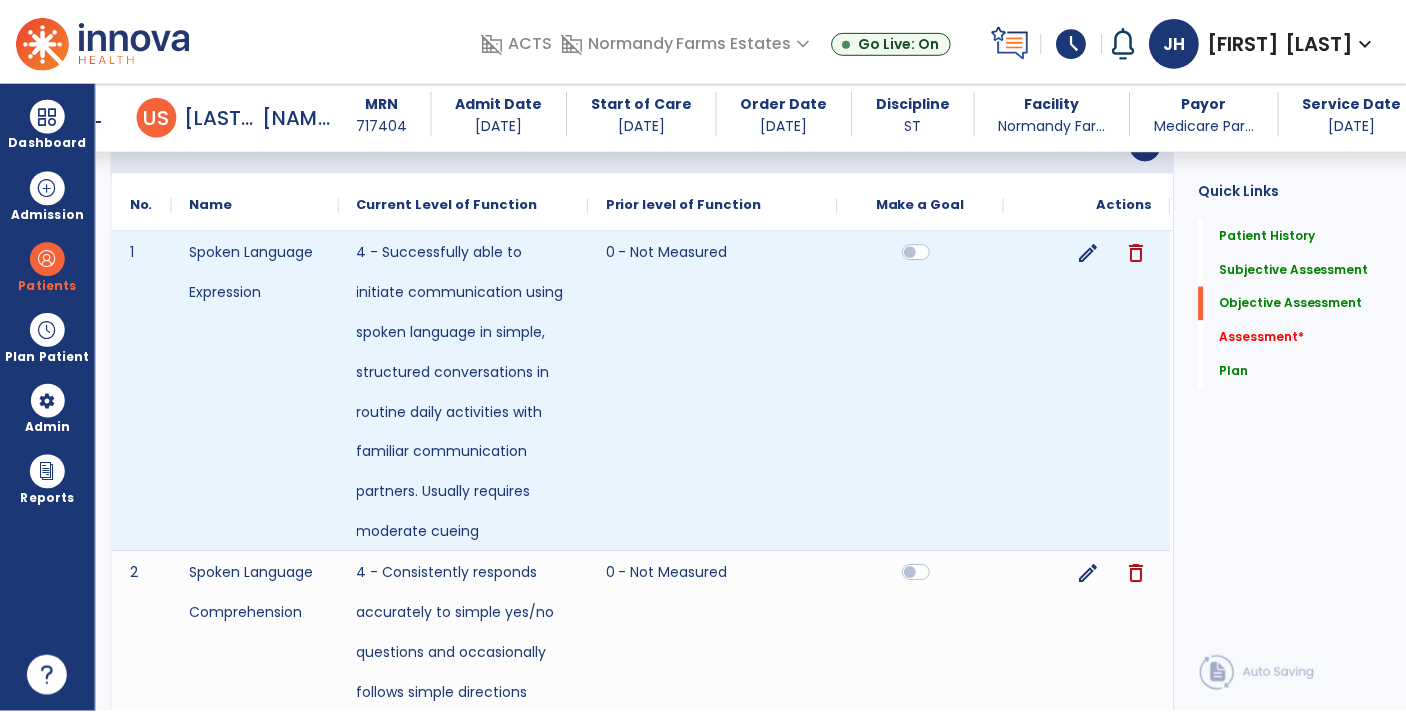 scroll, scrollTop: 1392, scrollLeft: 0, axis: vertical 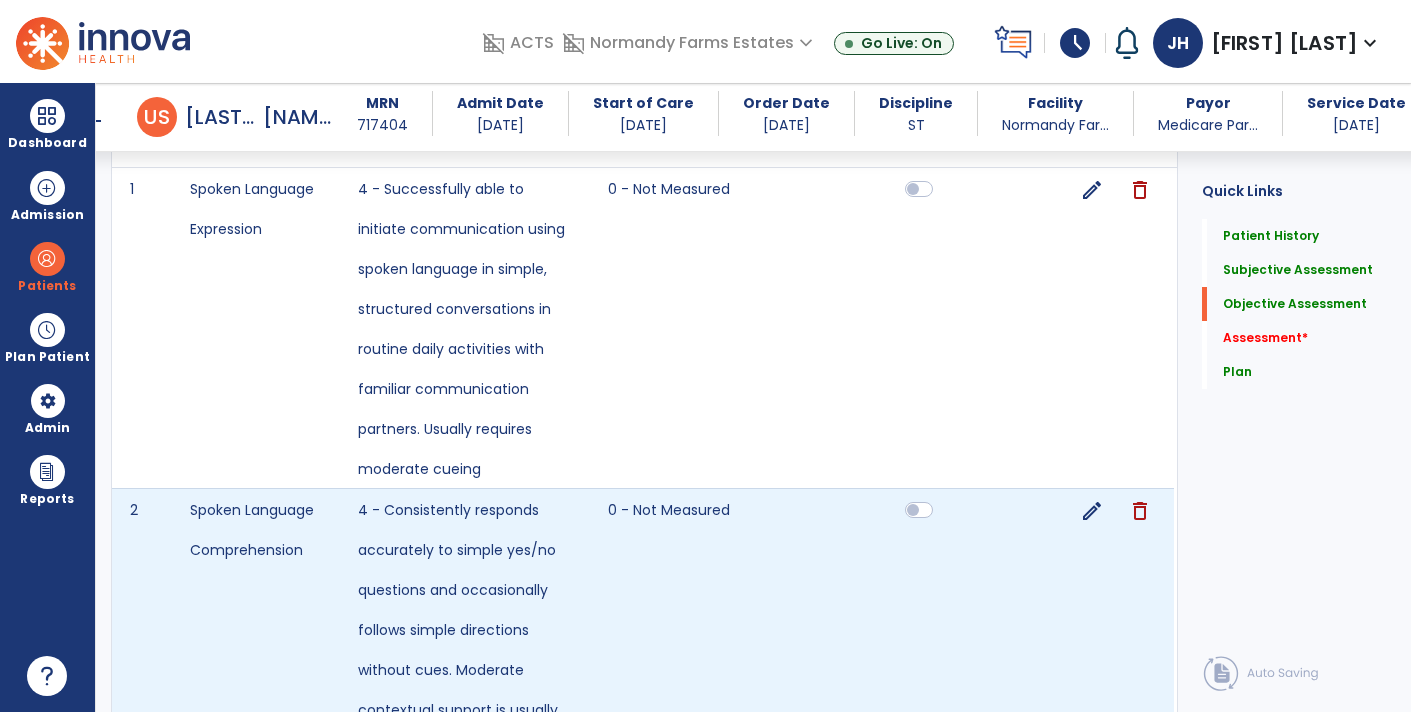 type on "**********" 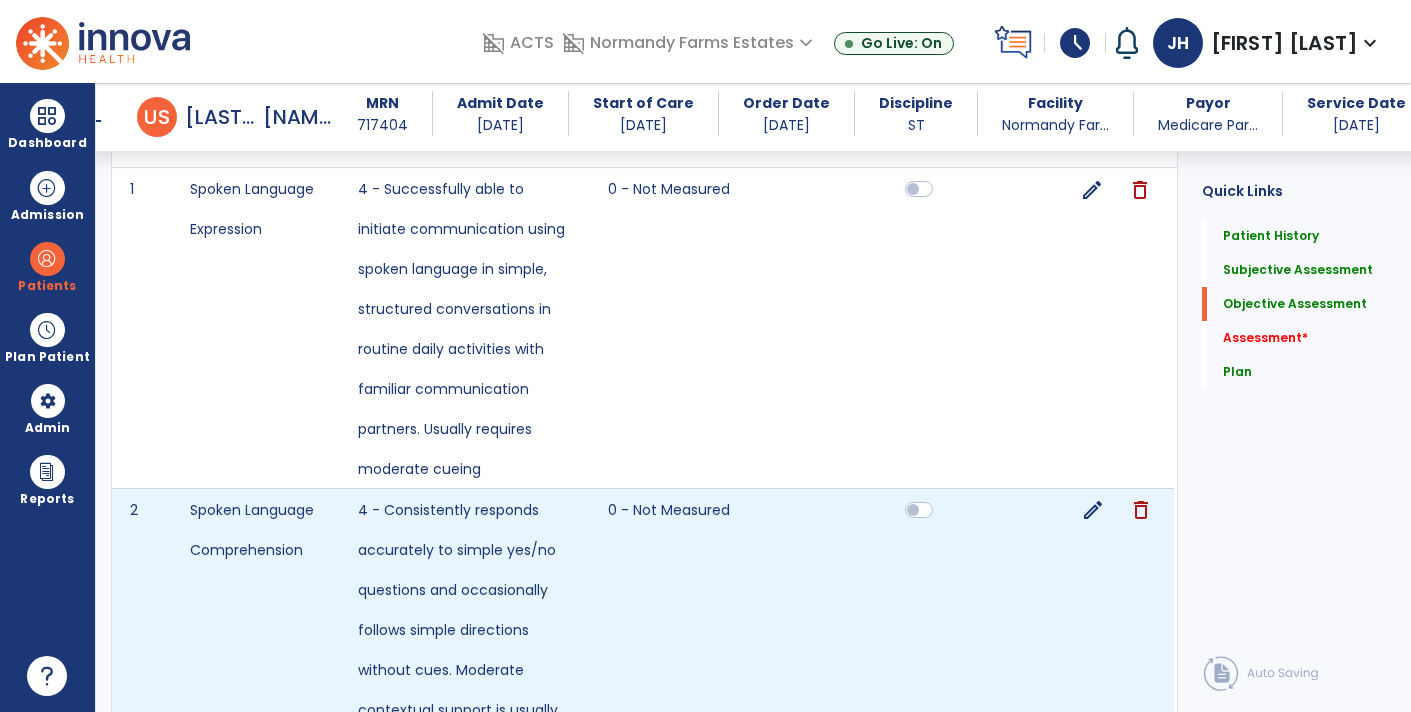 click on "edit" 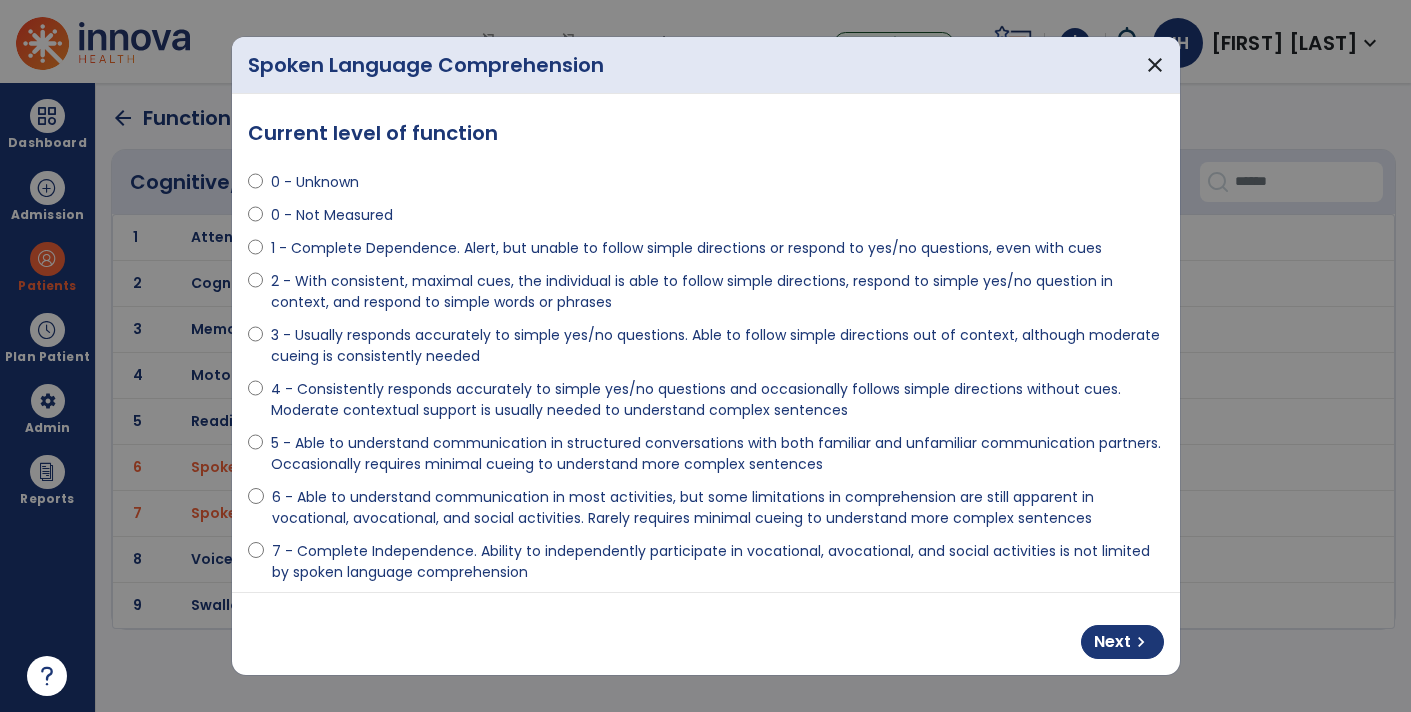 scroll, scrollTop: 0, scrollLeft: 0, axis: both 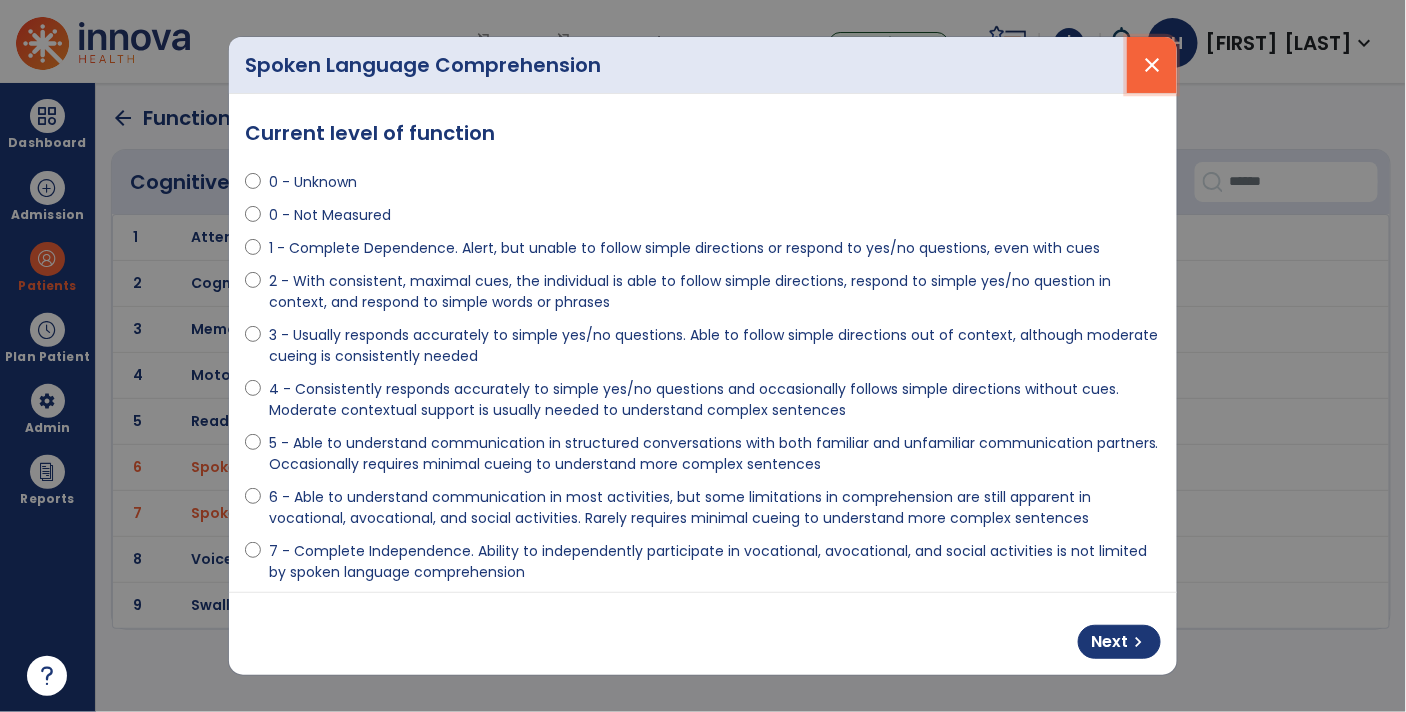 click on "close" at bounding box center [1152, 65] 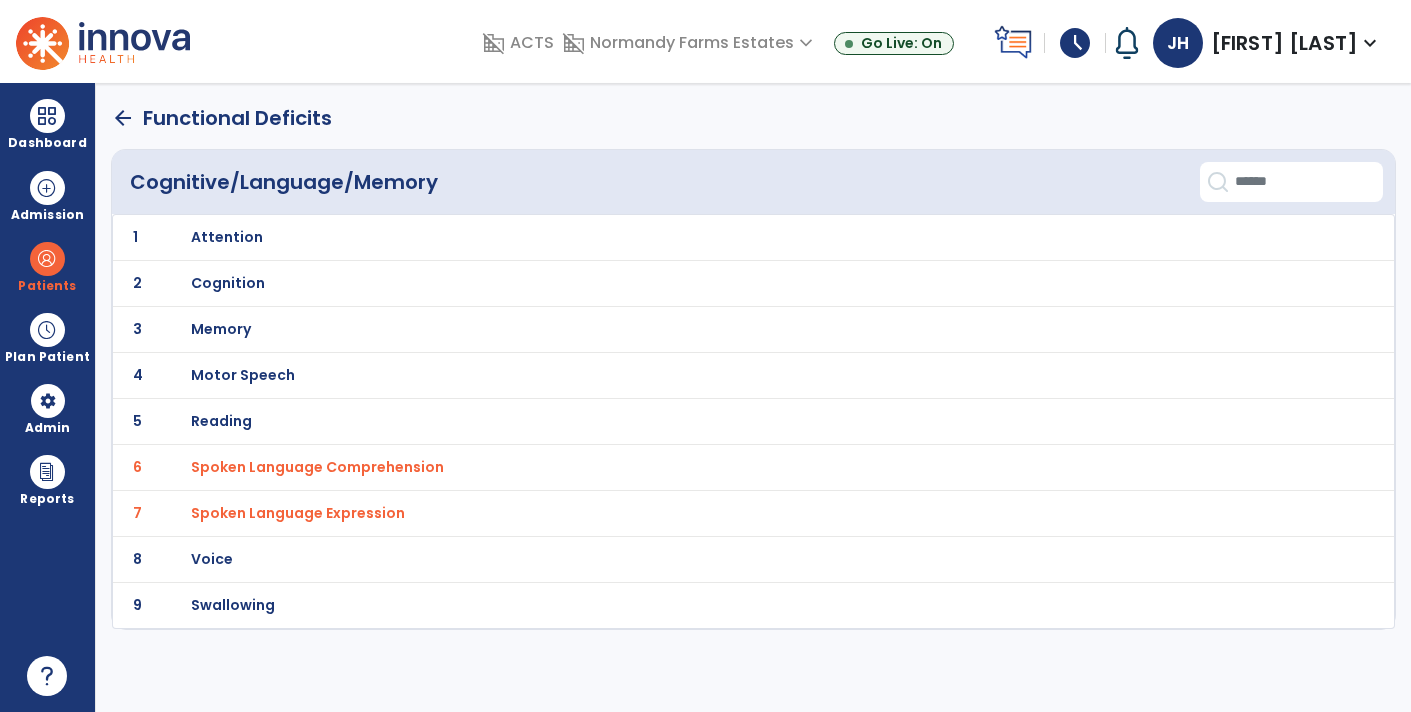 click on "arrow_back" 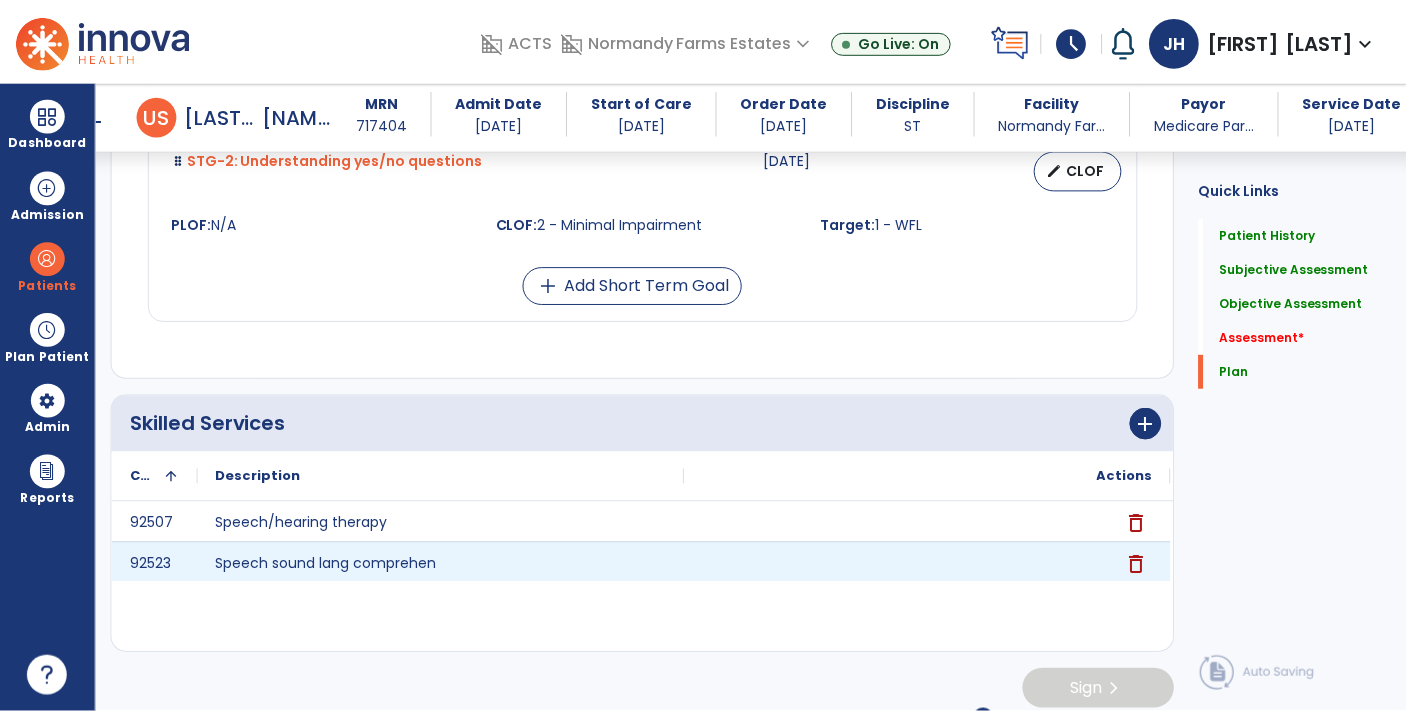 scroll, scrollTop: 4439, scrollLeft: 0, axis: vertical 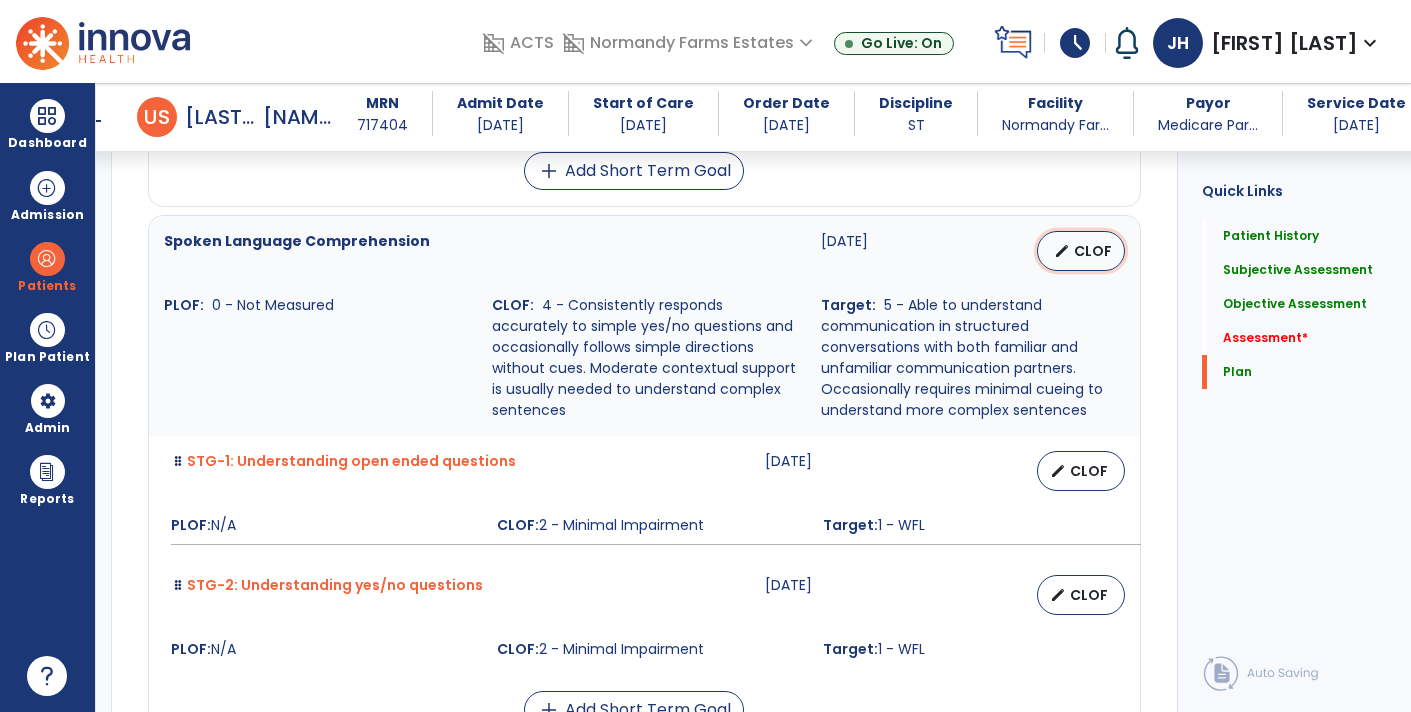click on "CLOF" at bounding box center (1093, 251) 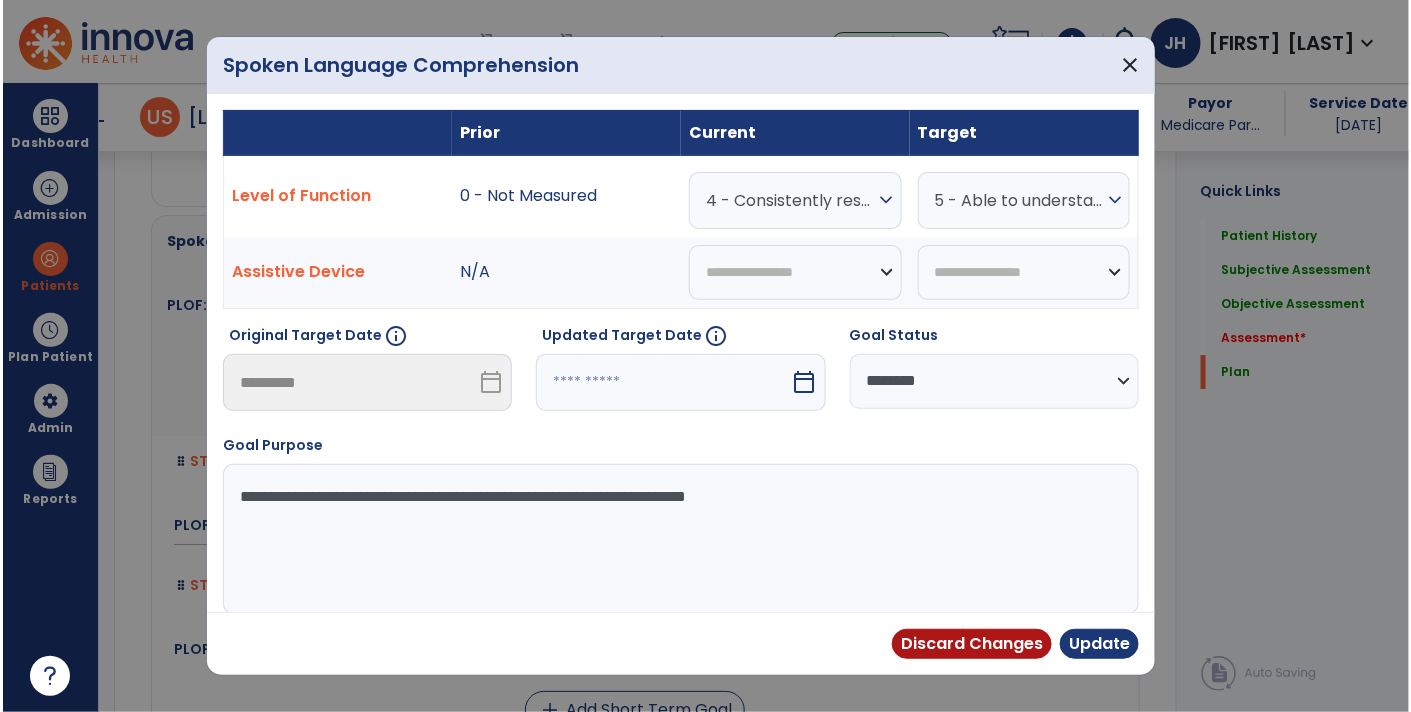 scroll, scrollTop: 4439, scrollLeft: 0, axis: vertical 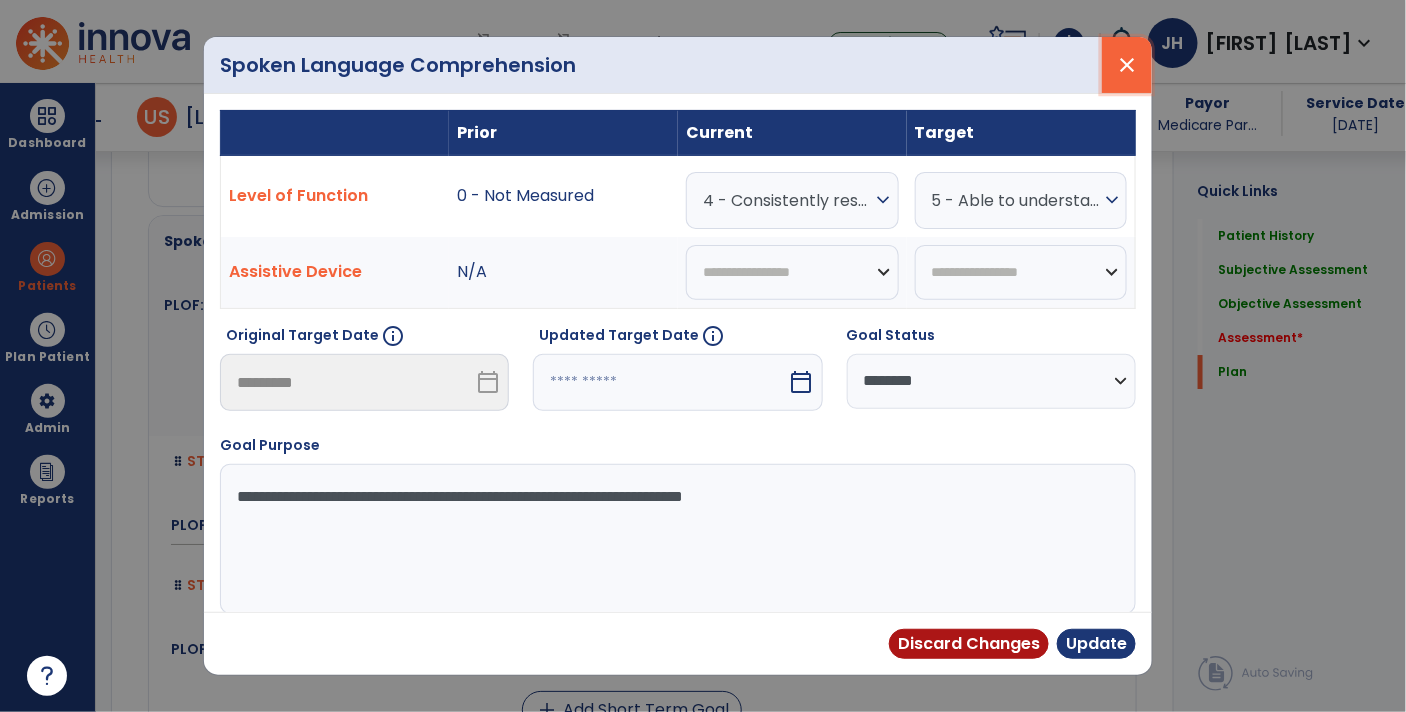 click on "close" at bounding box center (1127, 65) 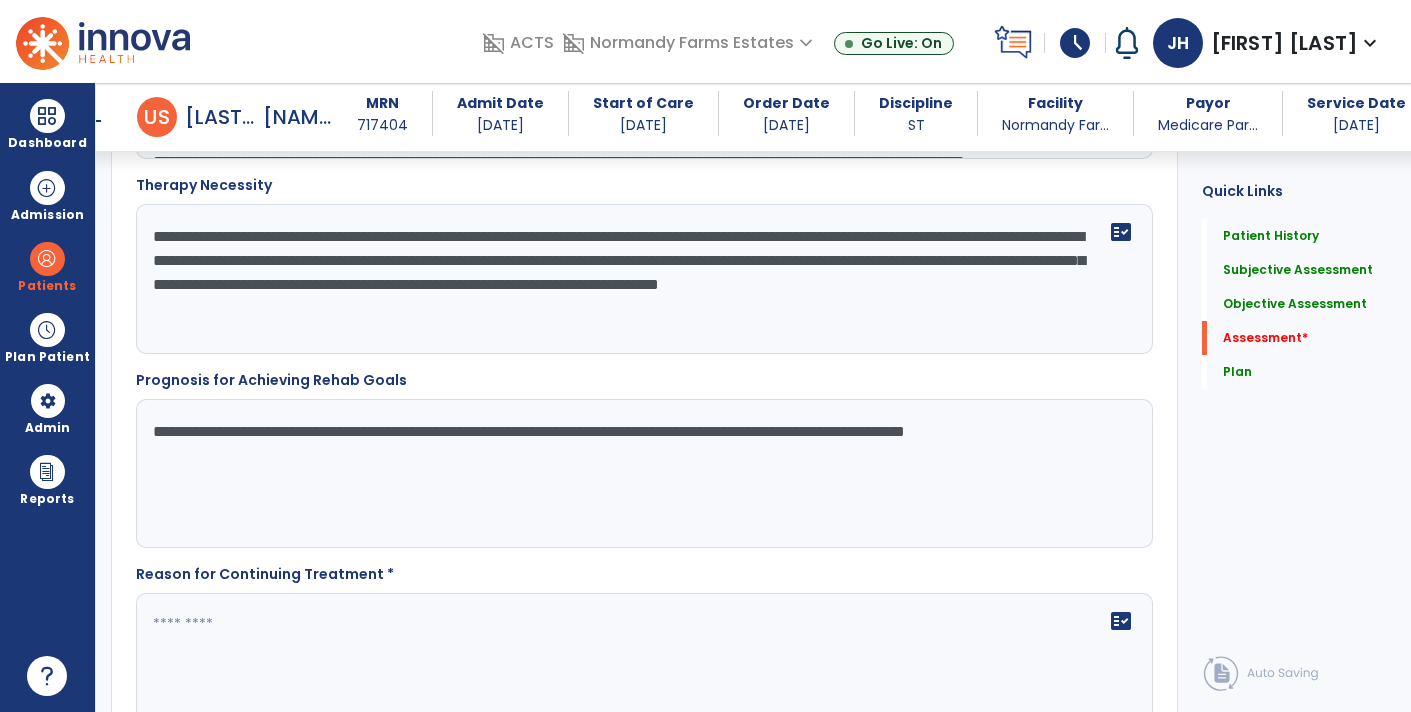 scroll, scrollTop: 2609, scrollLeft: 0, axis: vertical 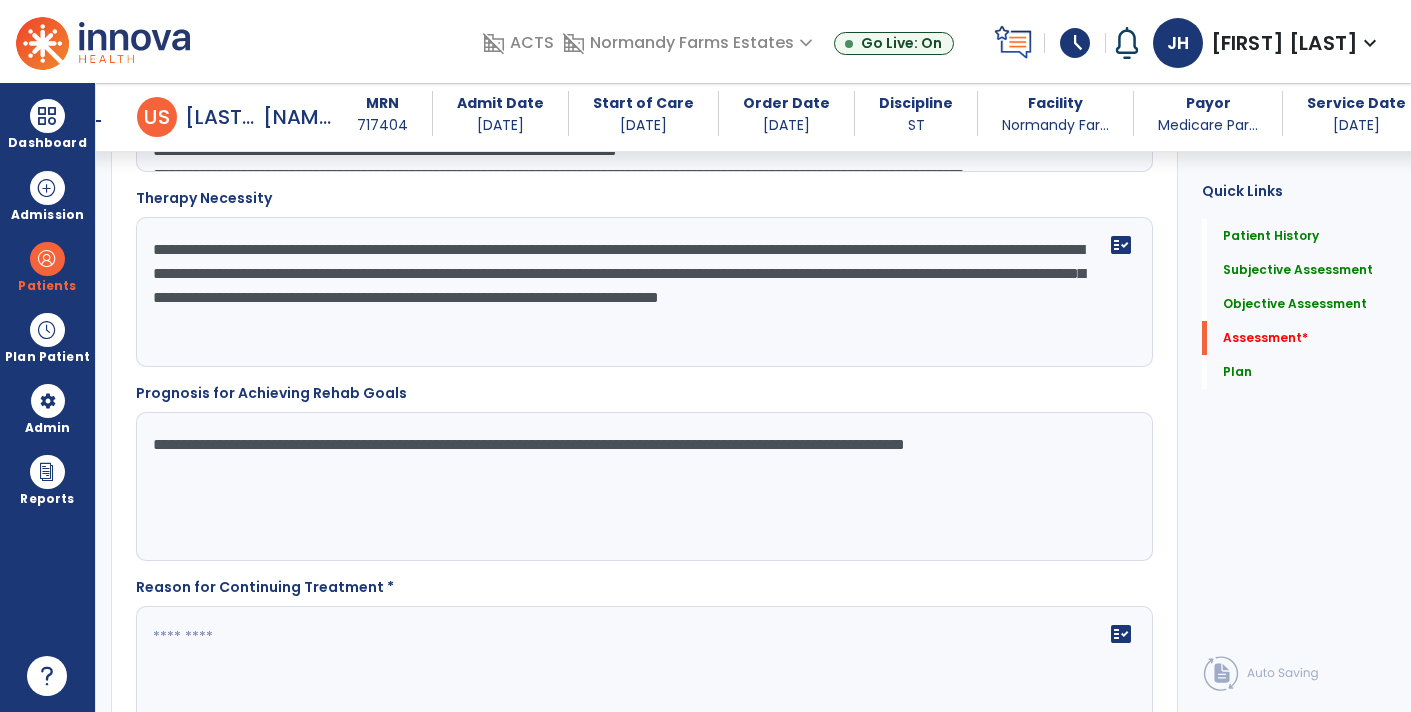 click on "**********" 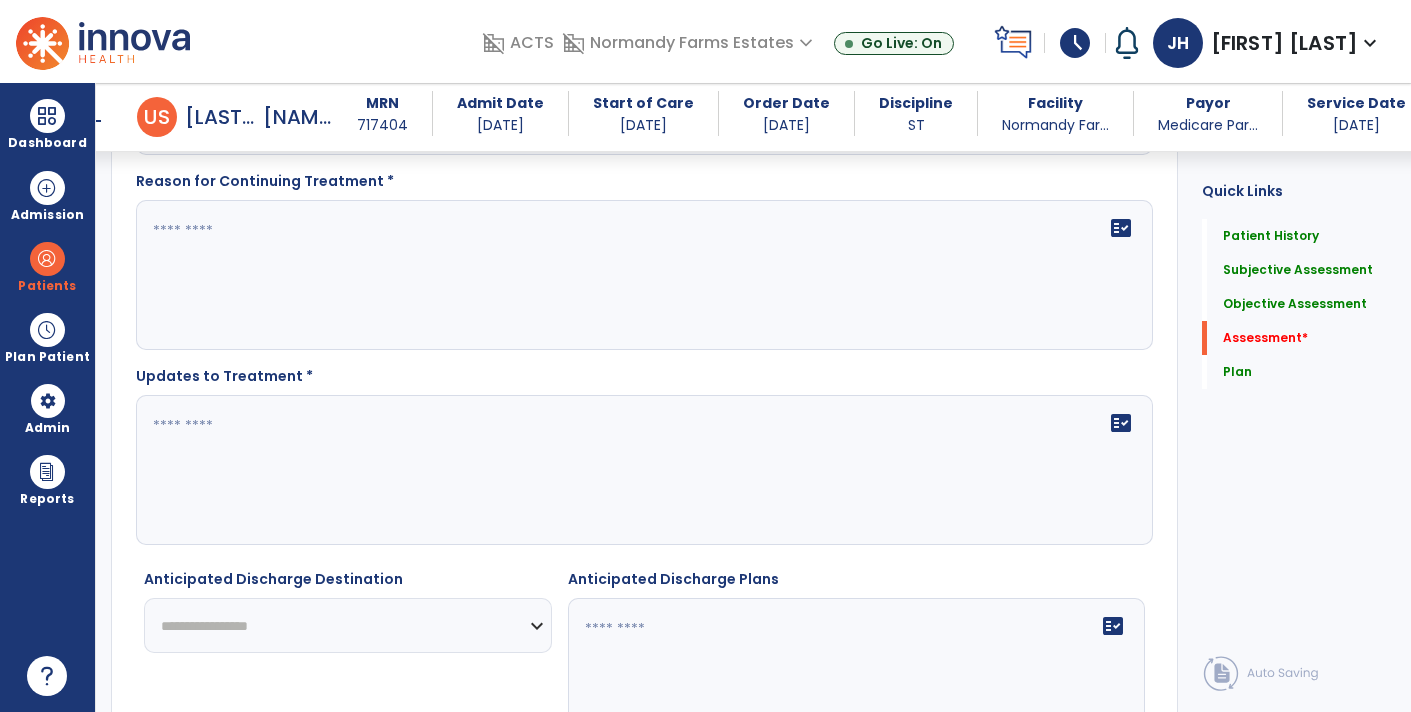 scroll, scrollTop: 3020, scrollLeft: 0, axis: vertical 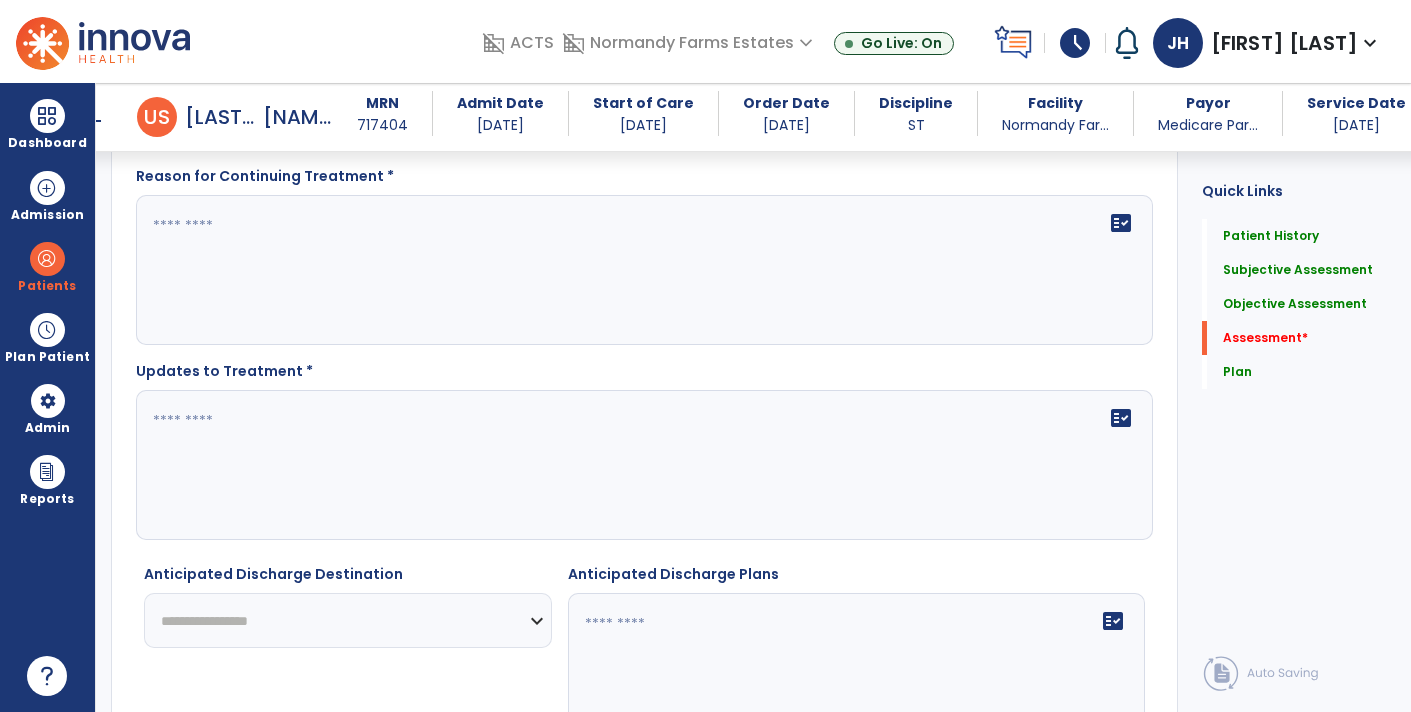 type on "**********" 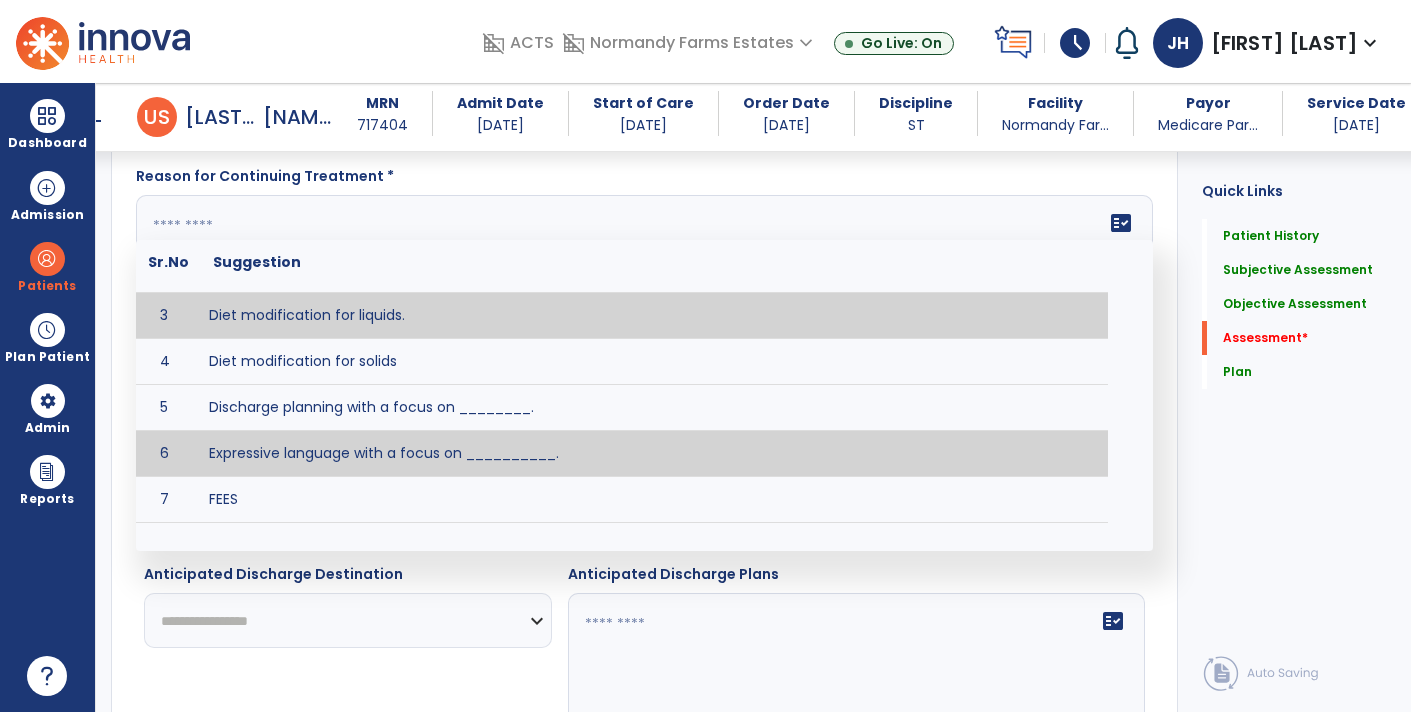 scroll, scrollTop: 274, scrollLeft: 0, axis: vertical 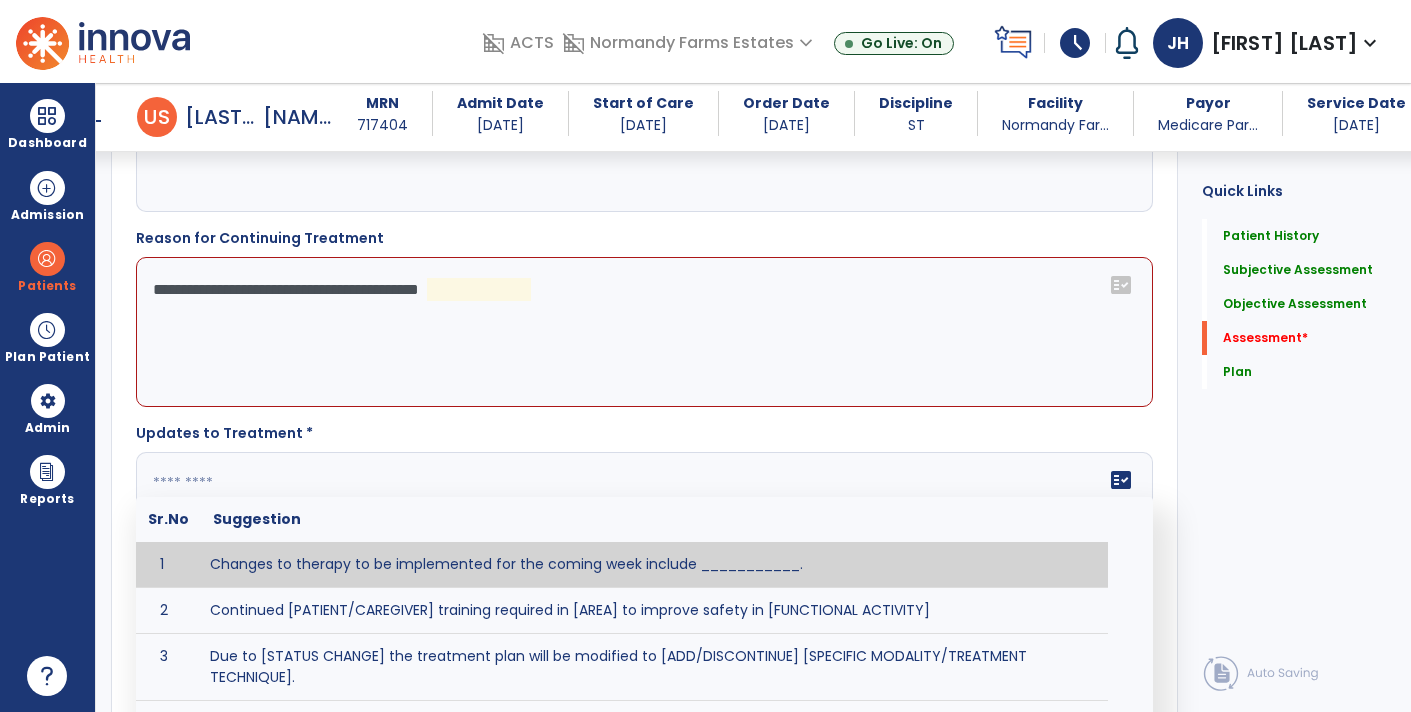 click 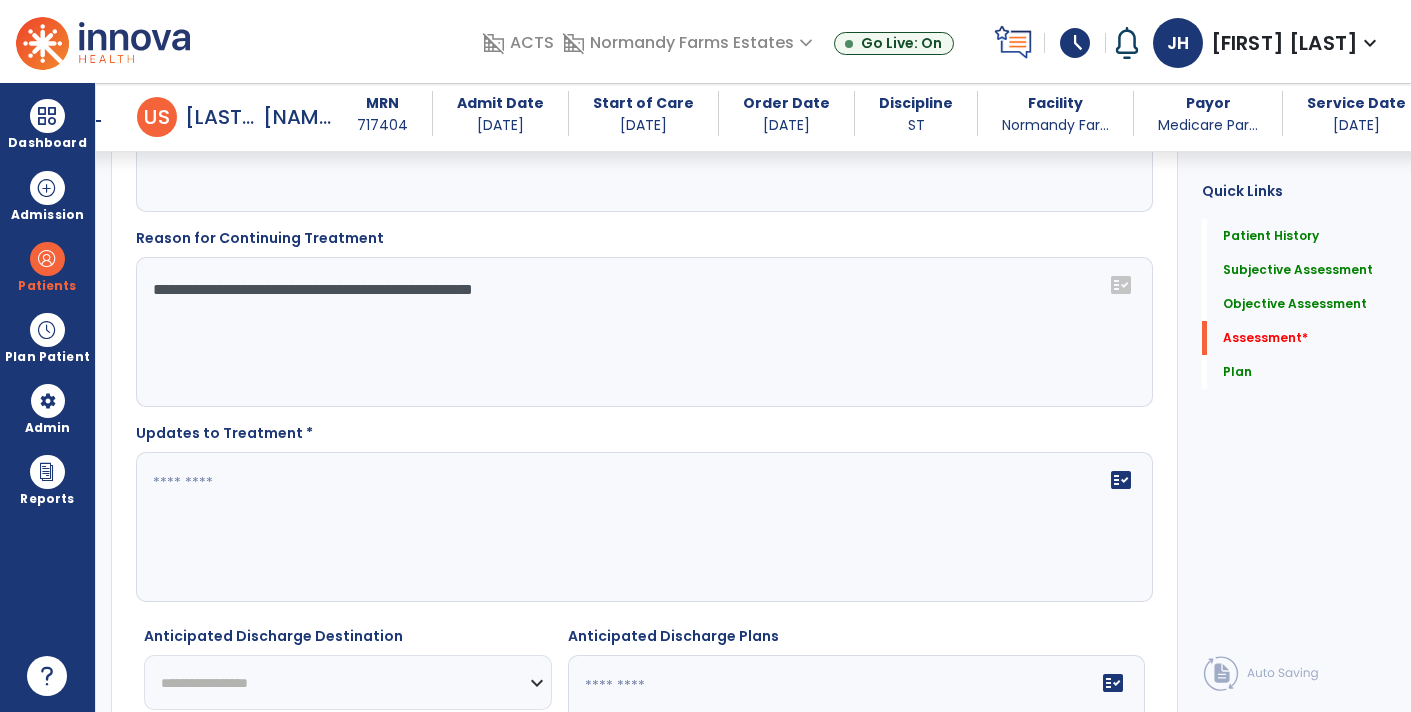 type on "**********" 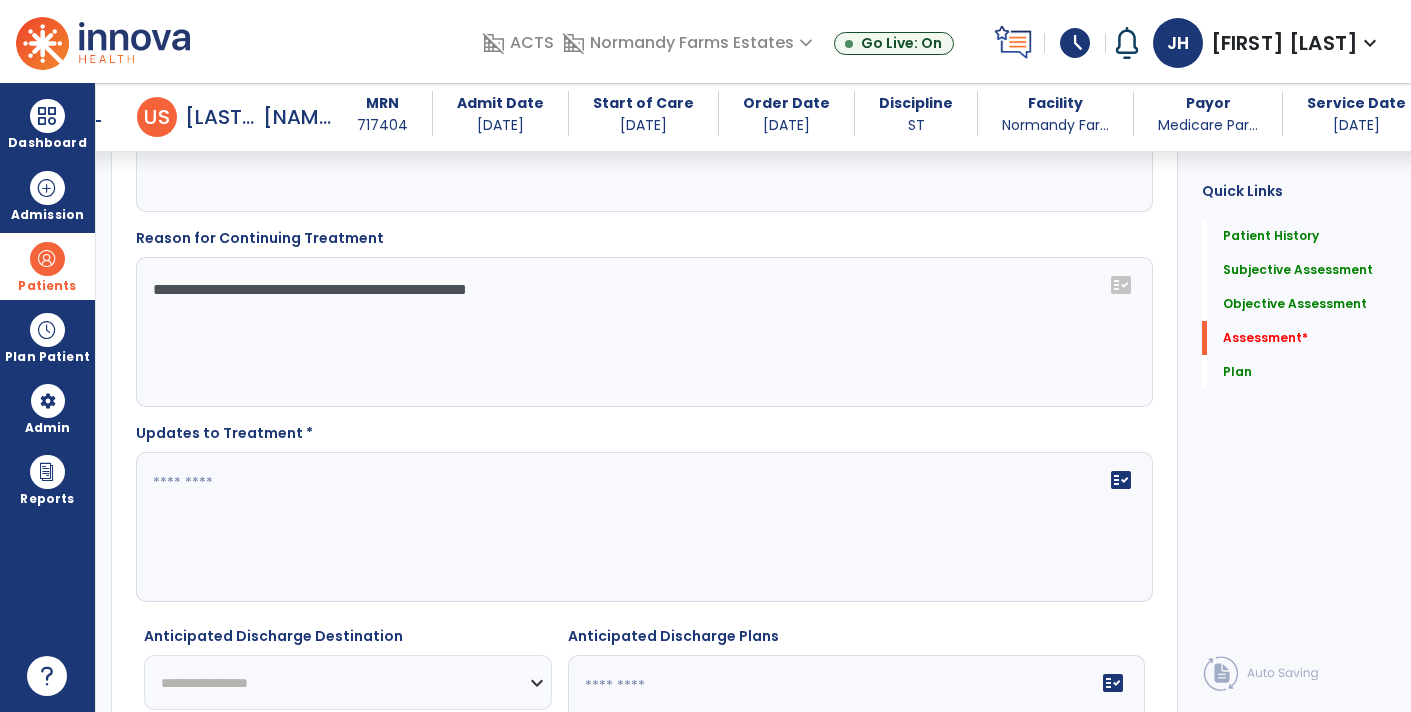 drag, startPoint x: 695, startPoint y: 281, endPoint x: 0, endPoint y: 293, distance: 695.1036 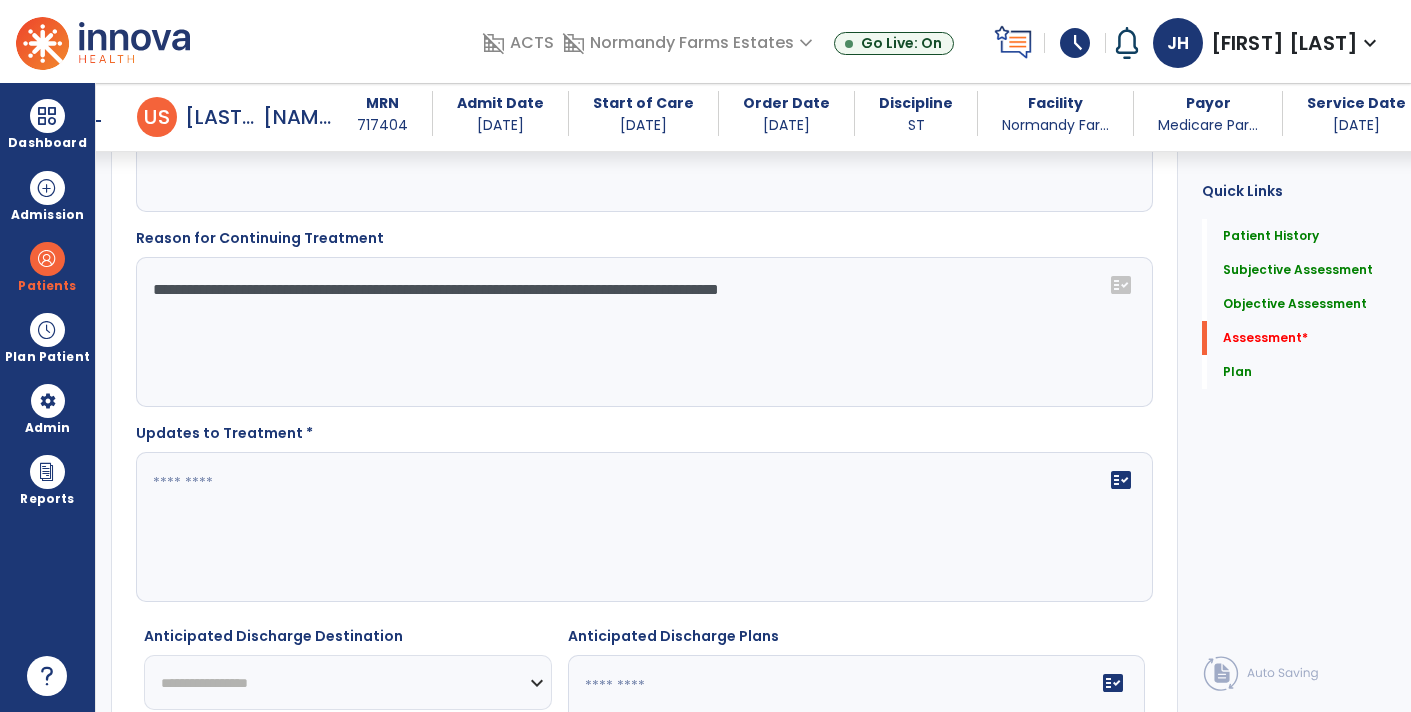 click on "**********" 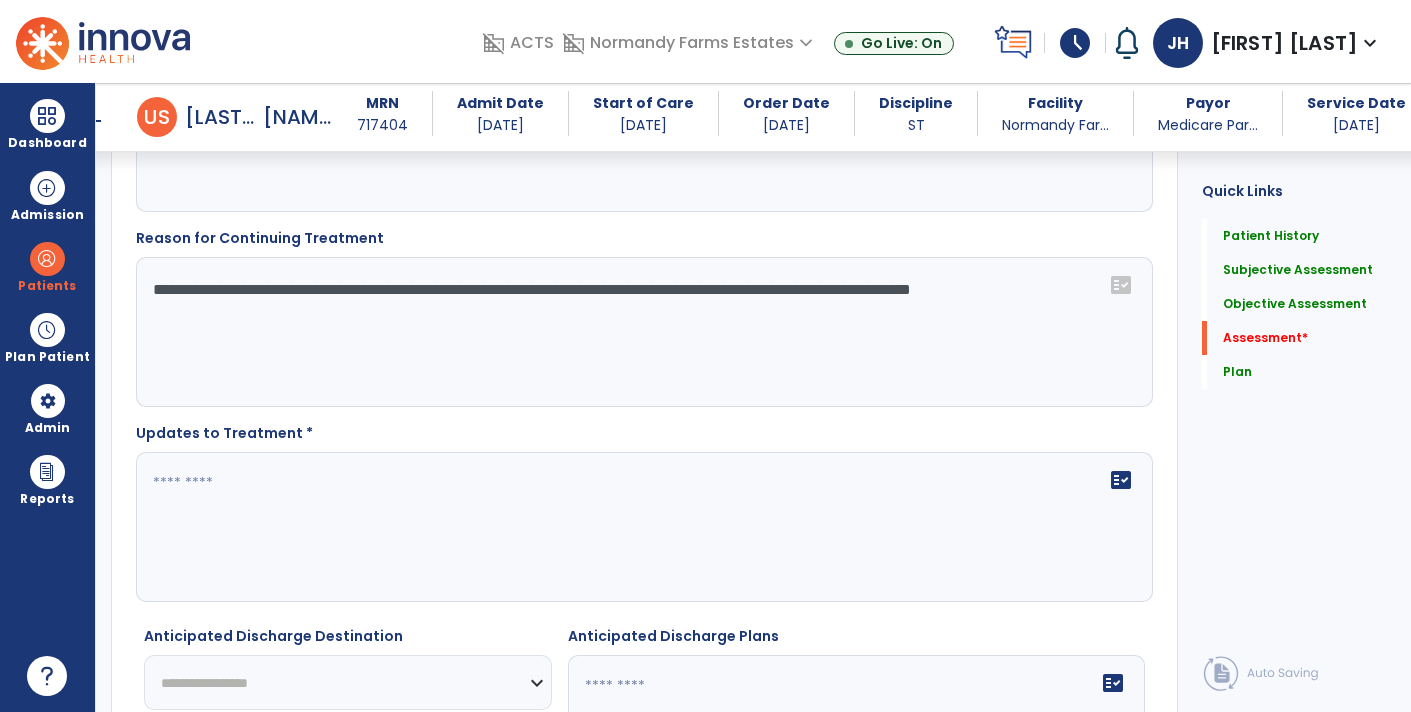 click on "**********" 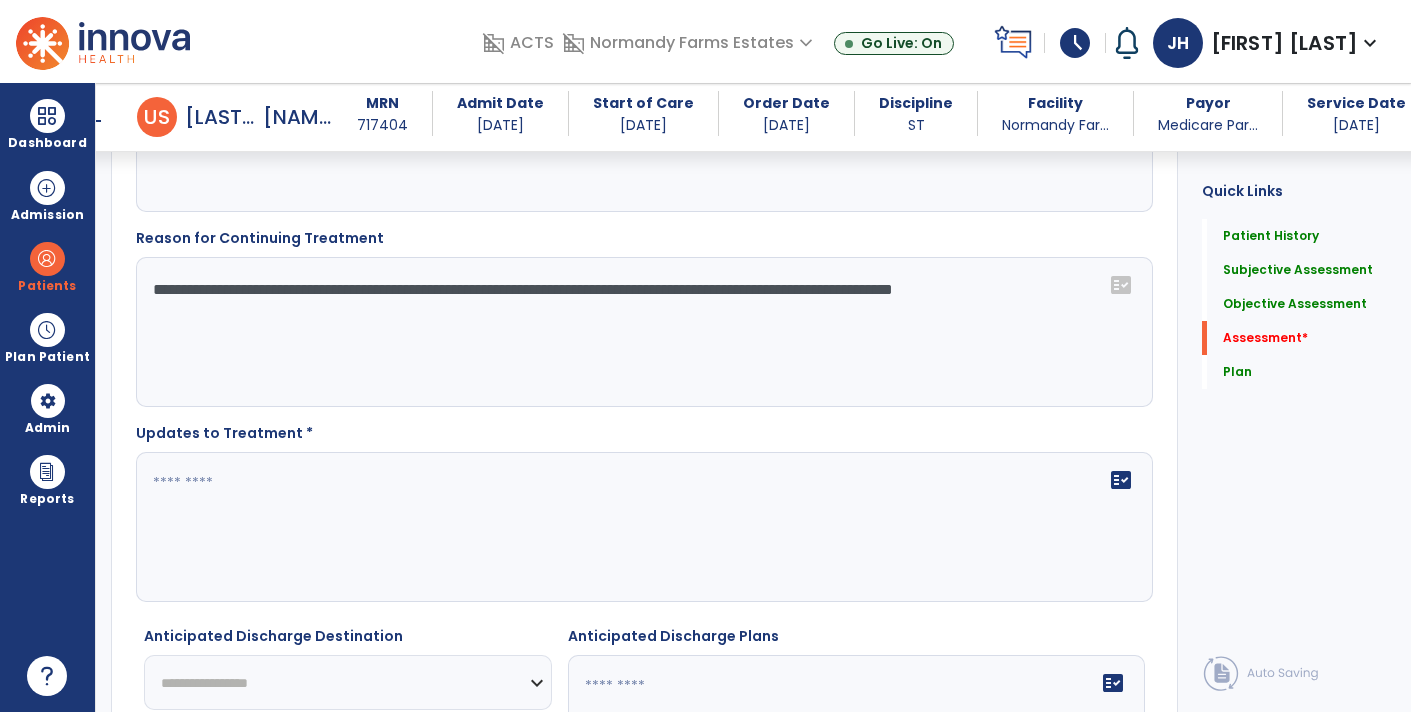 click on "**********" 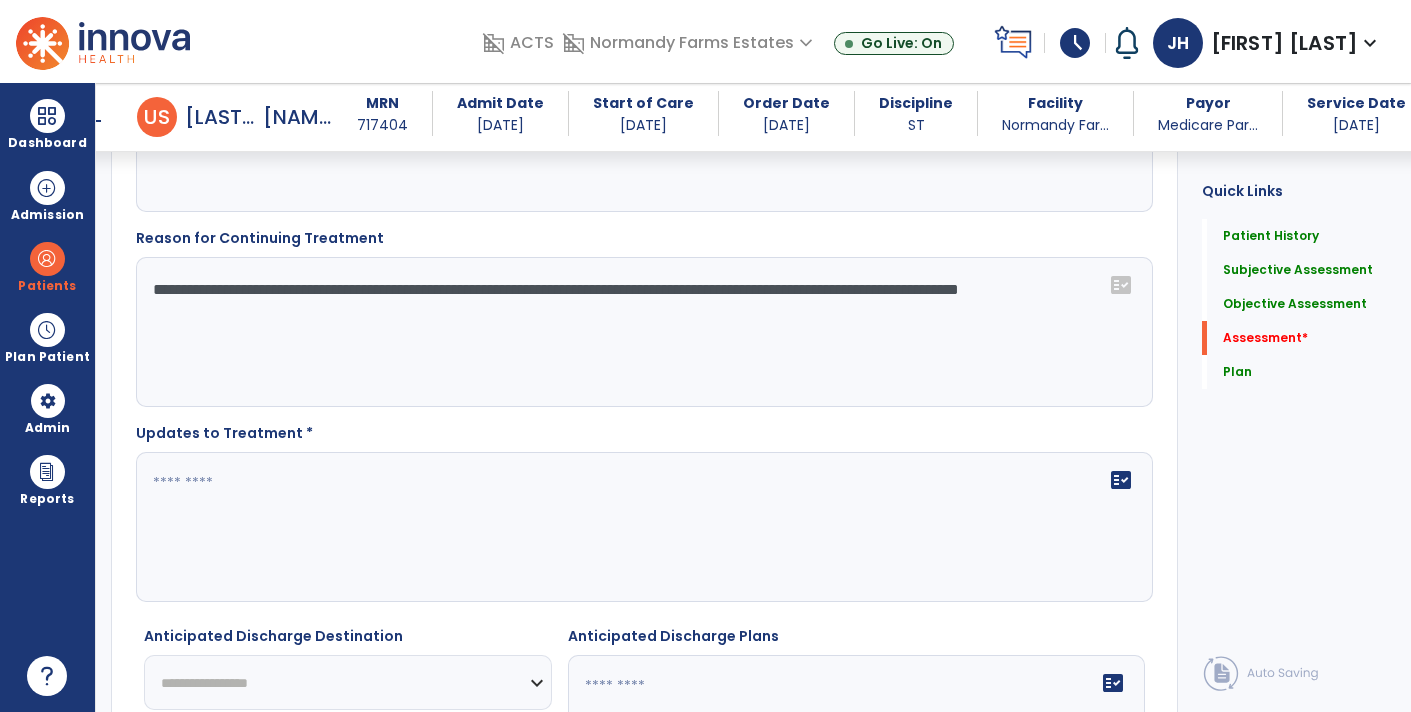 click on "**********" 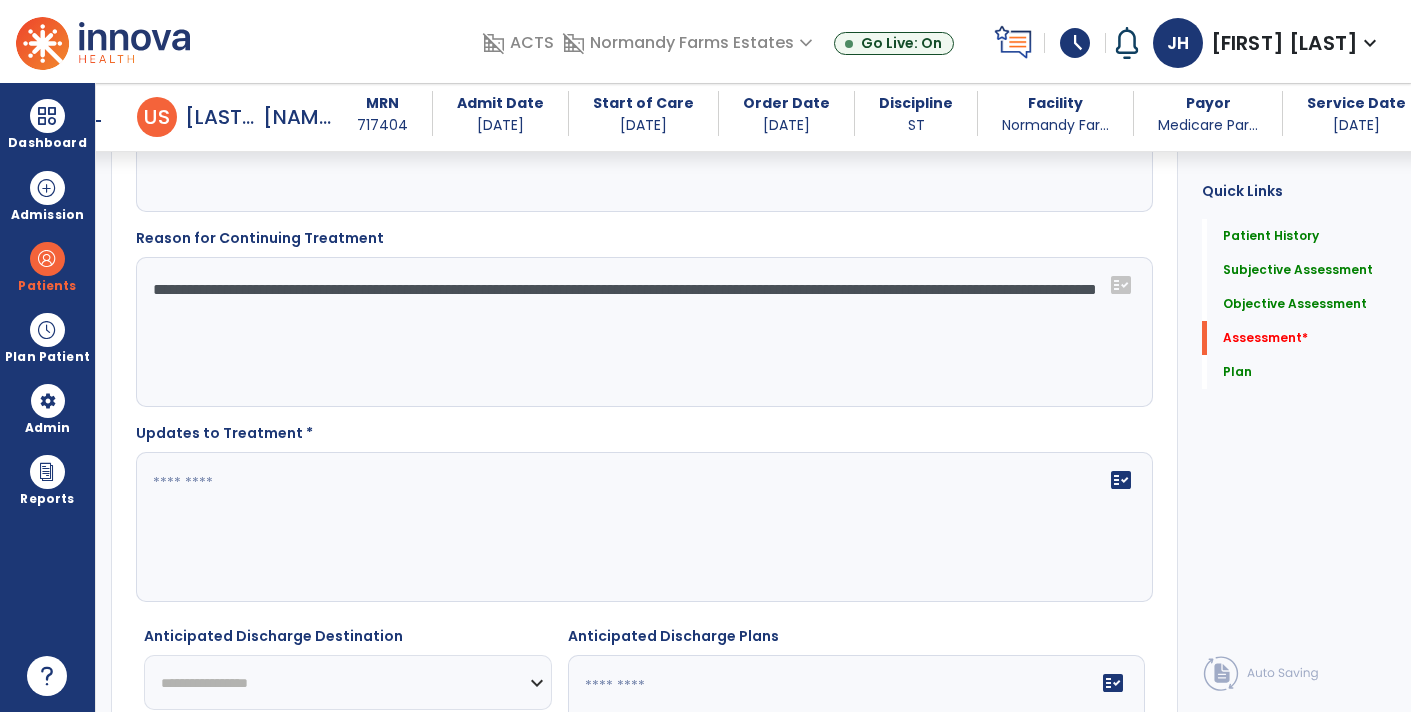 click on "**********" 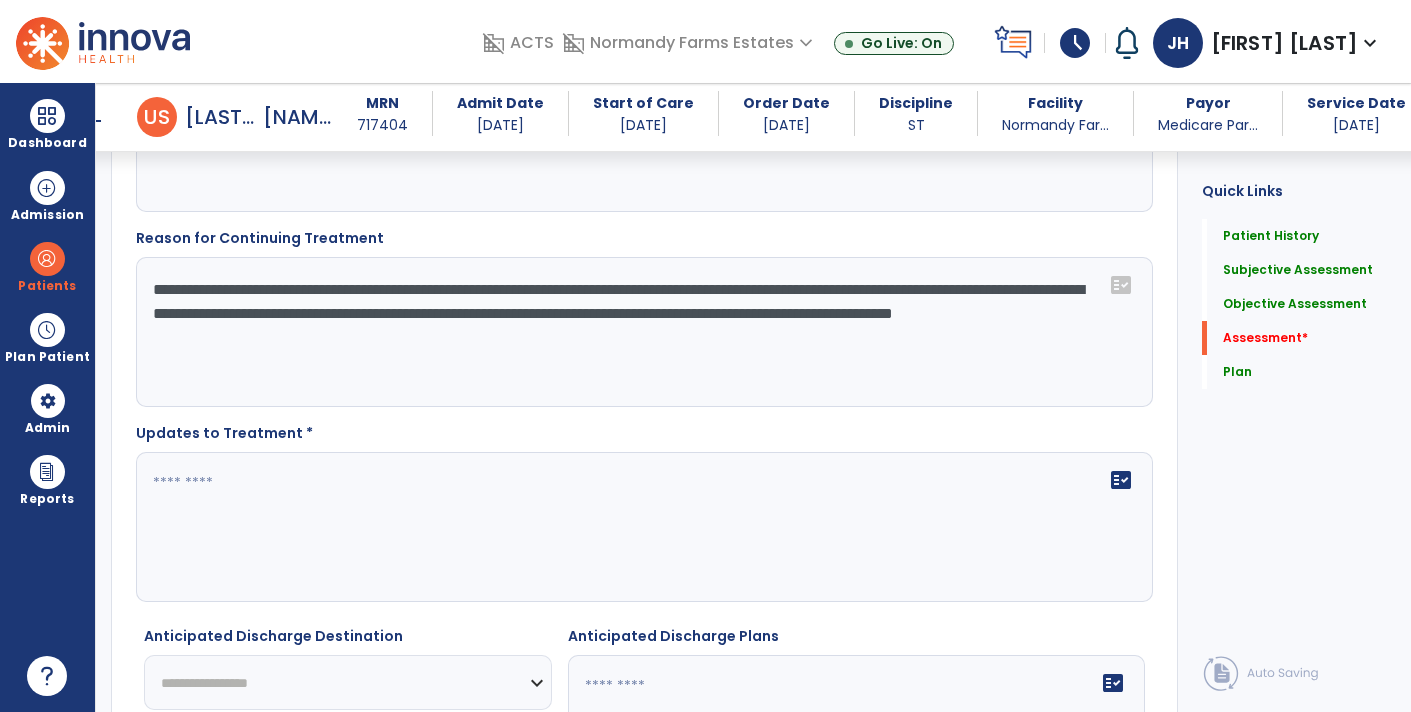 type on "**********" 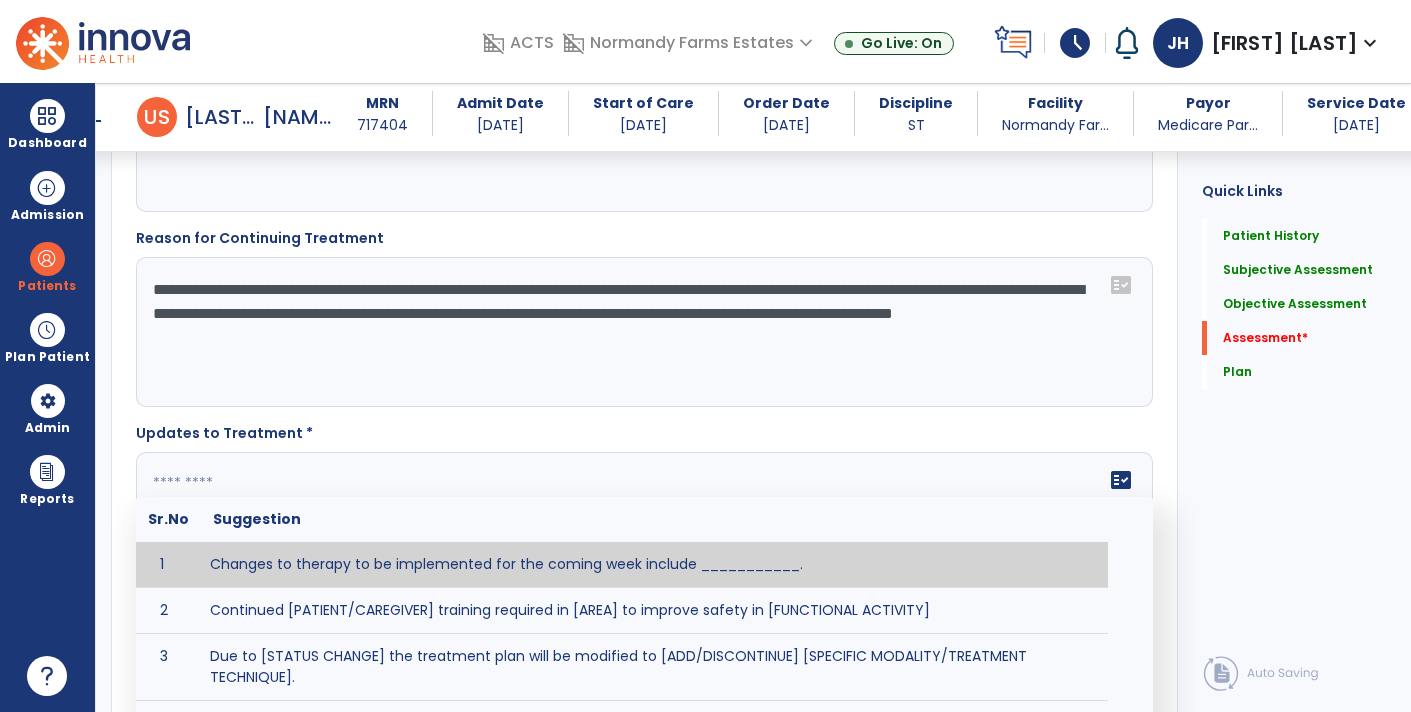 click 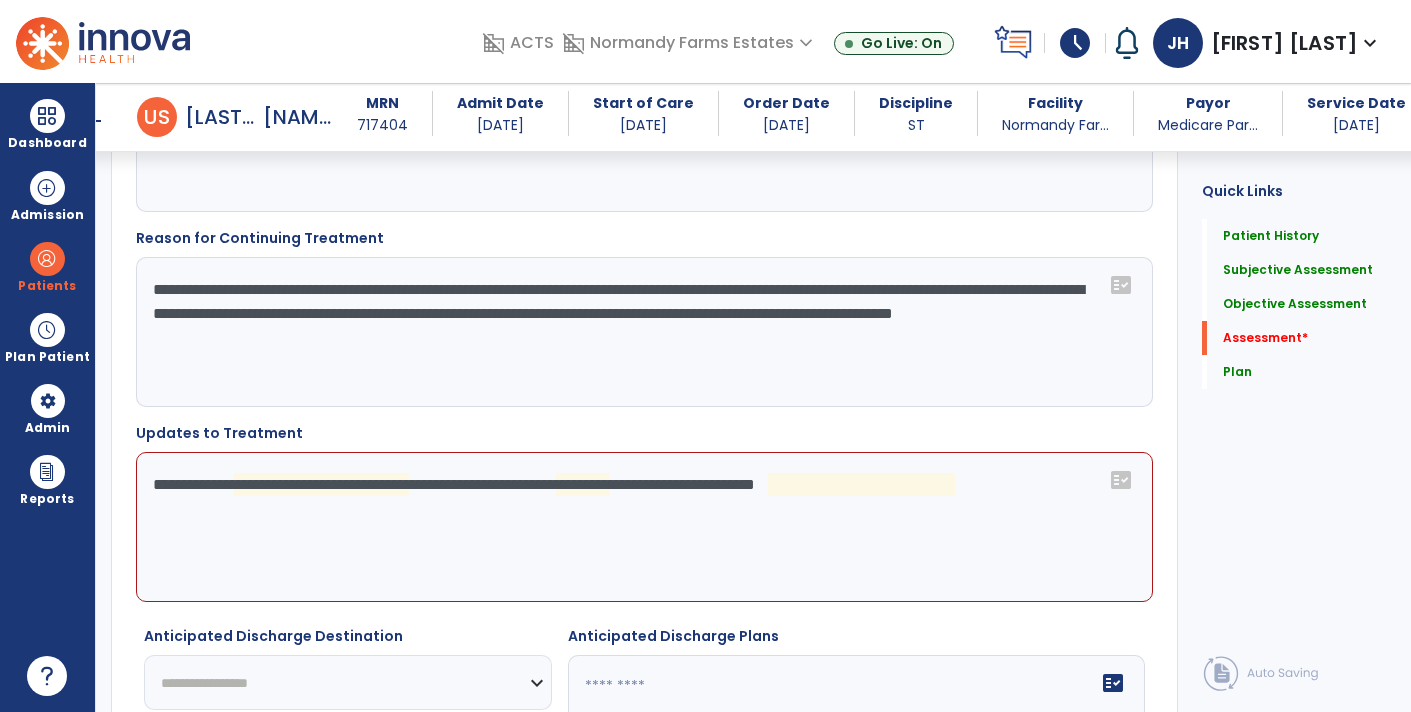 click on "**********" 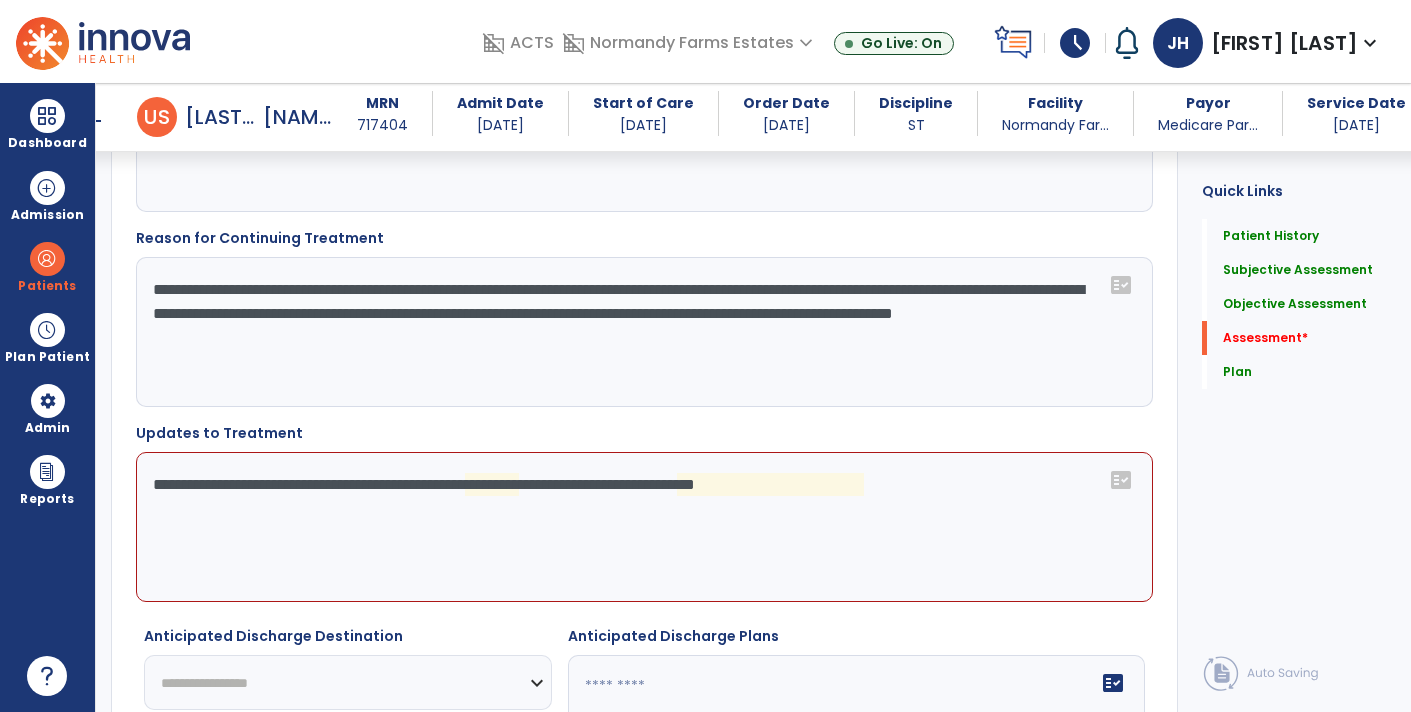 click on "**********" 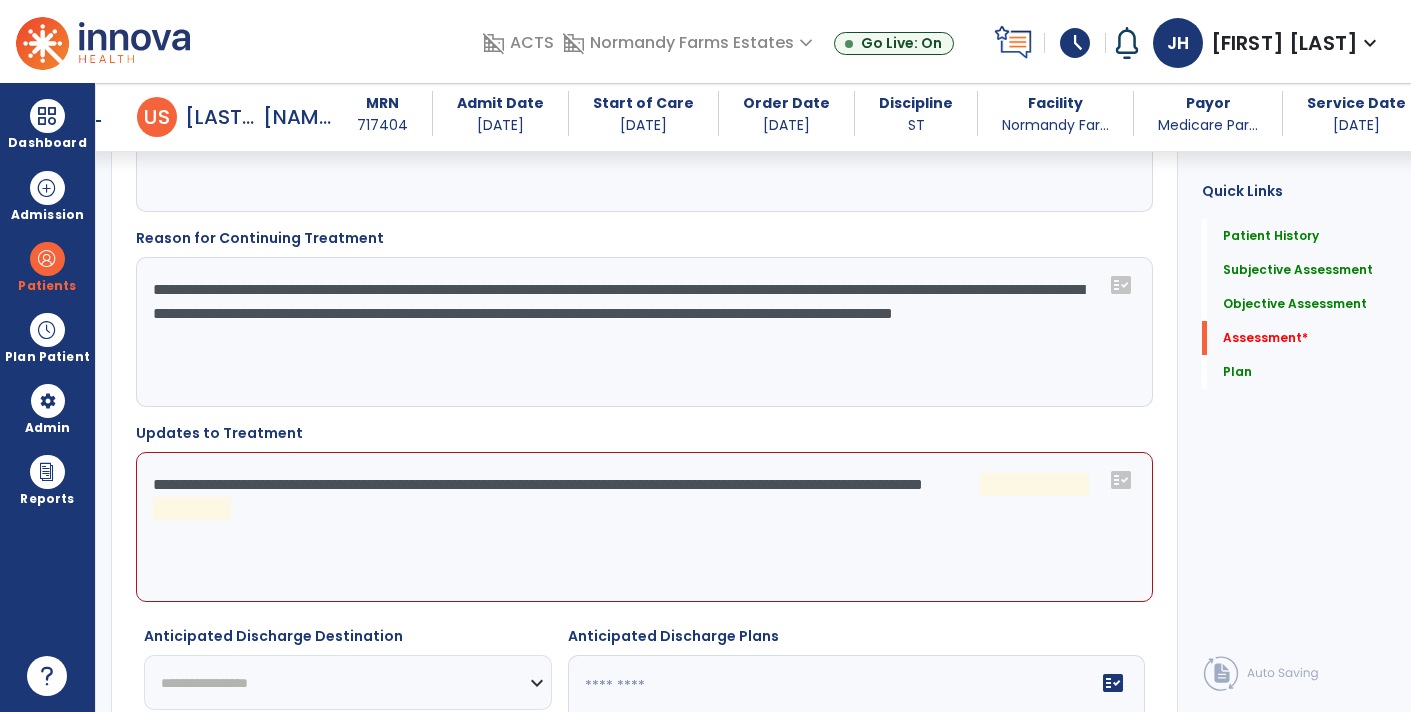 click on "**********" 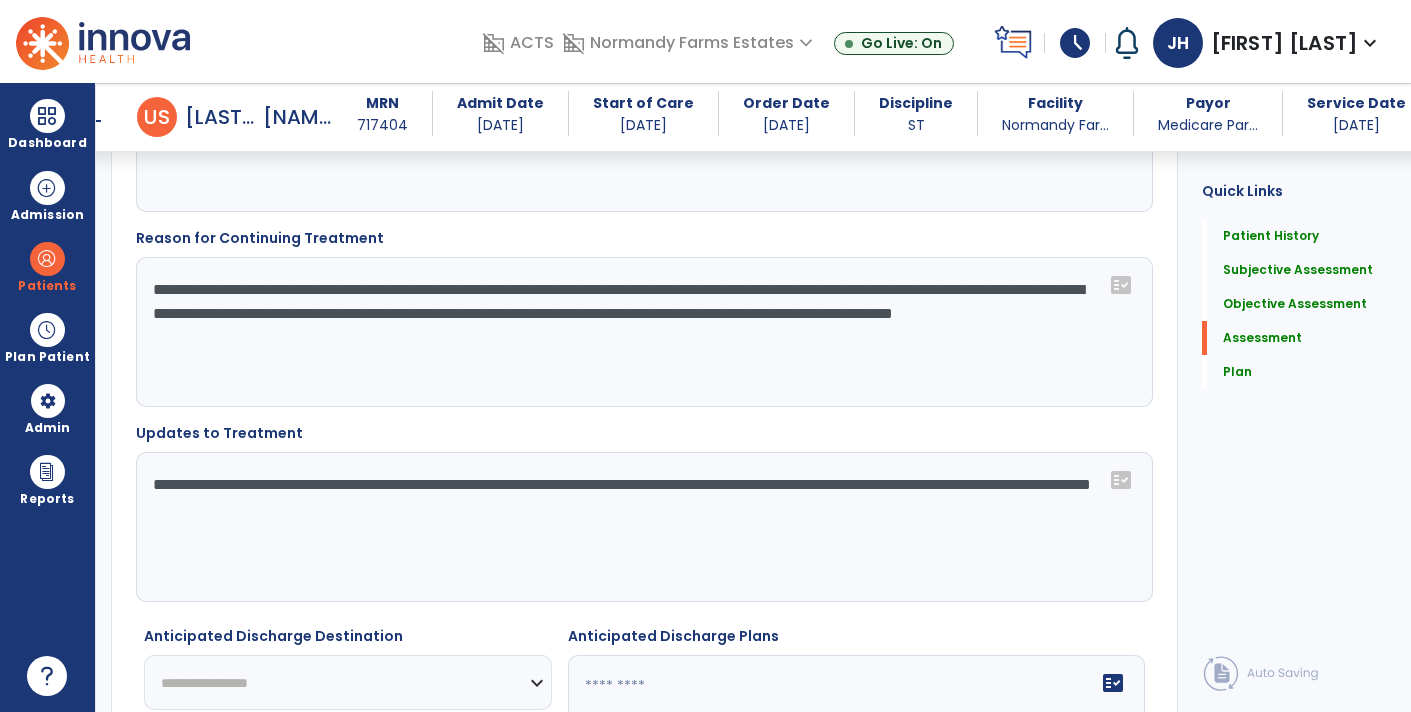 click on "**********" 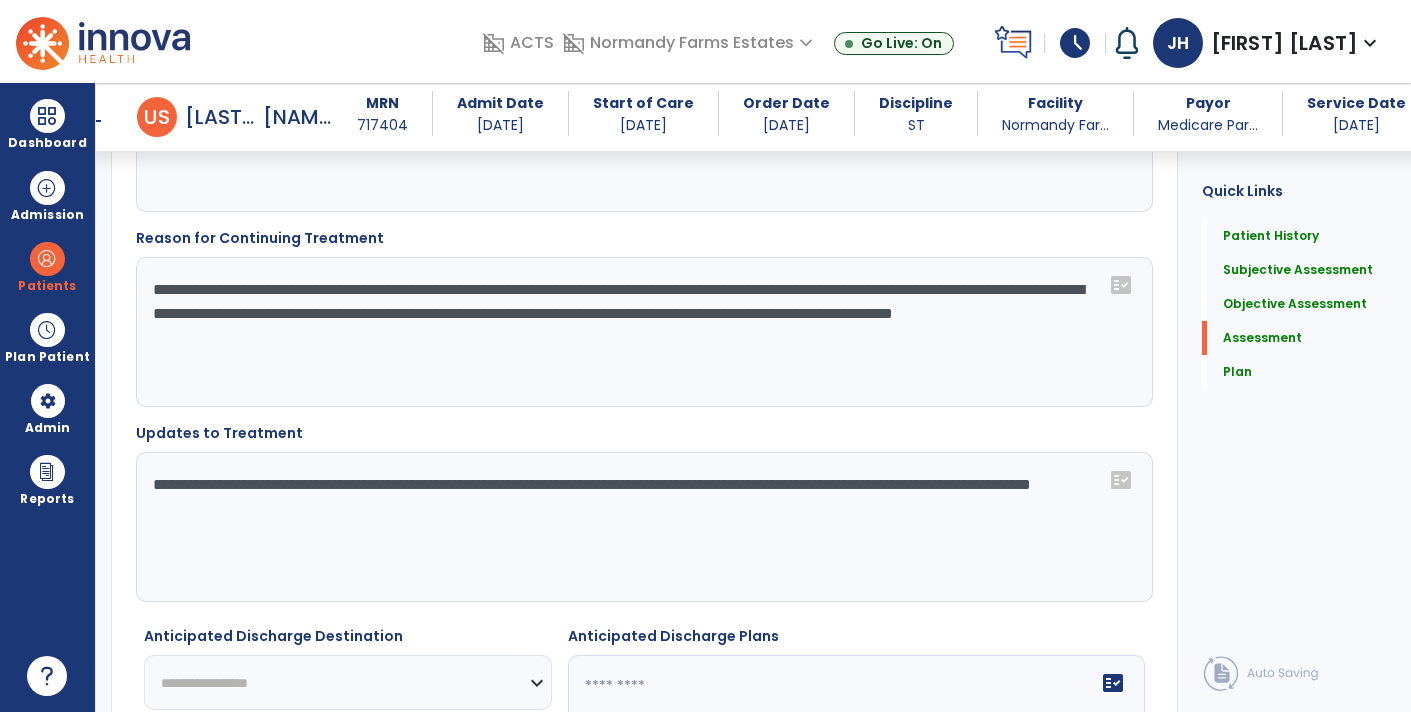 scroll, scrollTop: 3086, scrollLeft: 0, axis: vertical 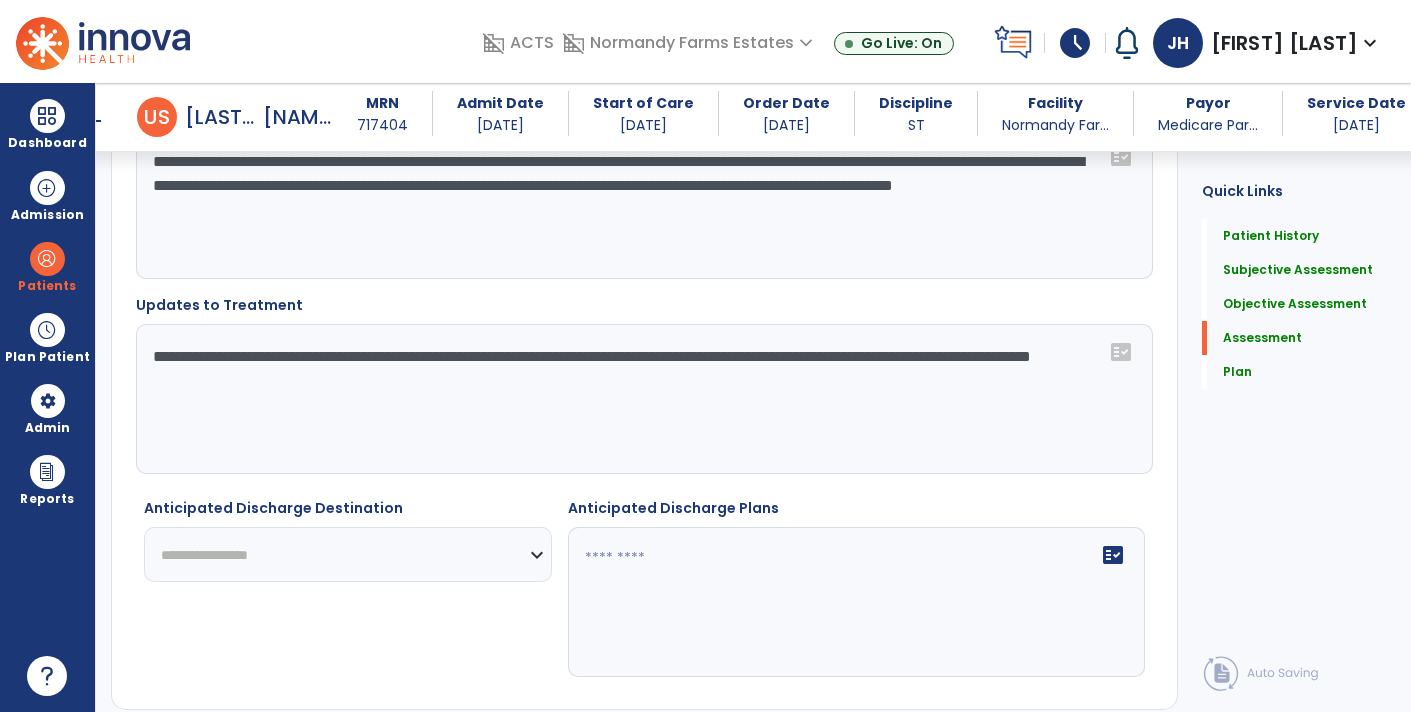 type on "**********" 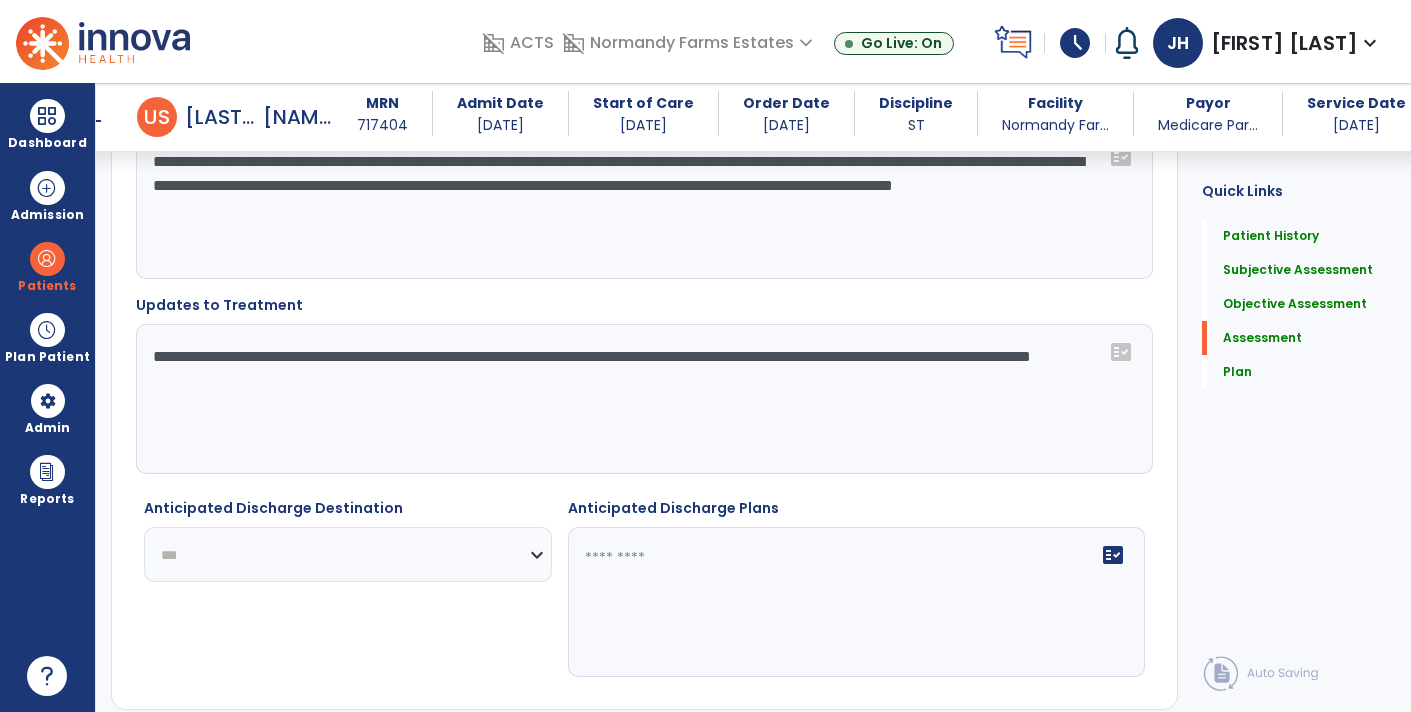 click on "**********" 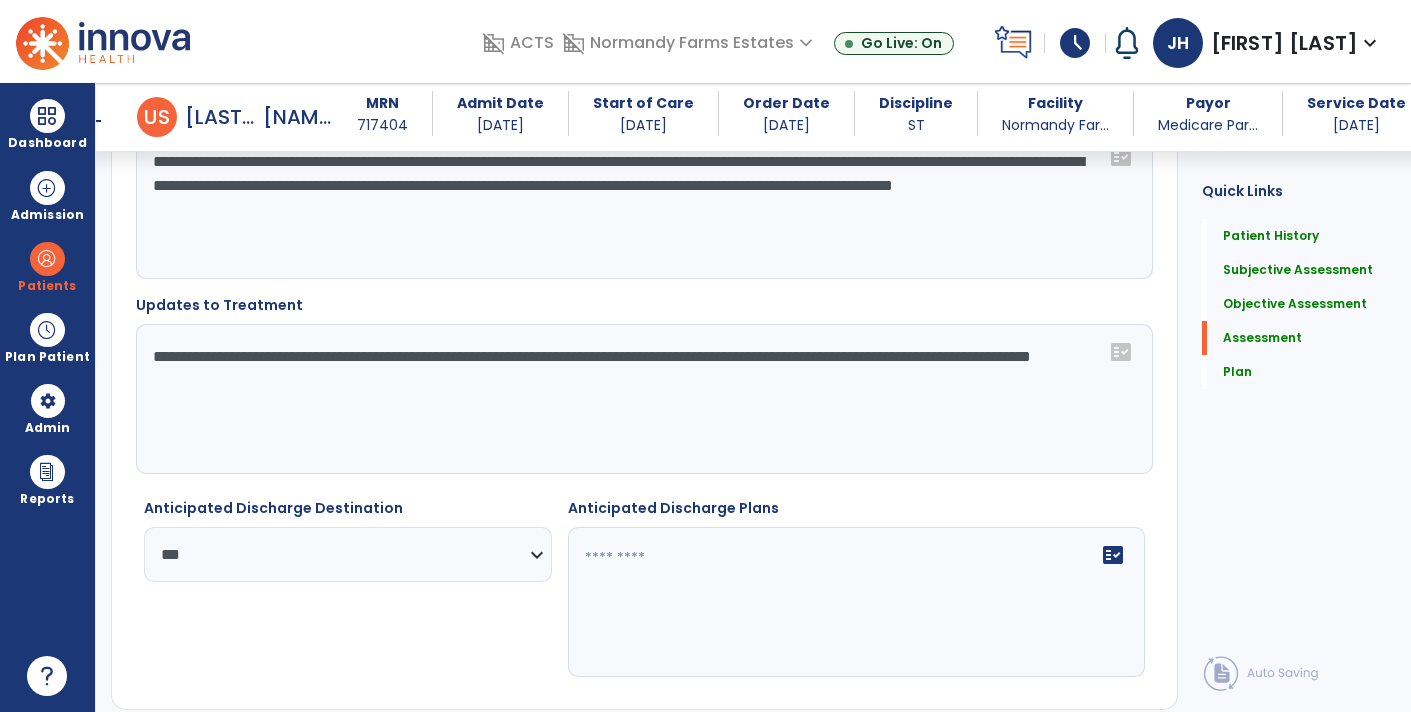 click 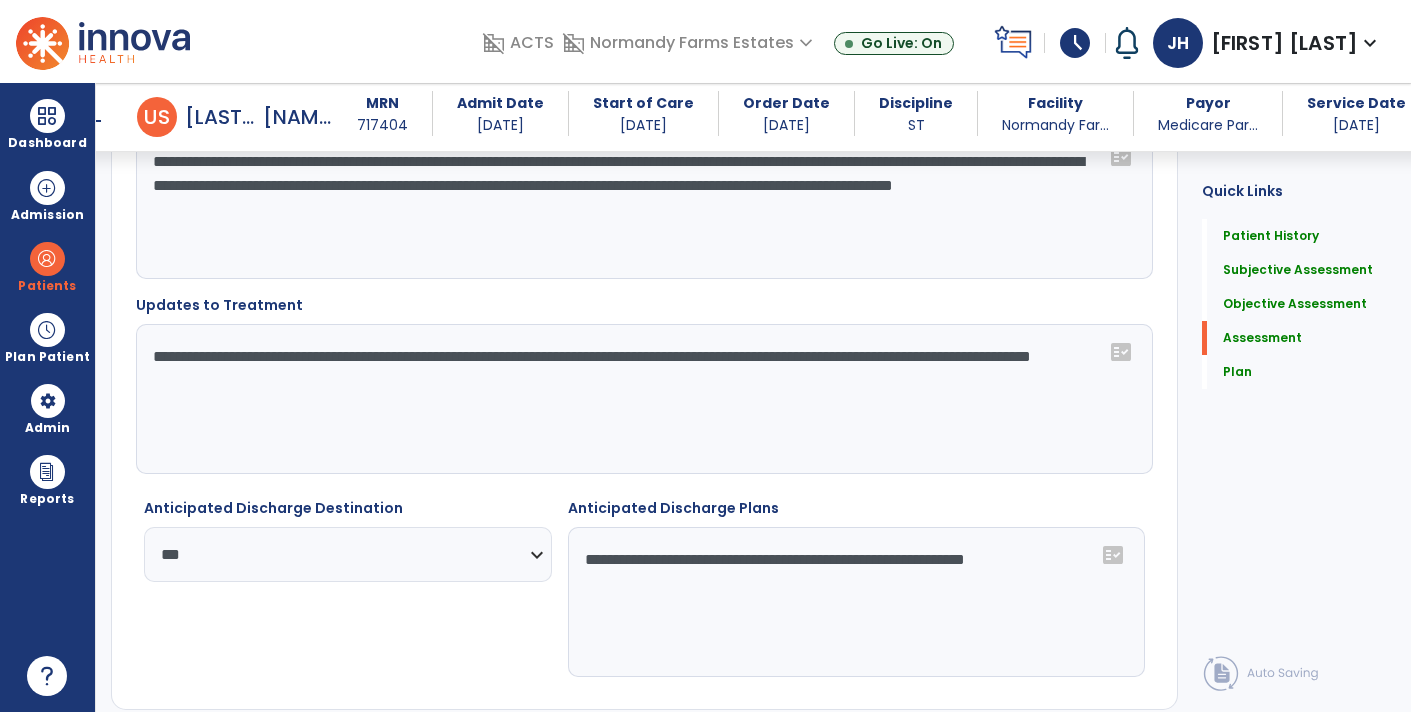 drag, startPoint x: 746, startPoint y: 586, endPoint x: 899, endPoint y: 544, distance: 158.66002 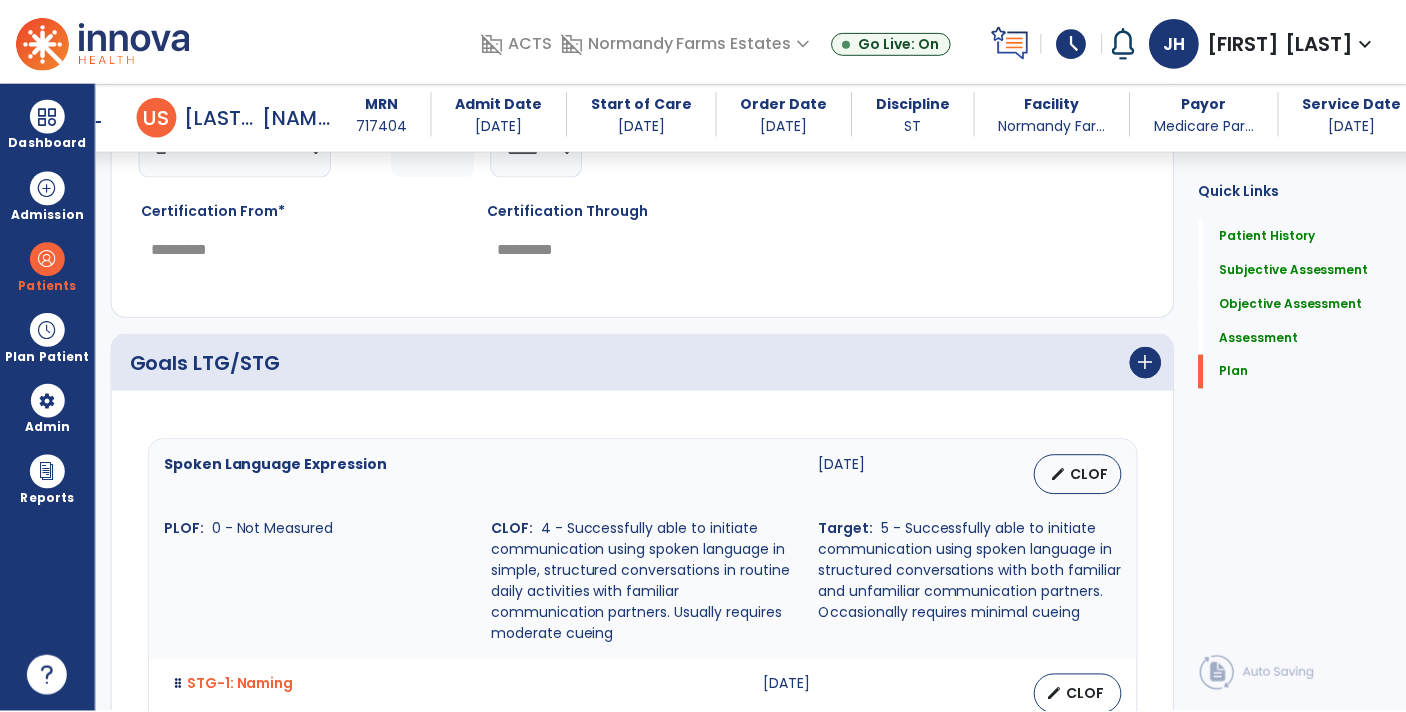 scroll, scrollTop: 3886, scrollLeft: 0, axis: vertical 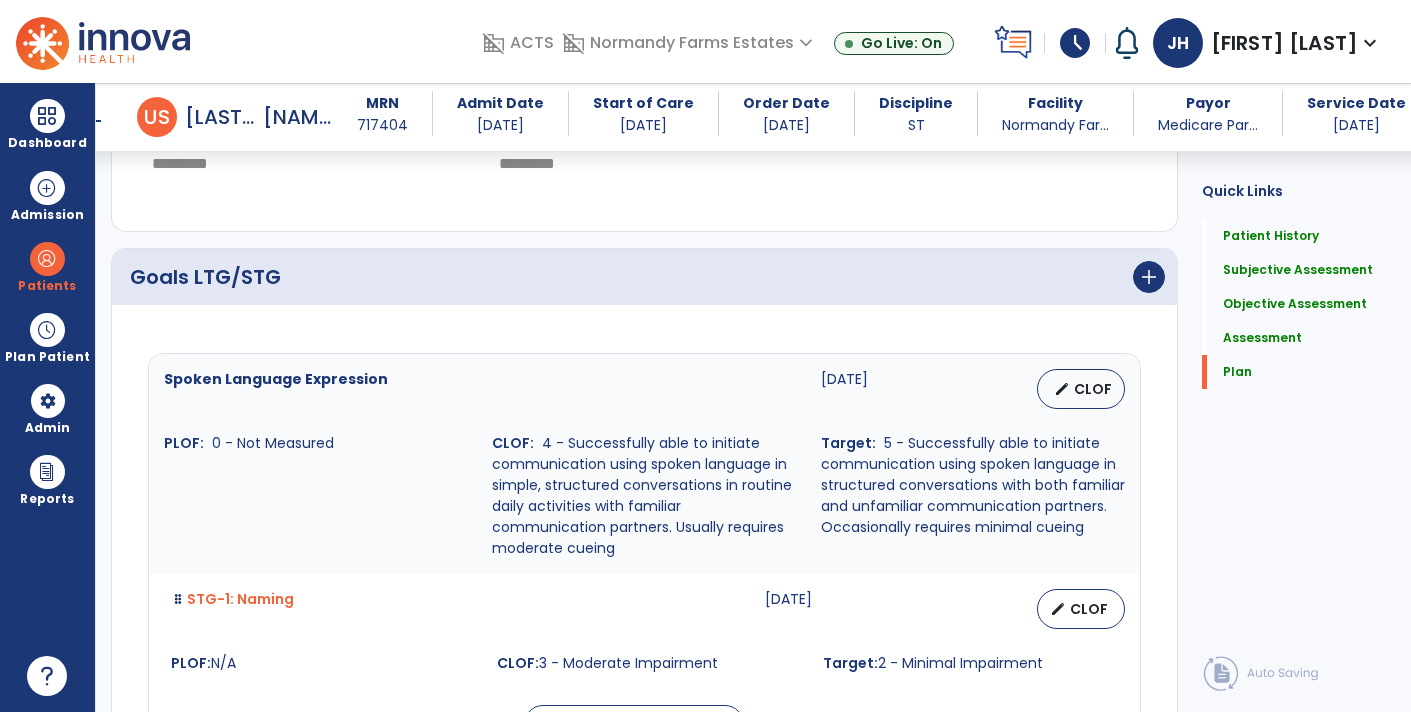 type on "**********" 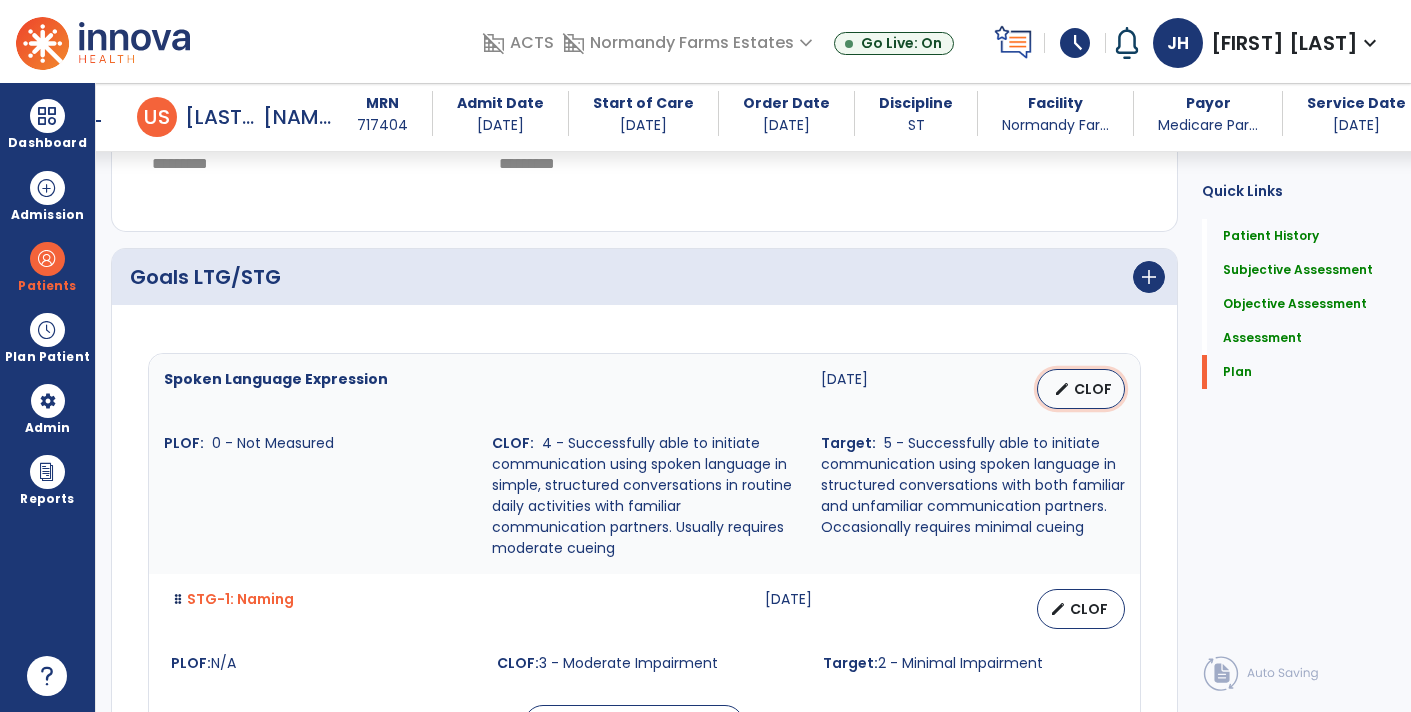 click on "CLOF" at bounding box center [1093, 389] 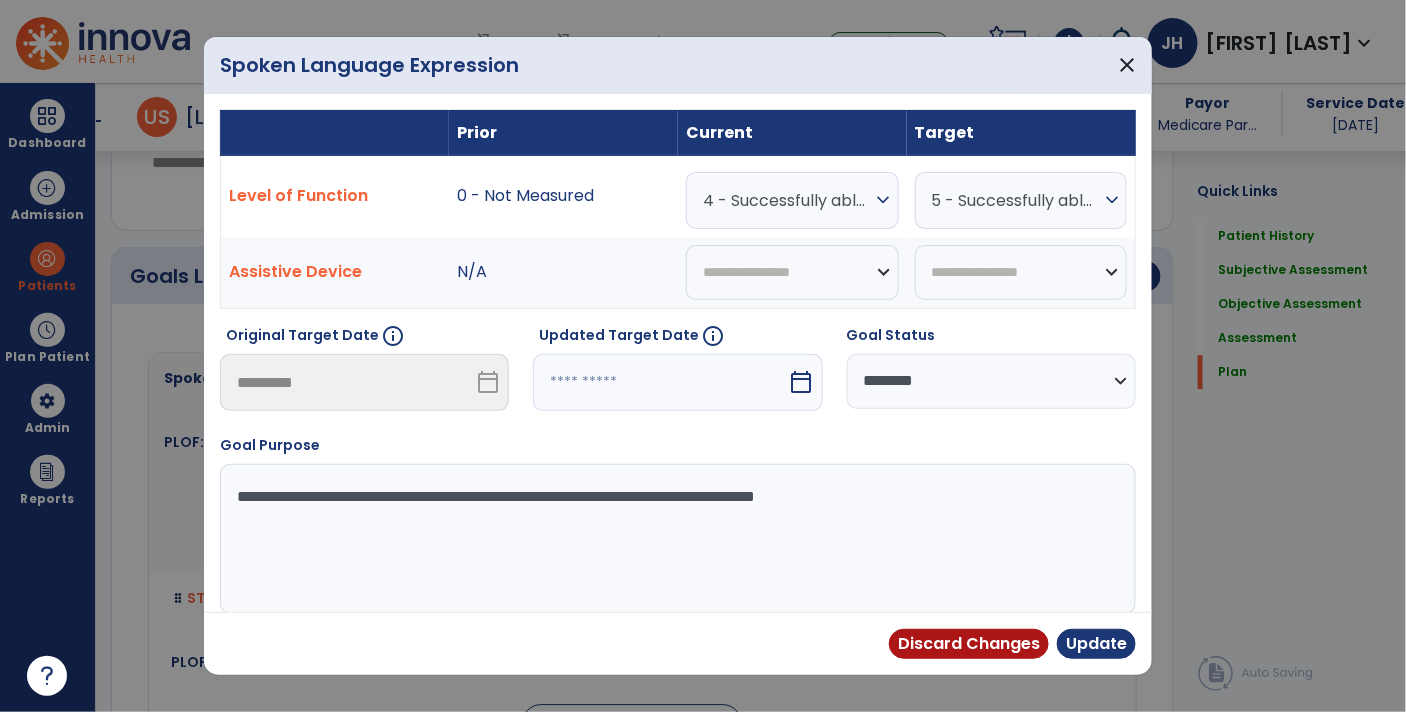 scroll, scrollTop: 3886, scrollLeft: 0, axis: vertical 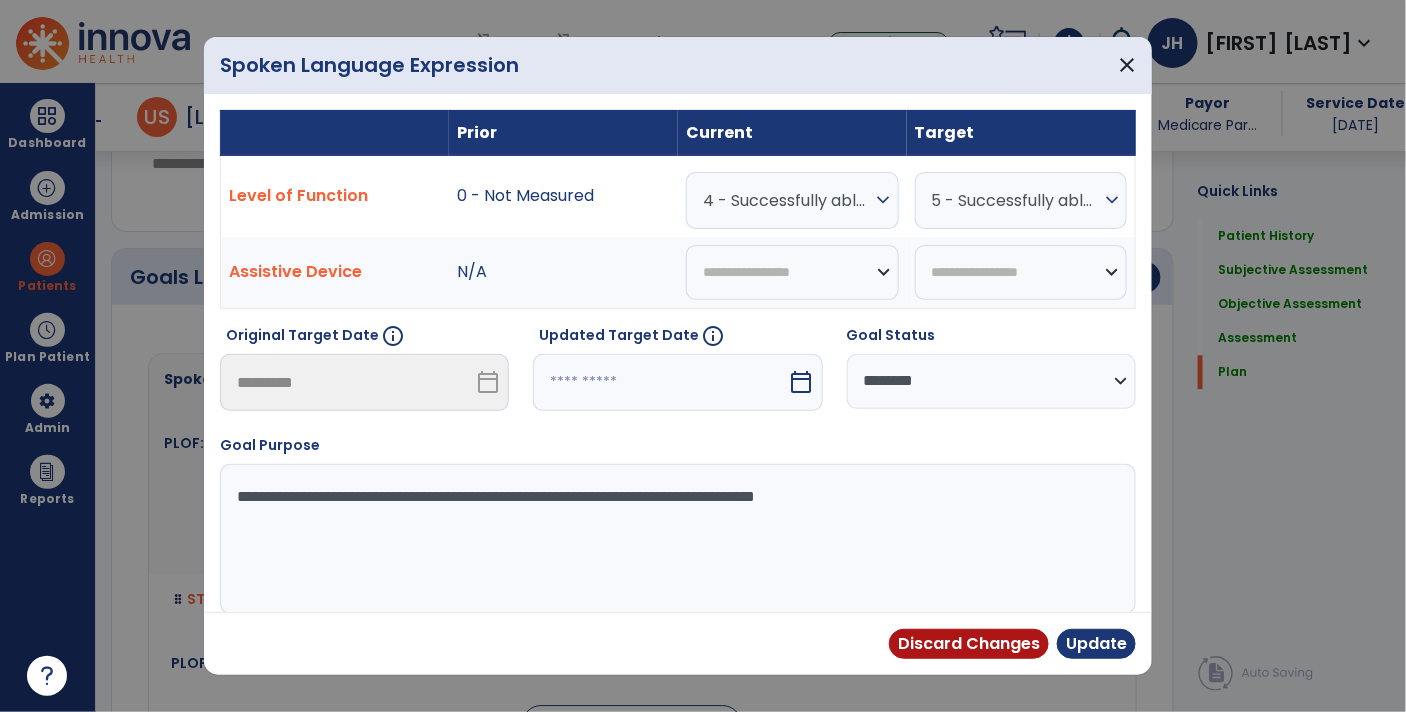 click on "calendar_today" at bounding box center (802, 382) 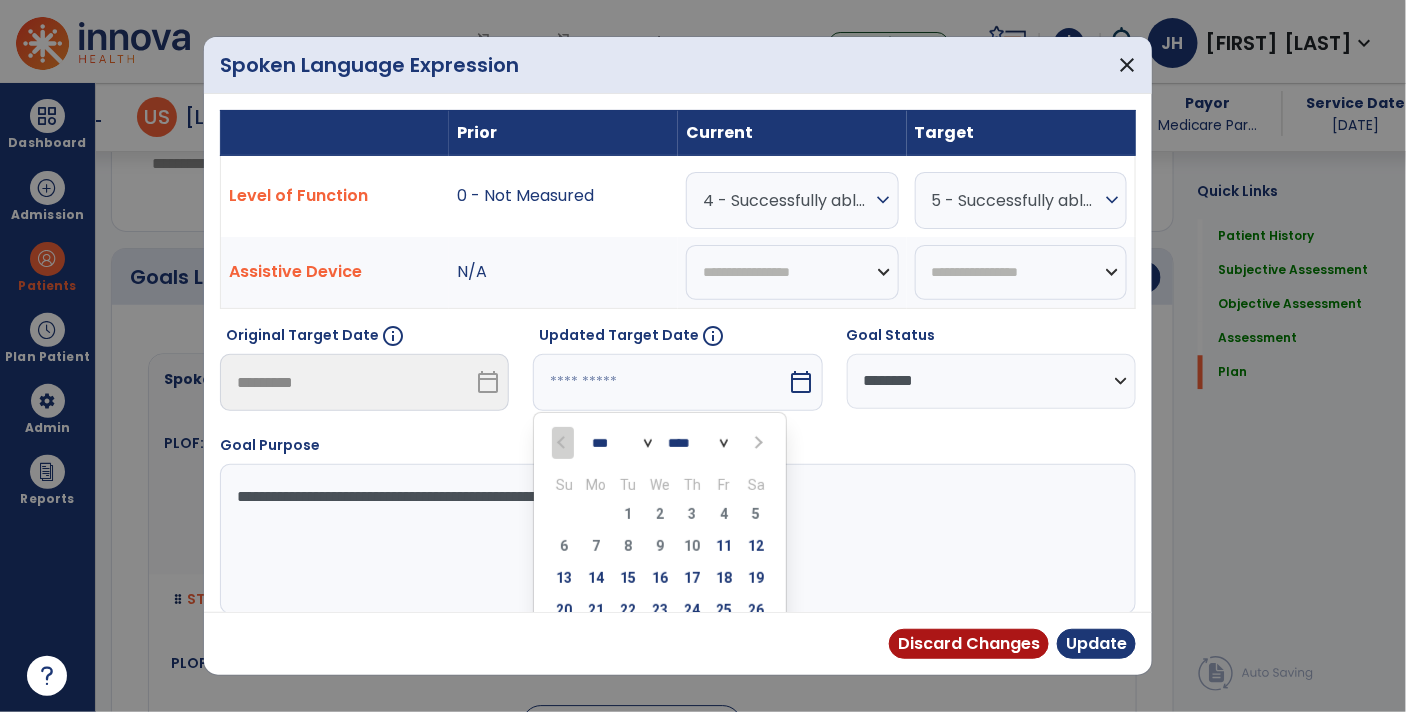 click on "*** ***" at bounding box center [622, 443] 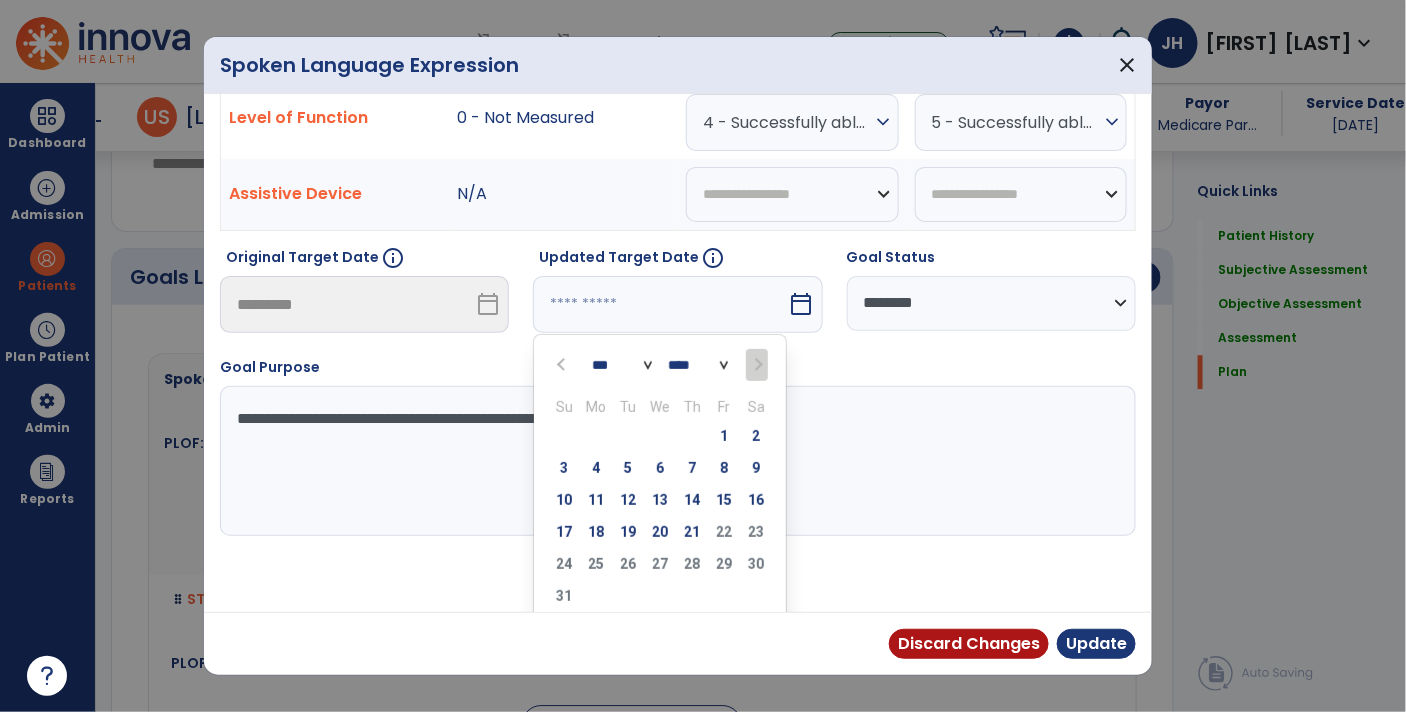 scroll, scrollTop: 91, scrollLeft: 0, axis: vertical 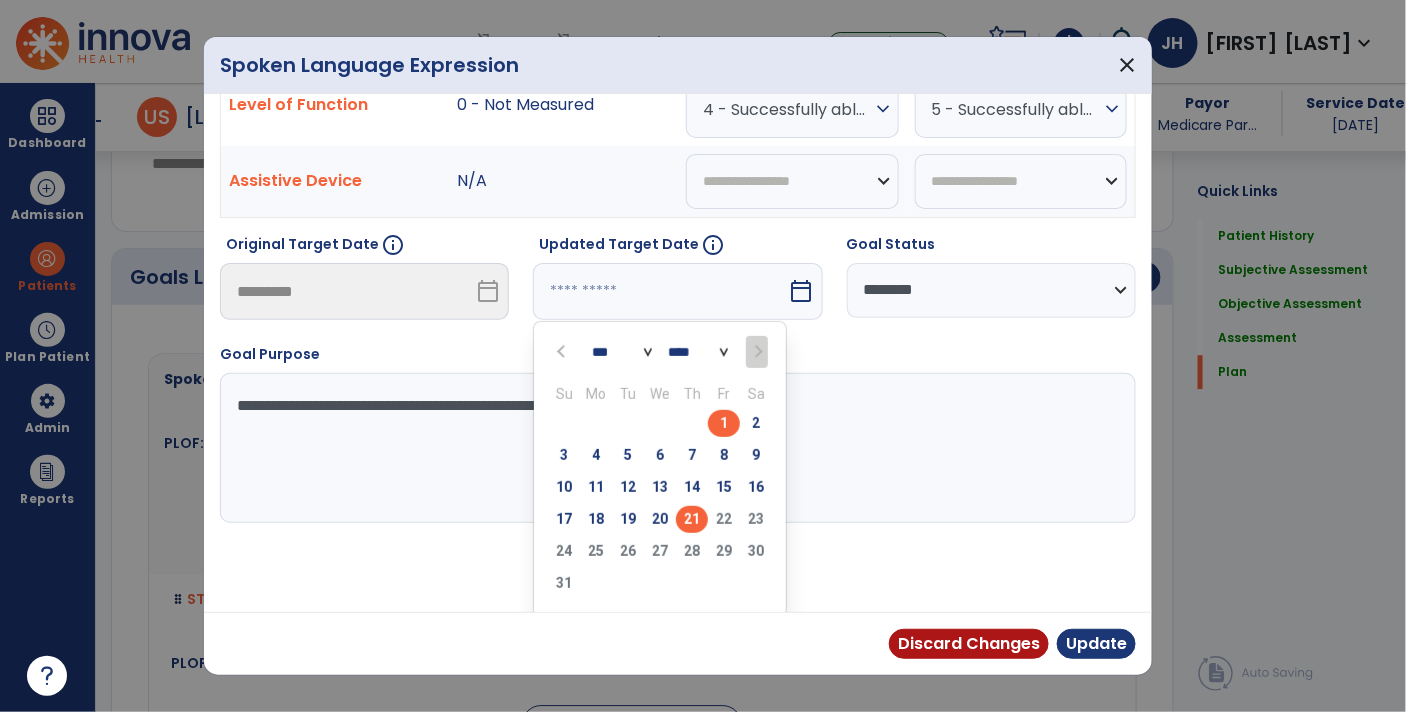 click on "21" at bounding box center (692, 519) 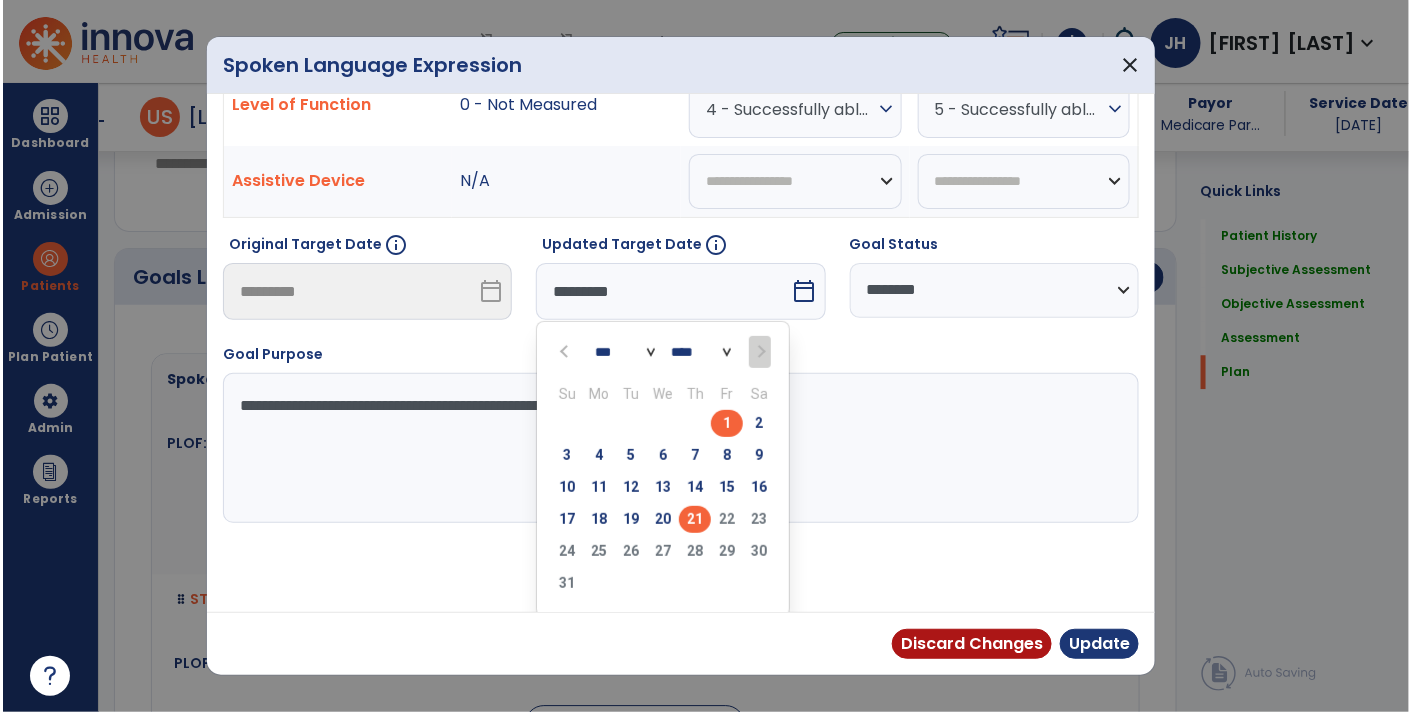 scroll, scrollTop: 13, scrollLeft: 0, axis: vertical 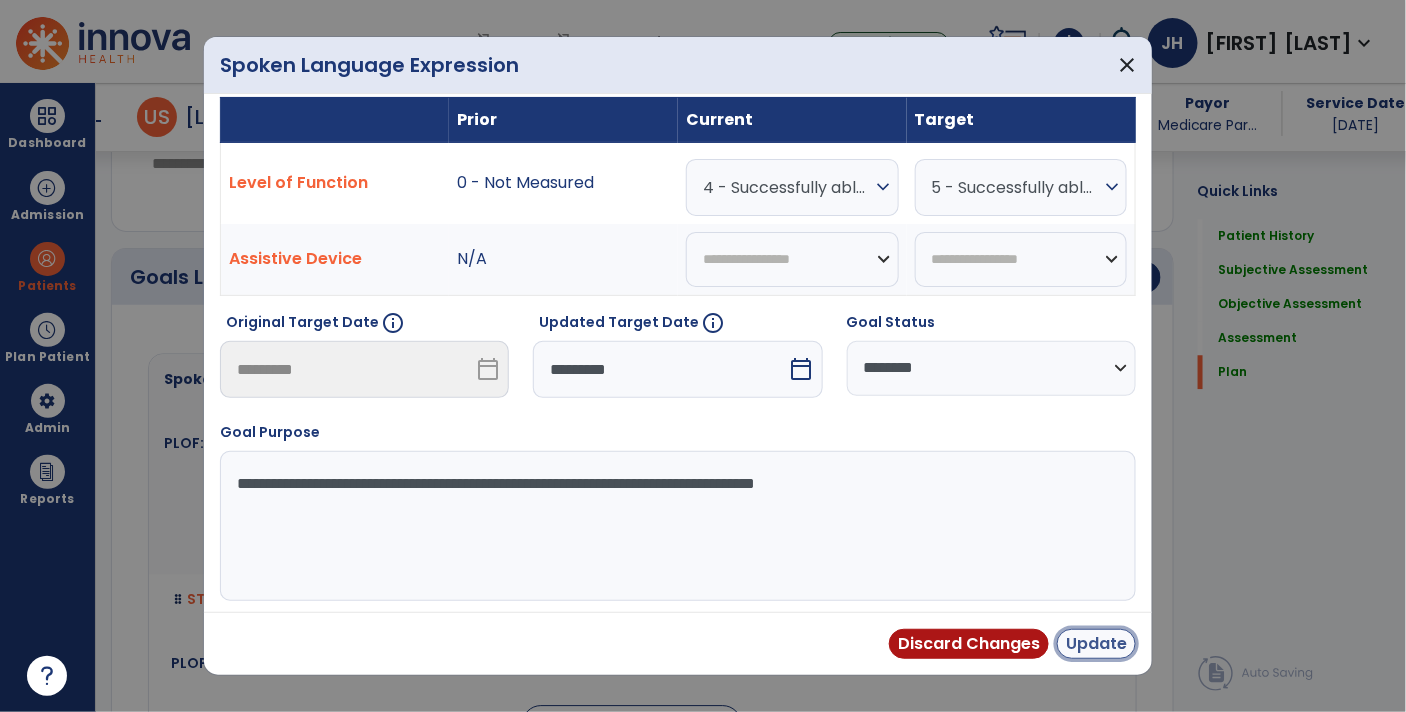 click on "Update" at bounding box center [1096, 644] 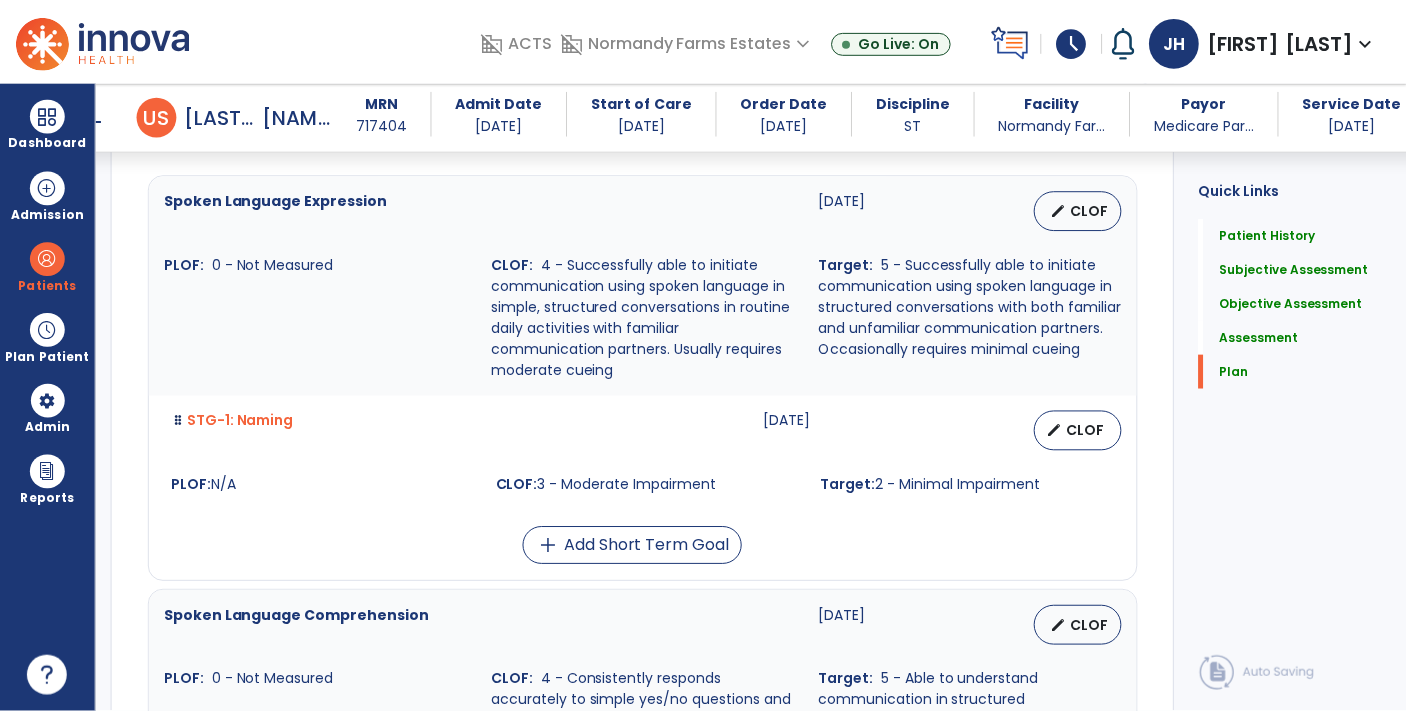 scroll, scrollTop: 4072, scrollLeft: 0, axis: vertical 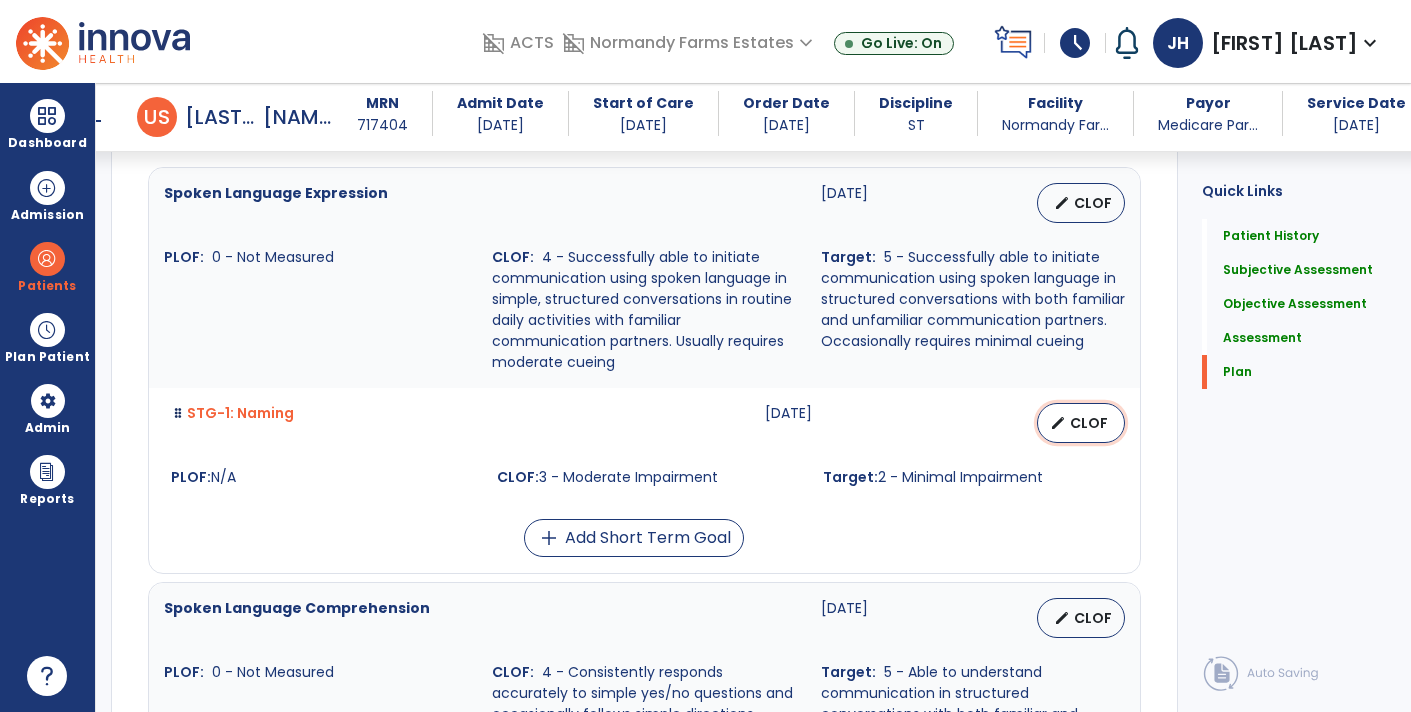 click on "CLOF" at bounding box center [1089, 423] 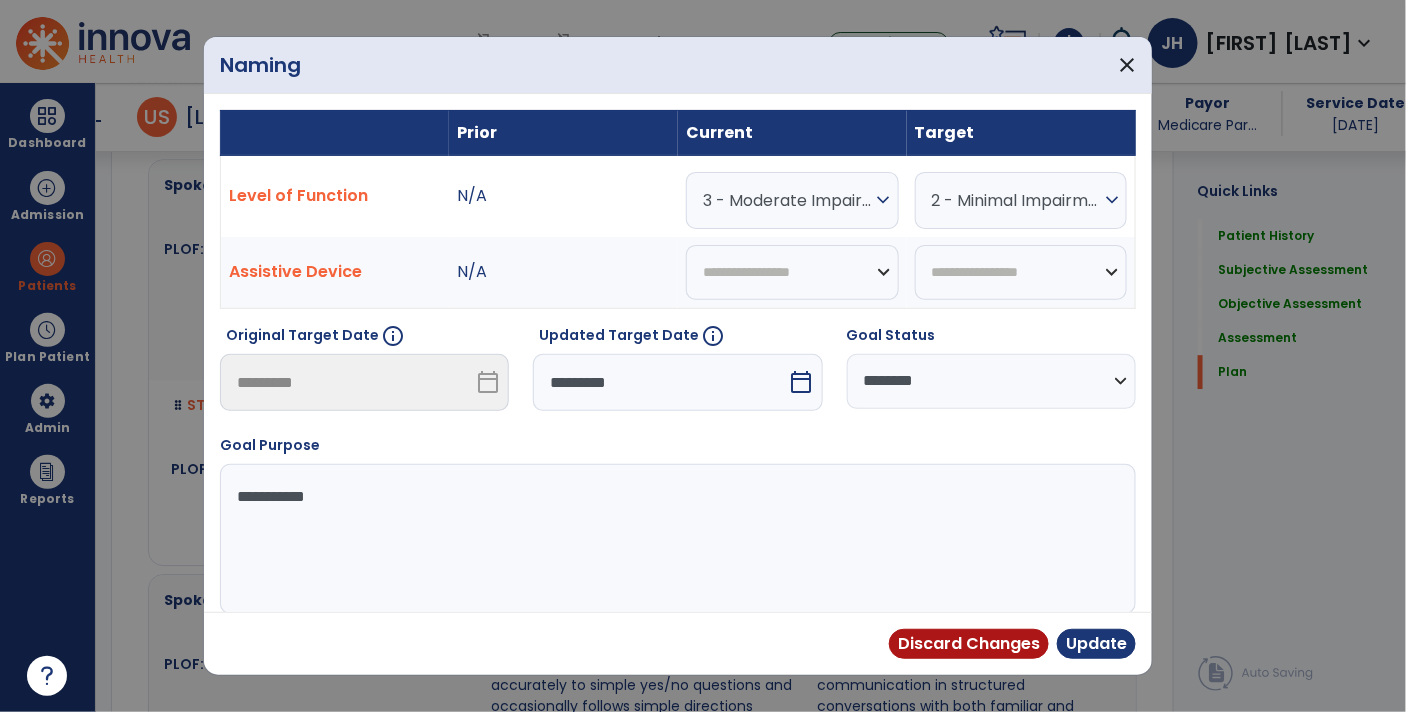 scroll, scrollTop: 4072, scrollLeft: 0, axis: vertical 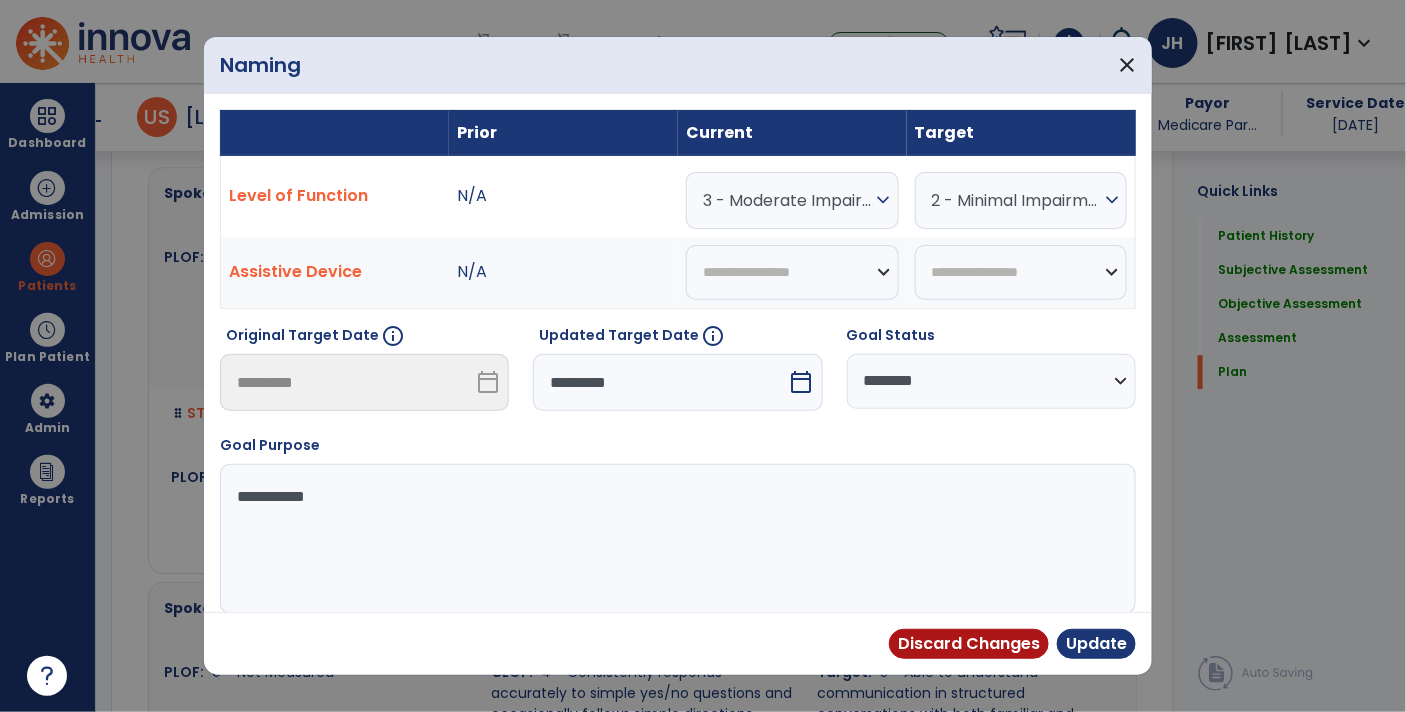 click on "calendar_today" at bounding box center [802, 382] 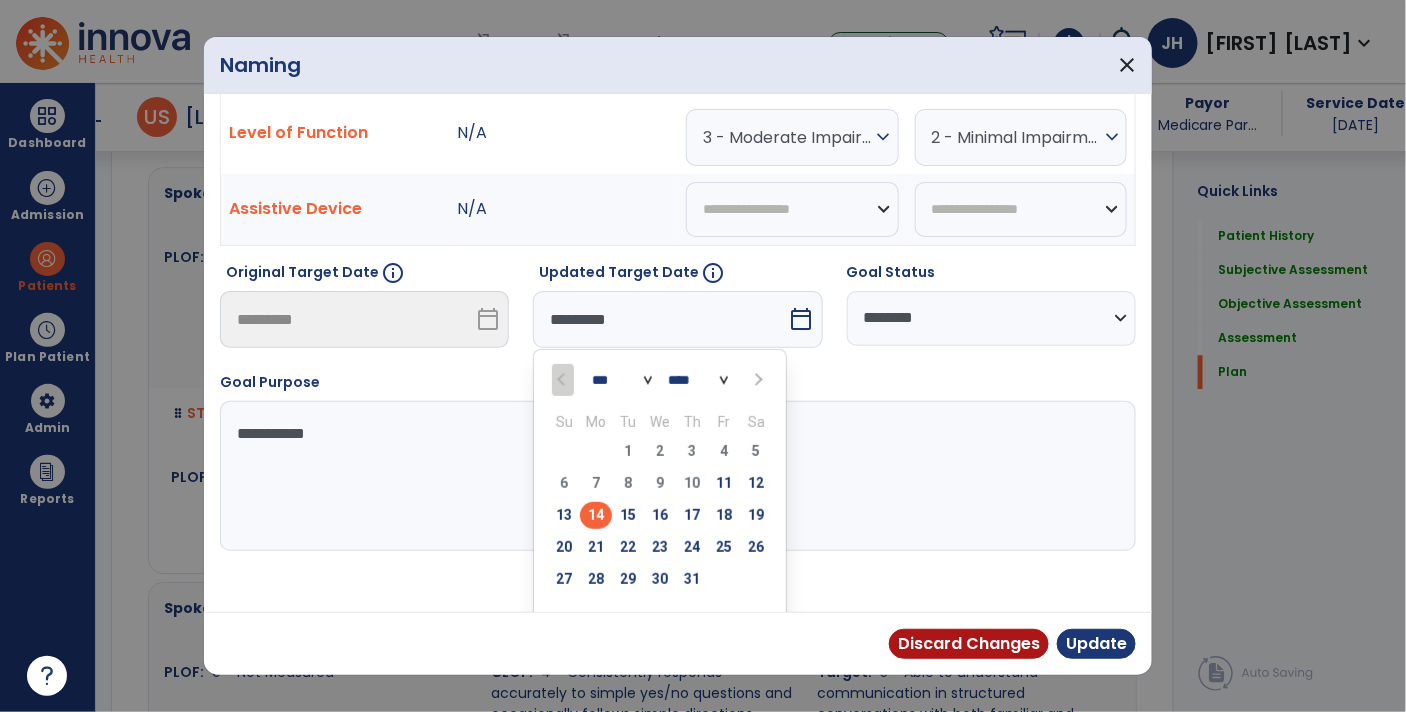scroll, scrollTop: 91, scrollLeft: 0, axis: vertical 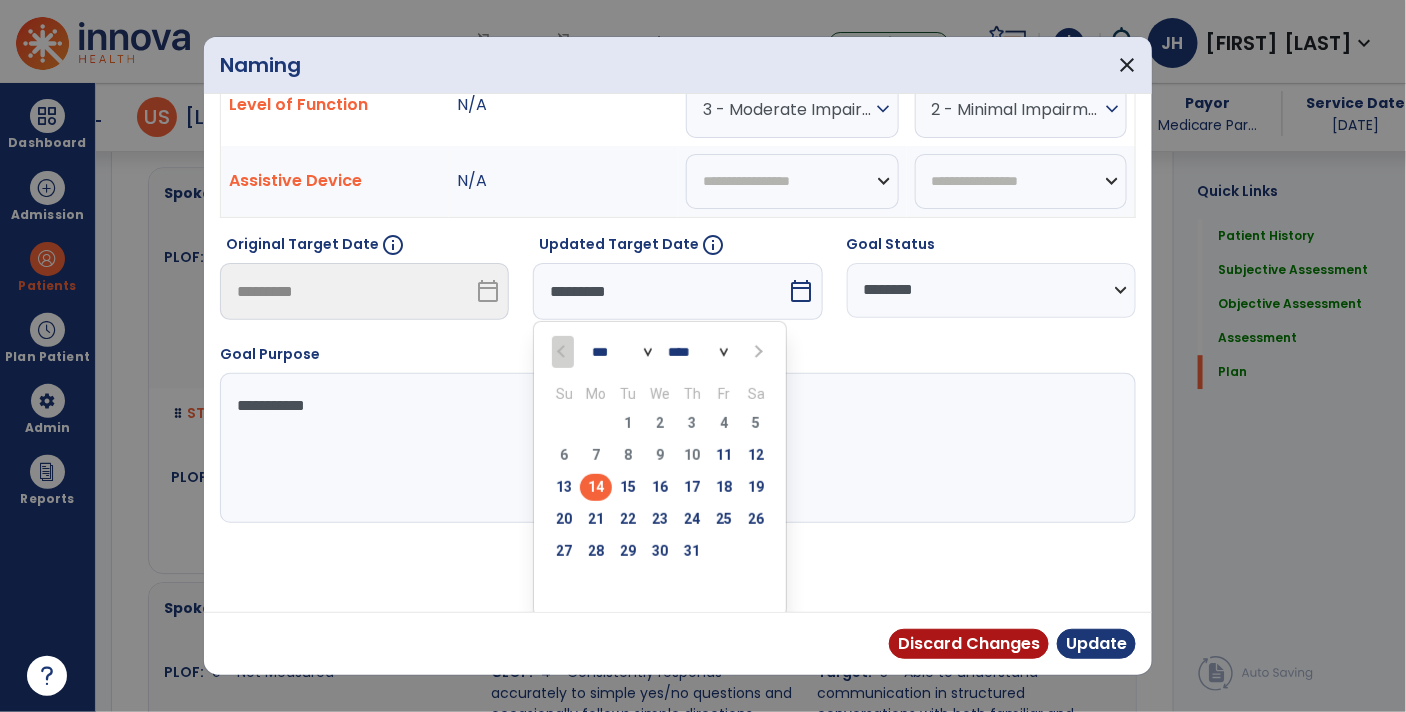 click on "*** ***" at bounding box center (622, 352) 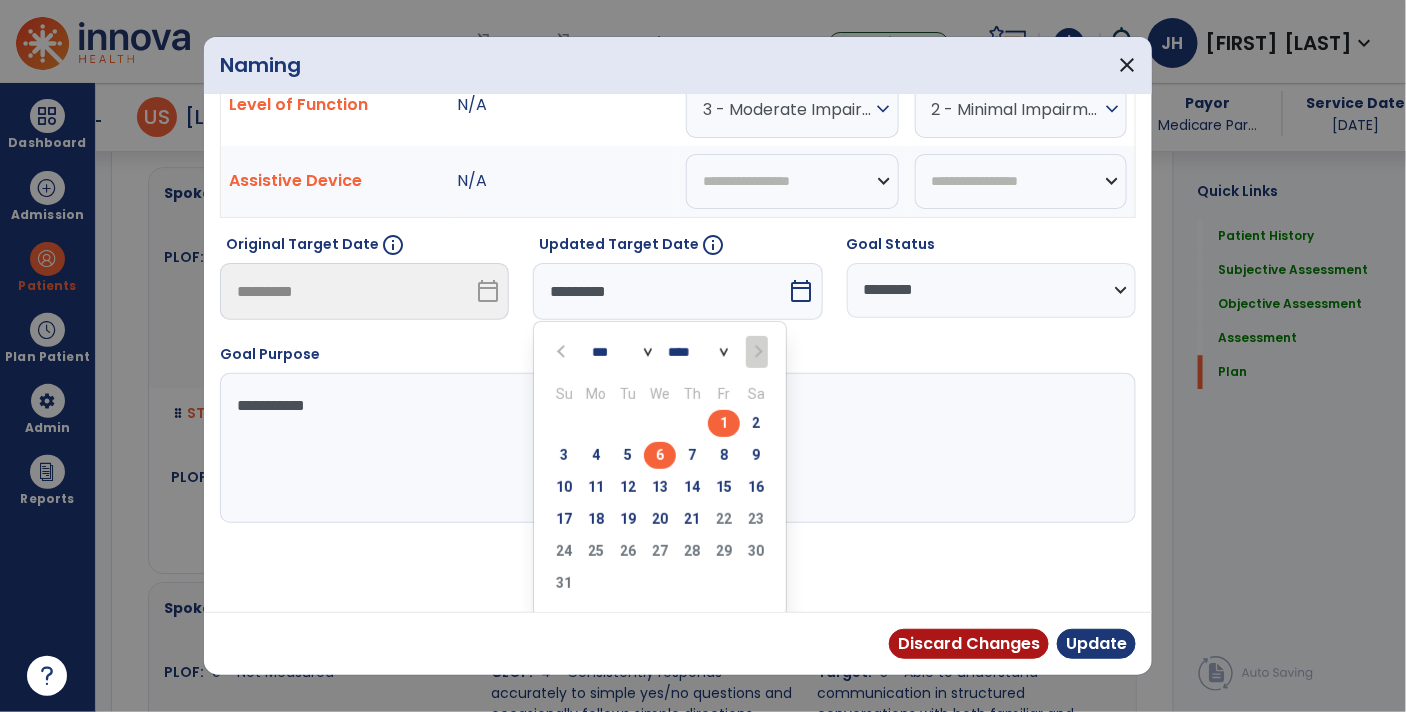 click on "6" at bounding box center (660, 455) 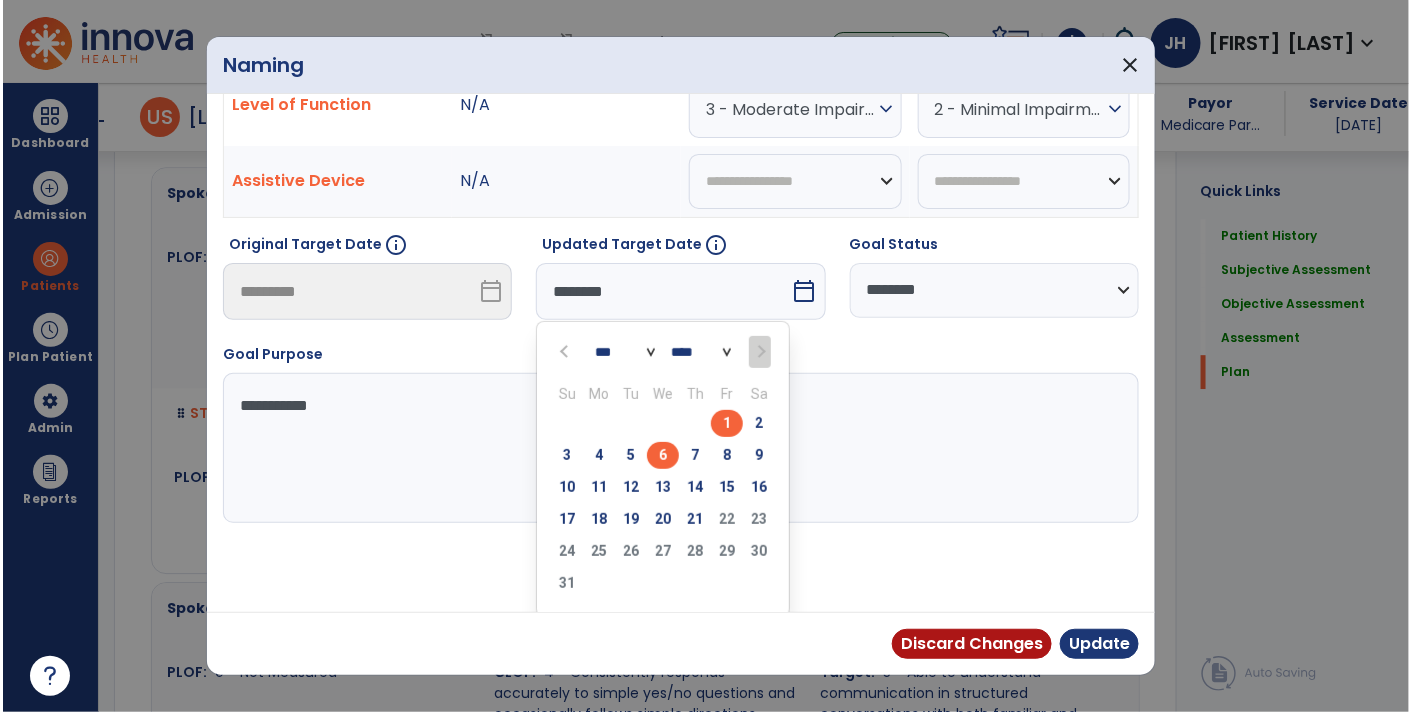 scroll, scrollTop: 13, scrollLeft: 0, axis: vertical 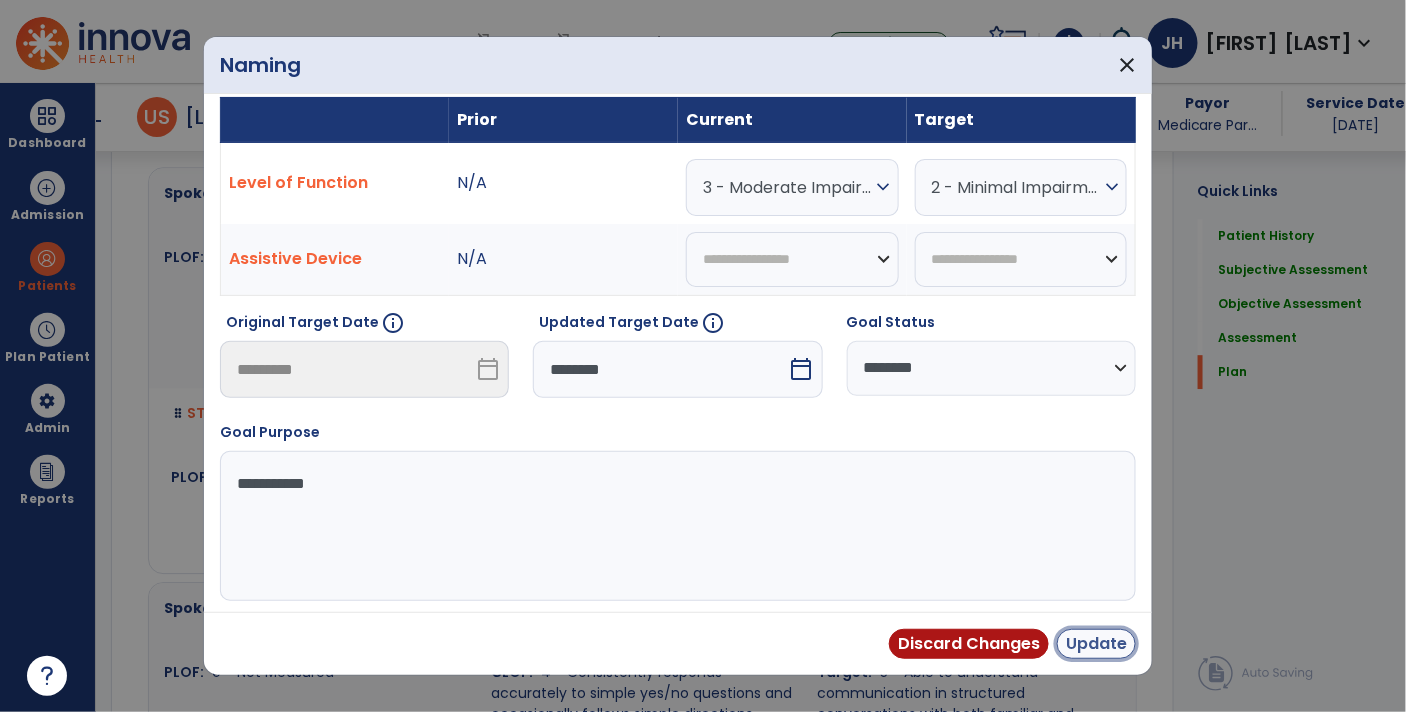 click on "Update" at bounding box center [1096, 644] 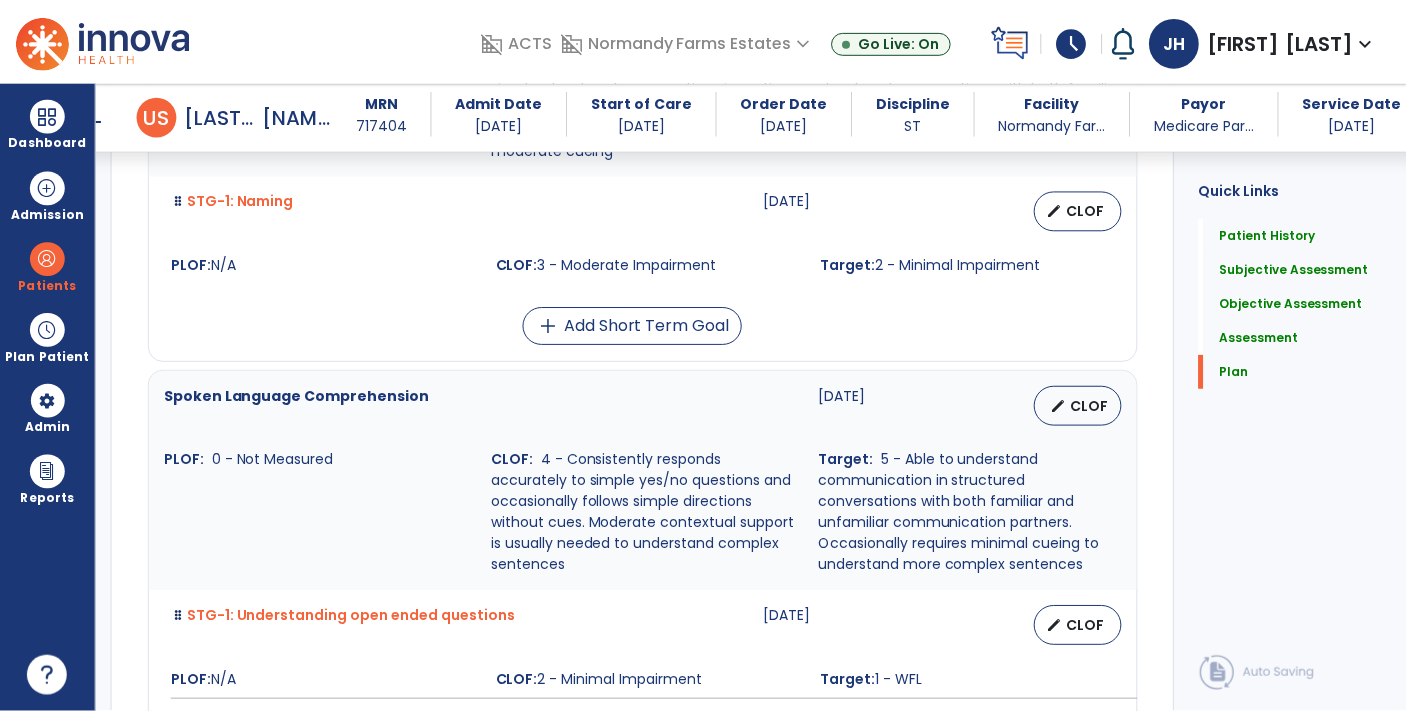 scroll, scrollTop: 4340, scrollLeft: 0, axis: vertical 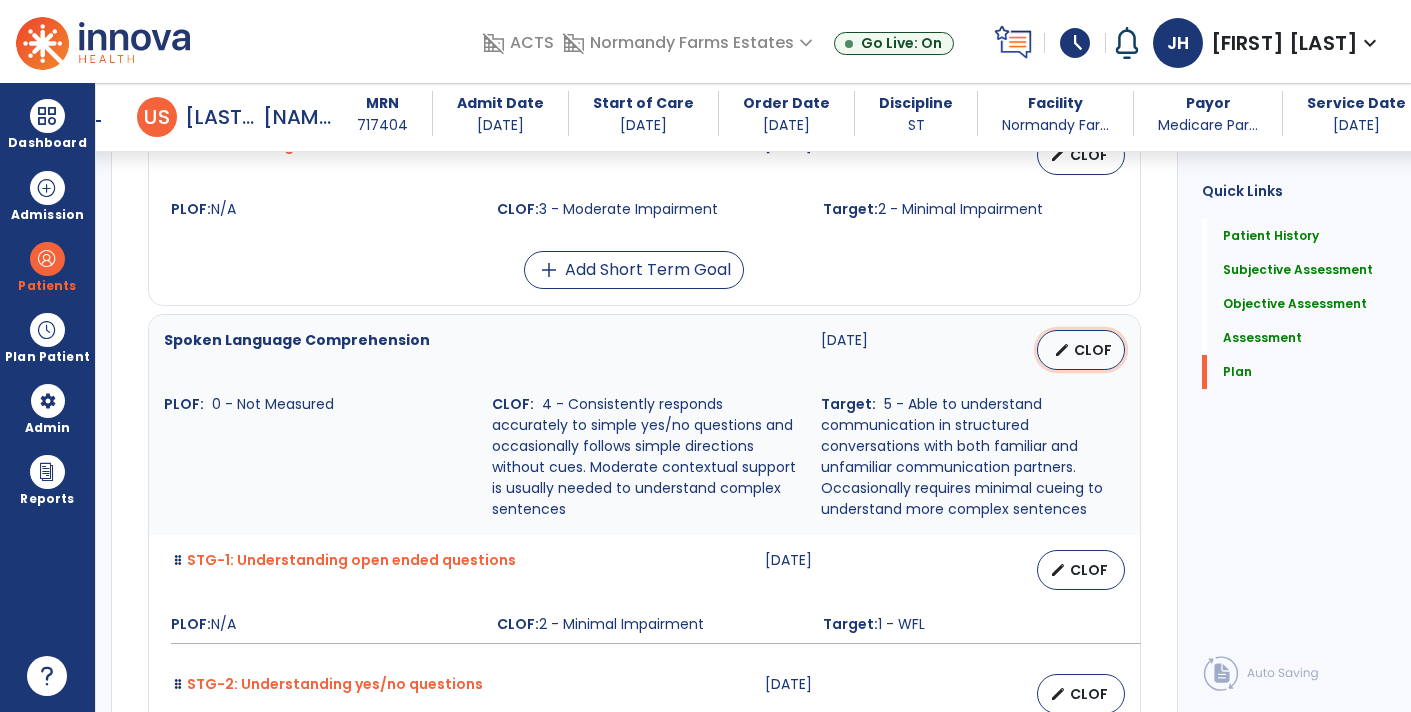 click on "CLOF" at bounding box center [1093, 350] 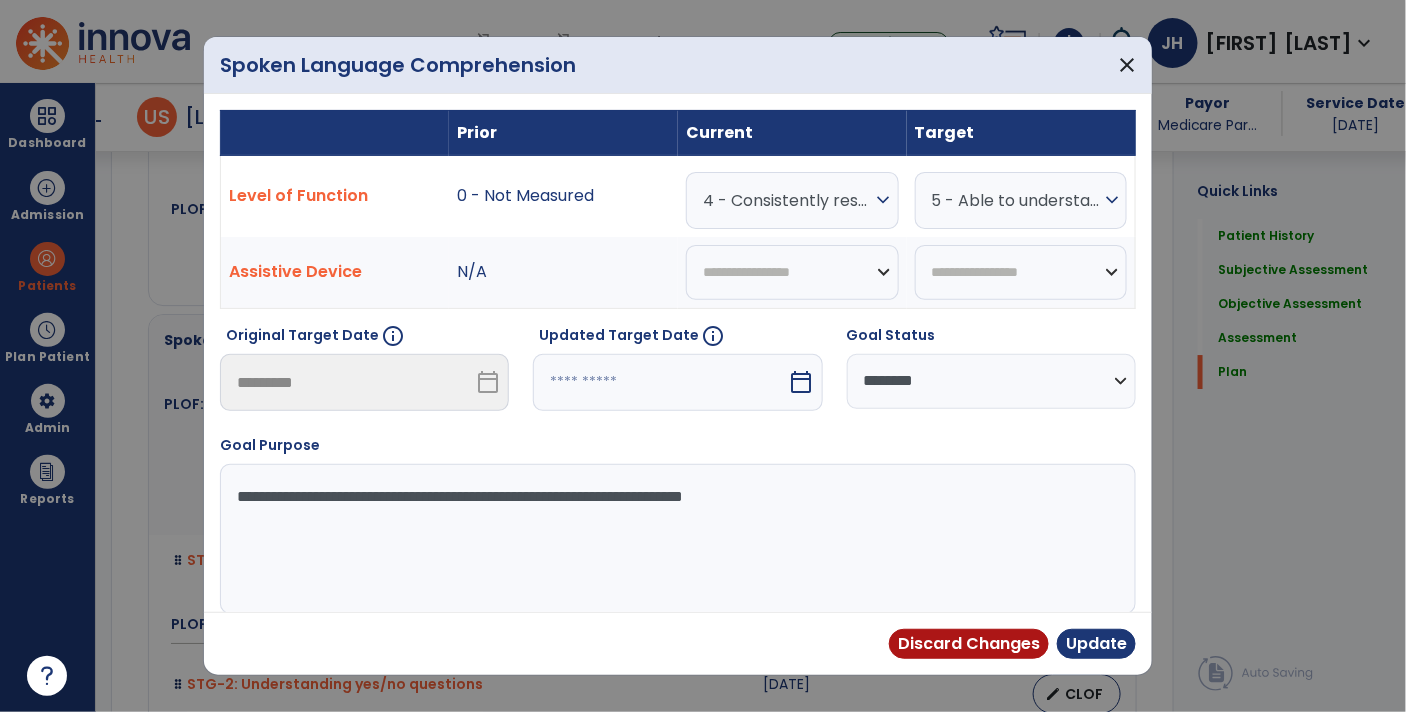 scroll, scrollTop: 4340, scrollLeft: 0, axis: vertical 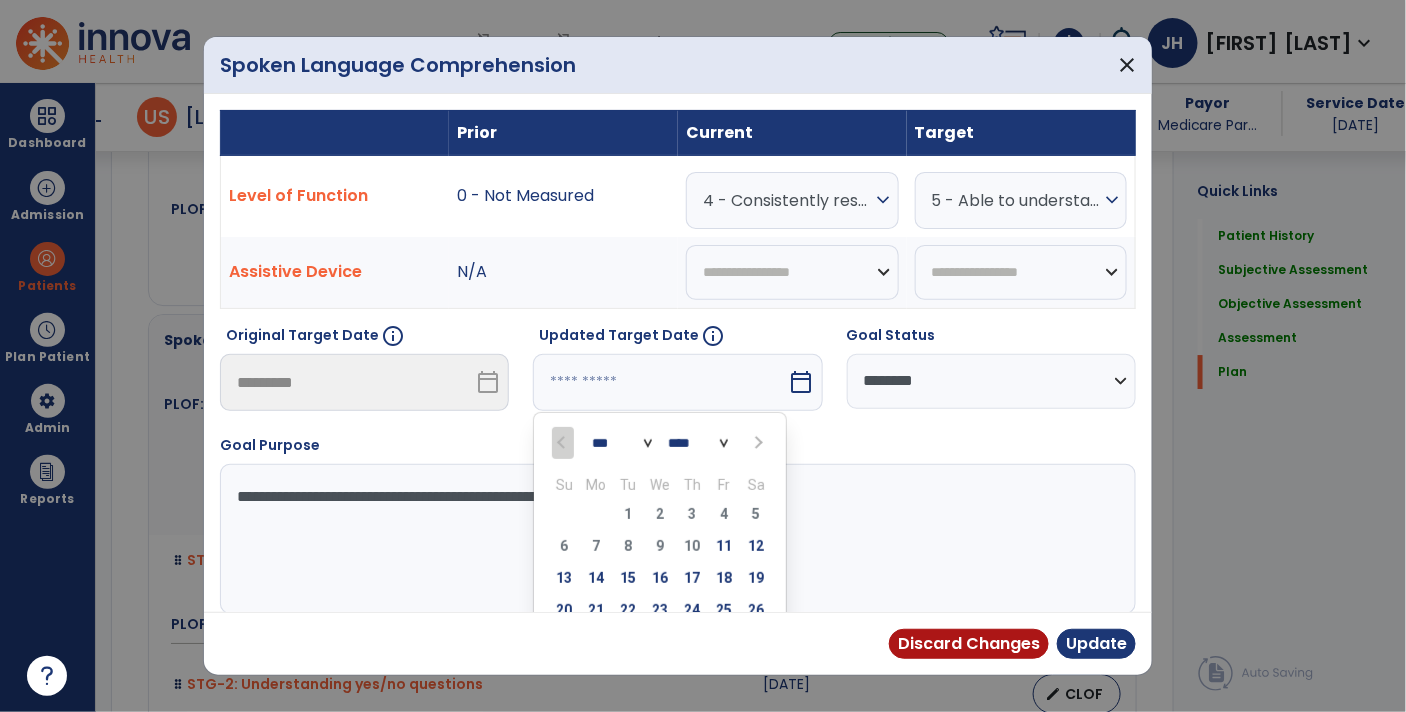 click on "*** ***" at bounding box center [622, 443] 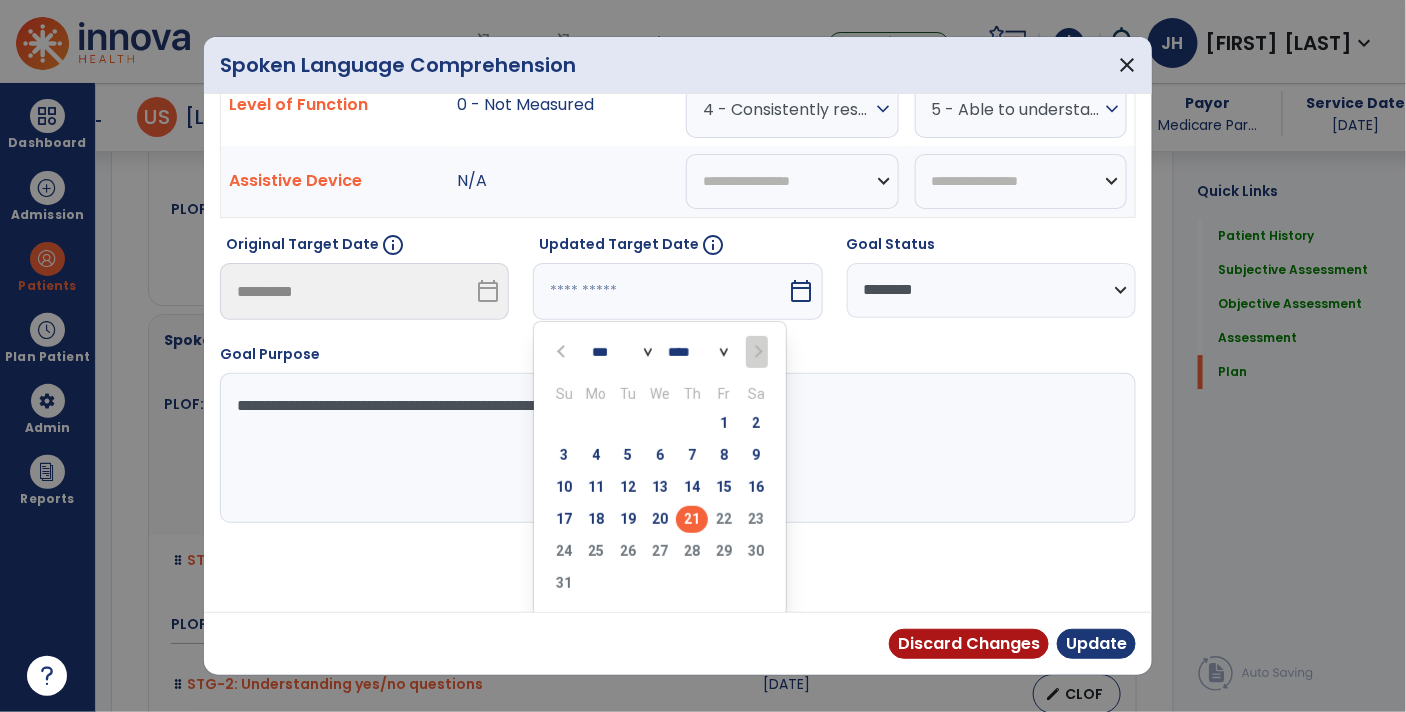 click on "21" at bounding box center (692, 519) 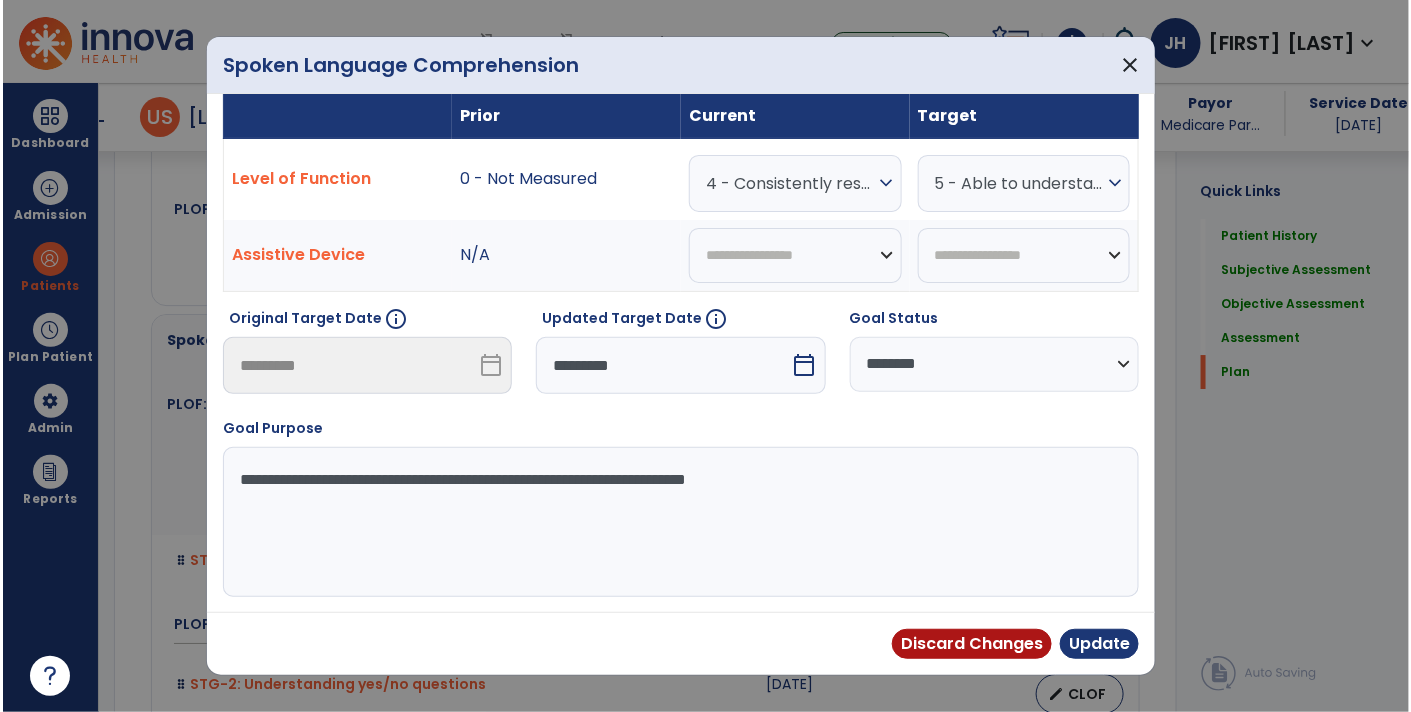 scroll, scrollTop: 13, scrollLeft: 0, axis: vertical 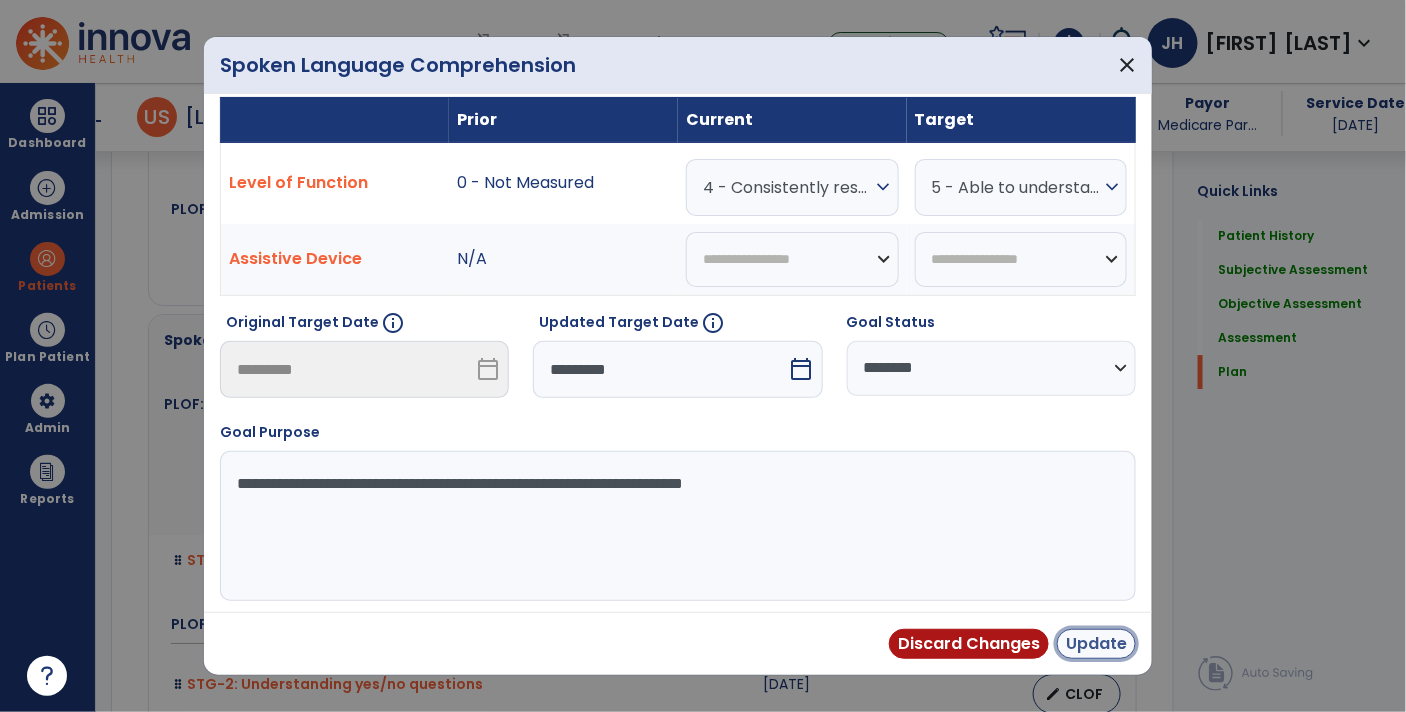 click on "Update" at bounding box center (1096, 644) 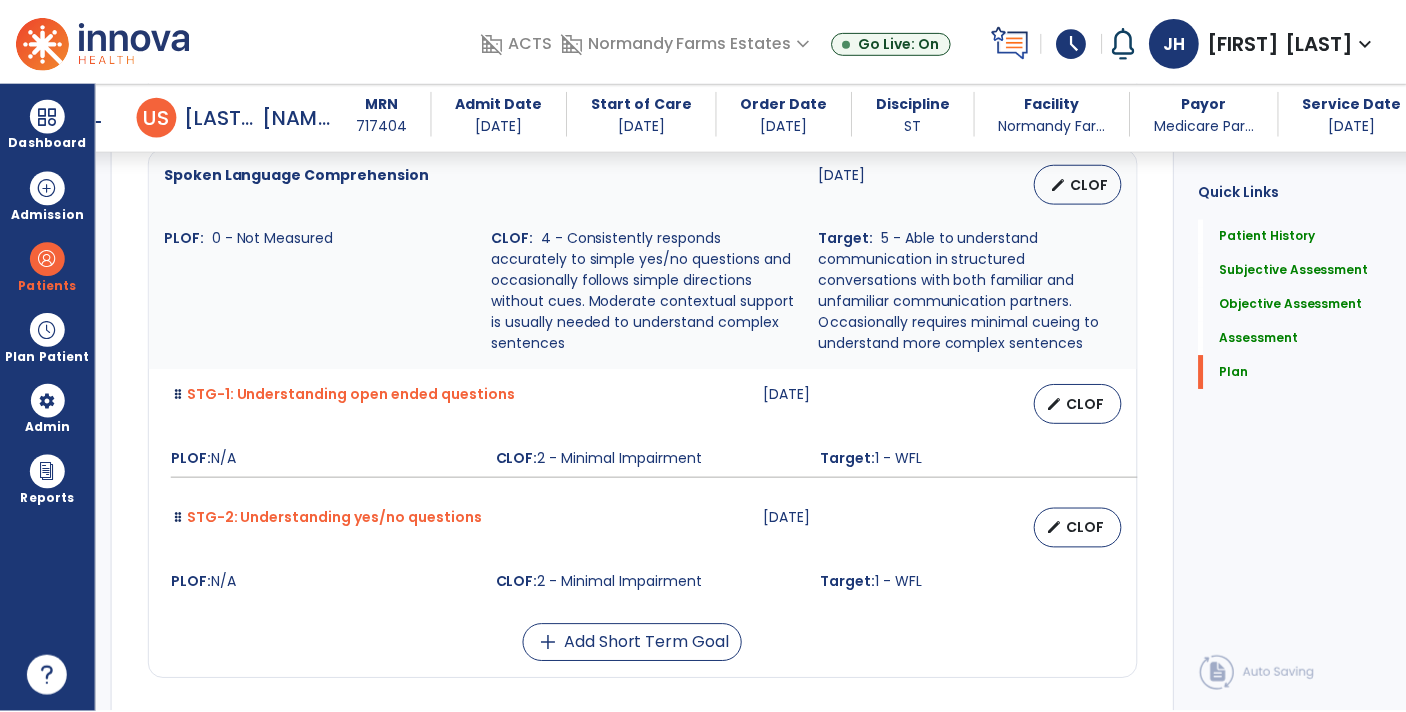 scroll, scrollTop: 4526, scrollLeft: 0, axis: vertical 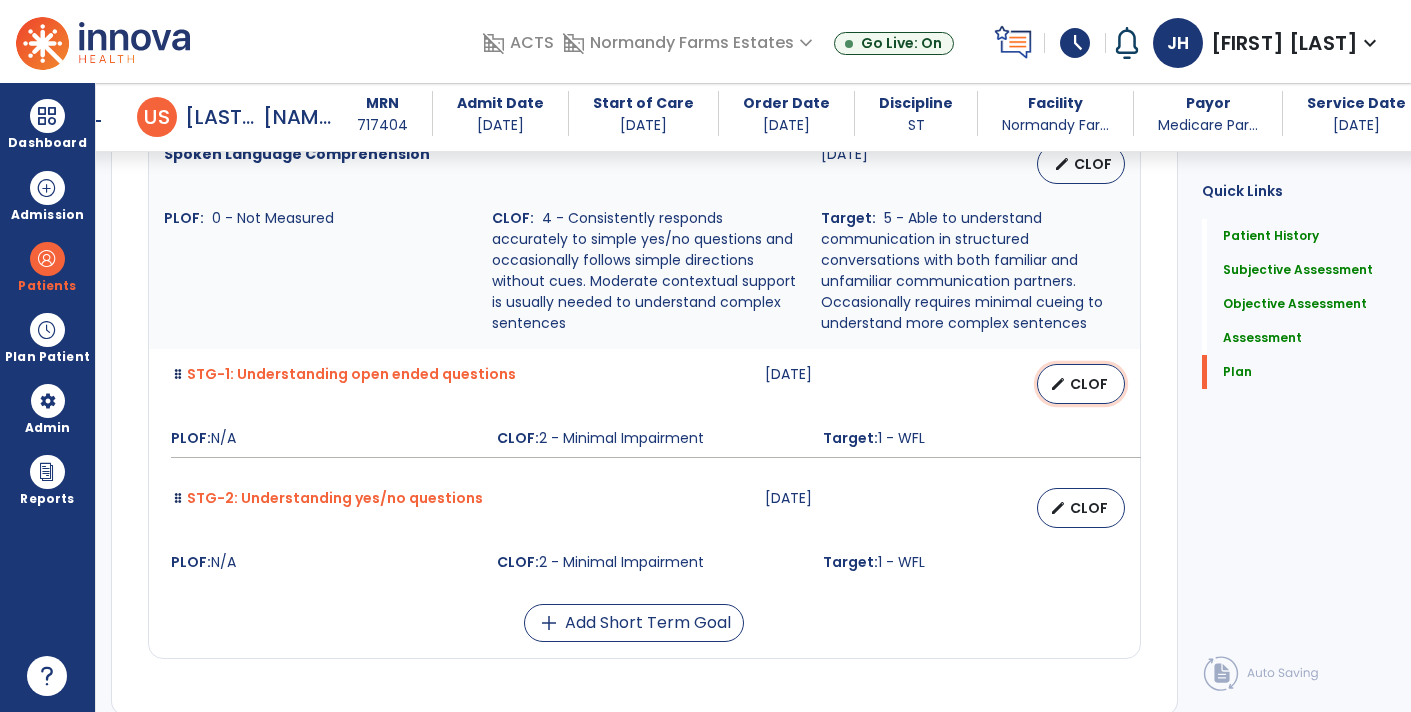 click on "CLOF" at bounding box center [1089, 384] 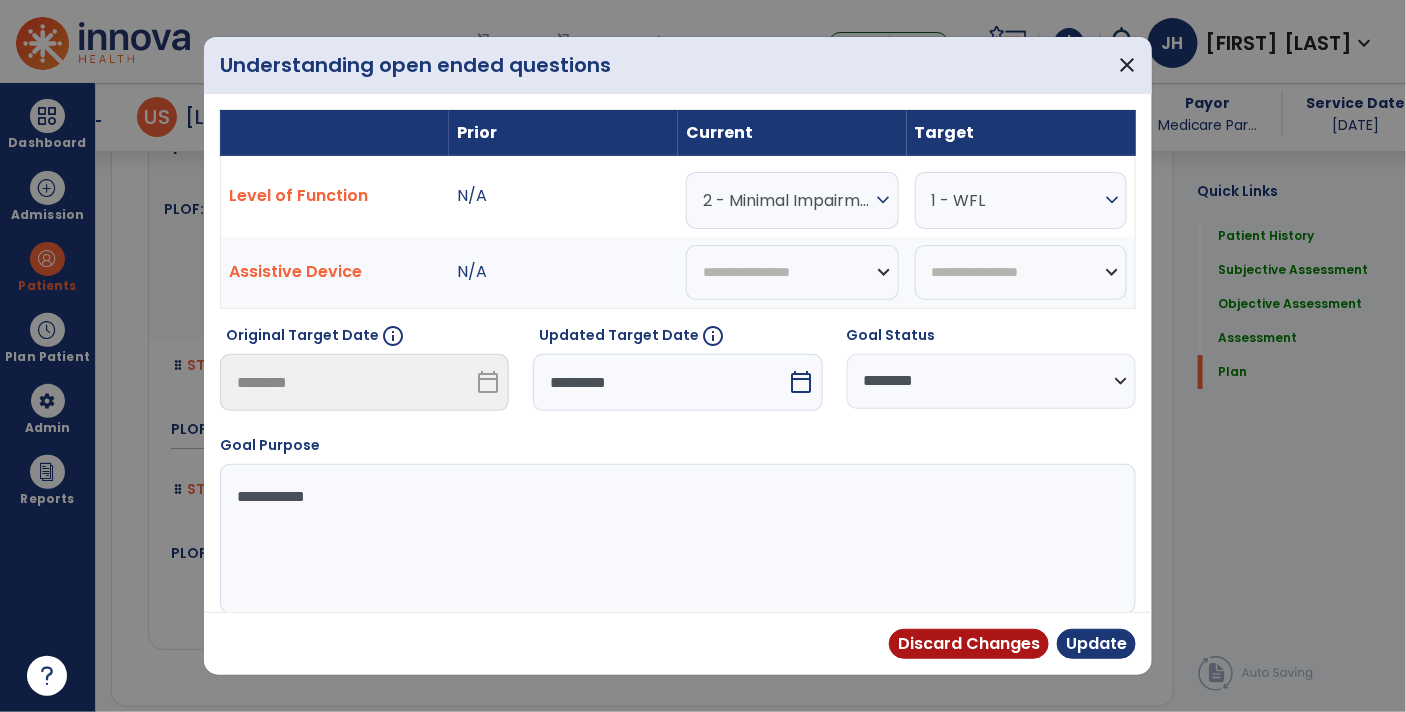 scroll, scrollTop: 4526, scrollLeft: 0, axis: vertical 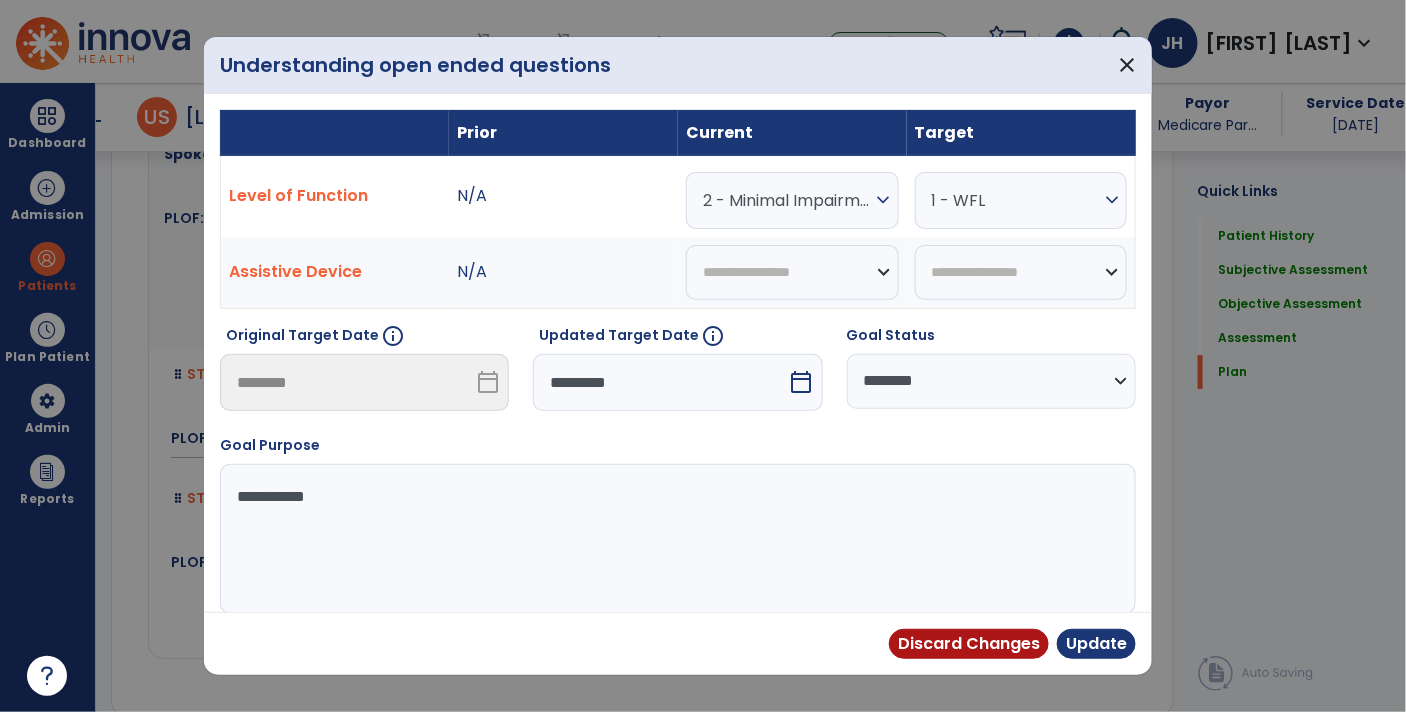 click on "calendar_today" at bounding box center [802, 382] 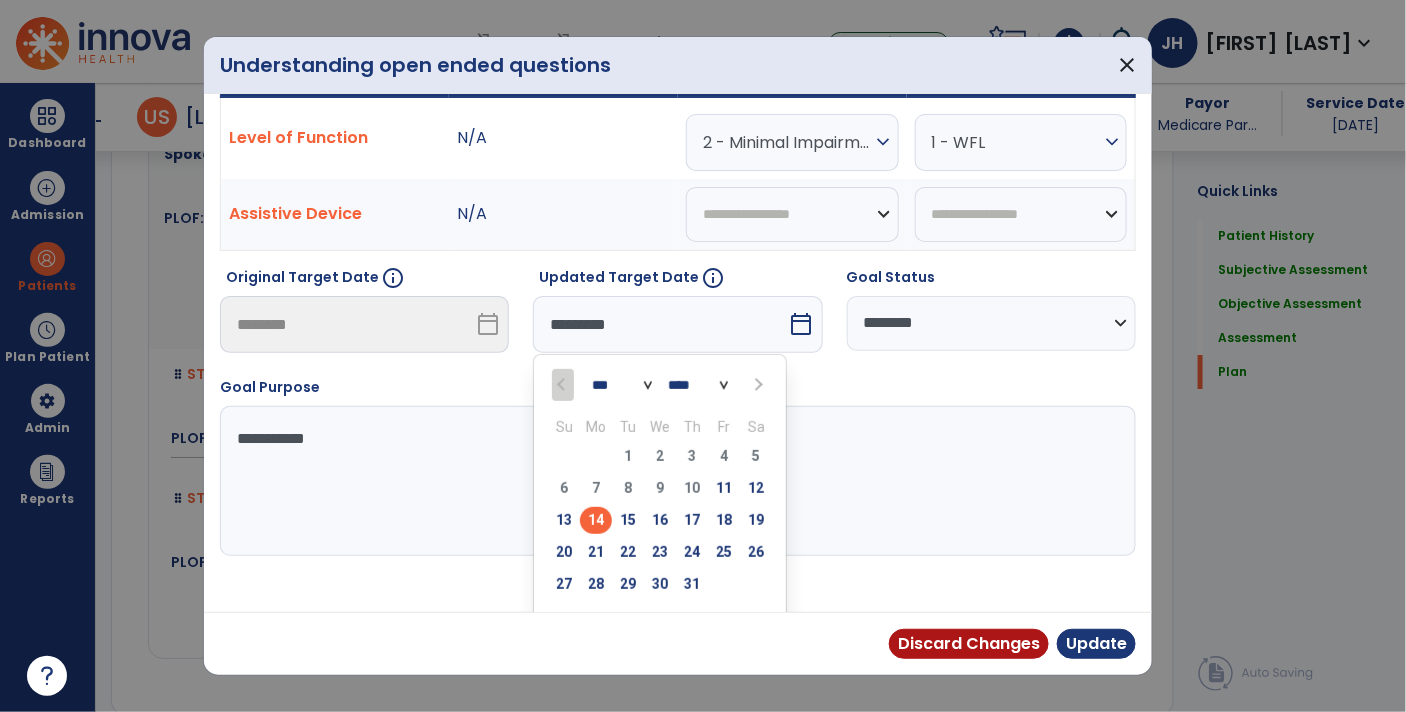 scroll, scrollTop: 72, scrollLeft: 0, axis: vertical 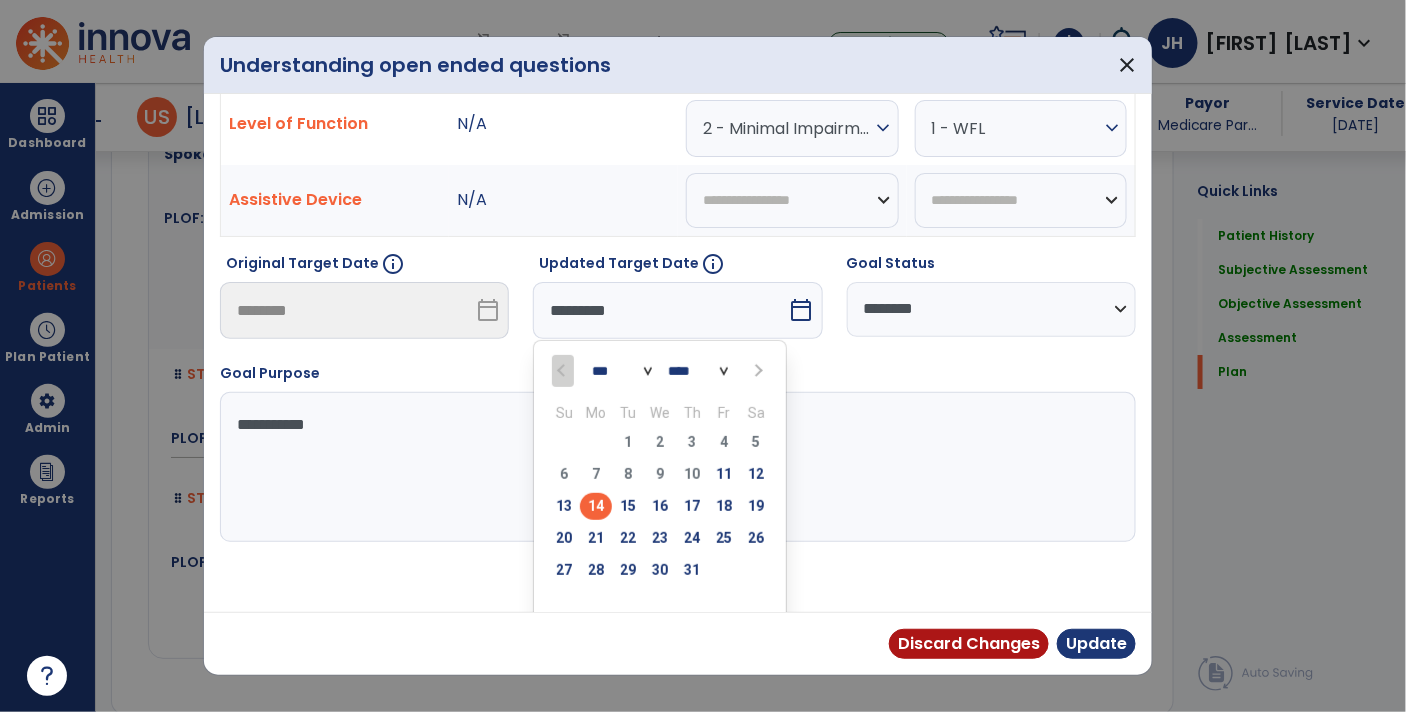 click on "*** ***" at bounding box center (622, 371) 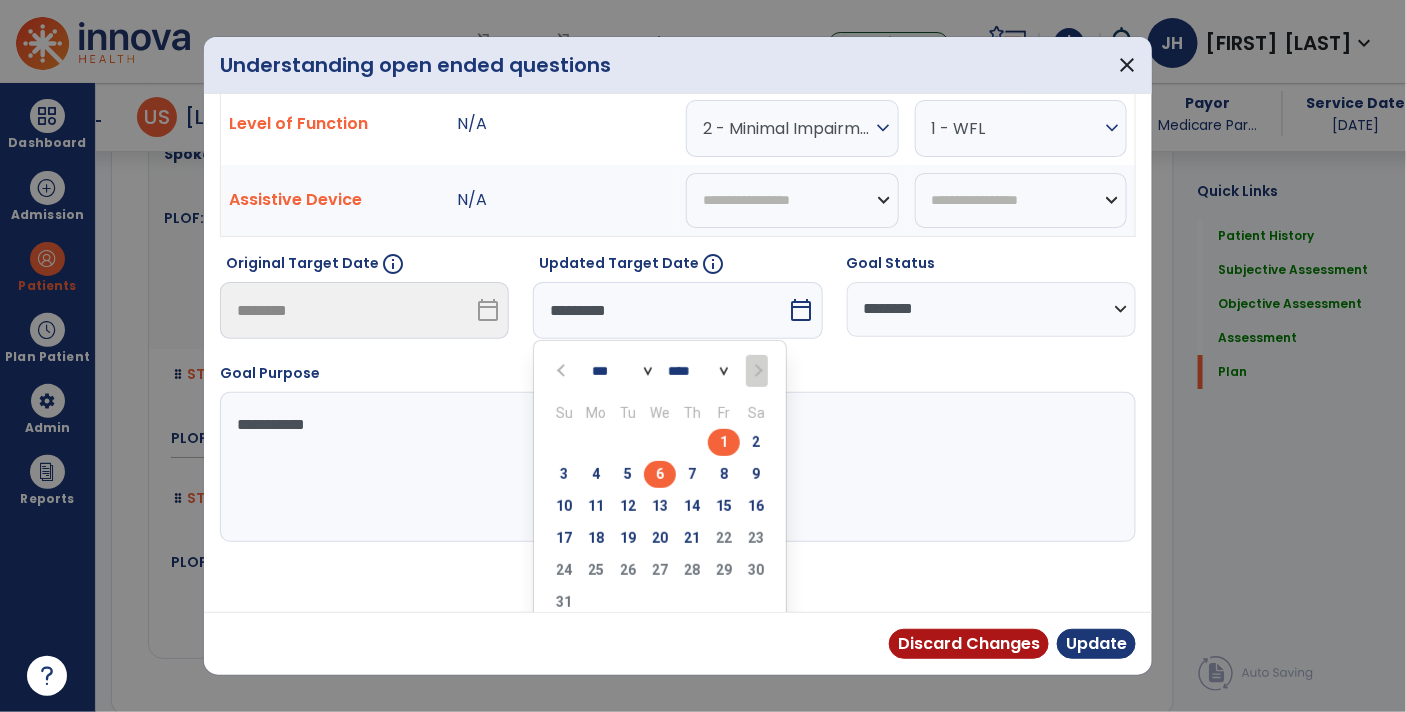 click on "6" at bounding box center [660, 474] 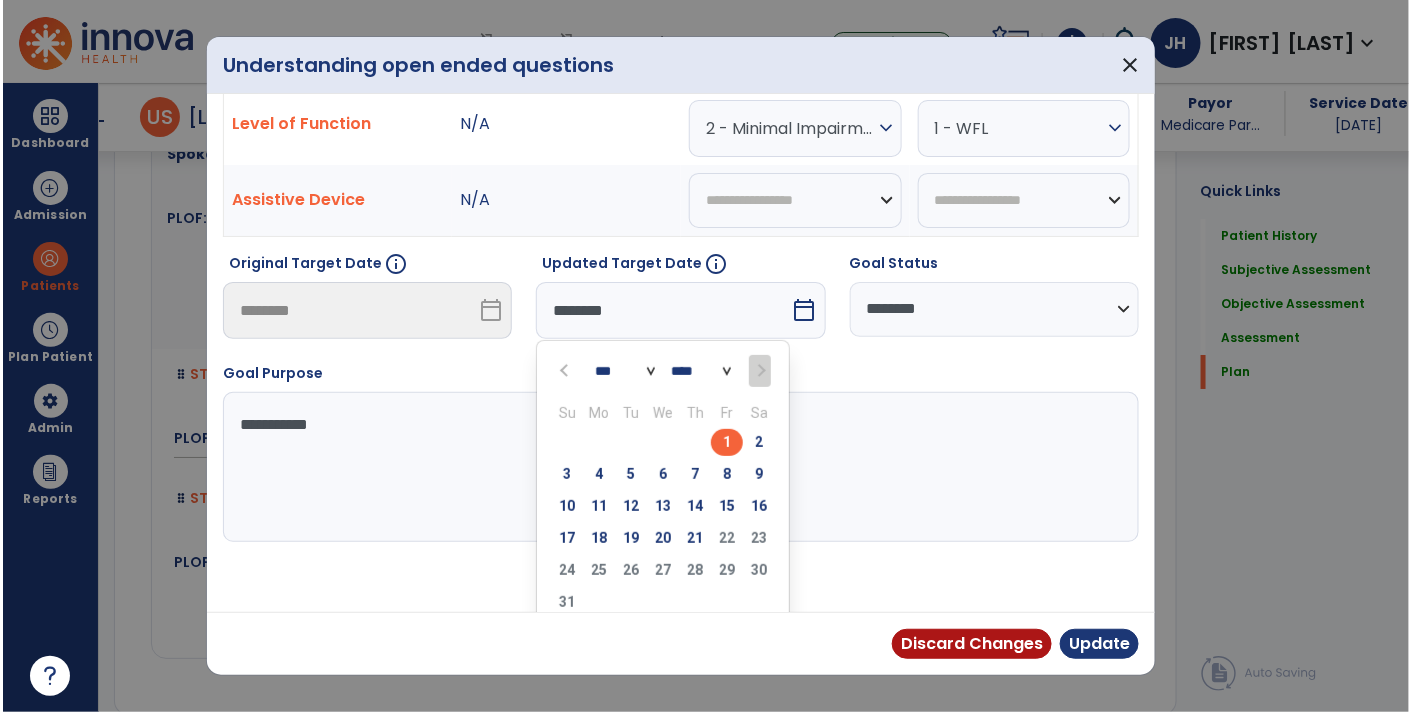 scroll, scrollTop: 13, scrollLeft: 0, axis: vertical 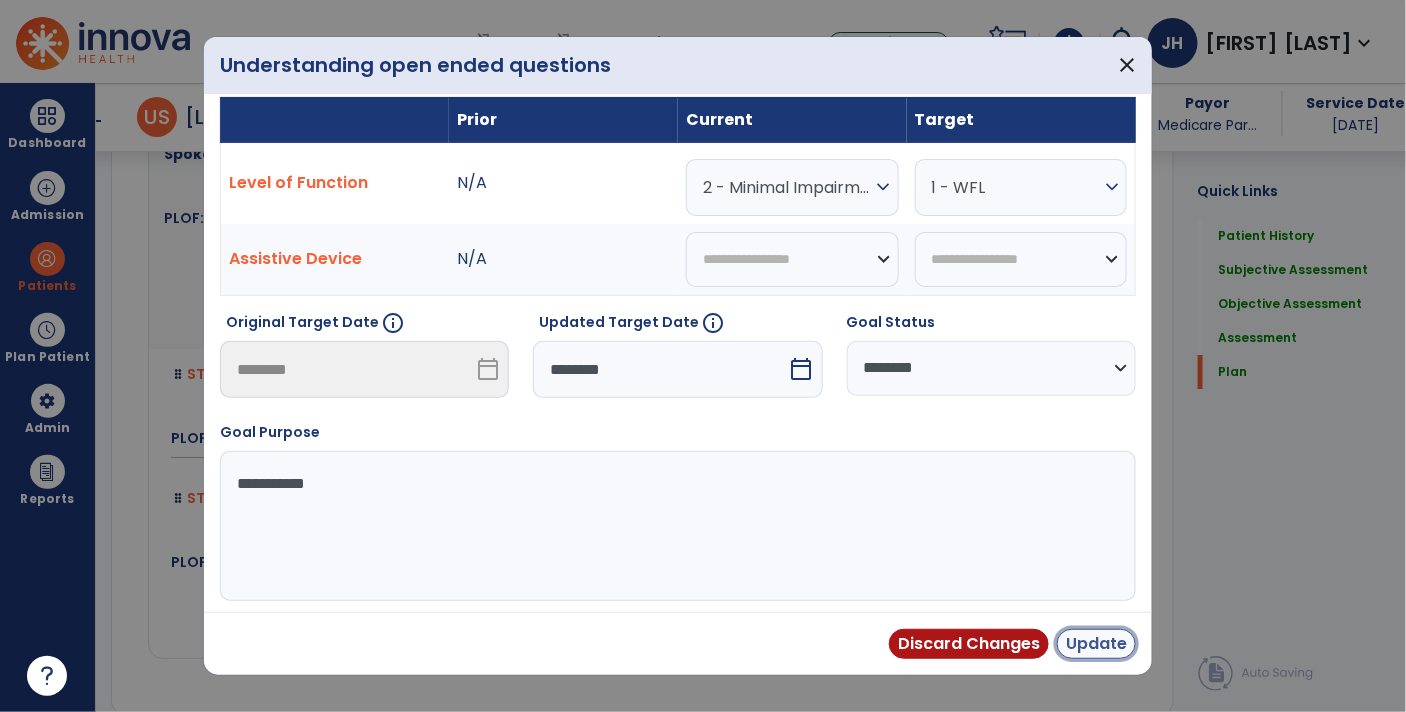 click on "Update" at bounding box center (1096, 644) 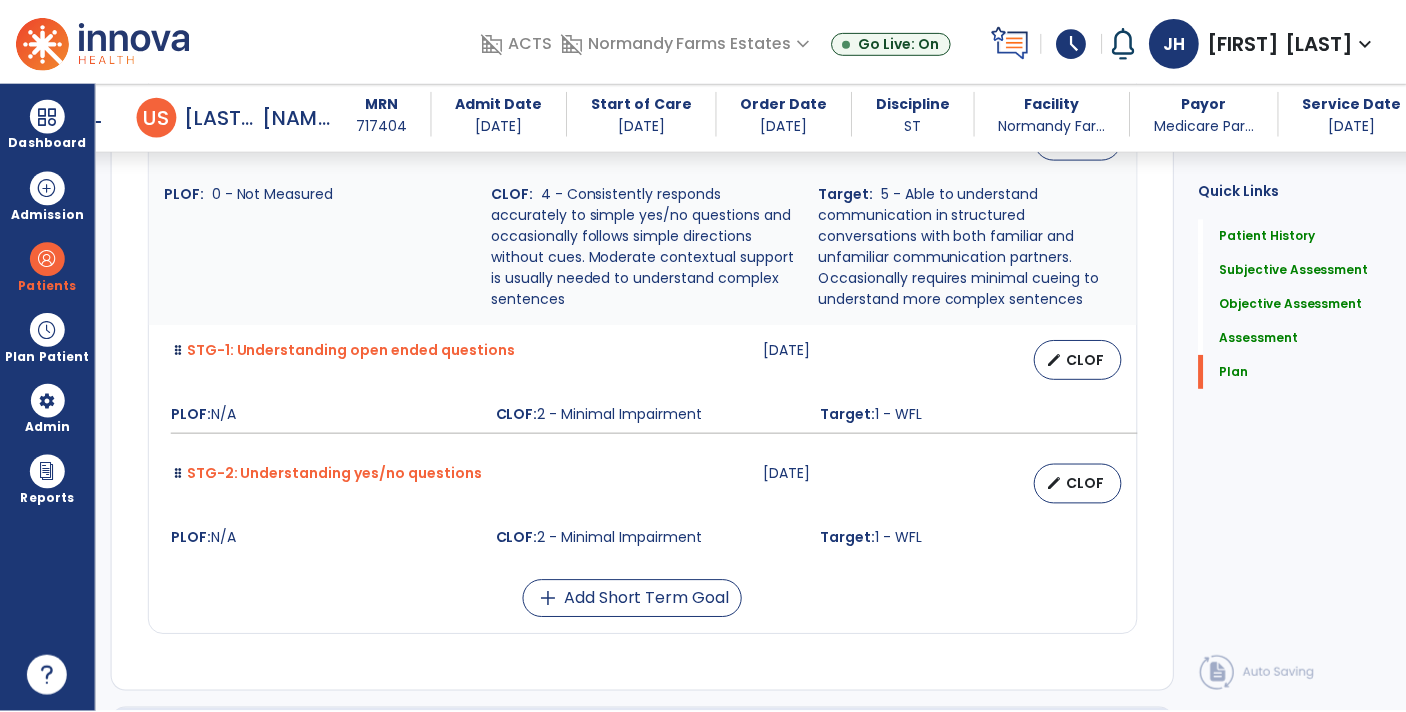 scroll, scrollTop: 4679, scrollLeft: 0, axis: vertical 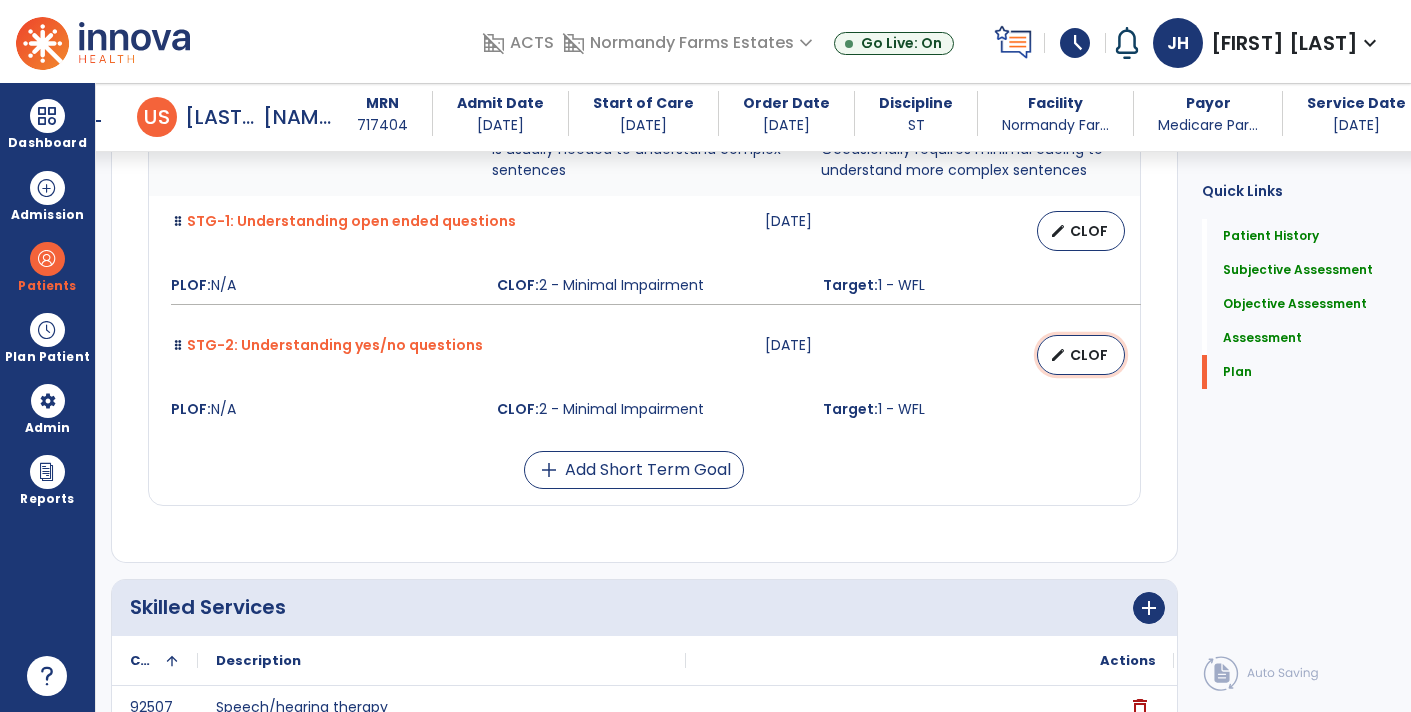 click on "edit   CLOF" at bounding box center [1081, 355] 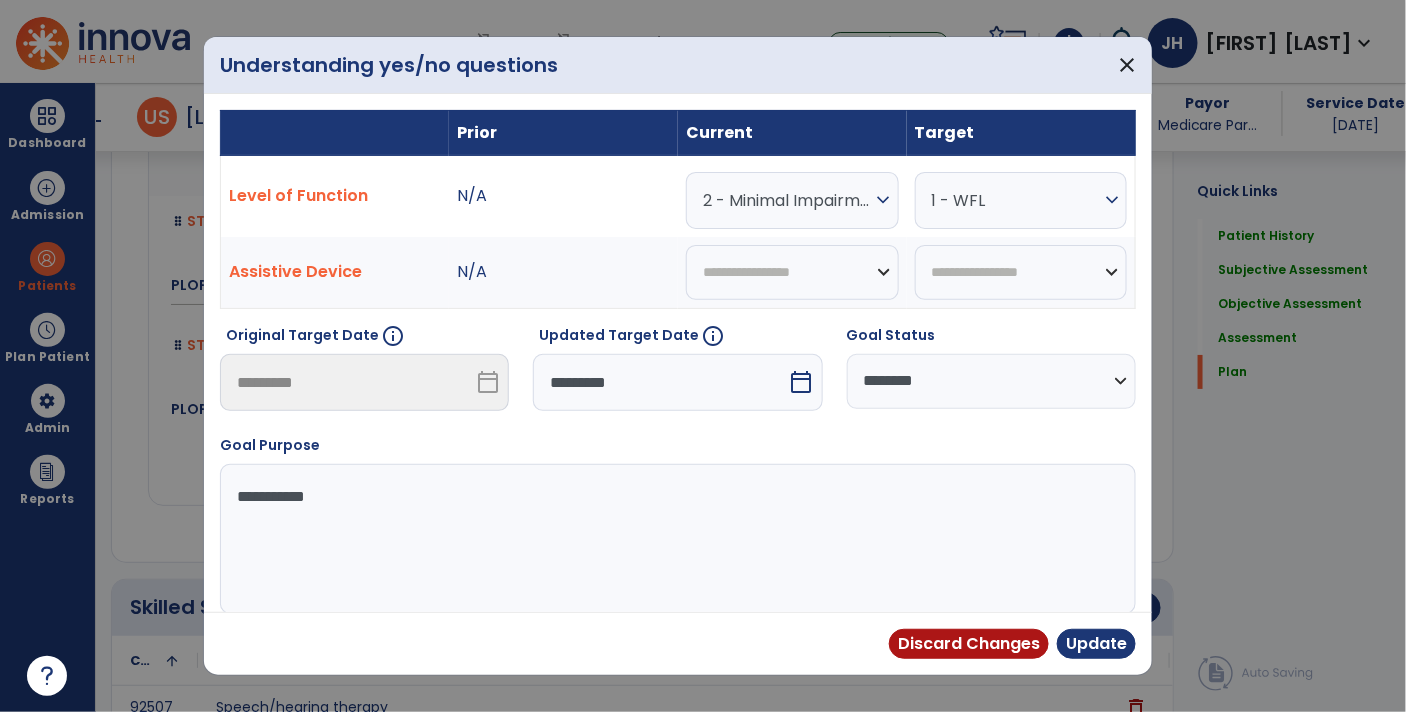 scroll, scrollTop: 4679, scrollLeft: 0, axis: vertical 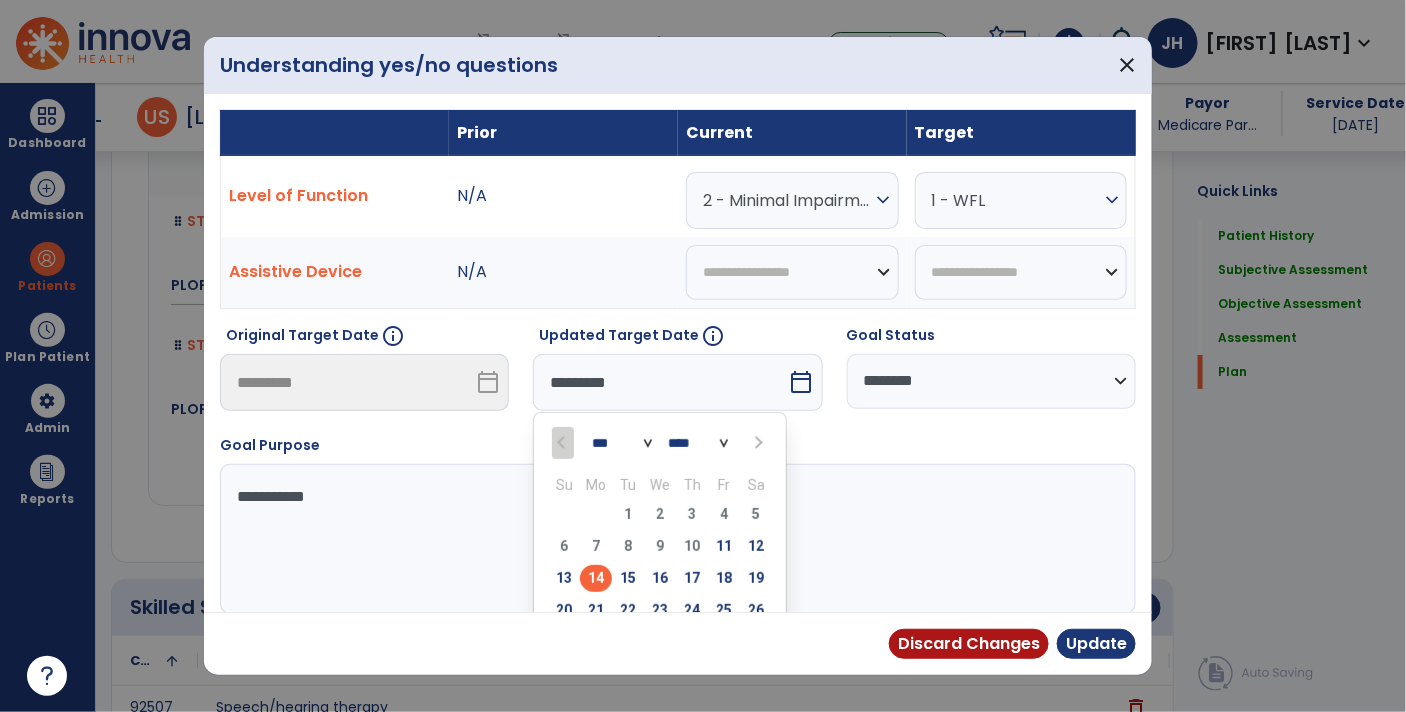 click on "*** ***" at bounding box center (622, 443) 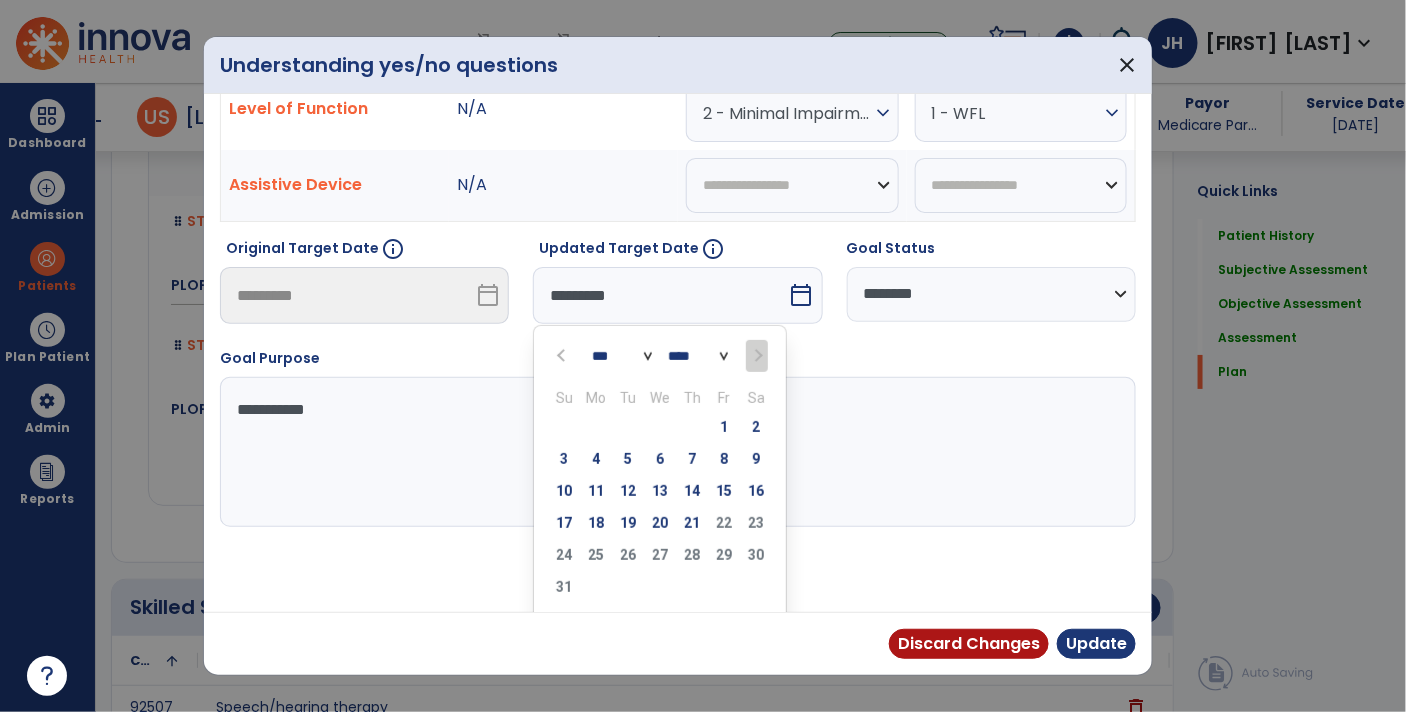scroll, scrollTop: 91, scrollLeft: 0, axis: vertical 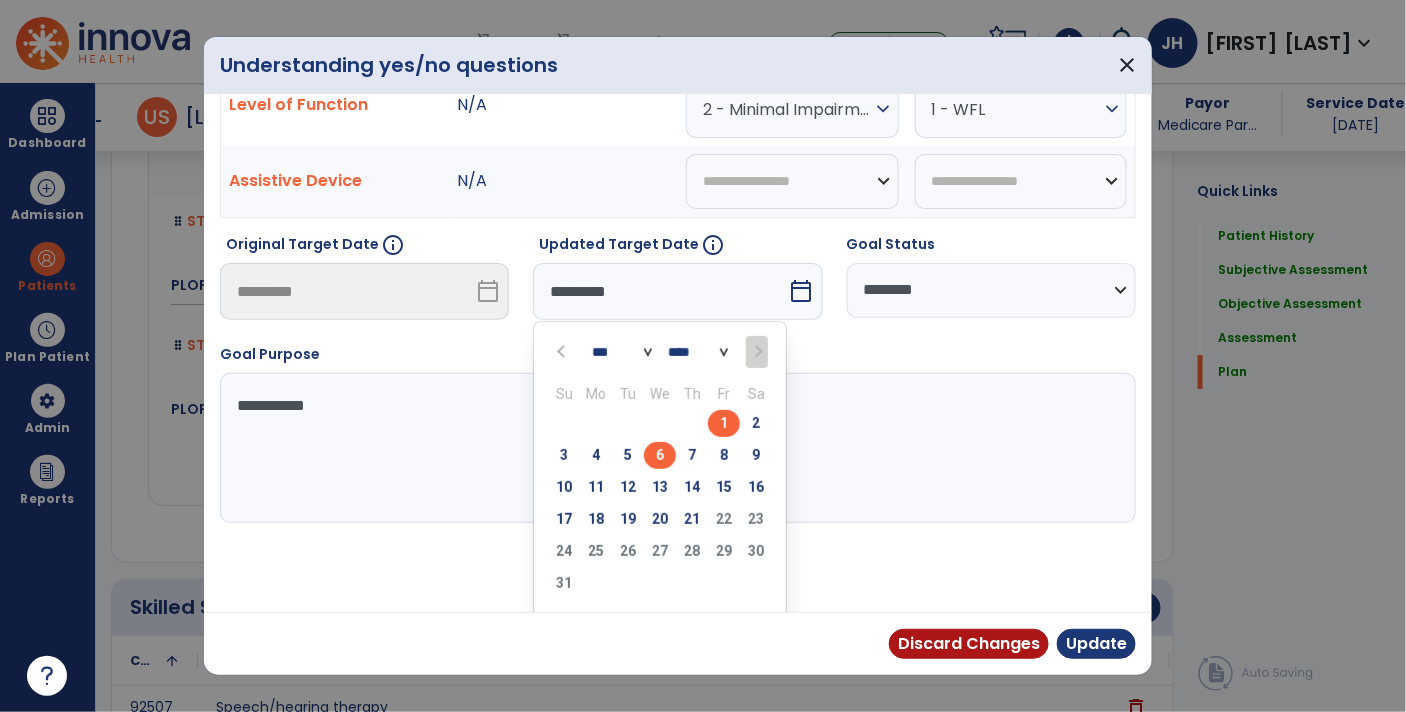 click on "6" at bounding box center (660, 455) 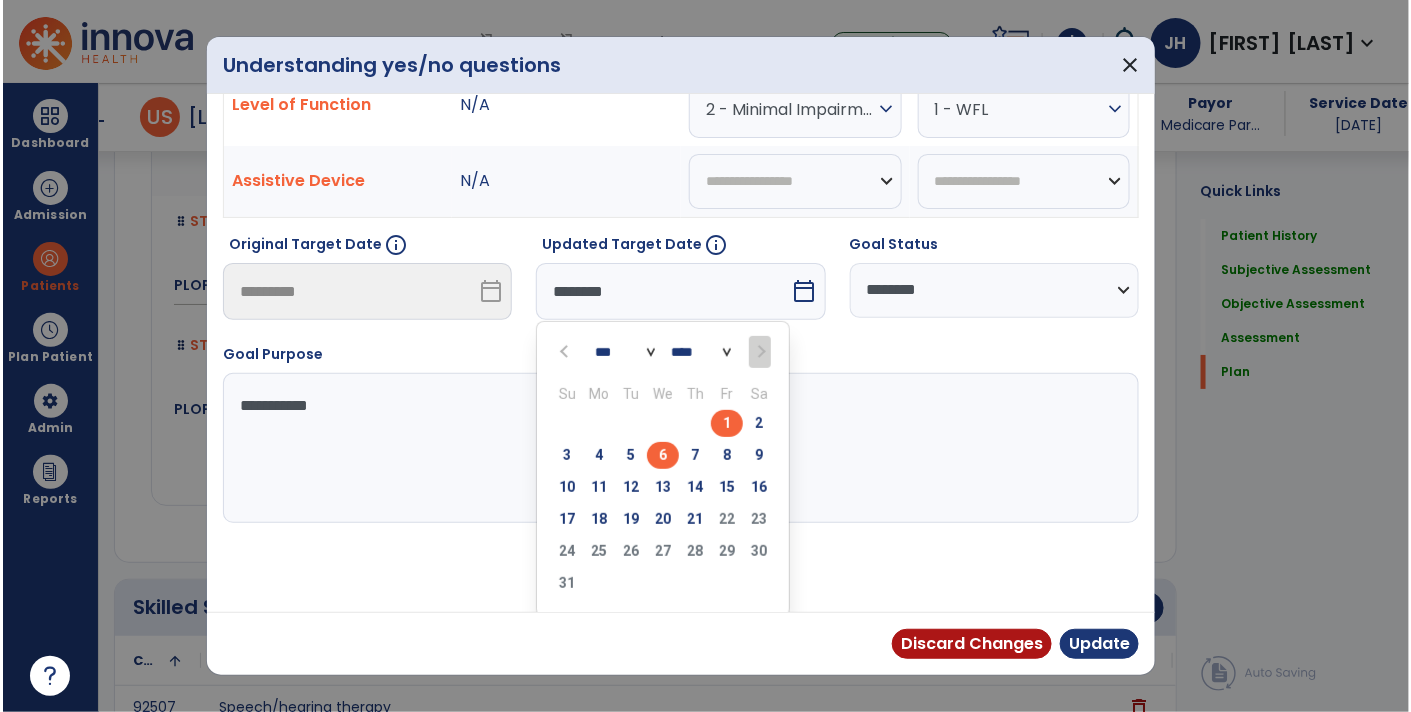 scroll, scrollTop: 13, scrollLeft: 0, axis: vertical 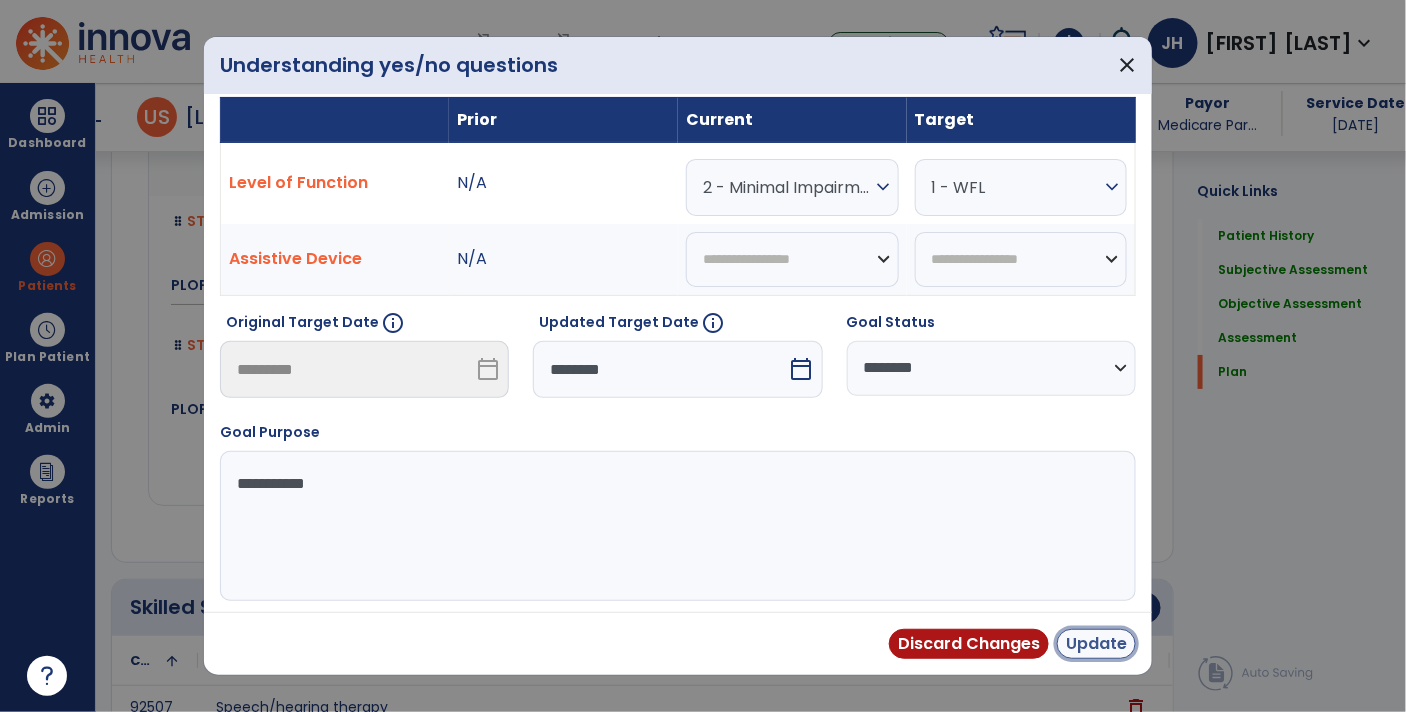 click on "Update" at bounding box center (1096, 644) 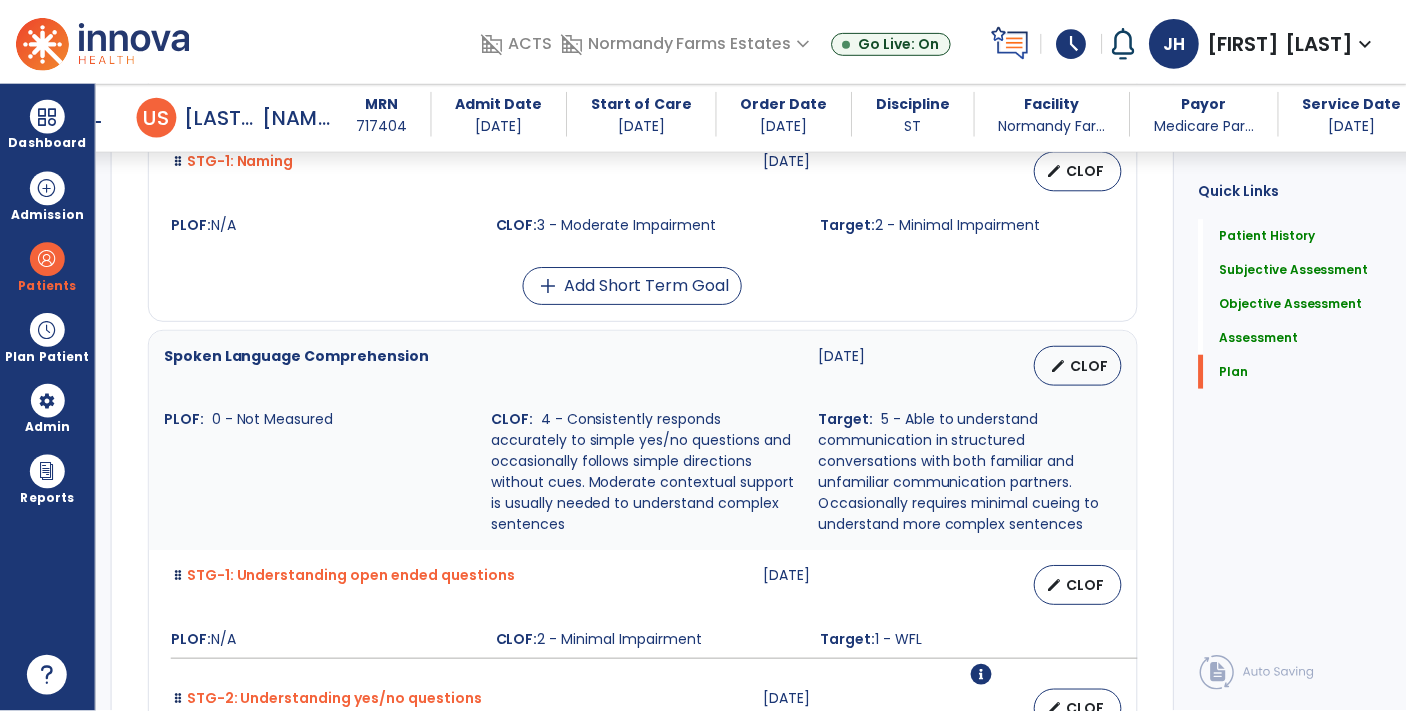 scroll, scrollTop: 4865, scrollLeft: 0, axis: vertical 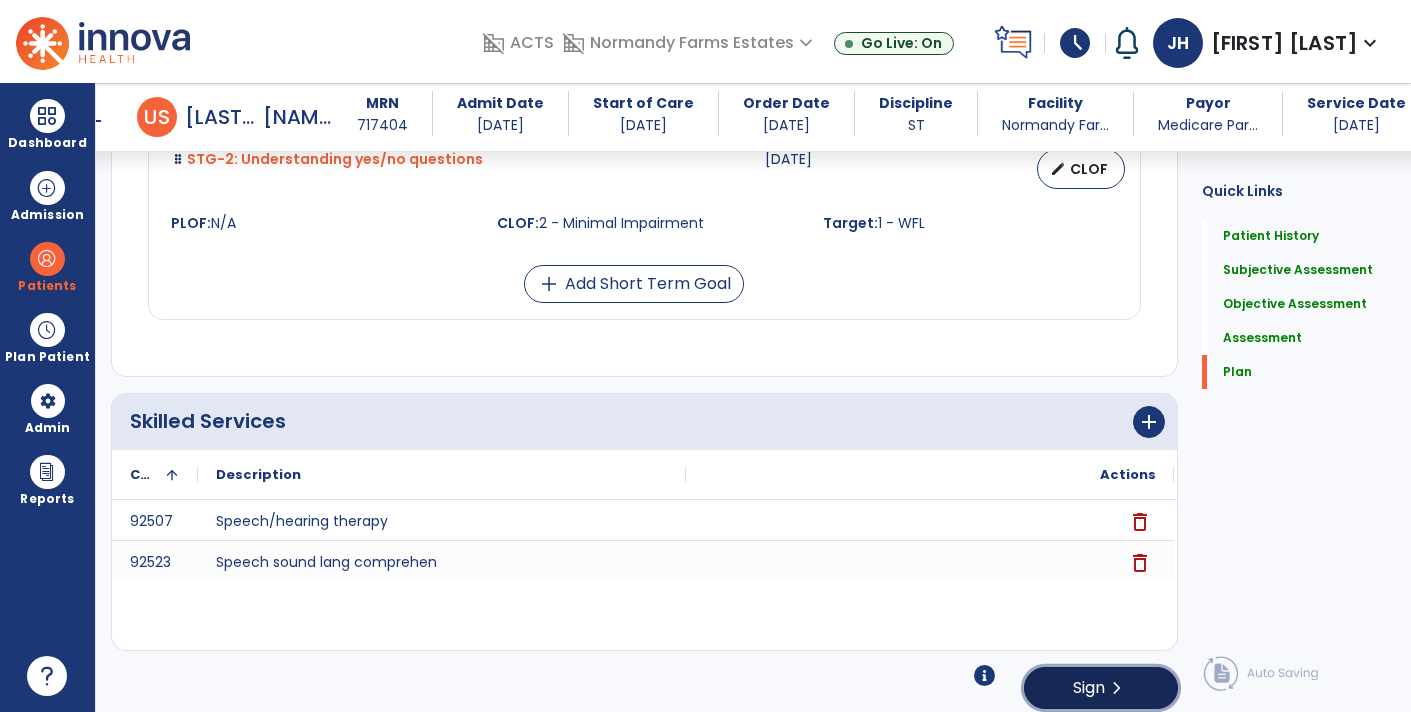 click on "chevron_right" 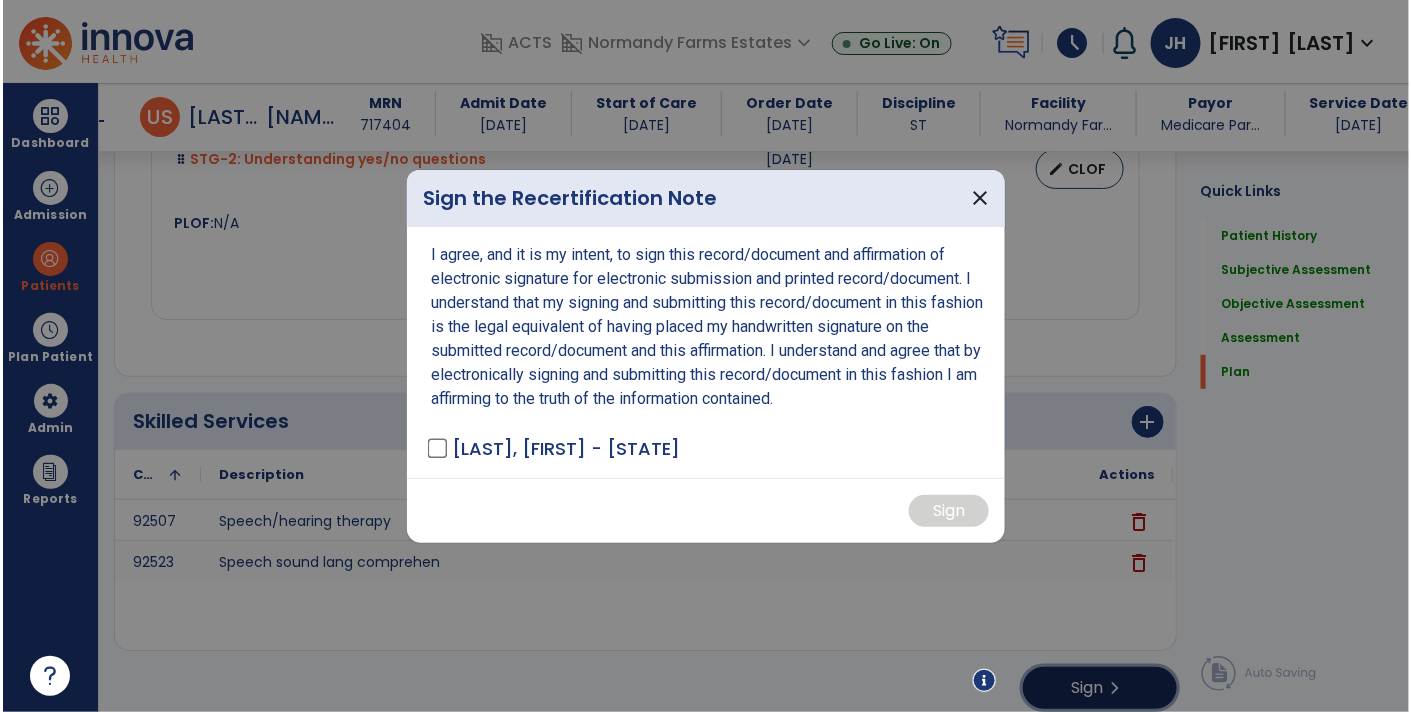 scroll, scrollTop: 4865, scrollLeft: 0, axis: vertical 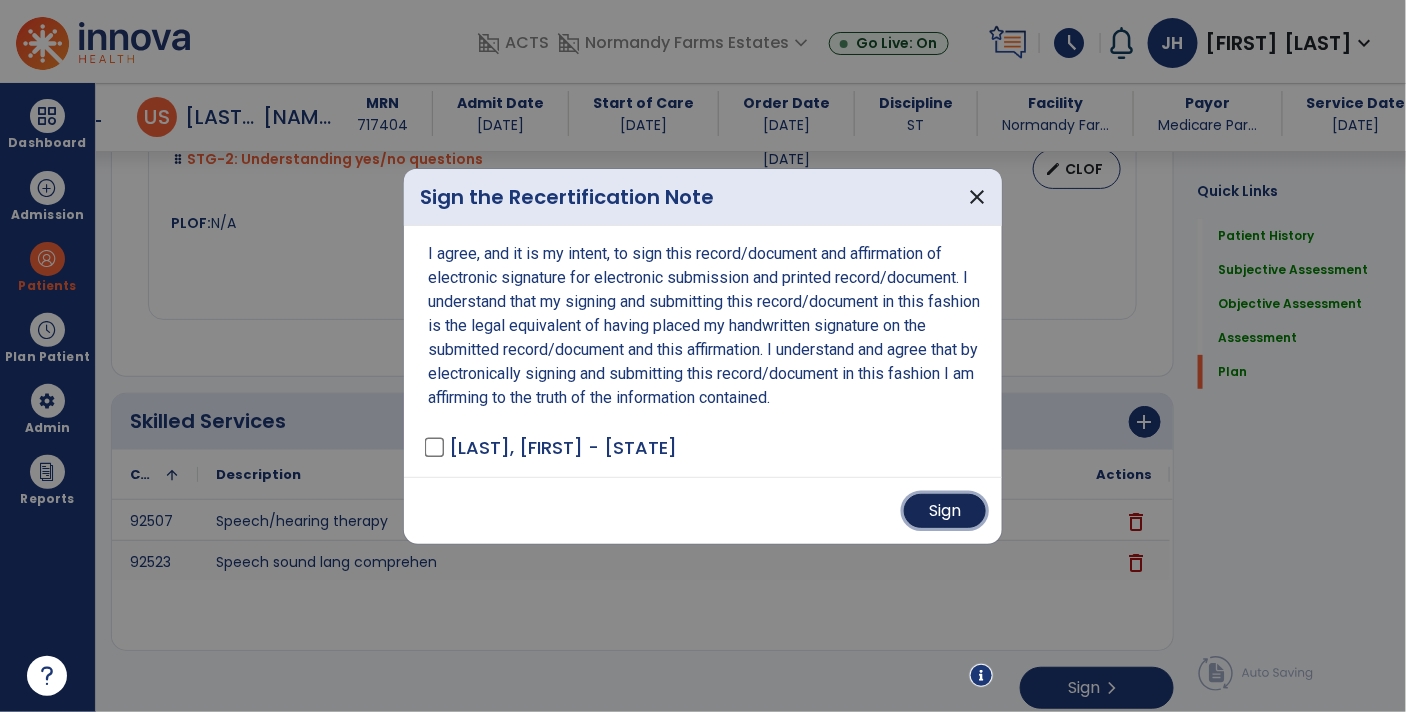 click on "Sign" at bounding box center (945, 511) 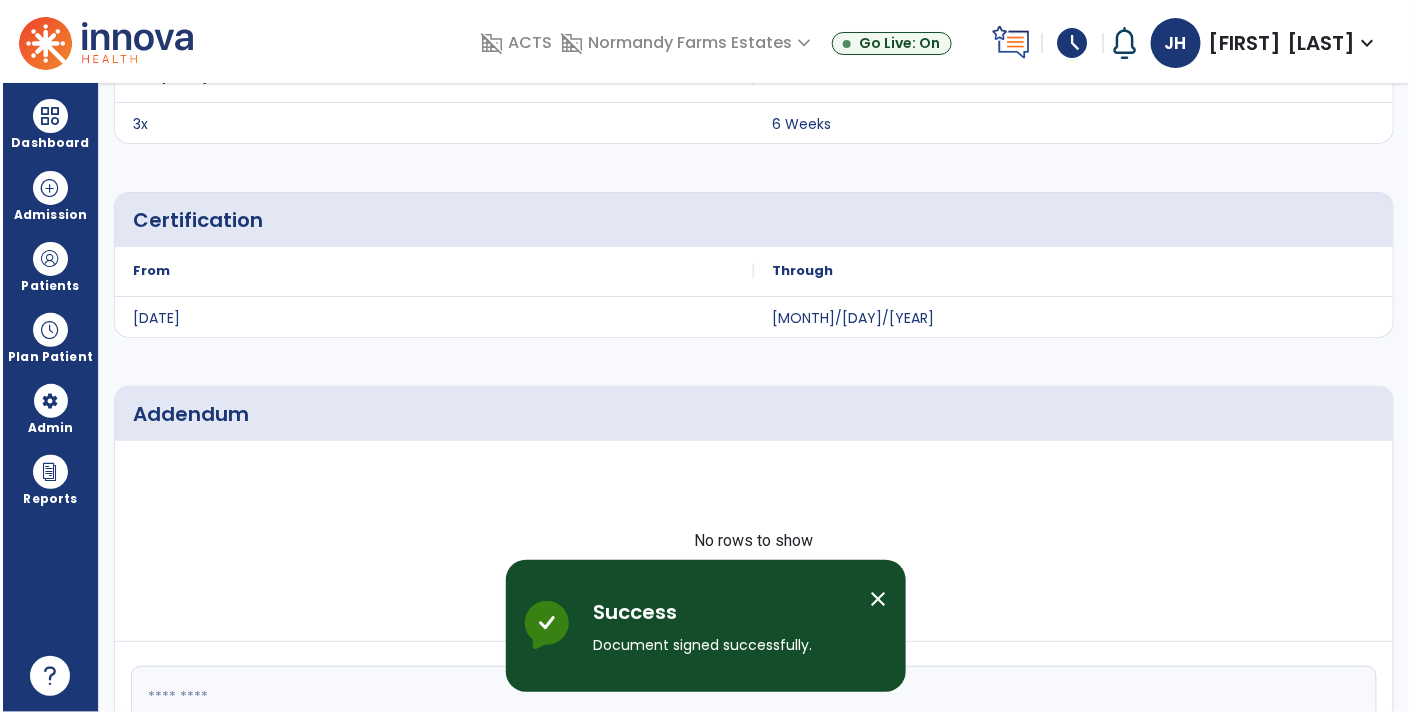 scroll, scrollTop: 0, scrollLeft: 0, axis: both 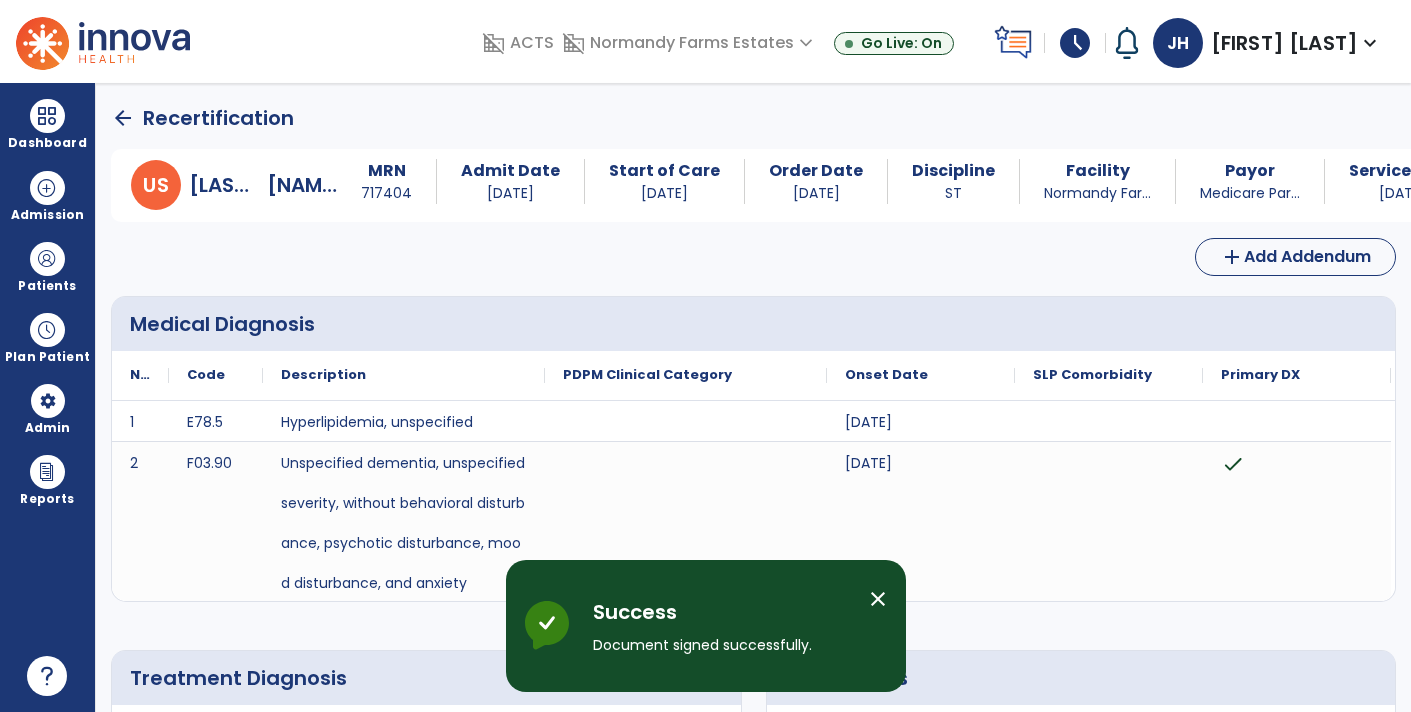 click on "arrow_back" 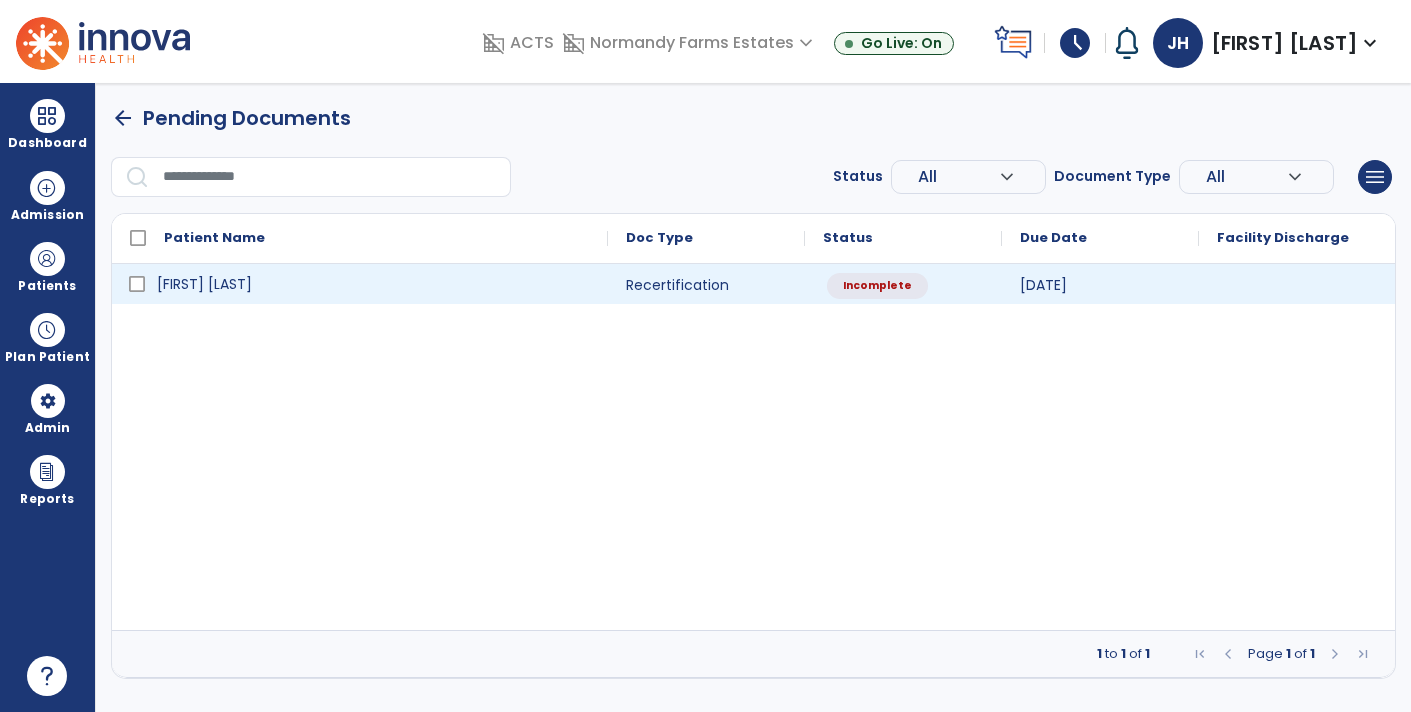 click on "[FIRST] [LAST]" at bounding box center [374, 284] 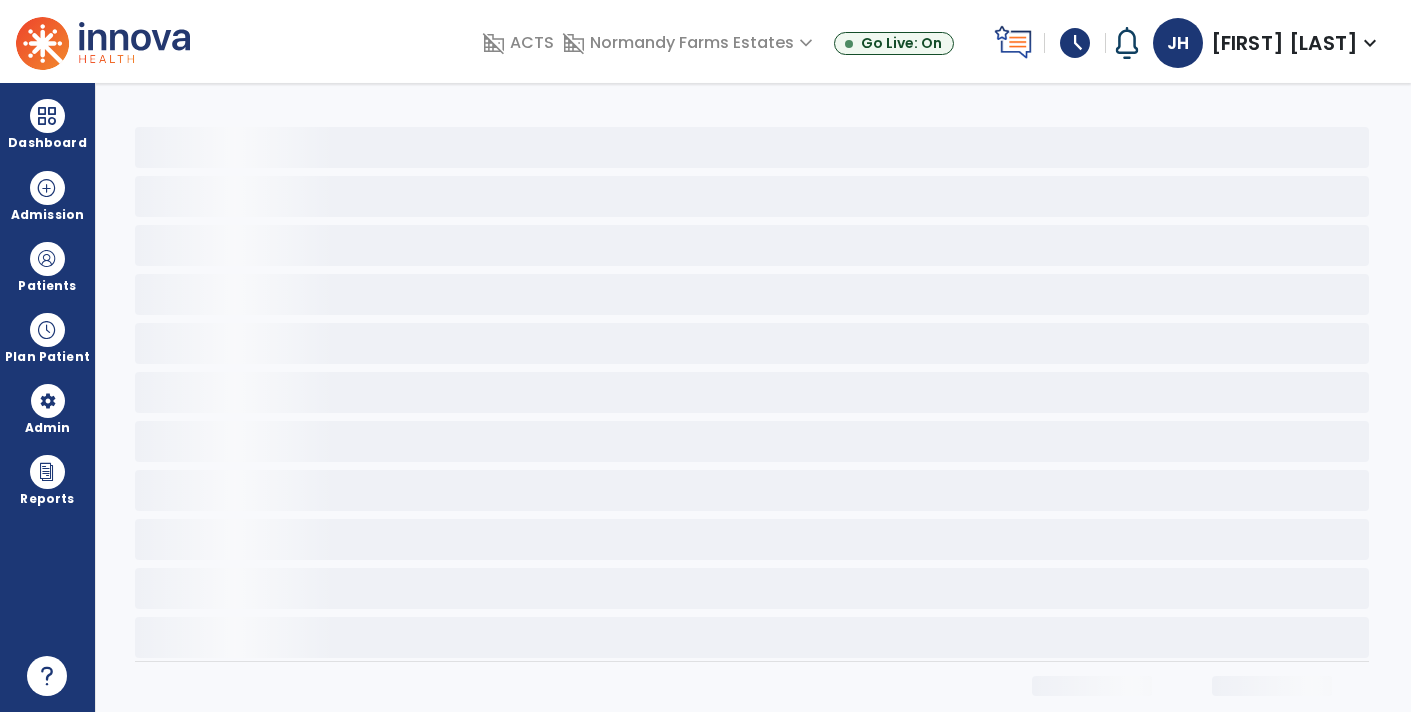 select on "**" 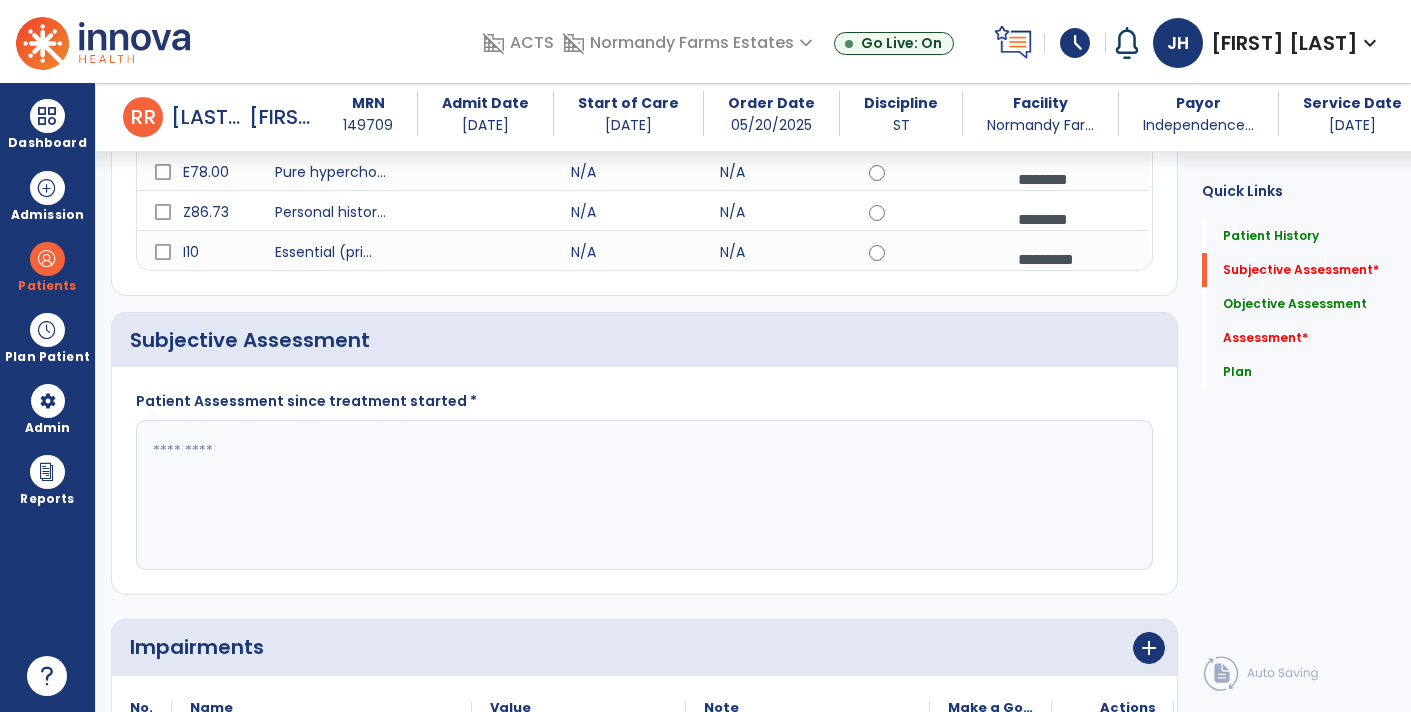 scroll, scrollTop: 388, scrollLeft: 0, axis: vertical 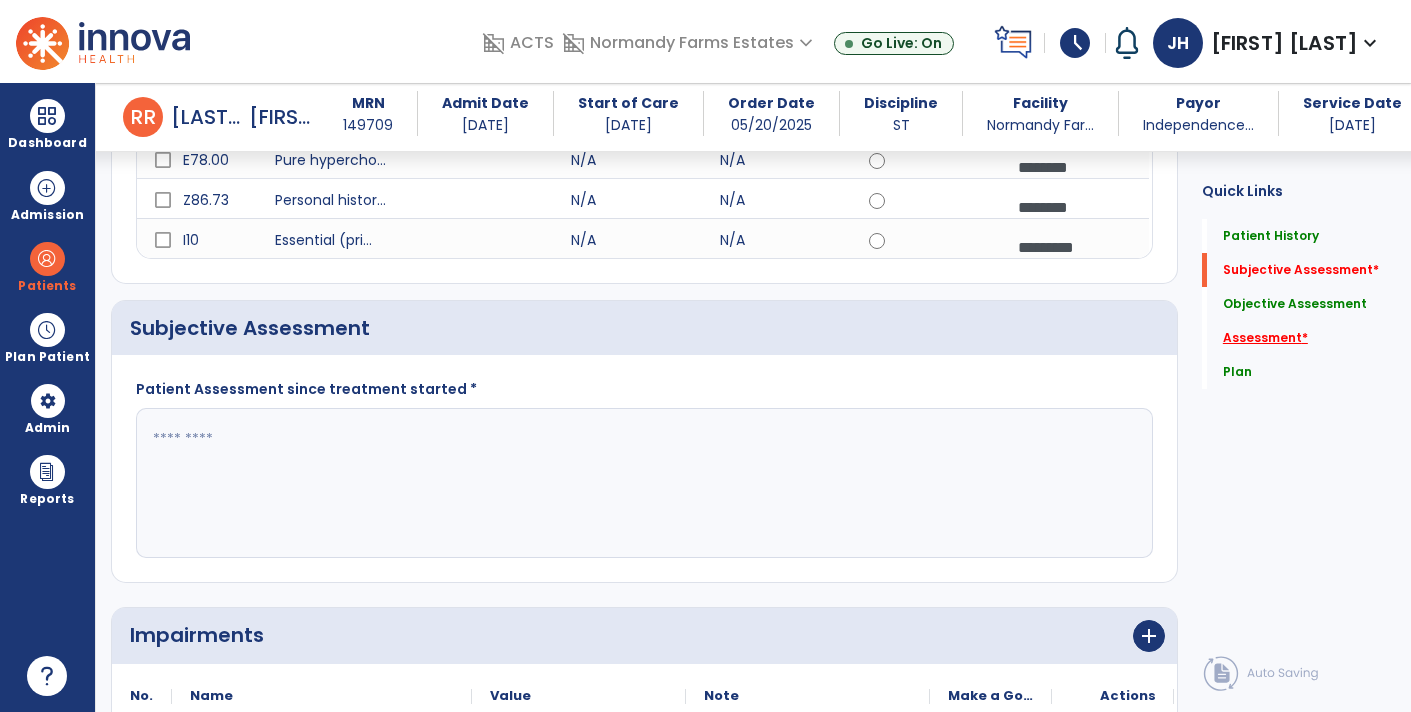click on "Assessment   *" 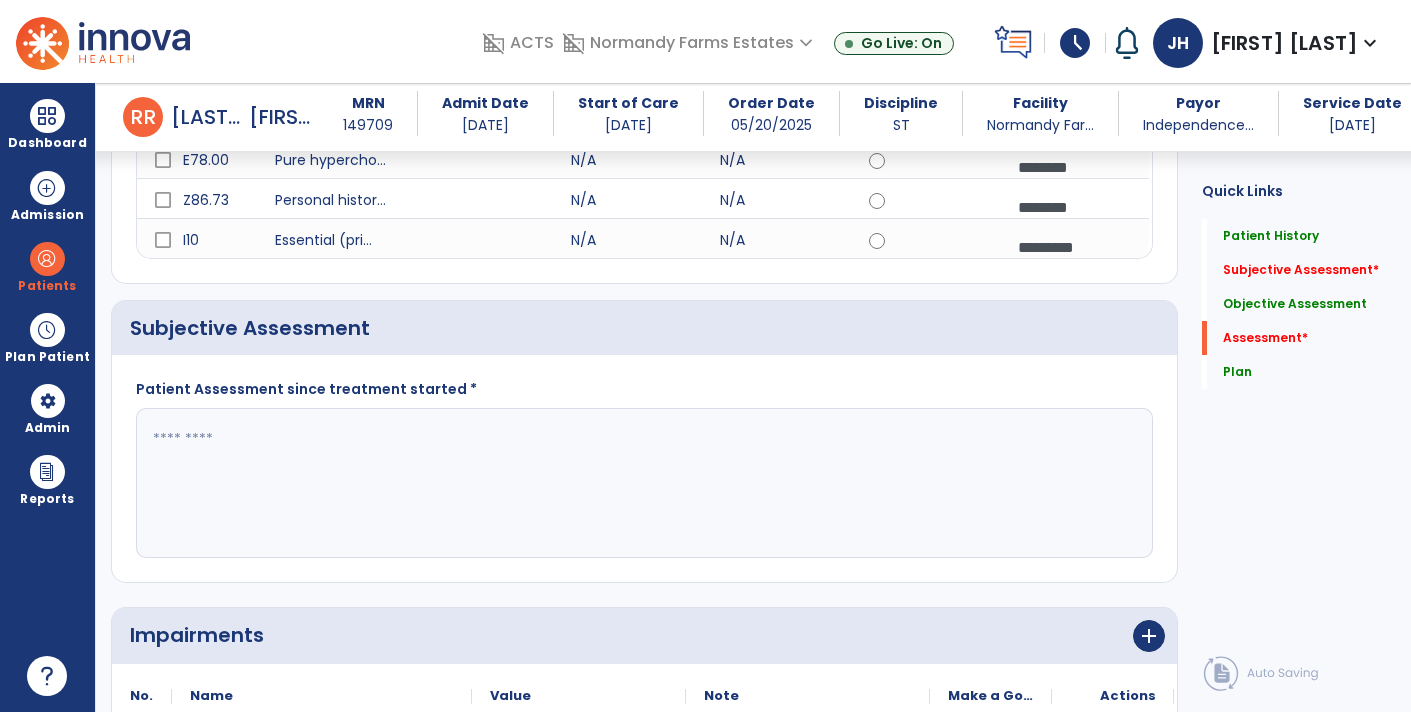 scroll, scrollTop: 558, scrollLeft: 0, axis: vertical 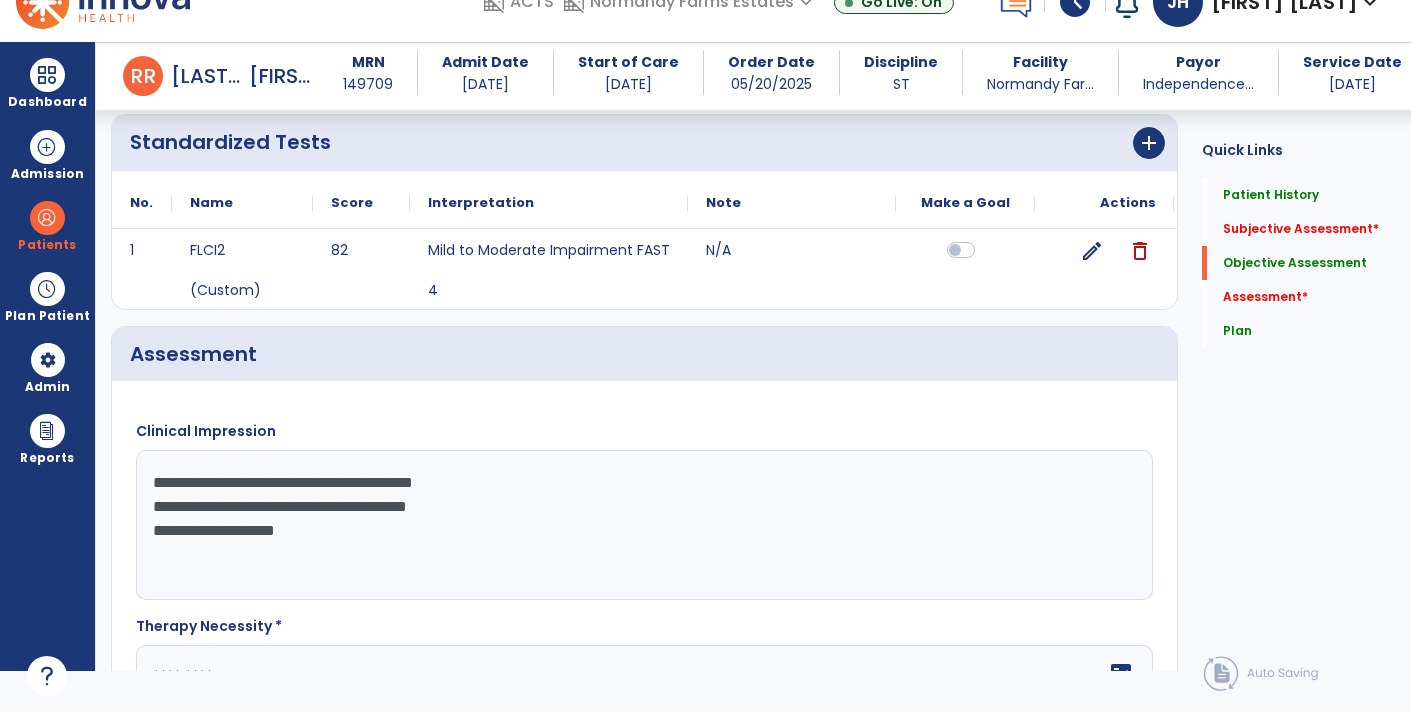 click on "**********" 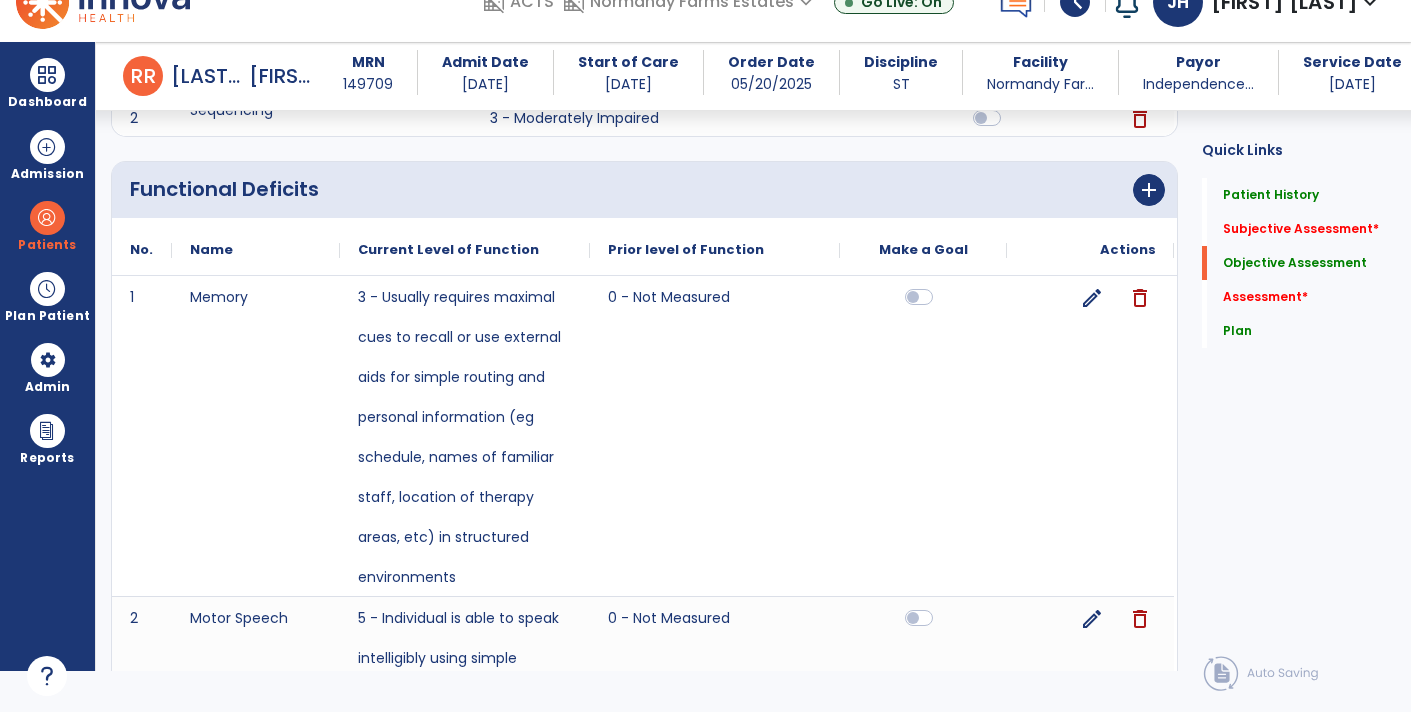 scroll, scrollTop: 4568, scrollLeft: 0, axis: vertical 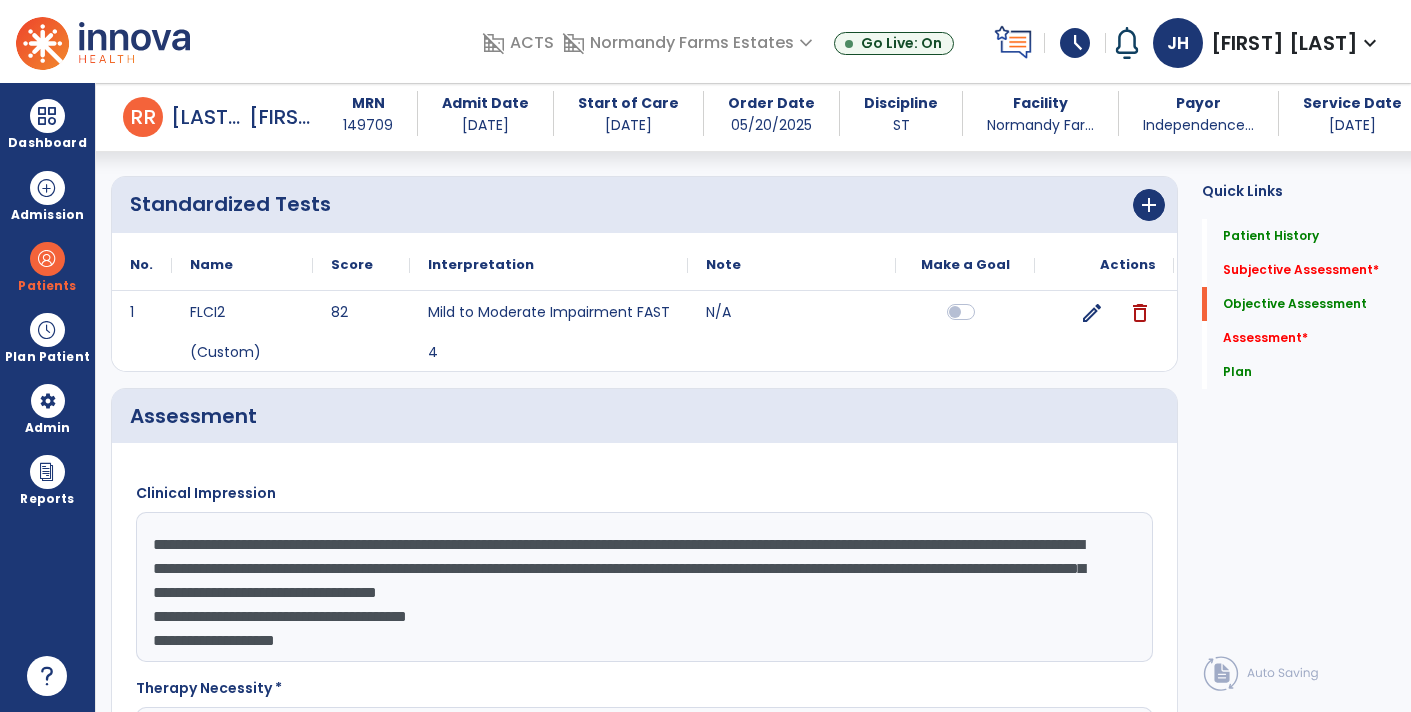 click on "**********" 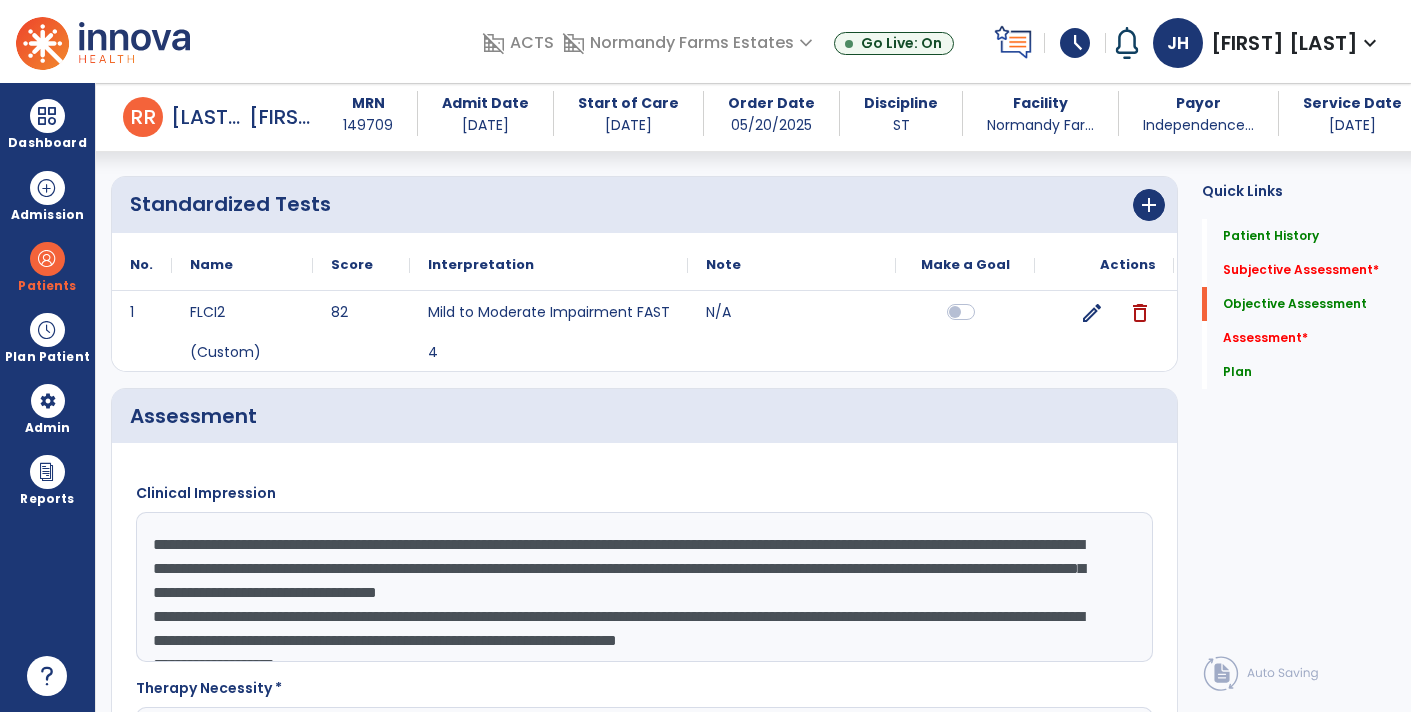 scroll, scrollTop: 14, scrollLeft: 0, axis: vertical 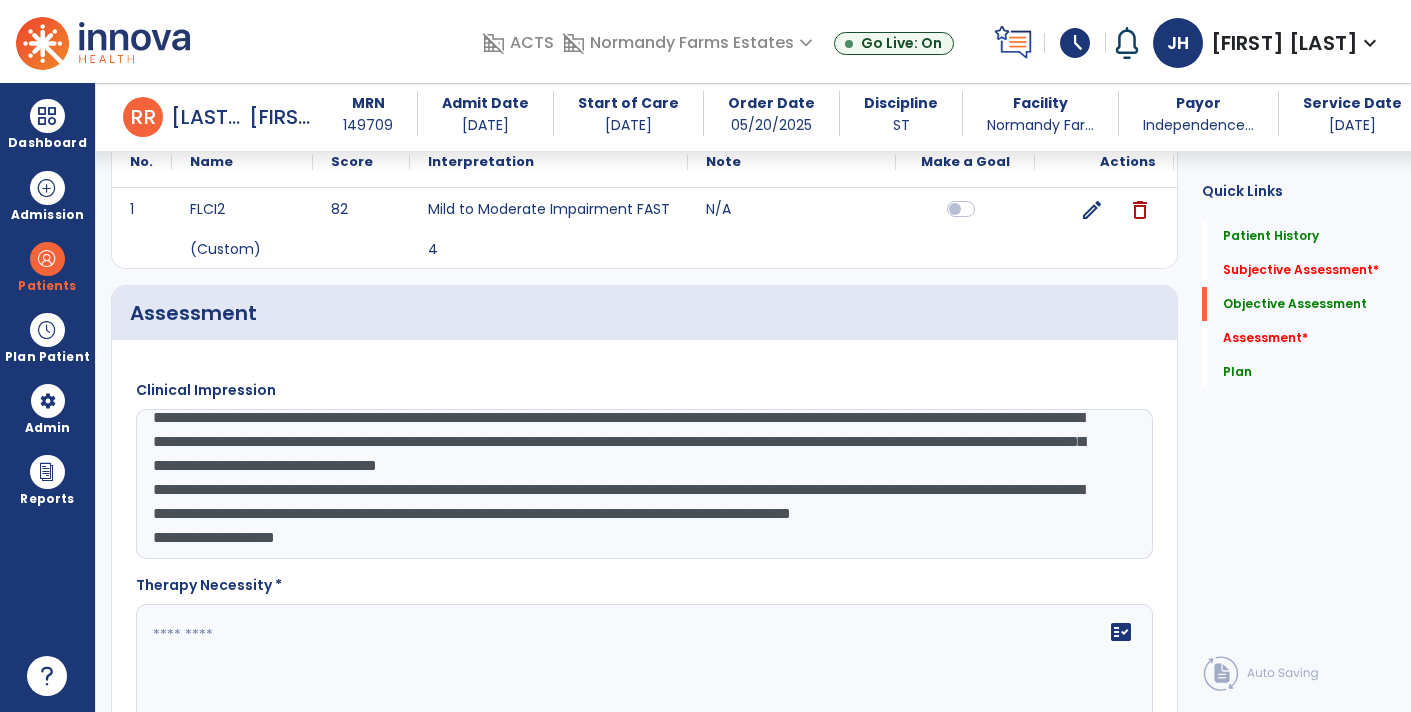 click on "**********" 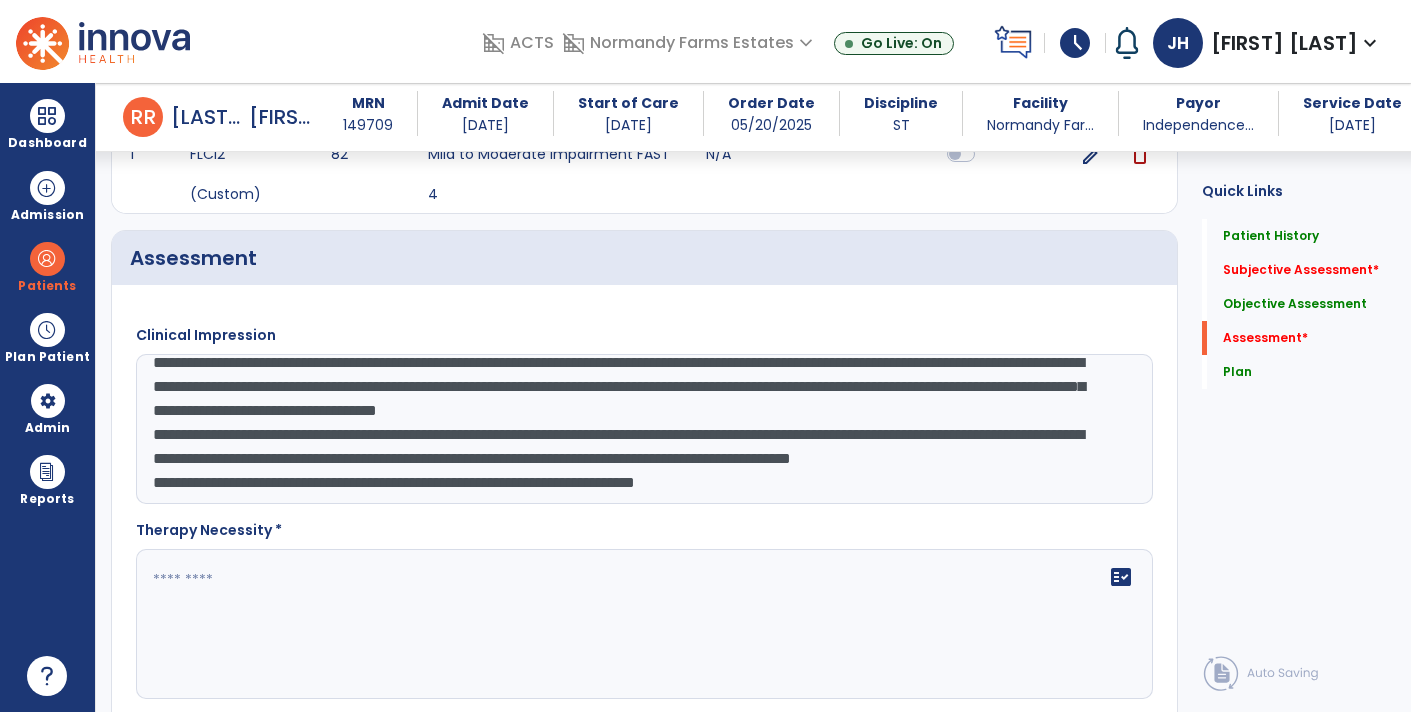 scroll, scrollTop: 2263, scrollLeft: 0, axis: vertical 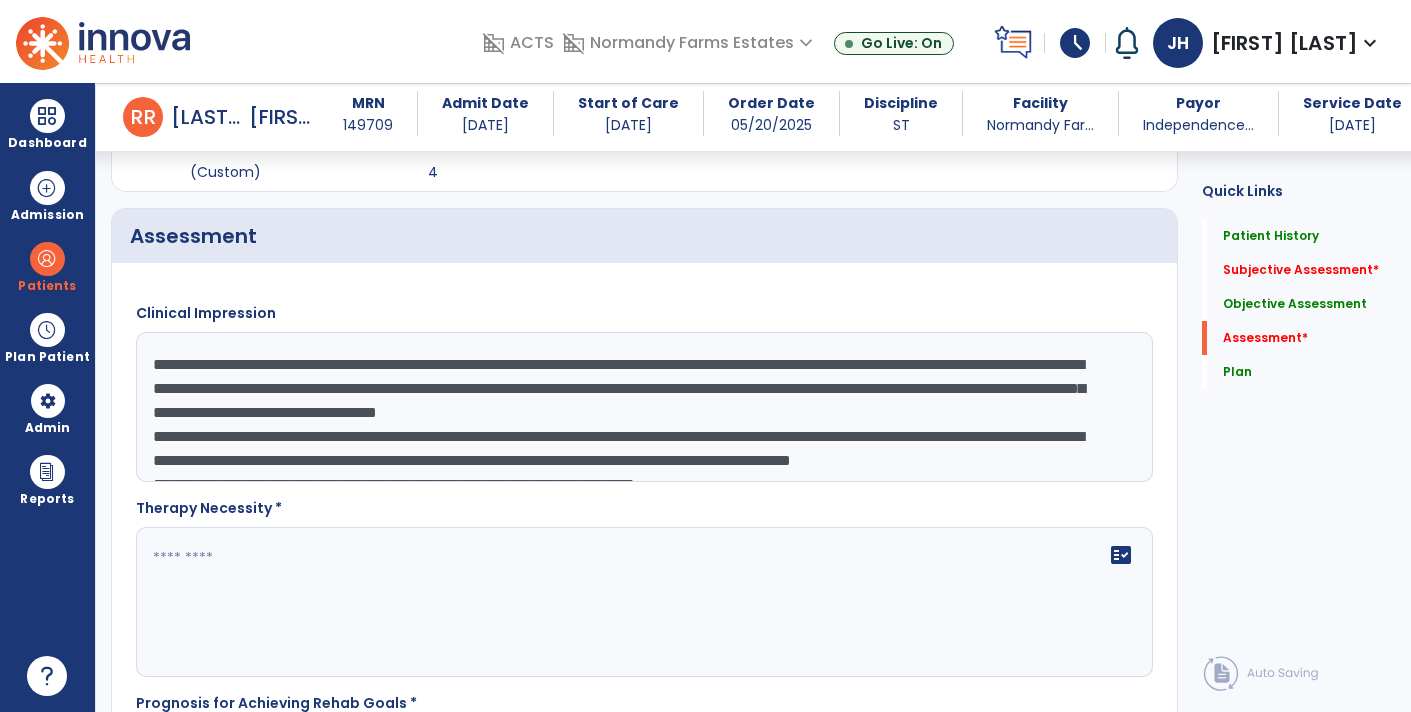 click on "**********" 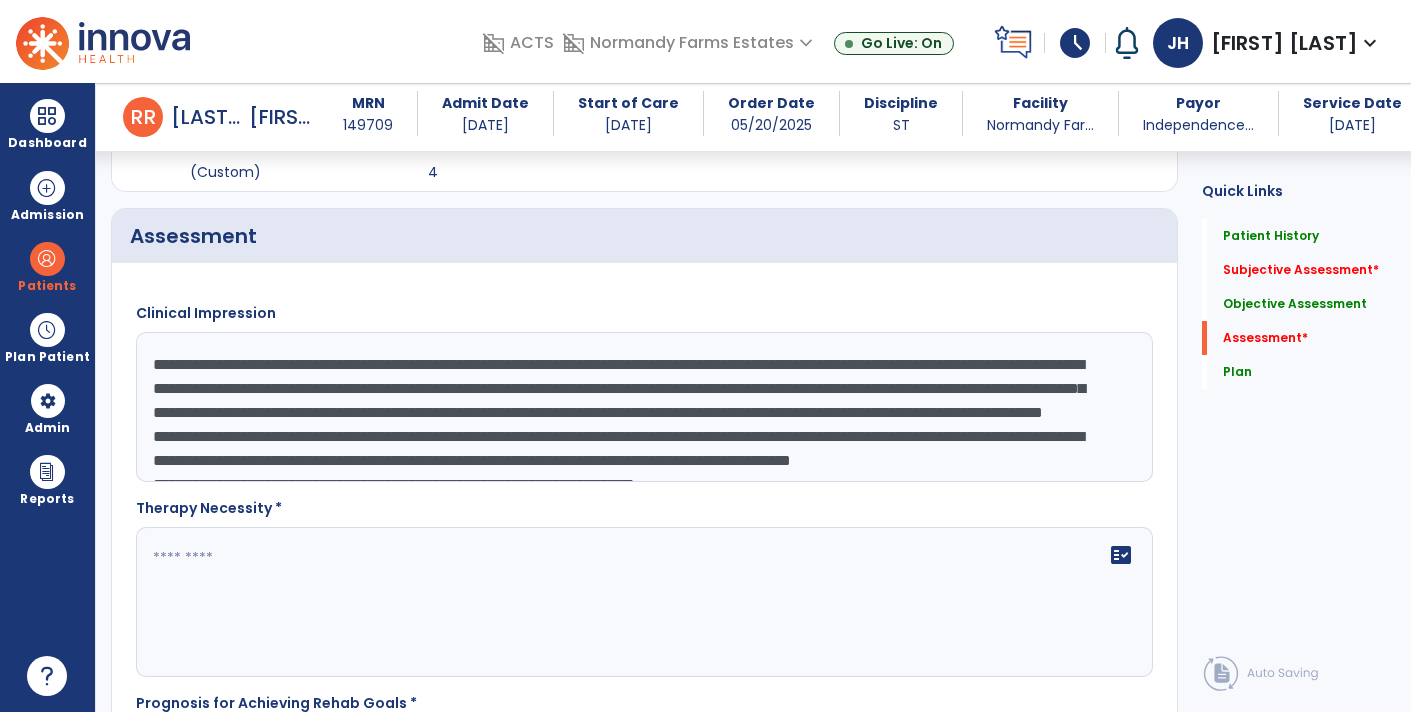 click on "**********" 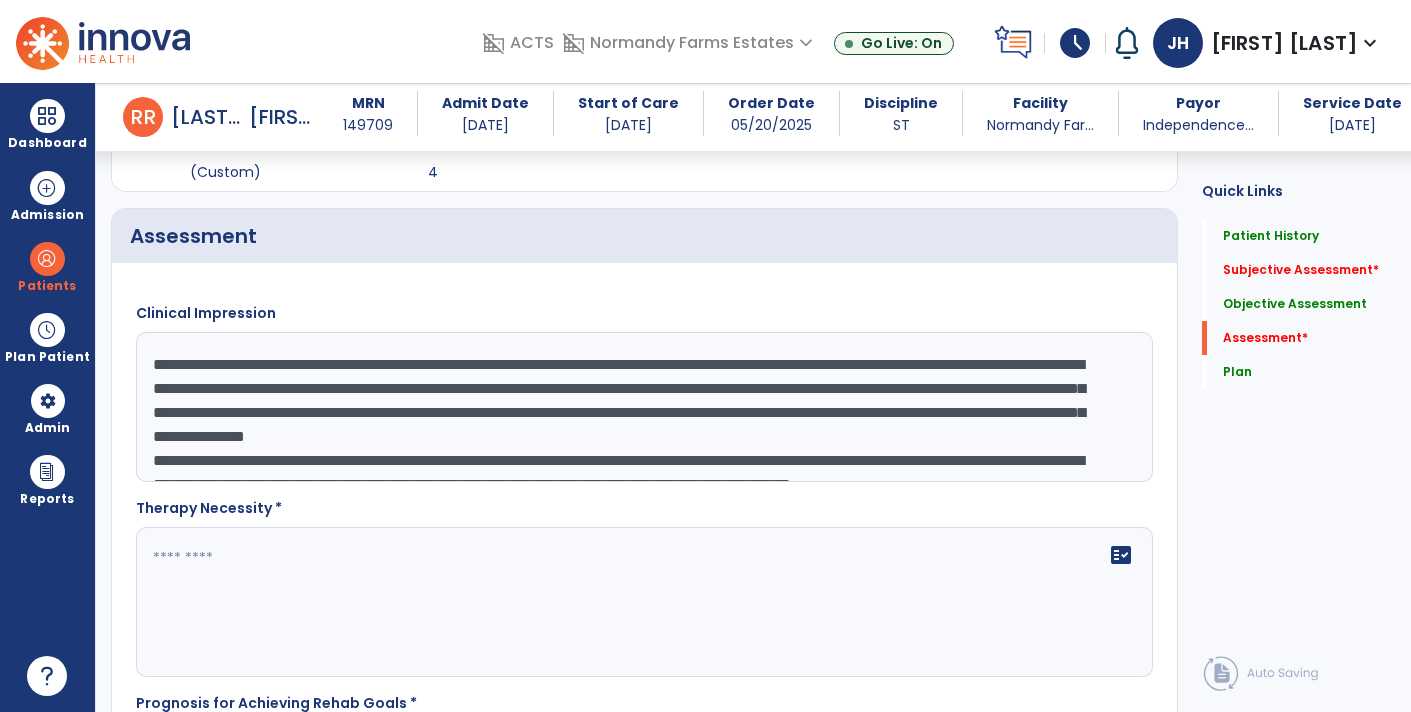 scroll, scrollTop: 14, scrollLeft: 0, axis: vertical 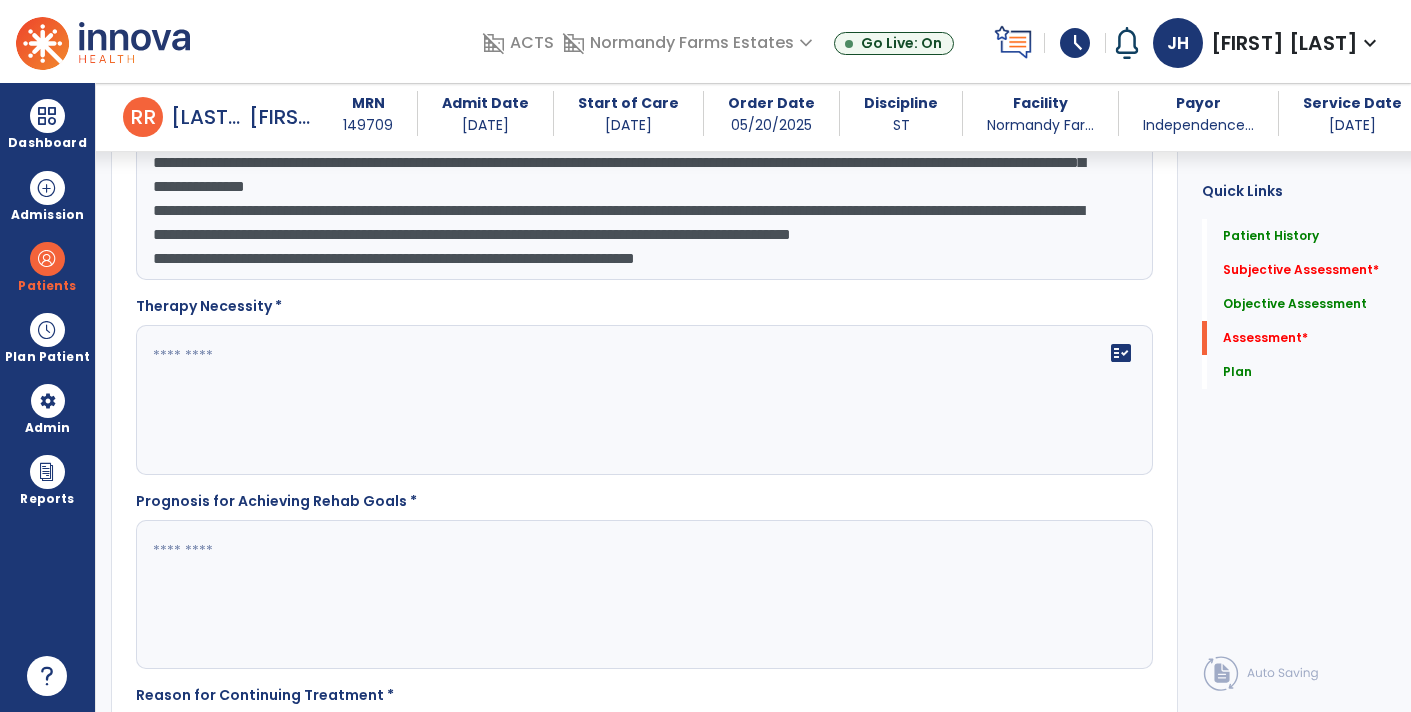 type on "**********" 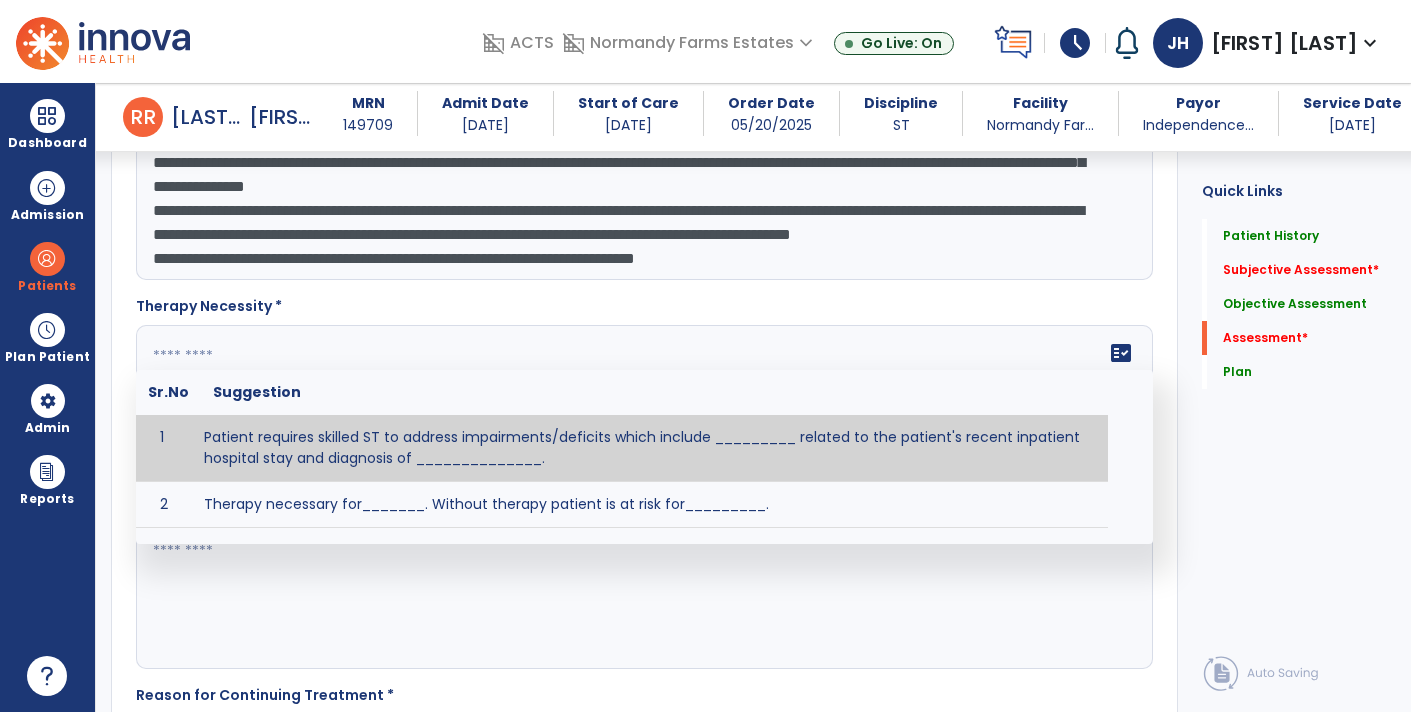 click on "fact_check  Sr.No Suggestion 1 Patient requires skilled ST to address impairments/deficits which include _________ related to the patient's recent inpatient hospital stay and diagnosis of ______________. 2 Therapy necessary for_______.  Without therapy patient is at risk for_________." 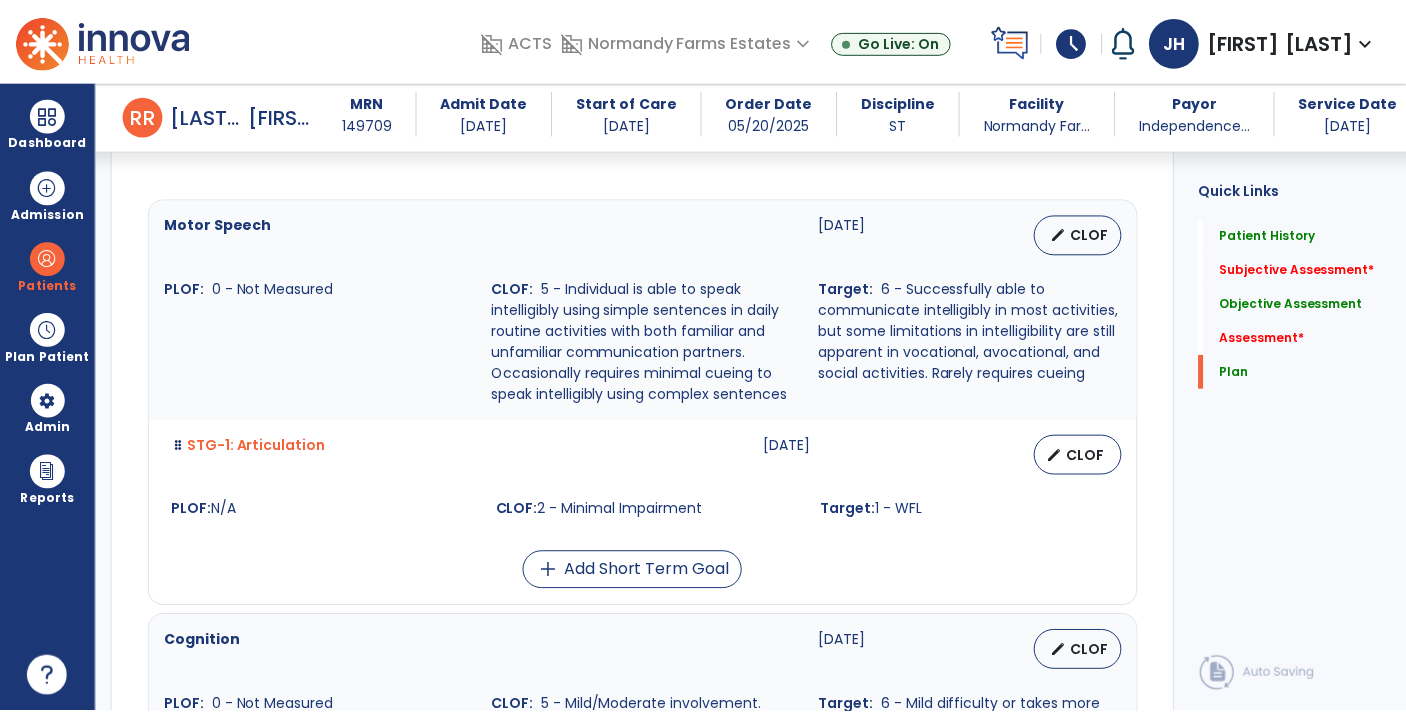 scroll, scrollTop: 3899, scrollLeft: 0, axis: vertical 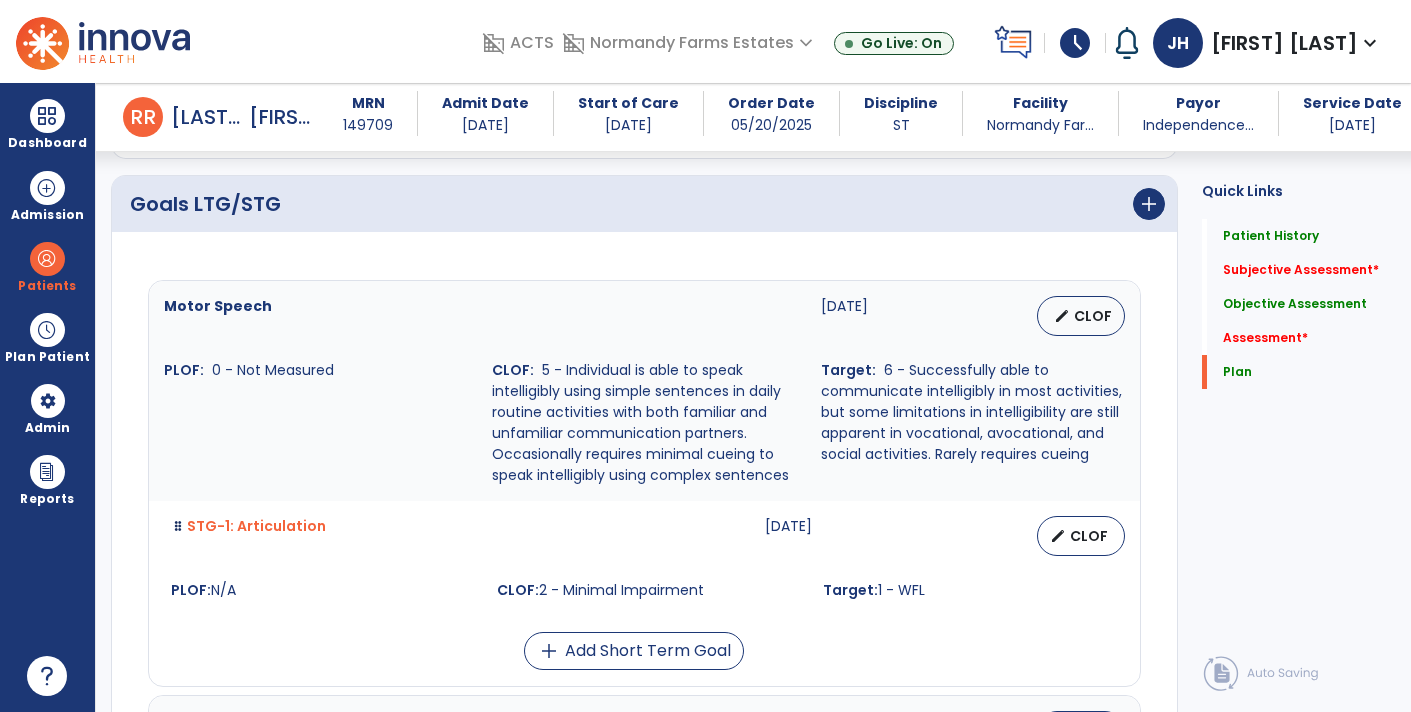 type on "**********" 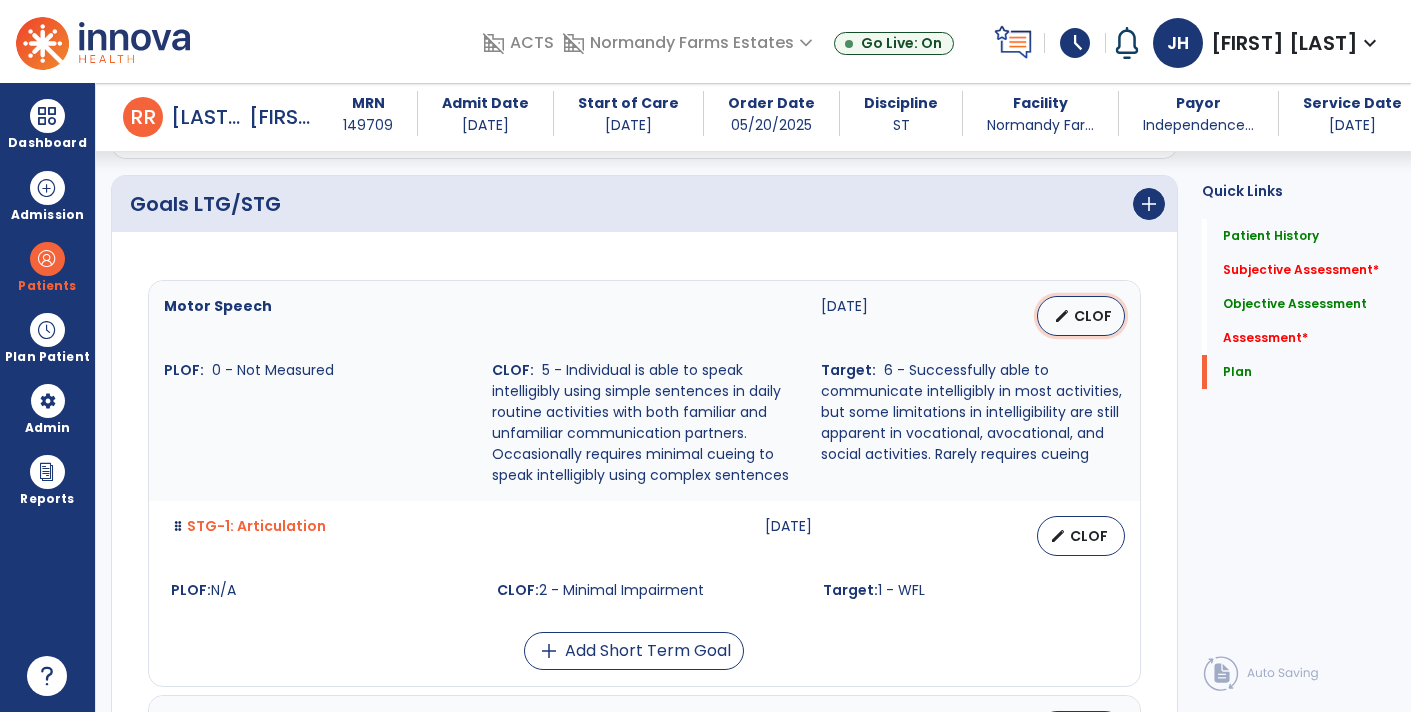 click on "CLOF" at bounding box center [1093, 316] 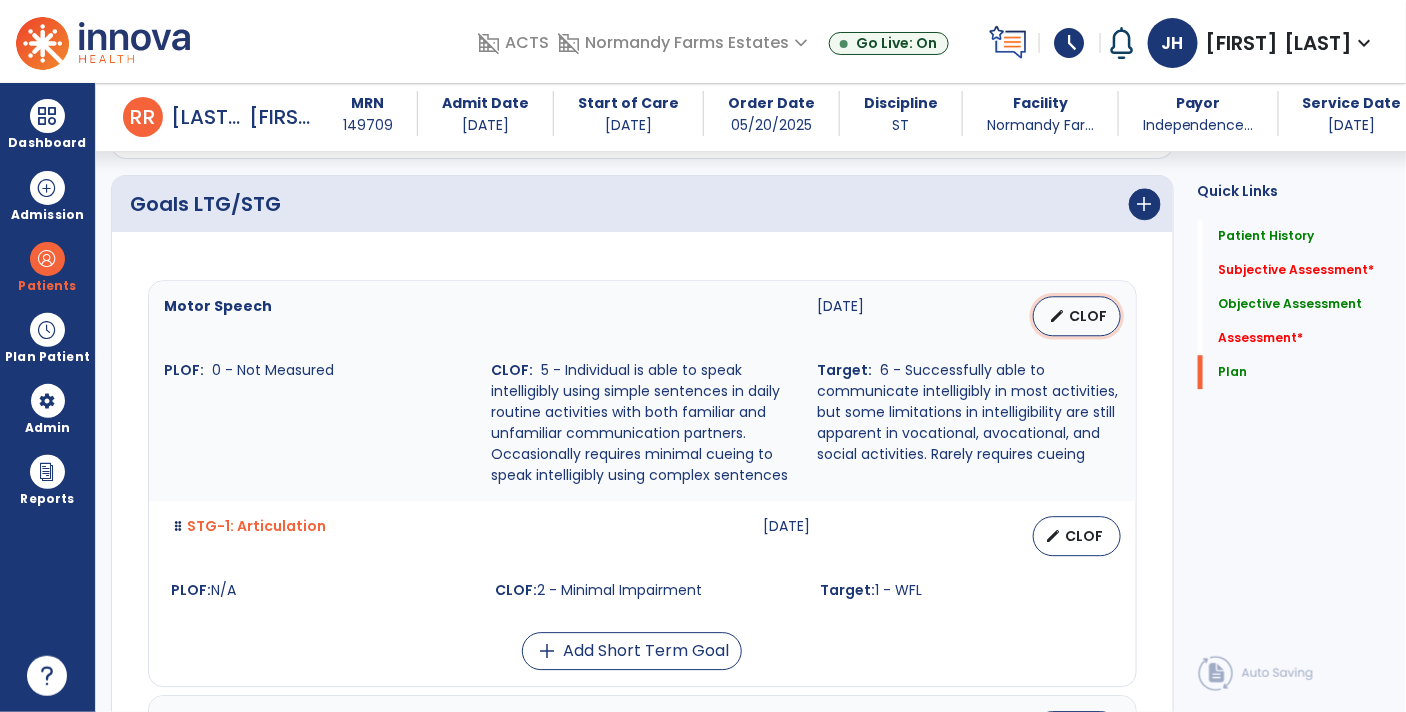 select on "********" 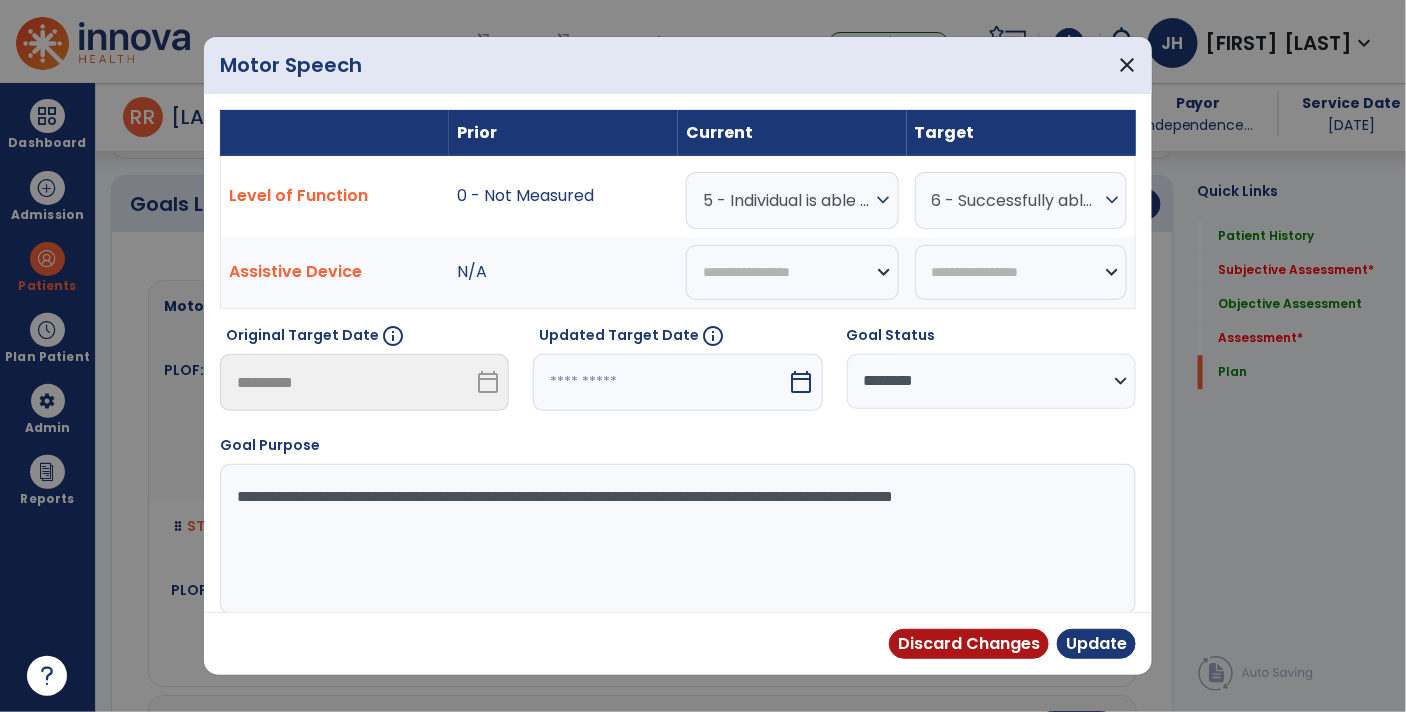 scroll, scrollTop: 3899, scrollLeft: 0, axis: vertical 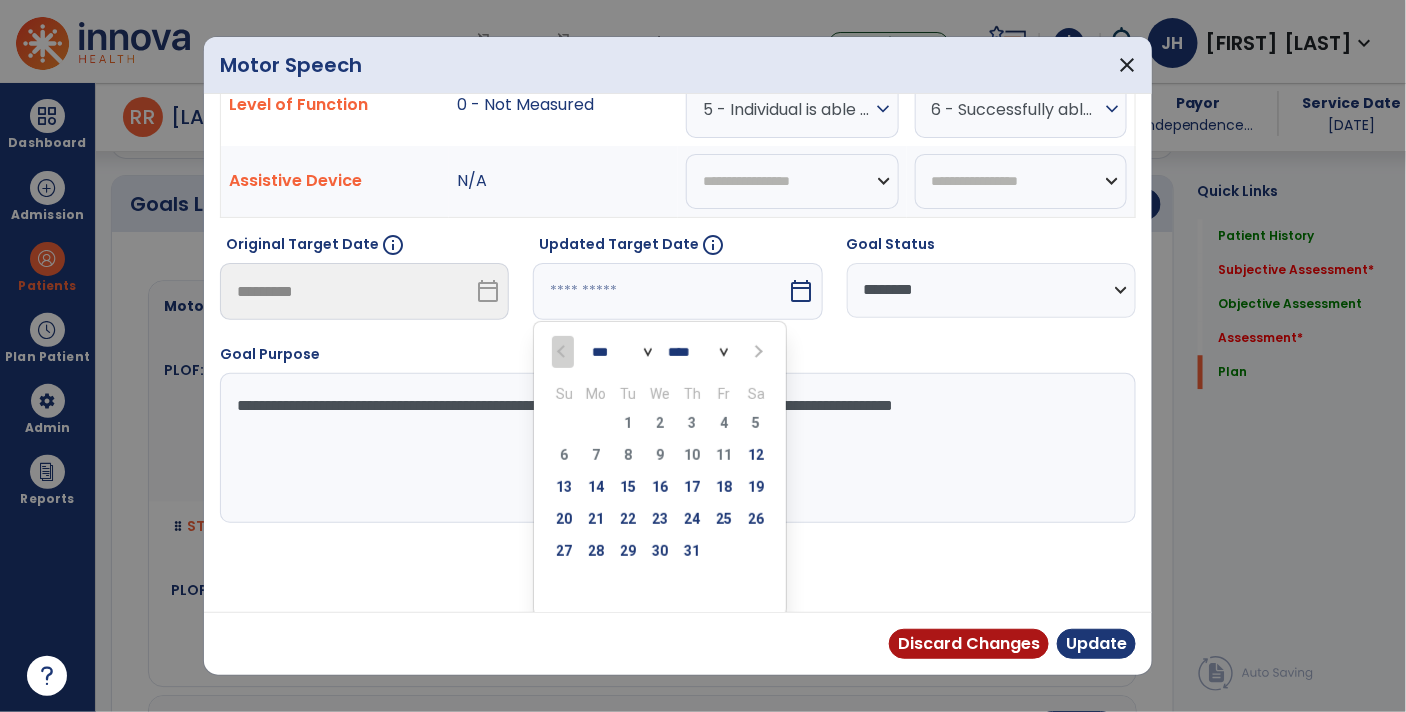 click on "*** ***" at bounding box center (622, 352) 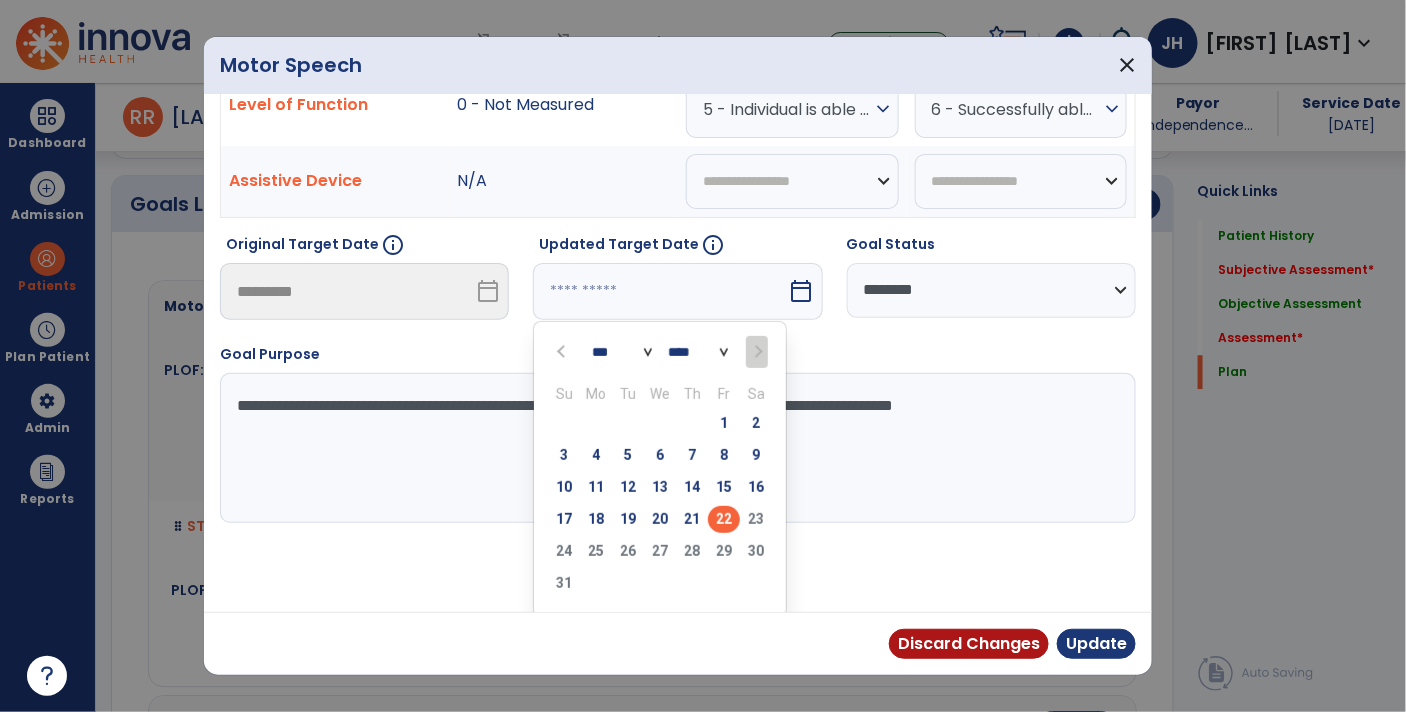 click on "22" at bounding box center [724, 519] 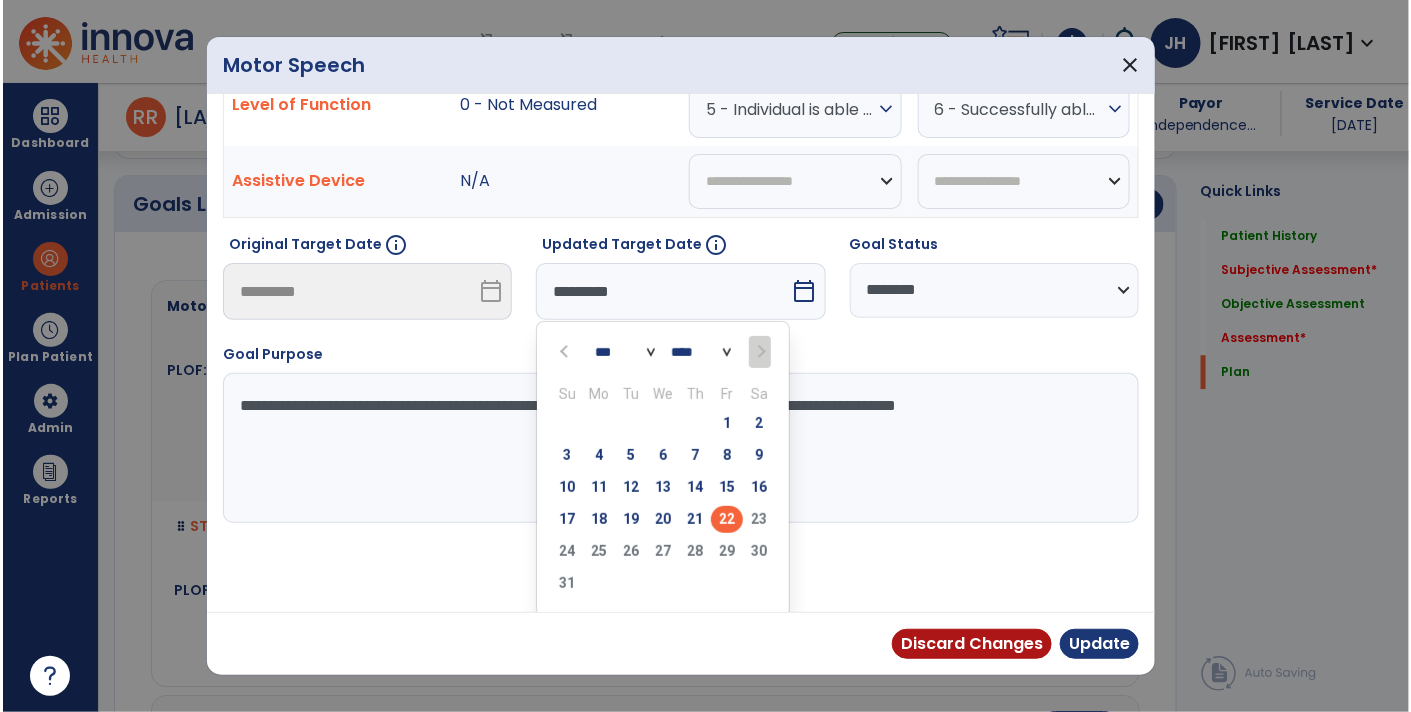scroll, scrollTop: 13, scrollLeft: 0, axis: vertical 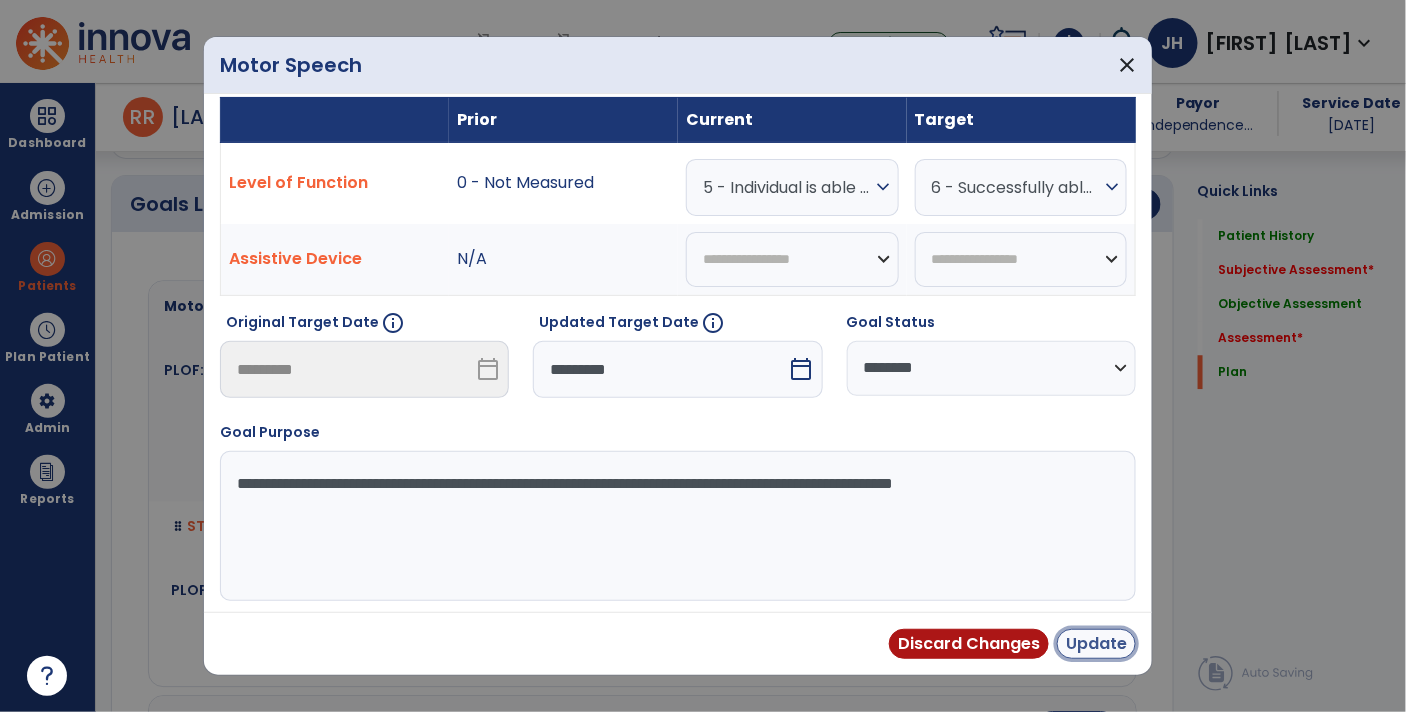 click on "Update" at bounding box center (1096, 644) 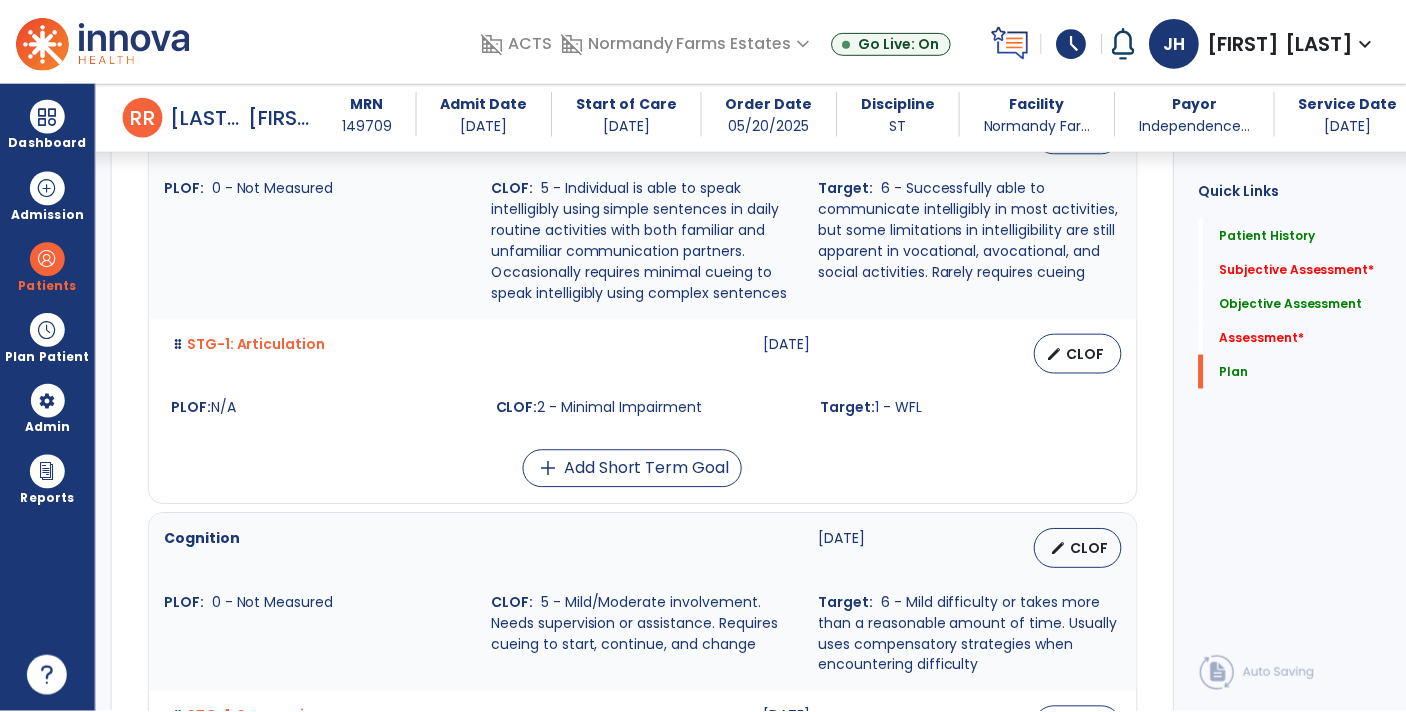 scroll, scrollTop: 4082, scrollLeft: 0, axis: vertical 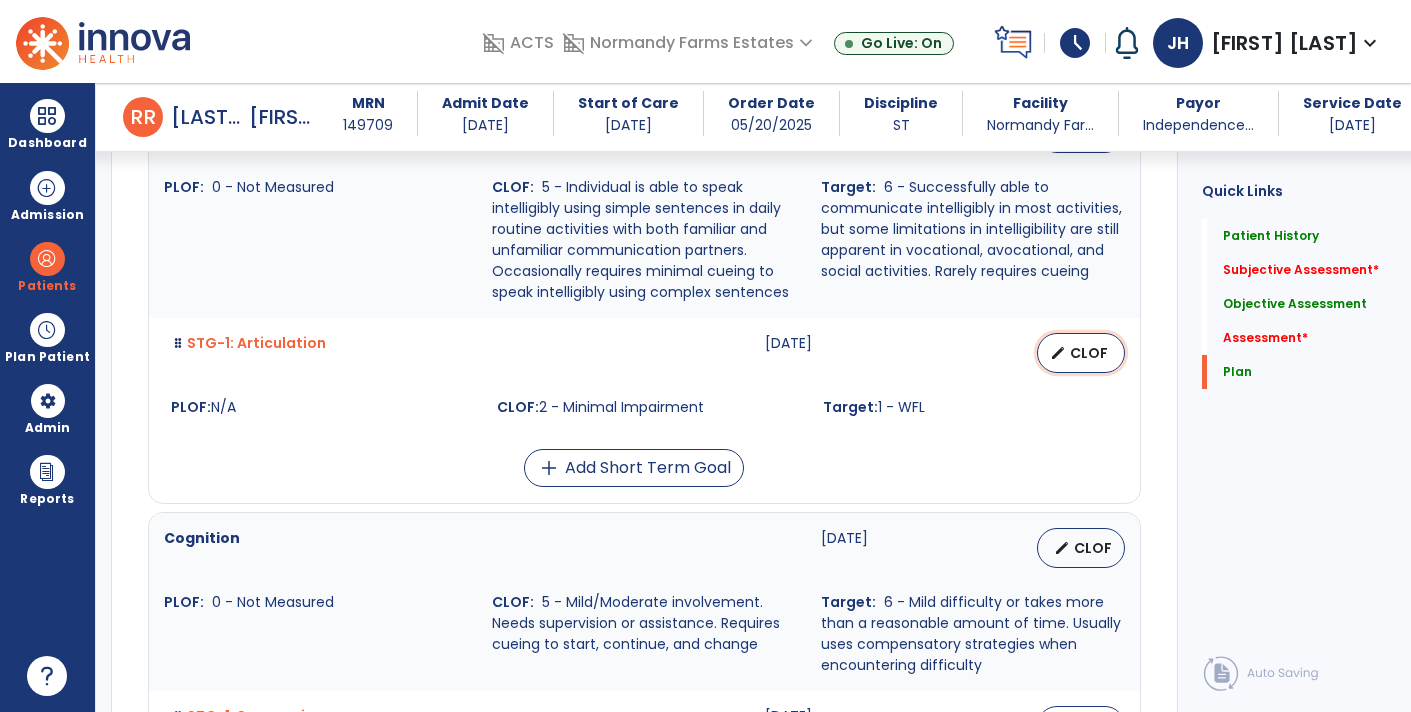 click on "CLOF" at bounding box center [1089, 353] 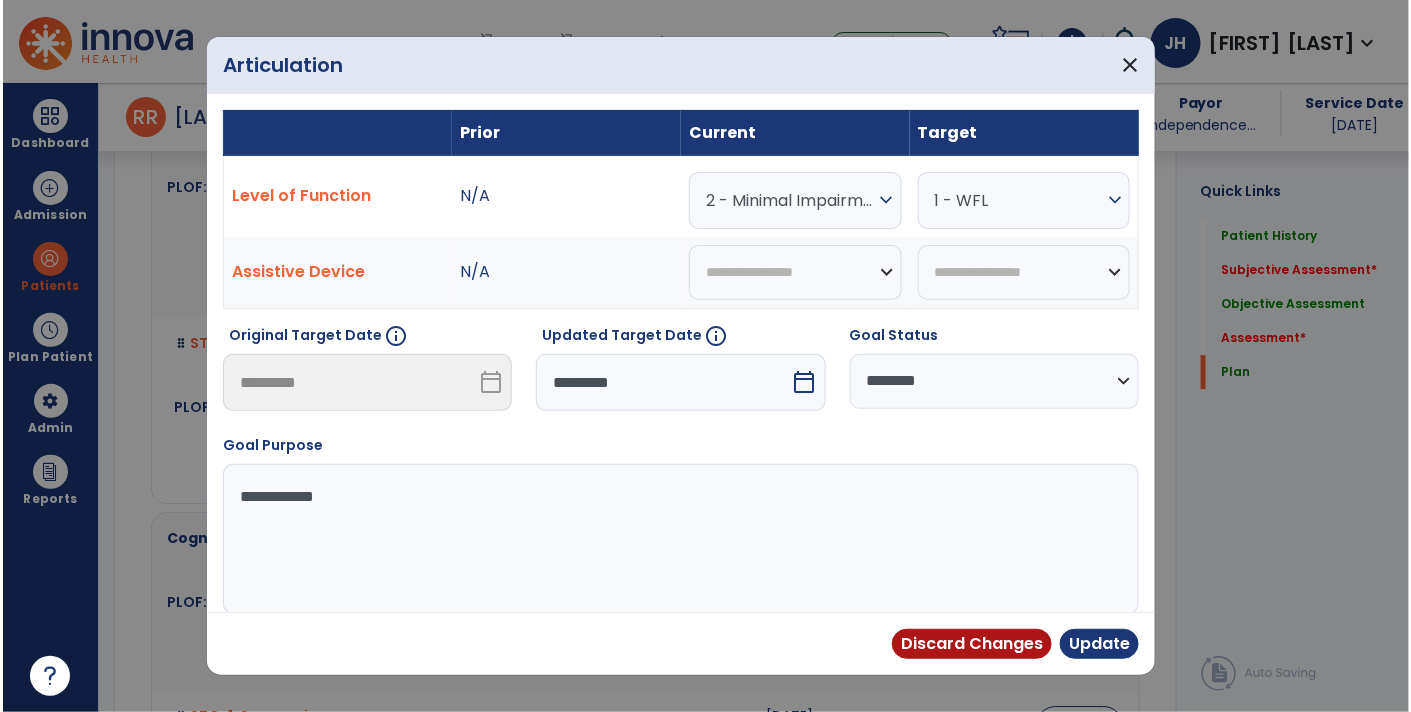 scroll, scrollTop: 4082, scrollLeft: 0, axis: vertical 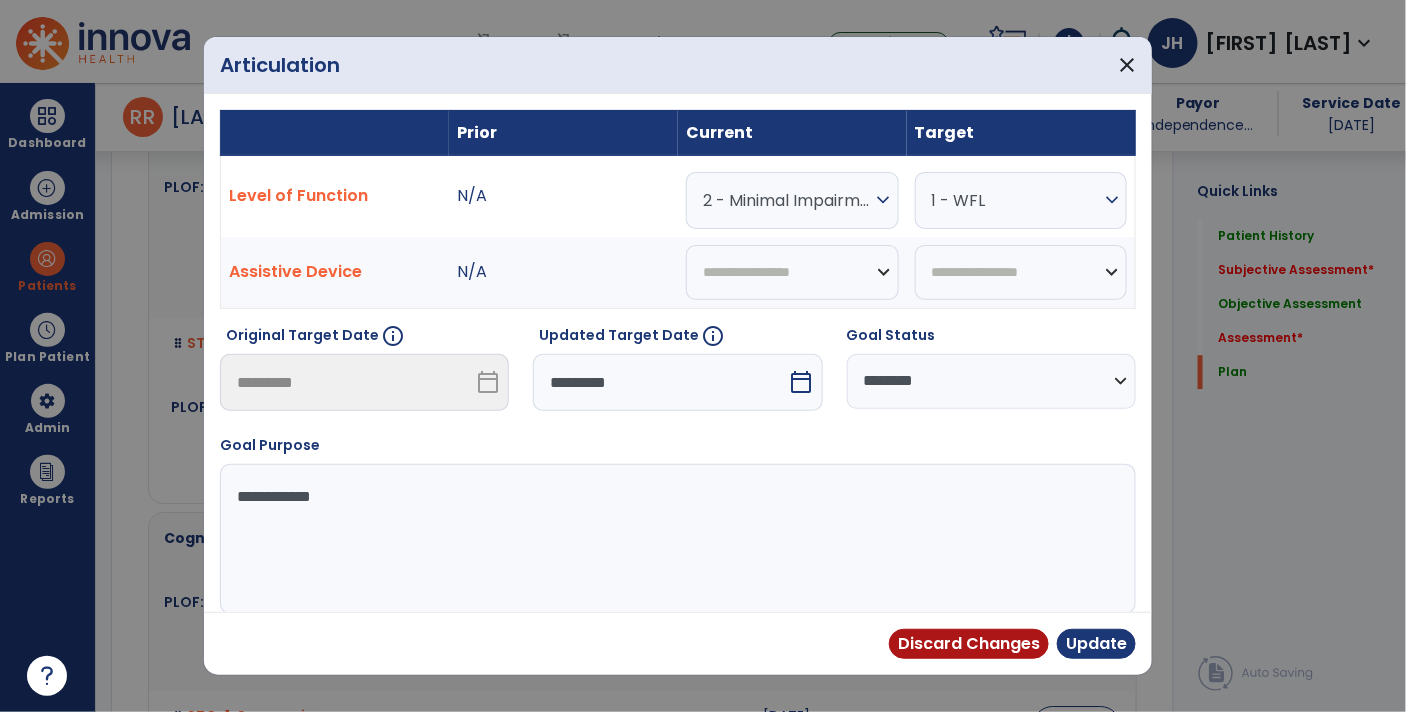 click on "calendar_today" at bounding box center [802, 382] 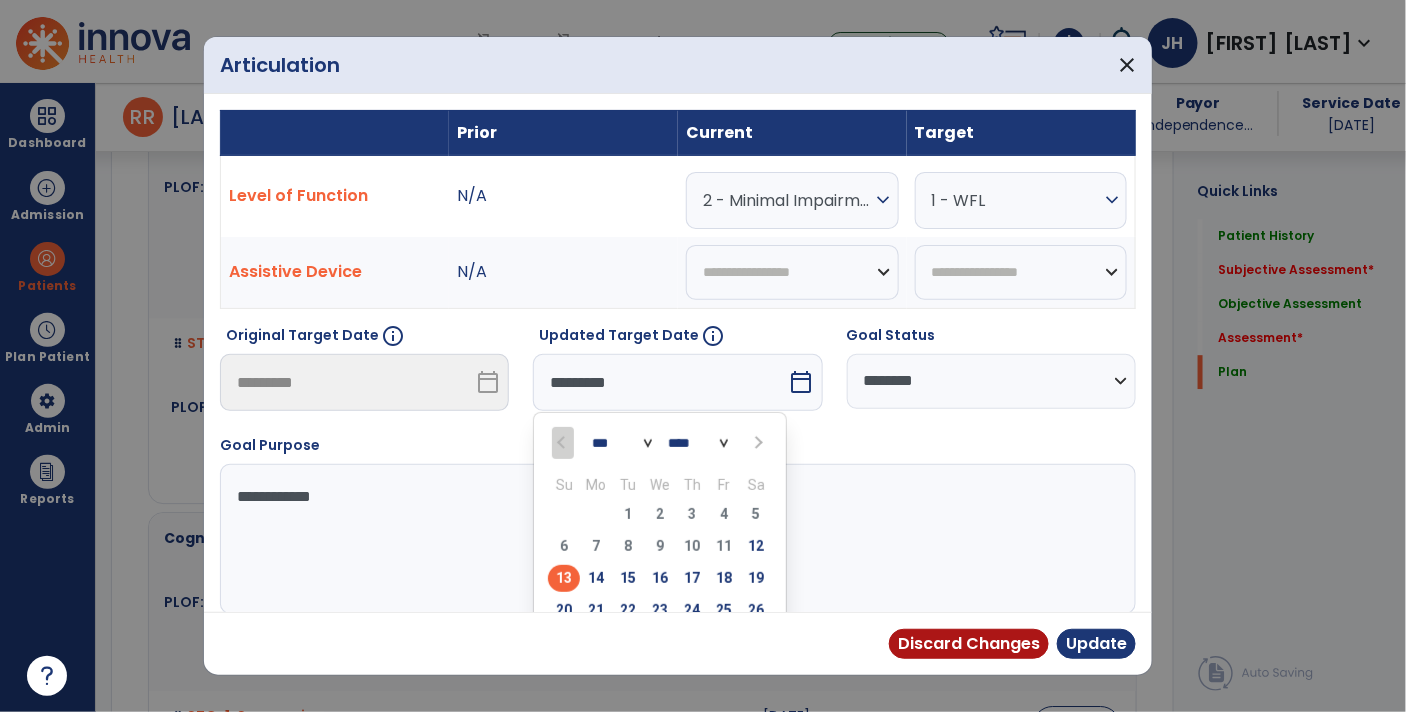 click on "*** ***" at bounding box center [622, 443] 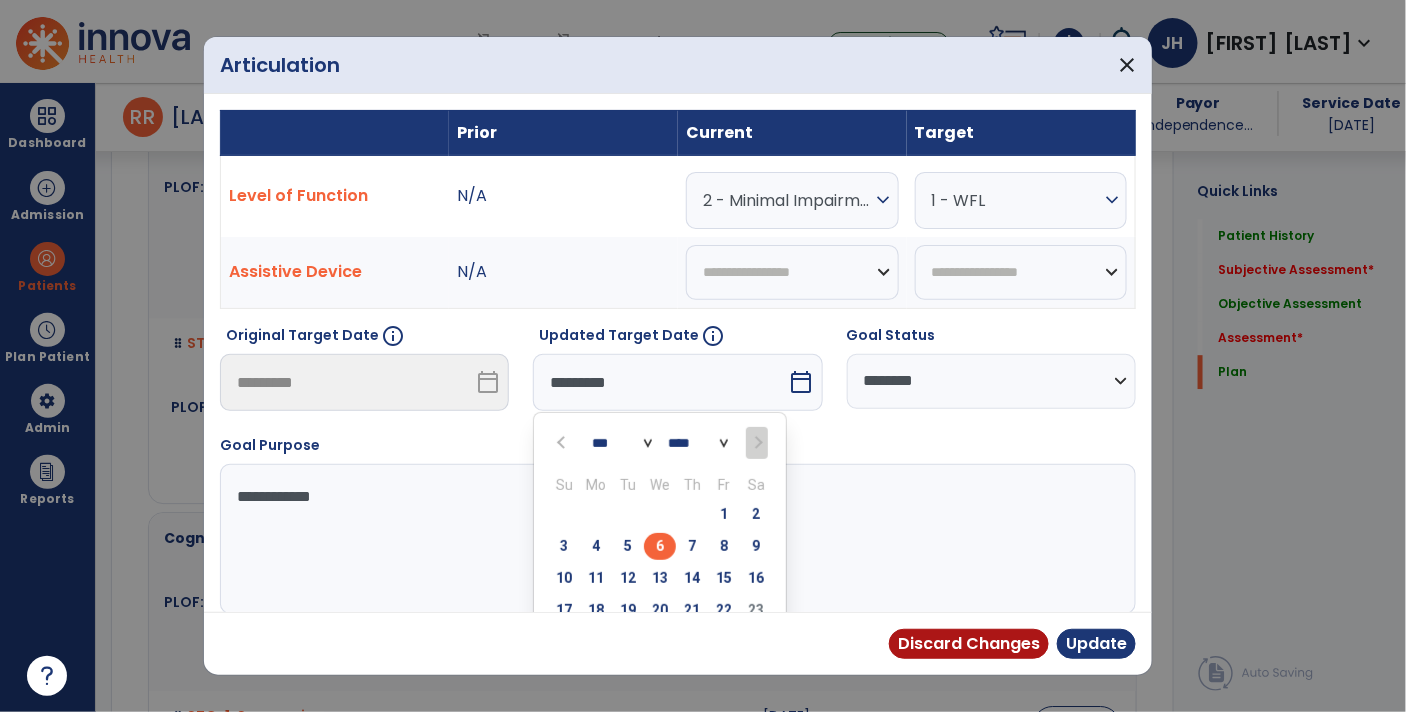 click on "6" at bounding box center [660, 546] 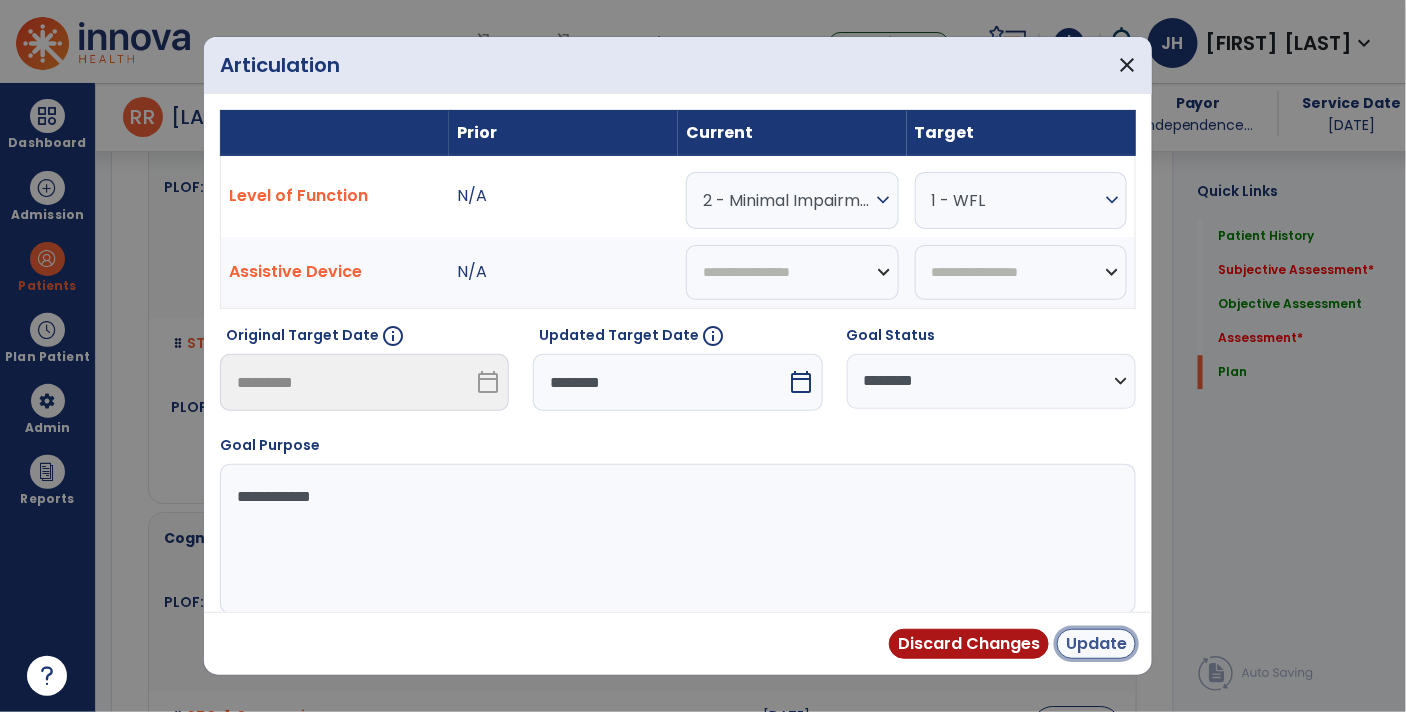 click on "Update" at bounding box center [1096, 644] 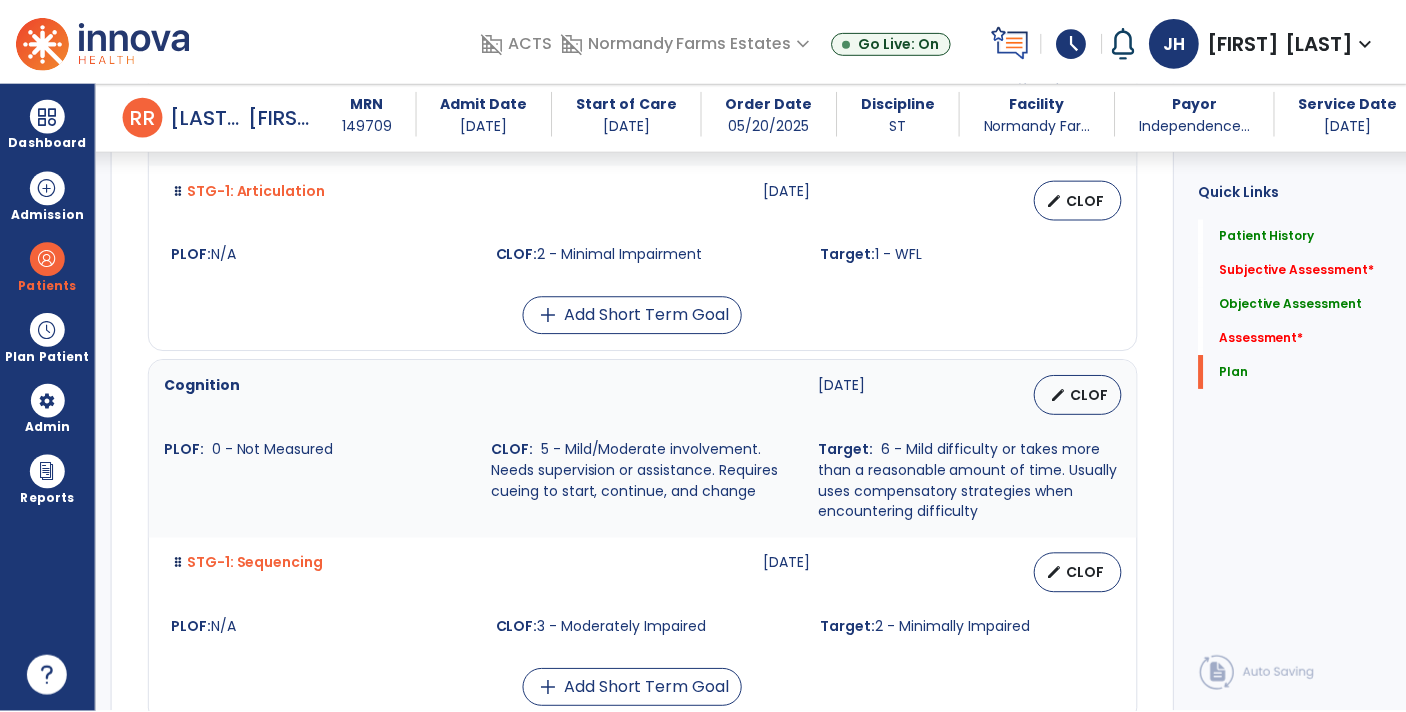 scroll, scrollTop: 4374, scrollLeft: 0, axis: vertical 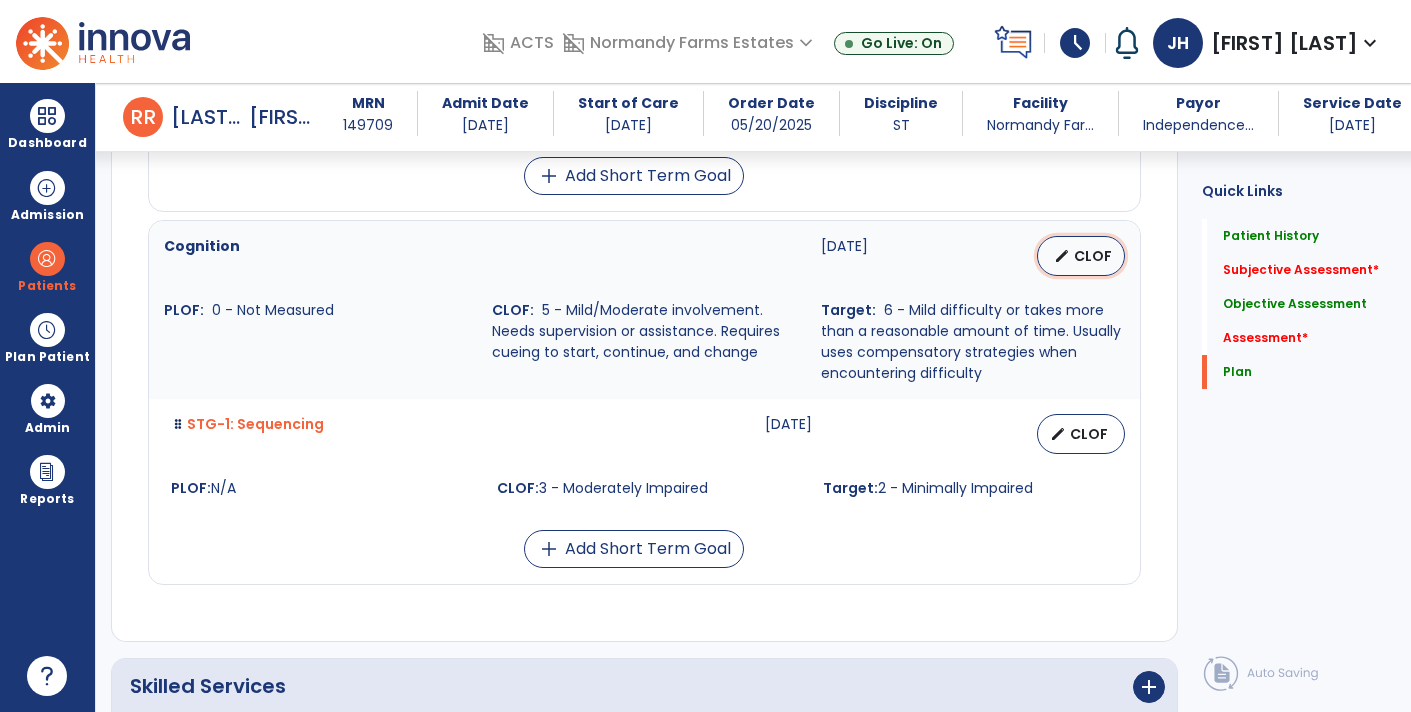 click on "CLOF" at bounding box center (1093, 256) 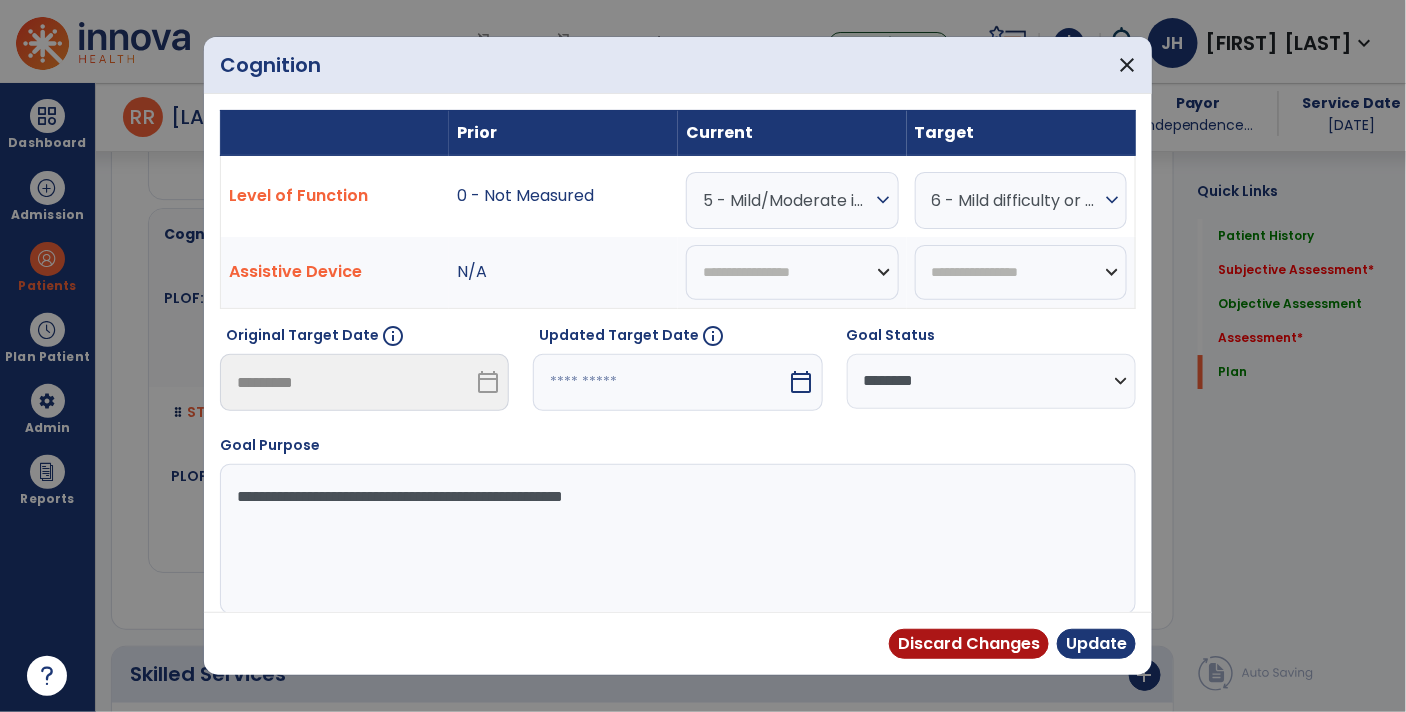 scroll, scrollTop: 4374, scrollLeft: 0, axis: vertical 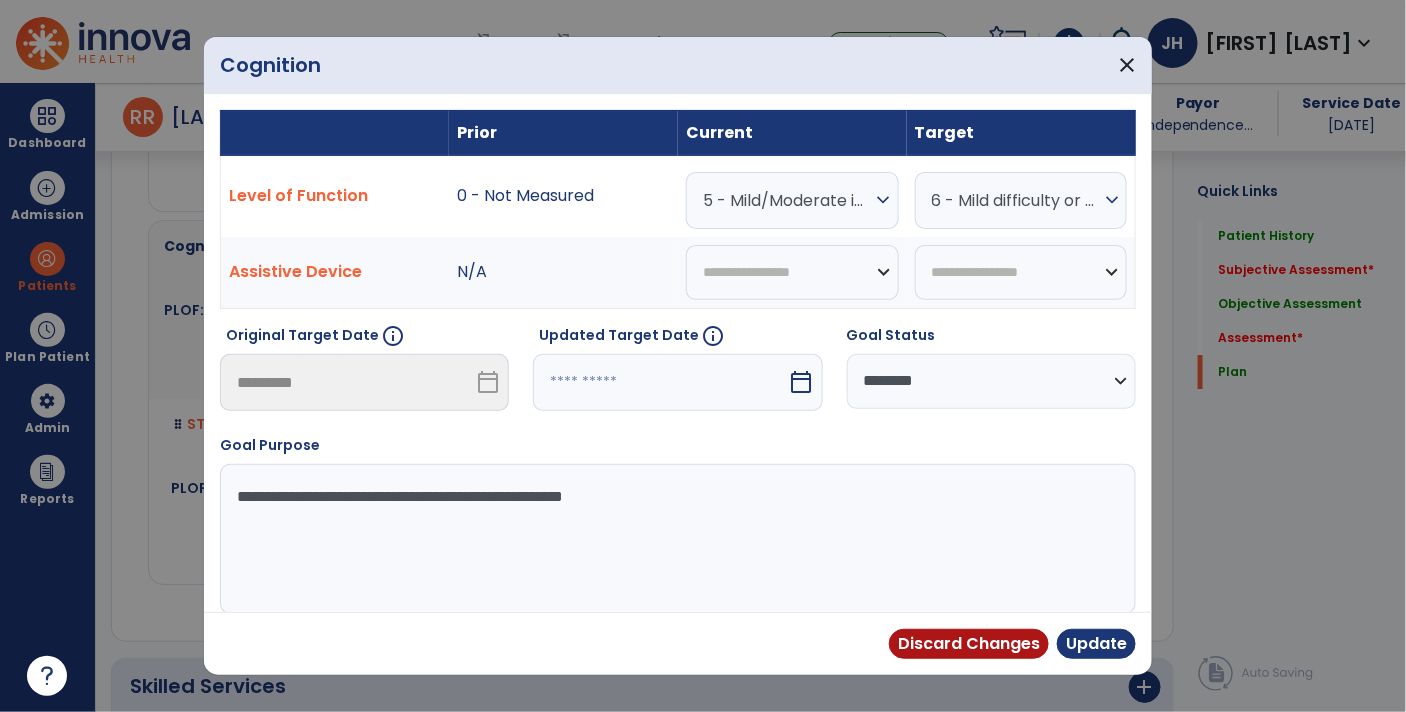 click on "calendar_today" at bounding box center [802, 382] 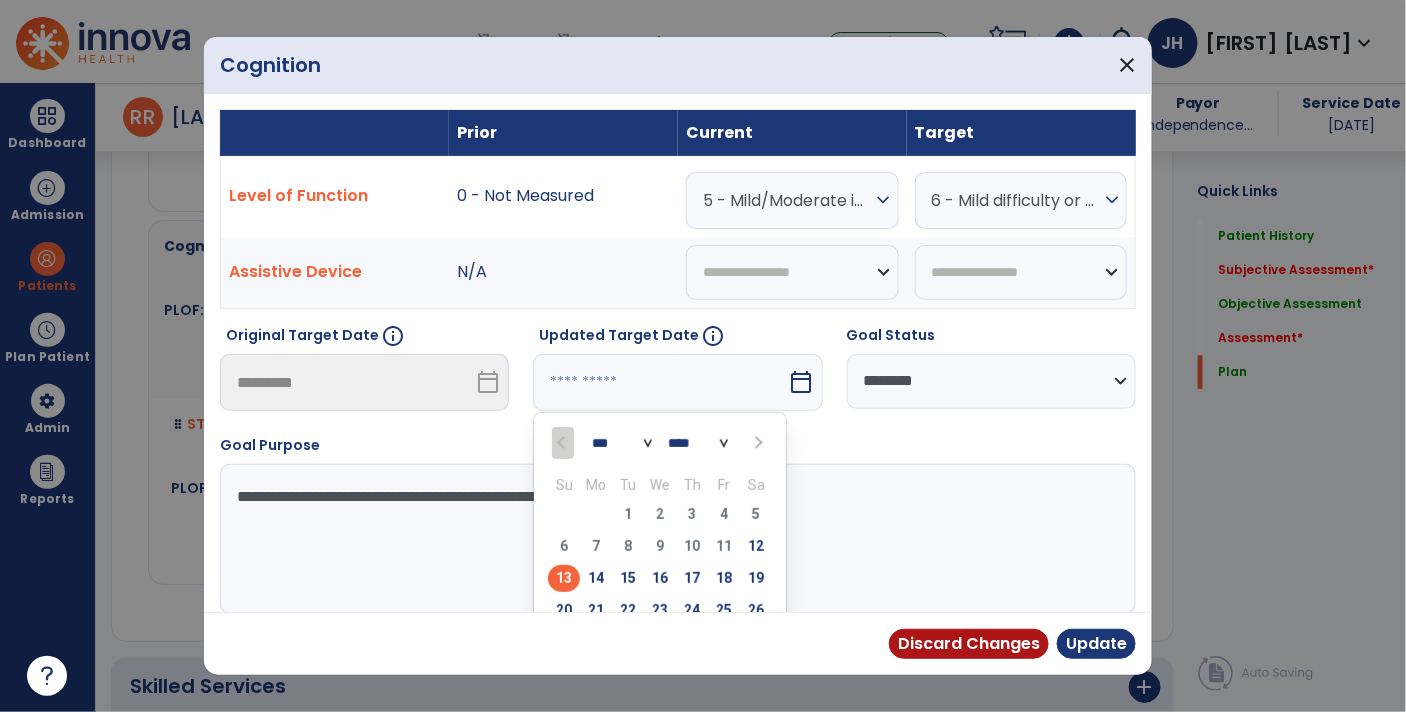 click on "*** ***" at bounding box center (622, 443) 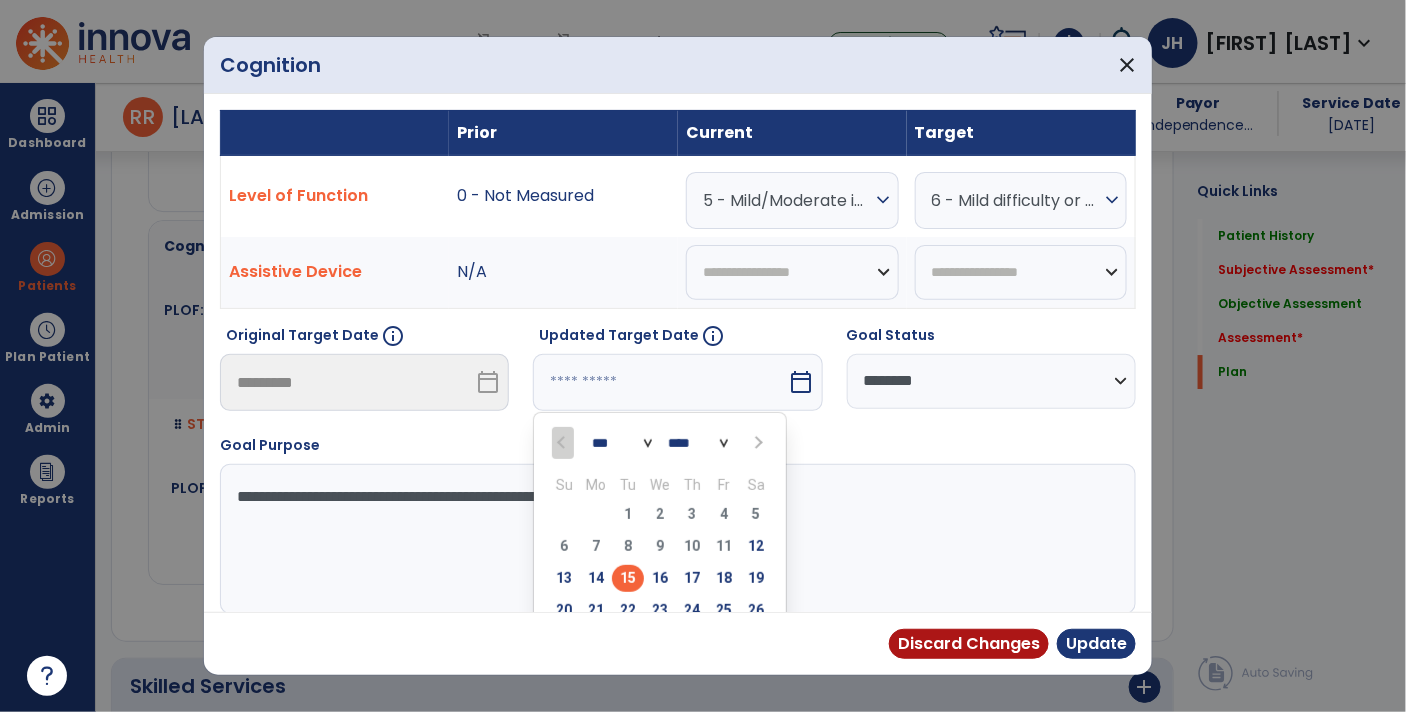 scroll, scrollTop: 91, scrollLeft: 0, axis: vertical 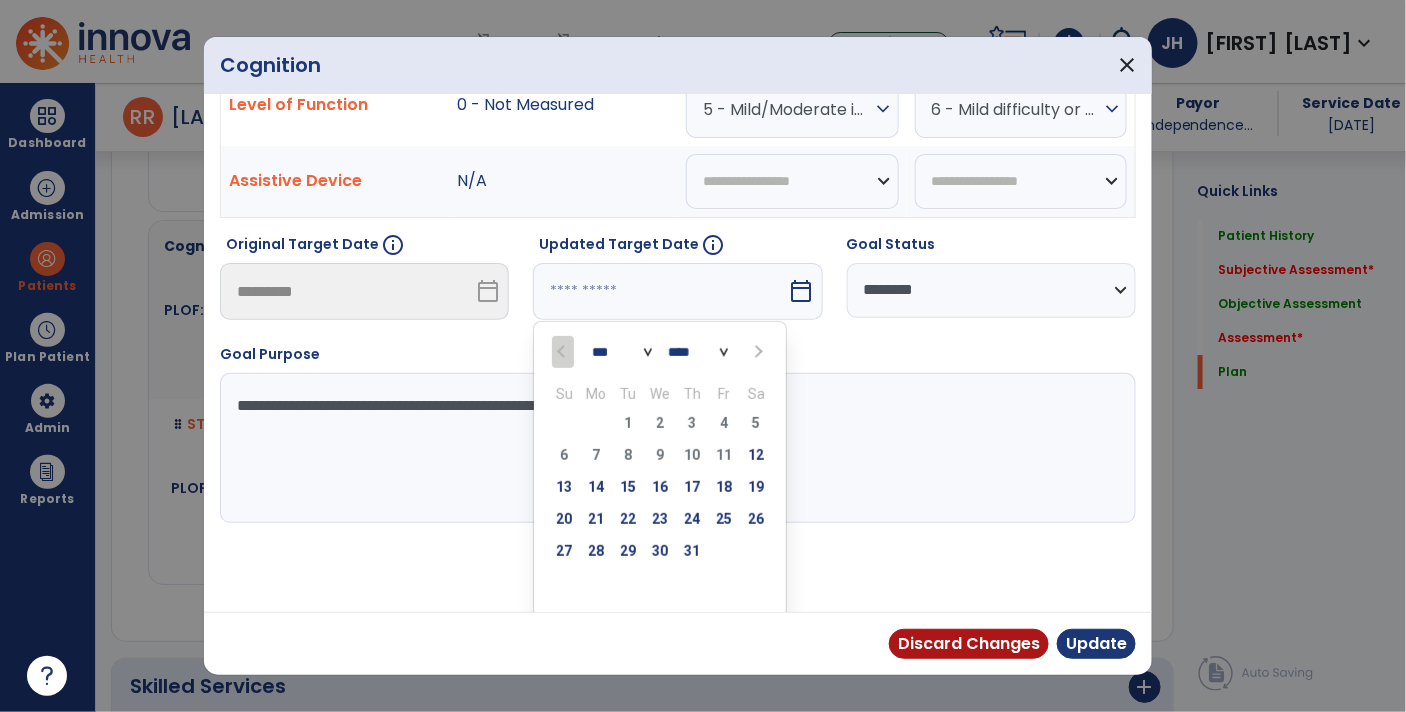 click on "*** ***" at bounding box center (622, 352) 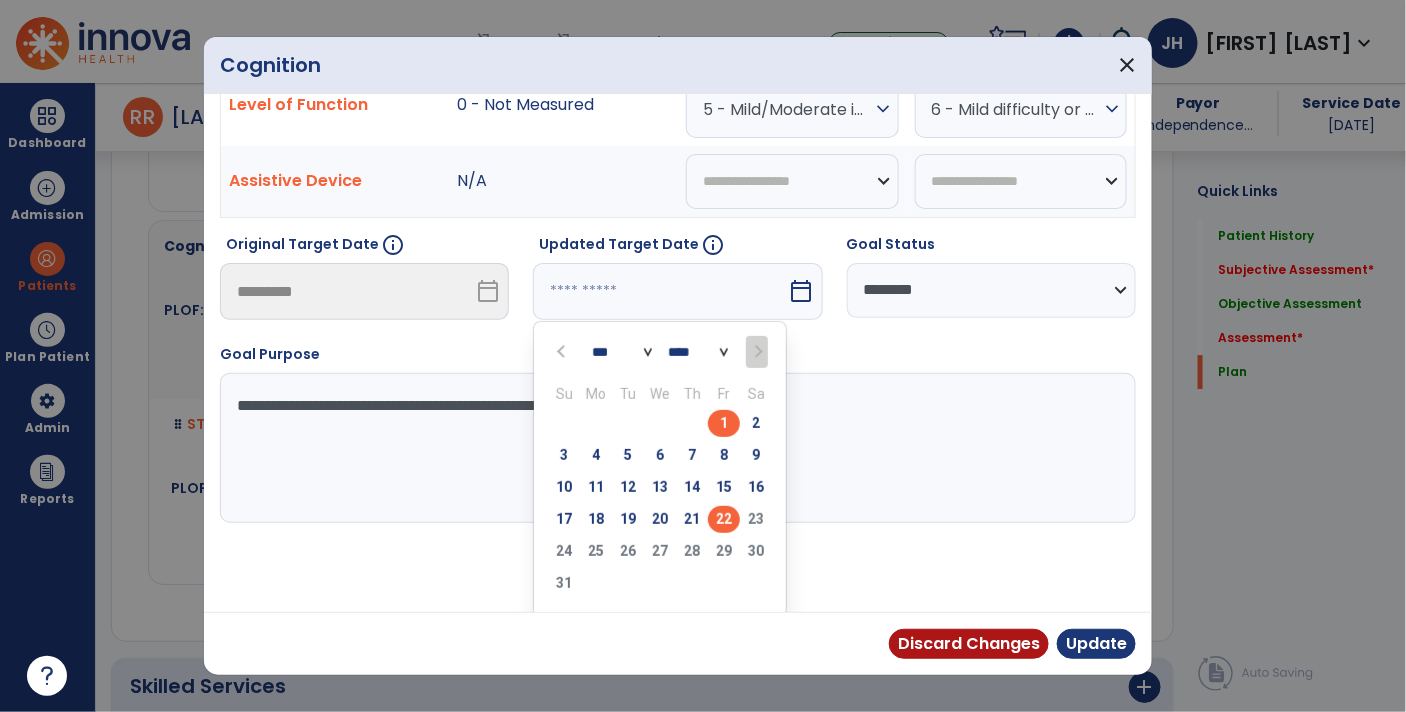 click on "22" at bounding box center (724, 519) 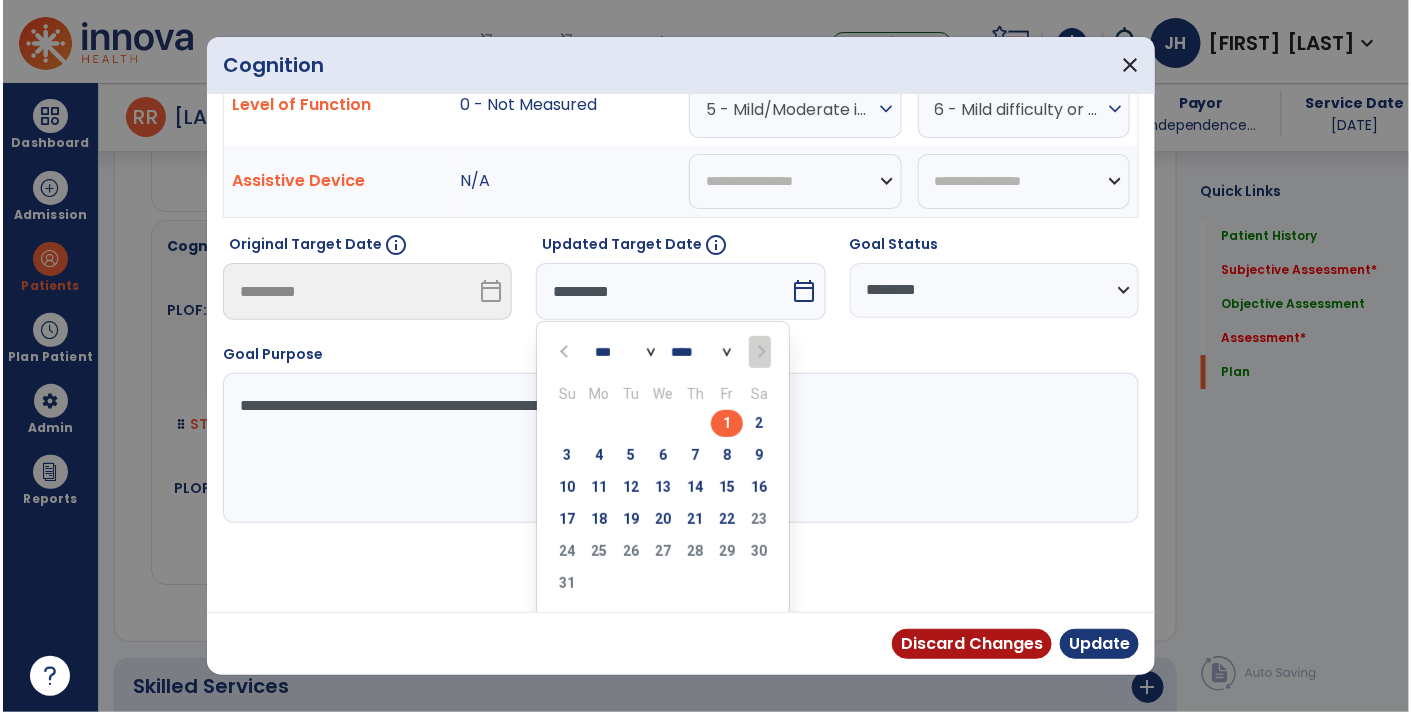 scroll, scrollTop: 13, scrollLeft: 0, axis: vertical 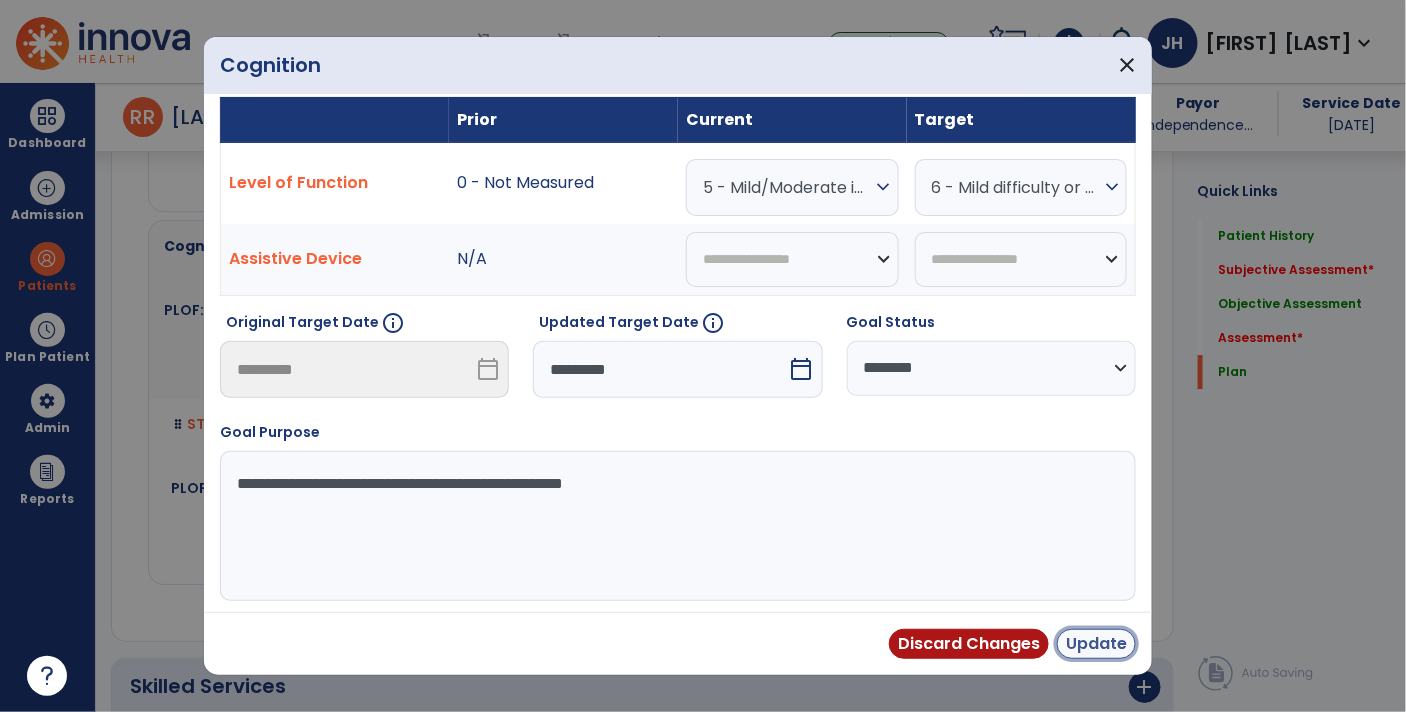 click on "Update" at bounding box center (1096, 644) 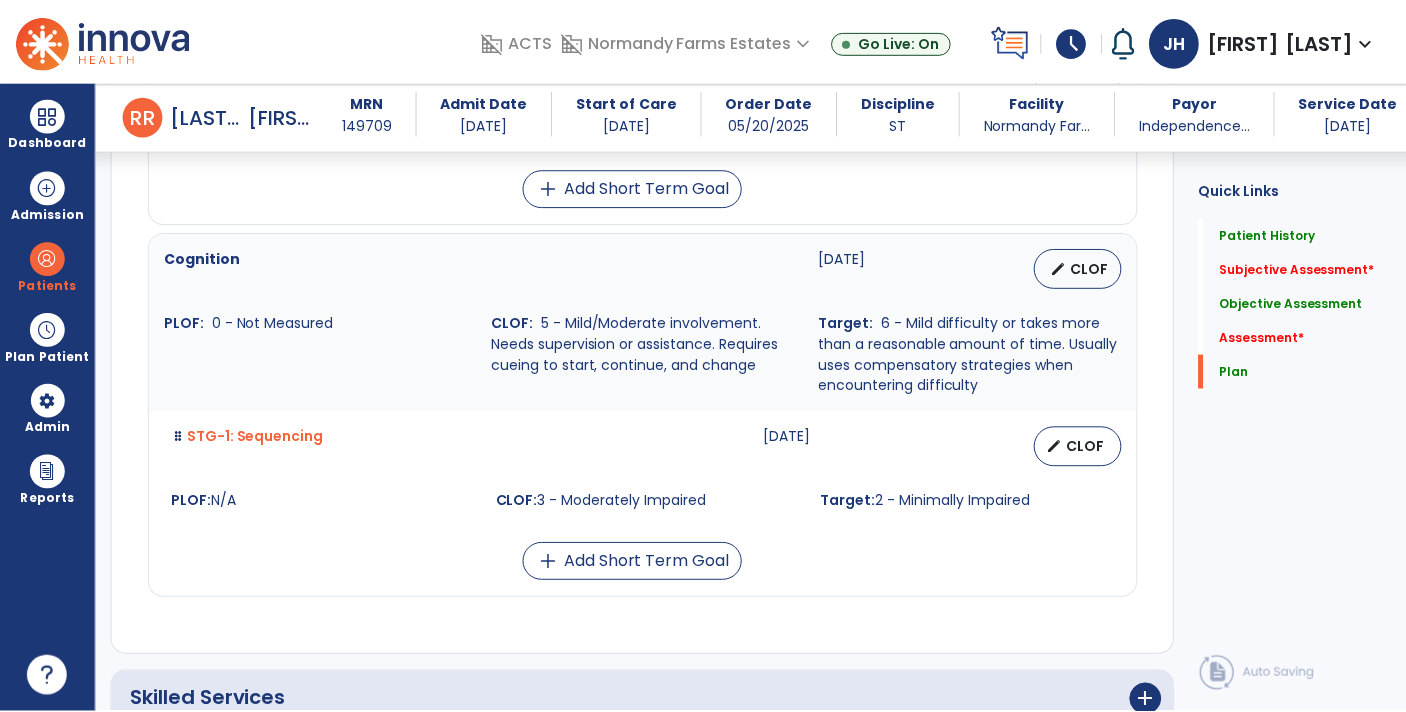scroll, scrollTop: 4367, scrollLeft: 0, axis: vertical 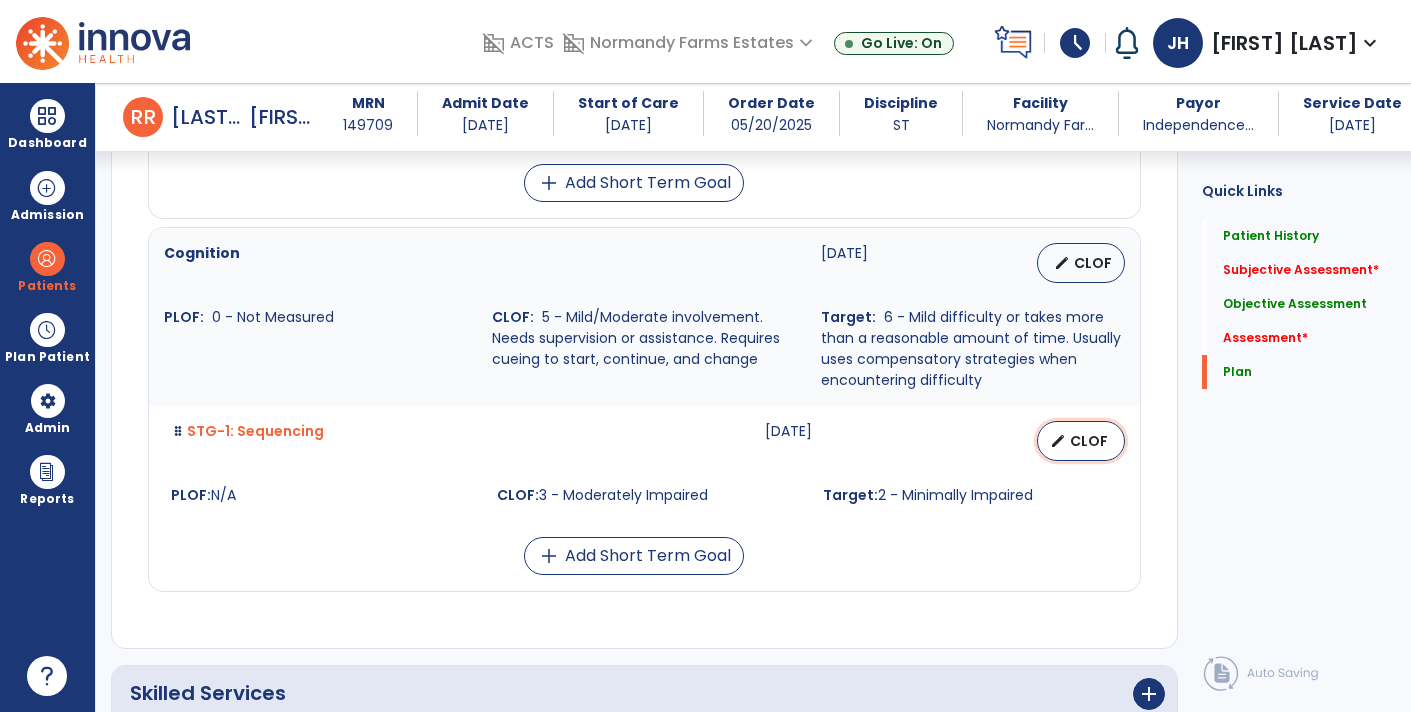 click on "CLOF" at bounding box center [1089, 441] 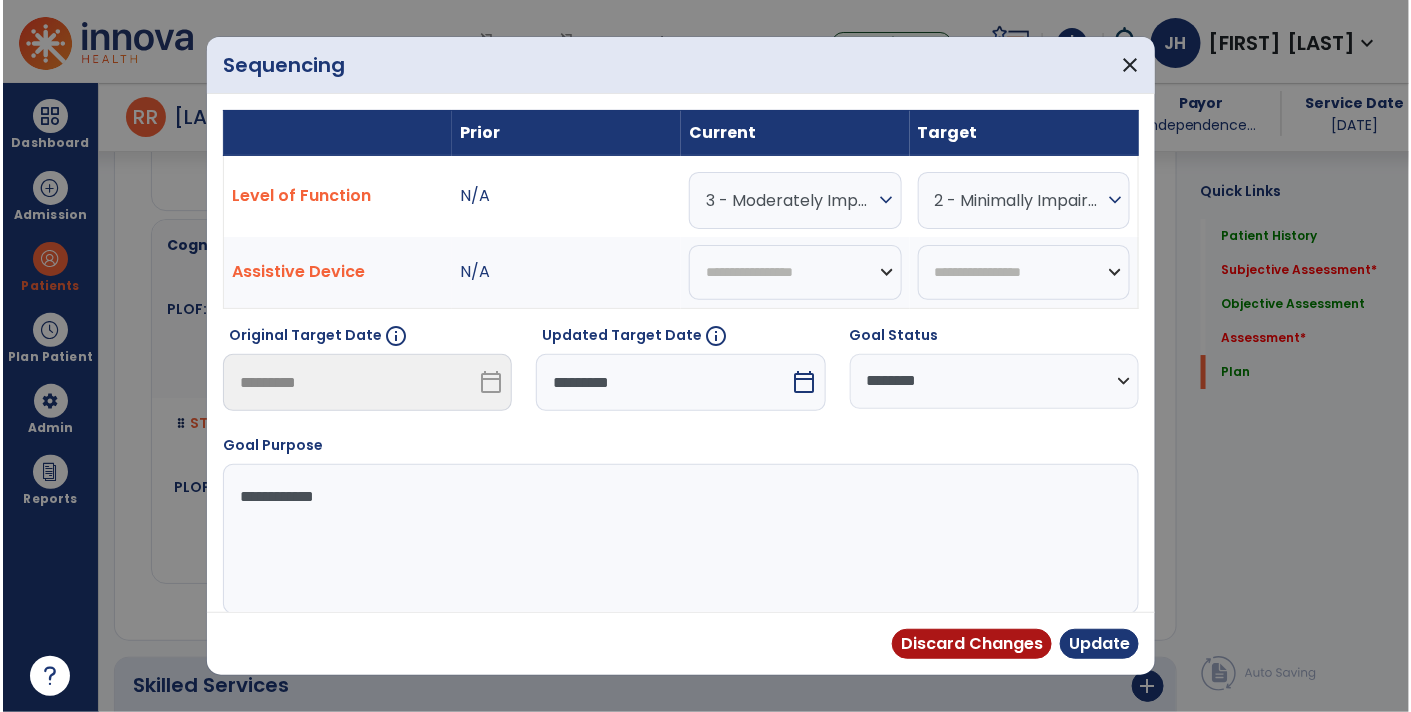 scroll, scrollTop: 4367, scrollLeft: 0, axis: vertical 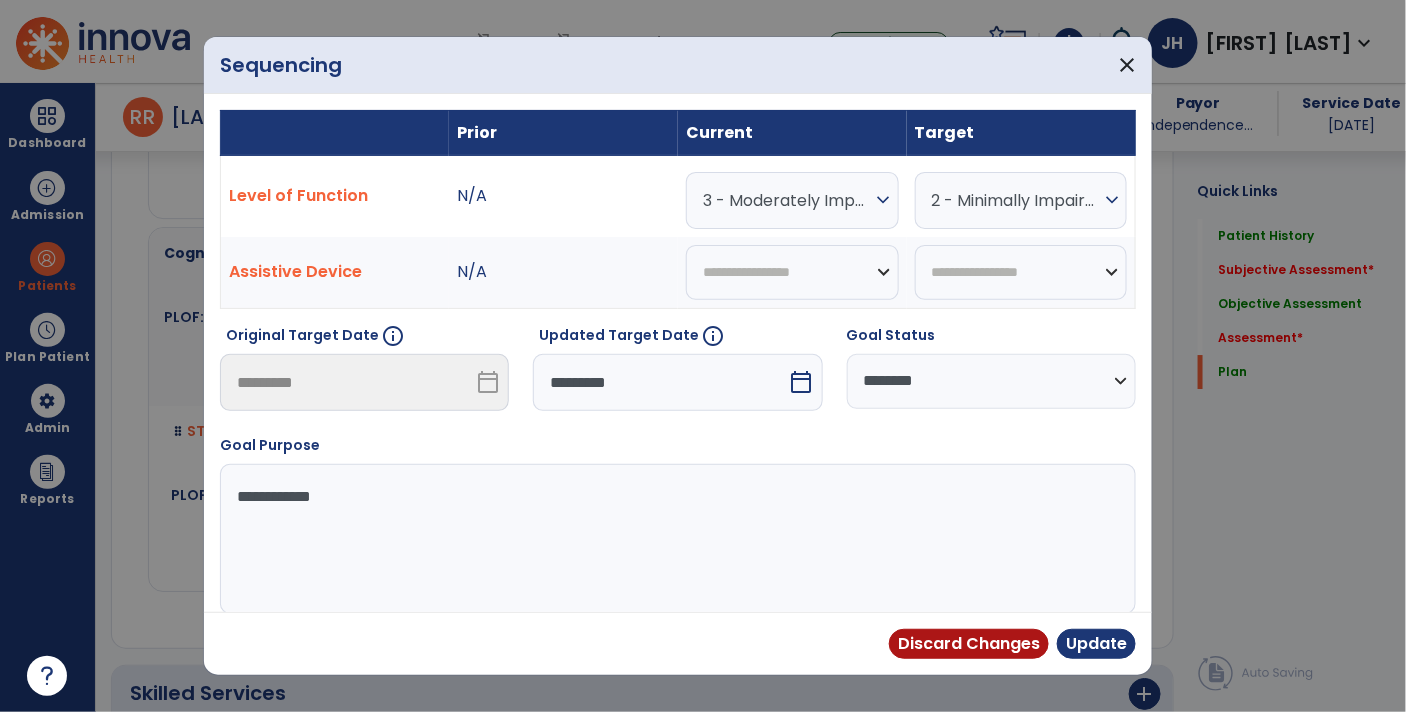 click on "calendar_today" at bounding box center [802, 382] 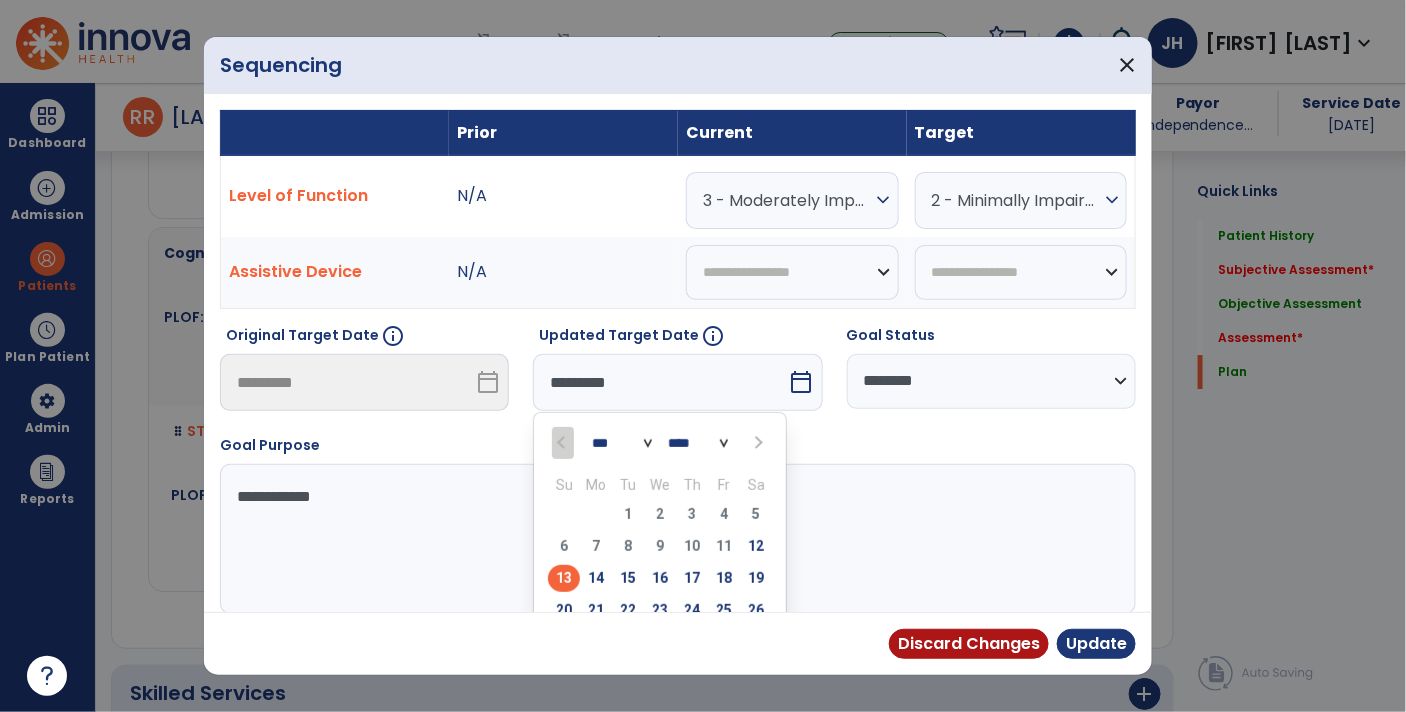 click on "*** ***" at bounding box center (622, 443) 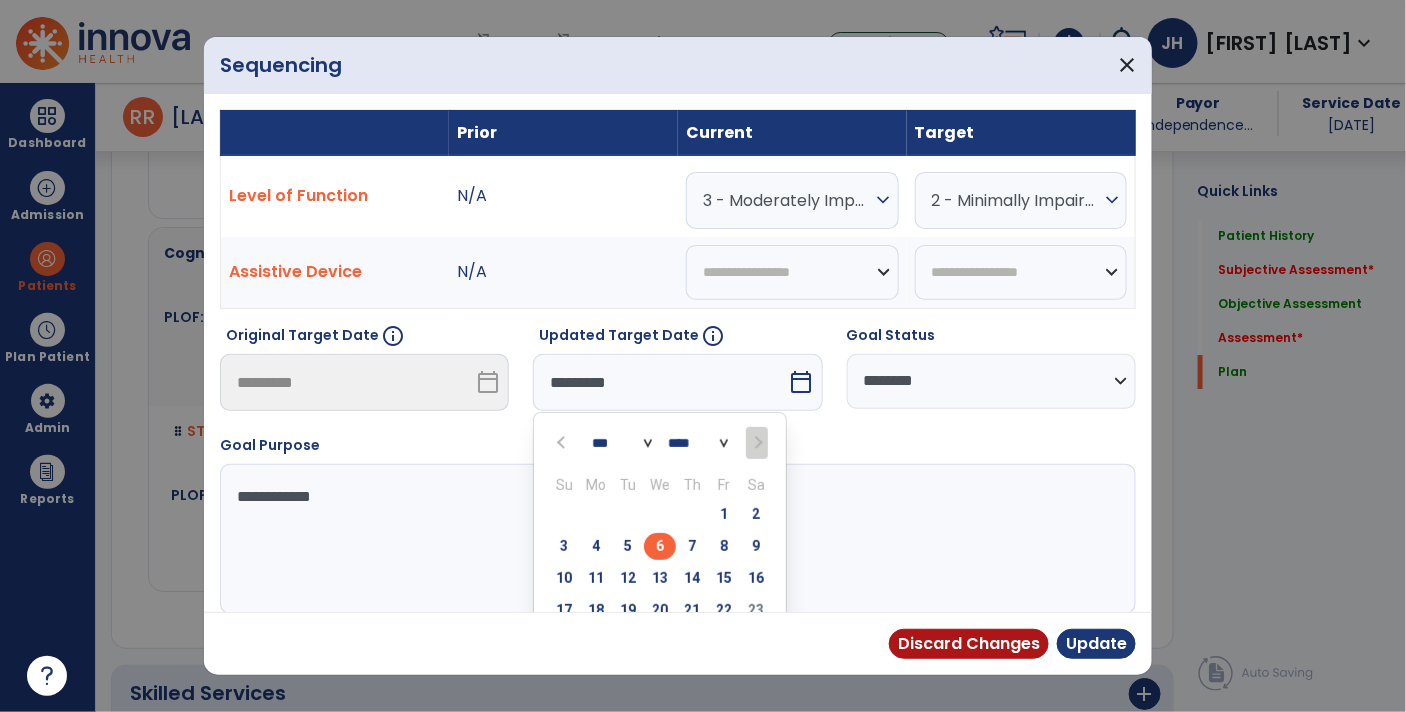 click on "6" at bounding box center [660, 546] 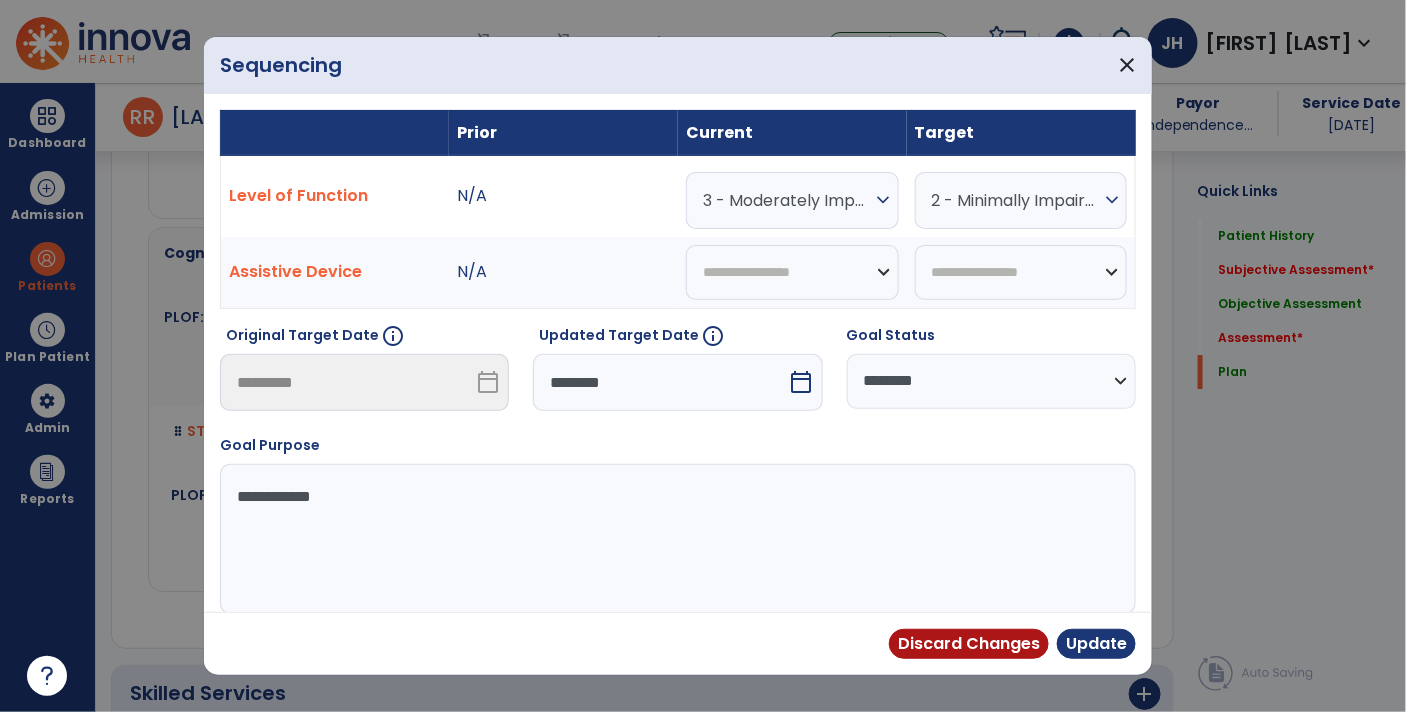 click on "Discard Changes  Update" at bounding box center (678, 643) 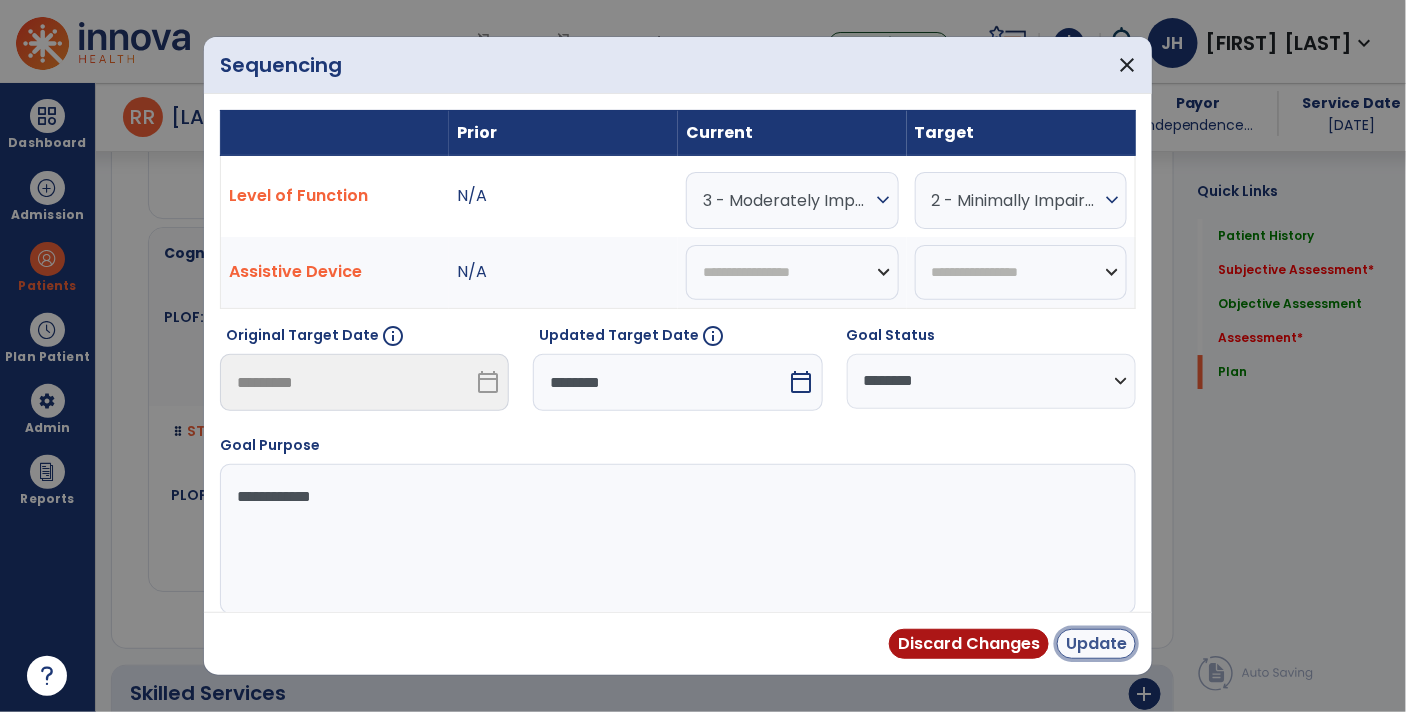 click on "Update" at bounding box center (1096, 644) 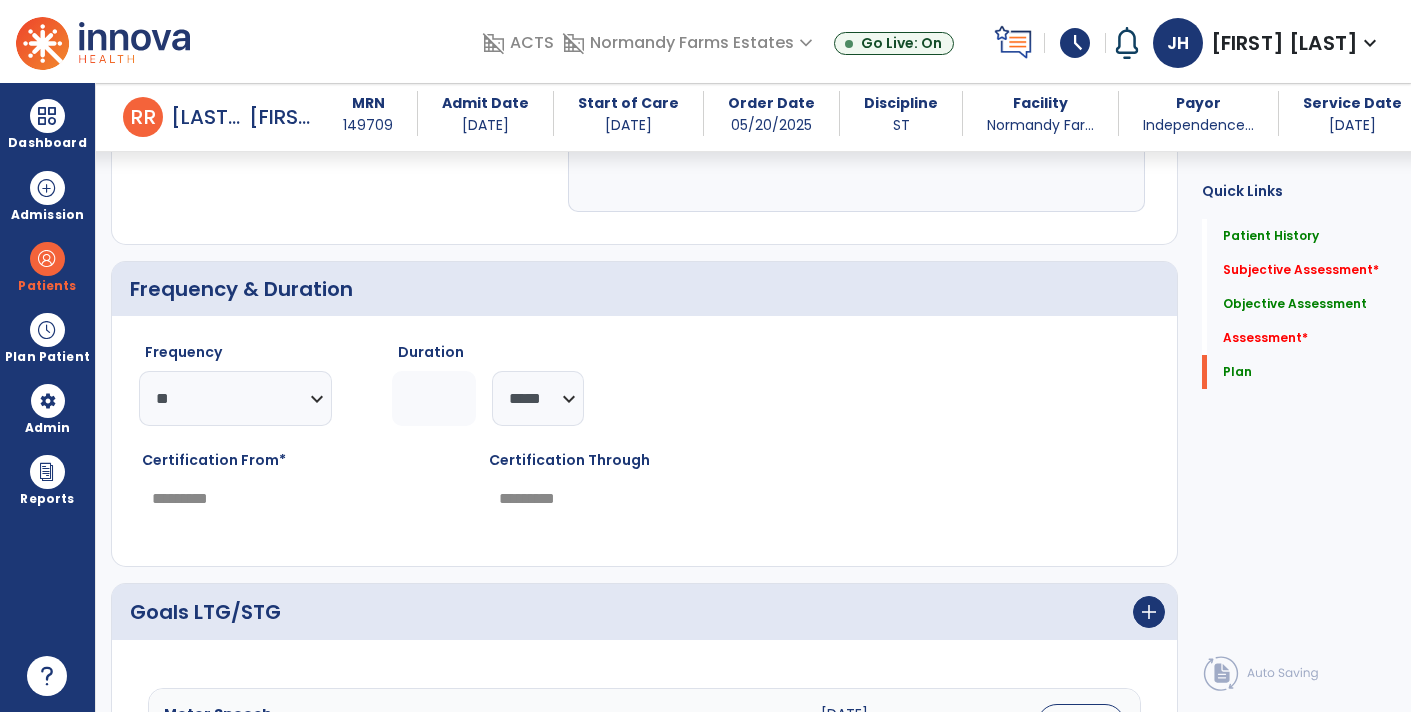 scroll, scrollTop: 3318, scrollLeft: 0, axis: vertical 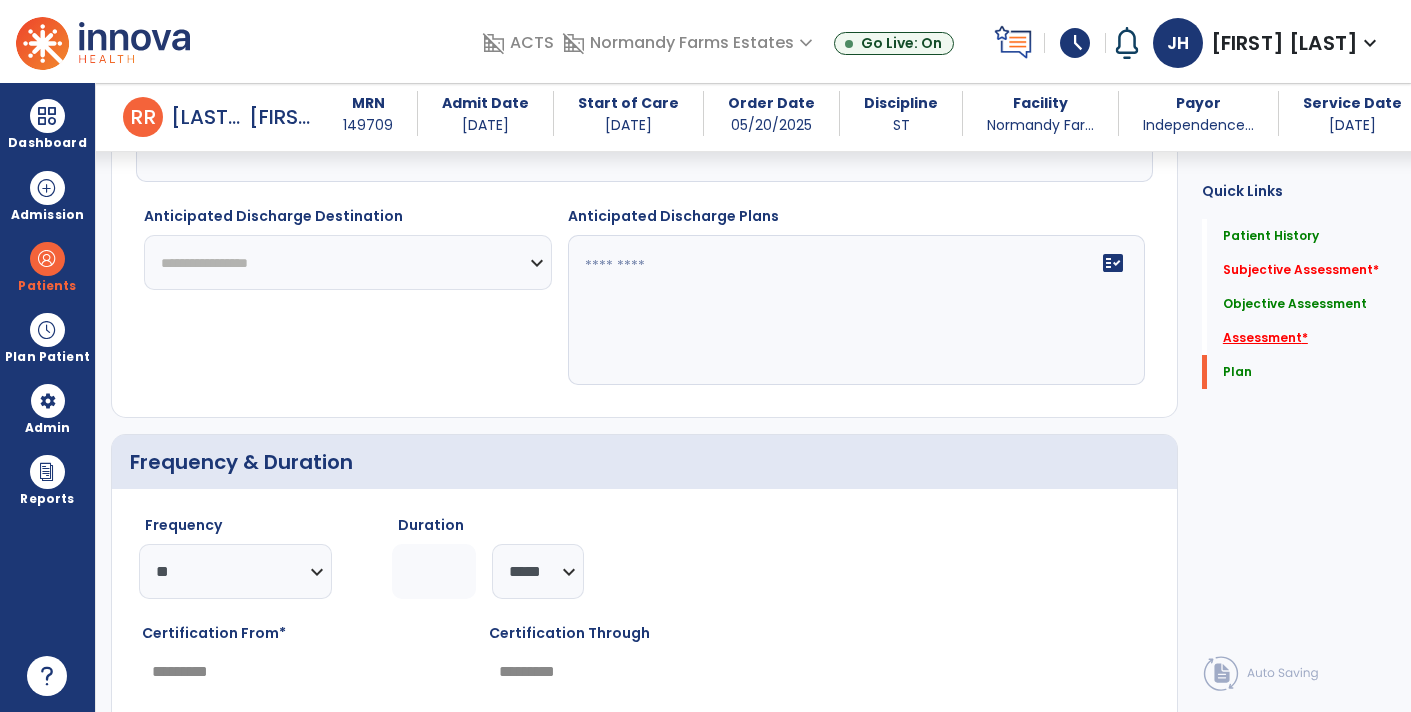 click on "Assessment   *" 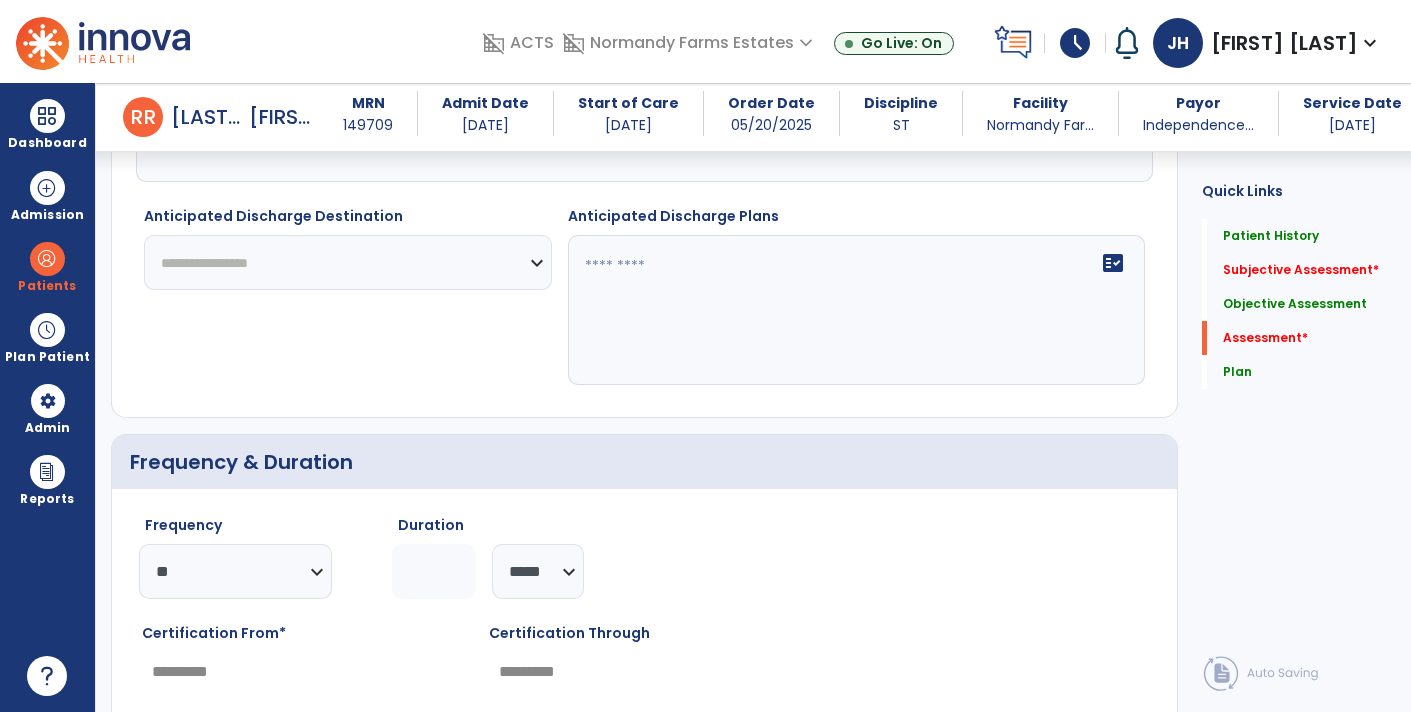 scroll, scrollTop: 31, scrollLeft: 0, axis: vertical 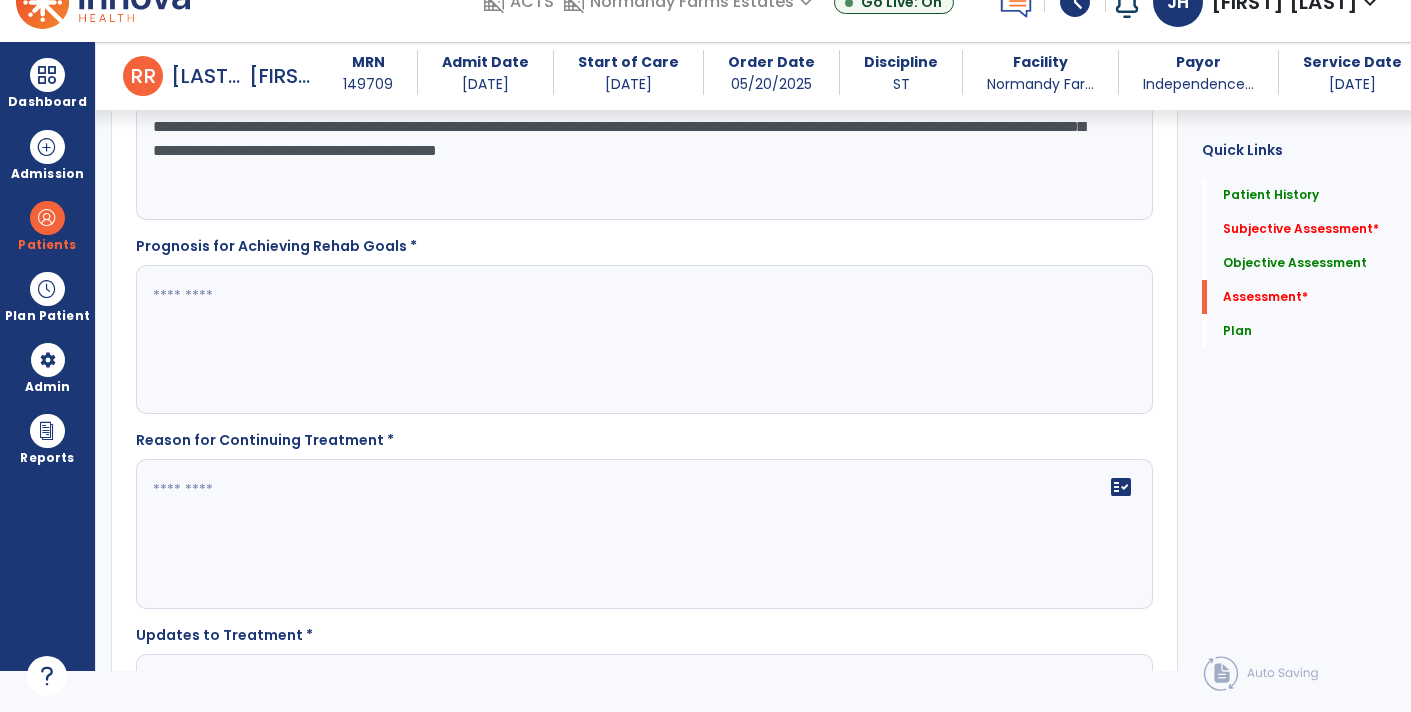 click 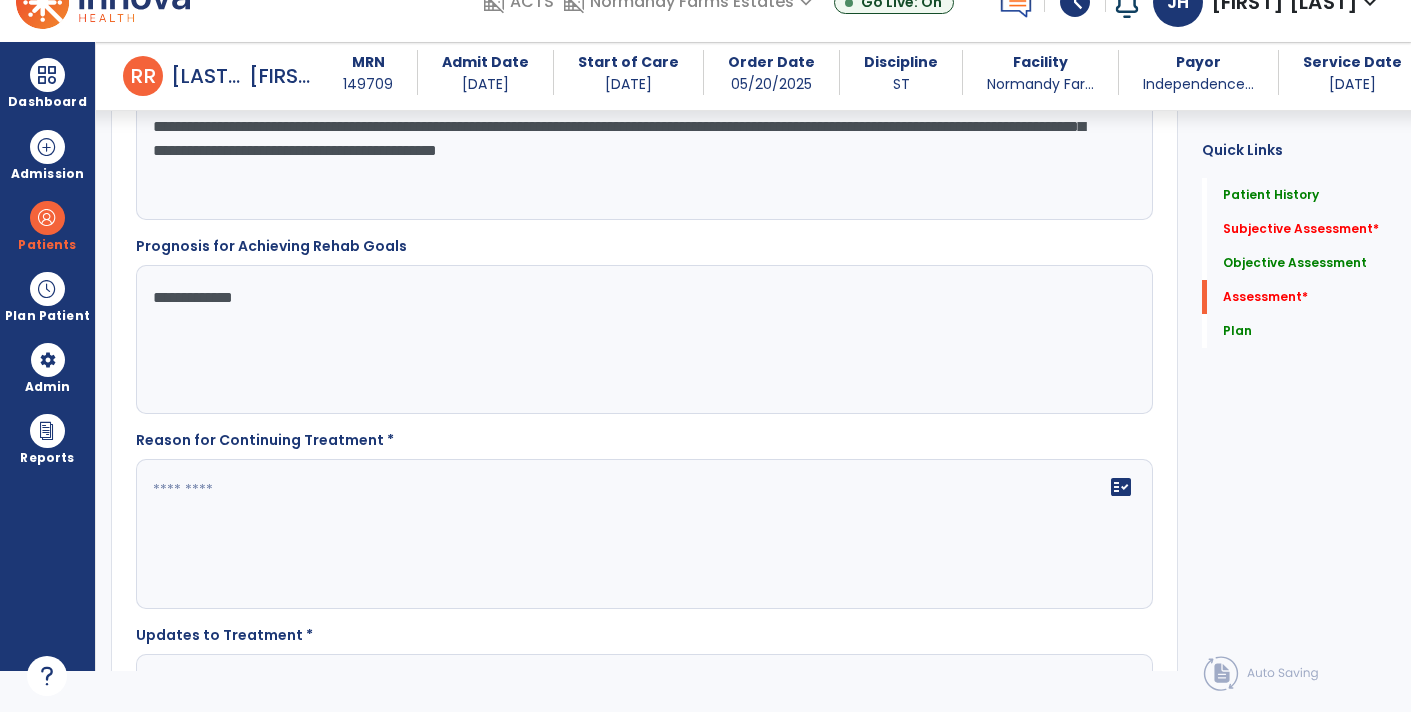 type on "**********" 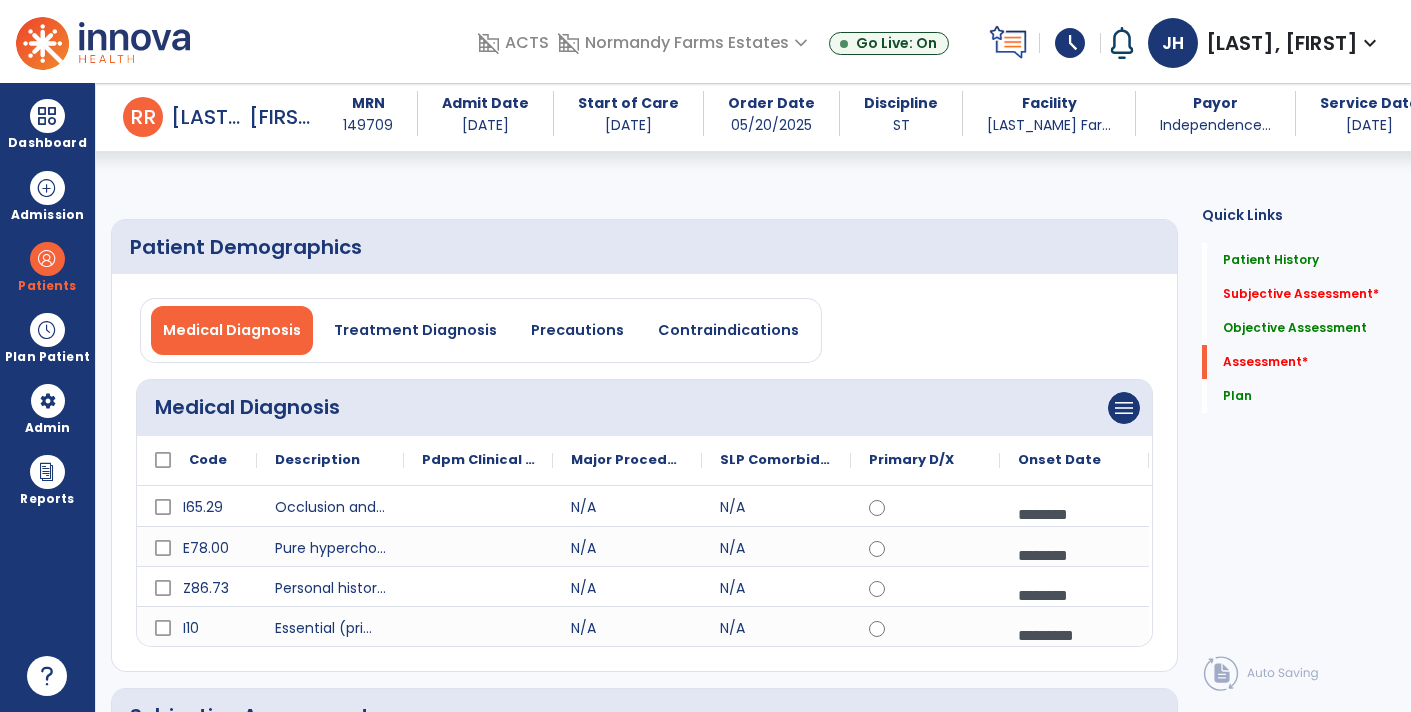 select on "**" 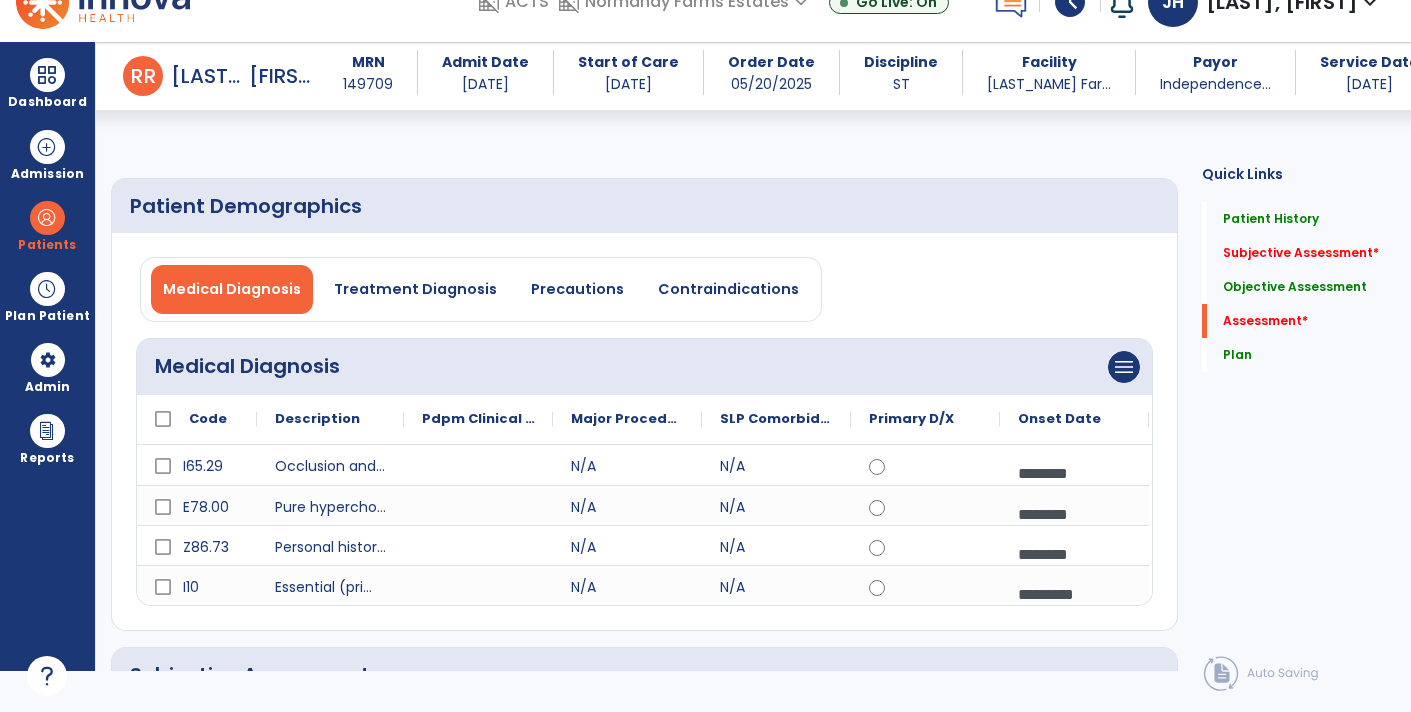 scroll, scrollTop: 2655, scrollLeft: 0, axis: vertical 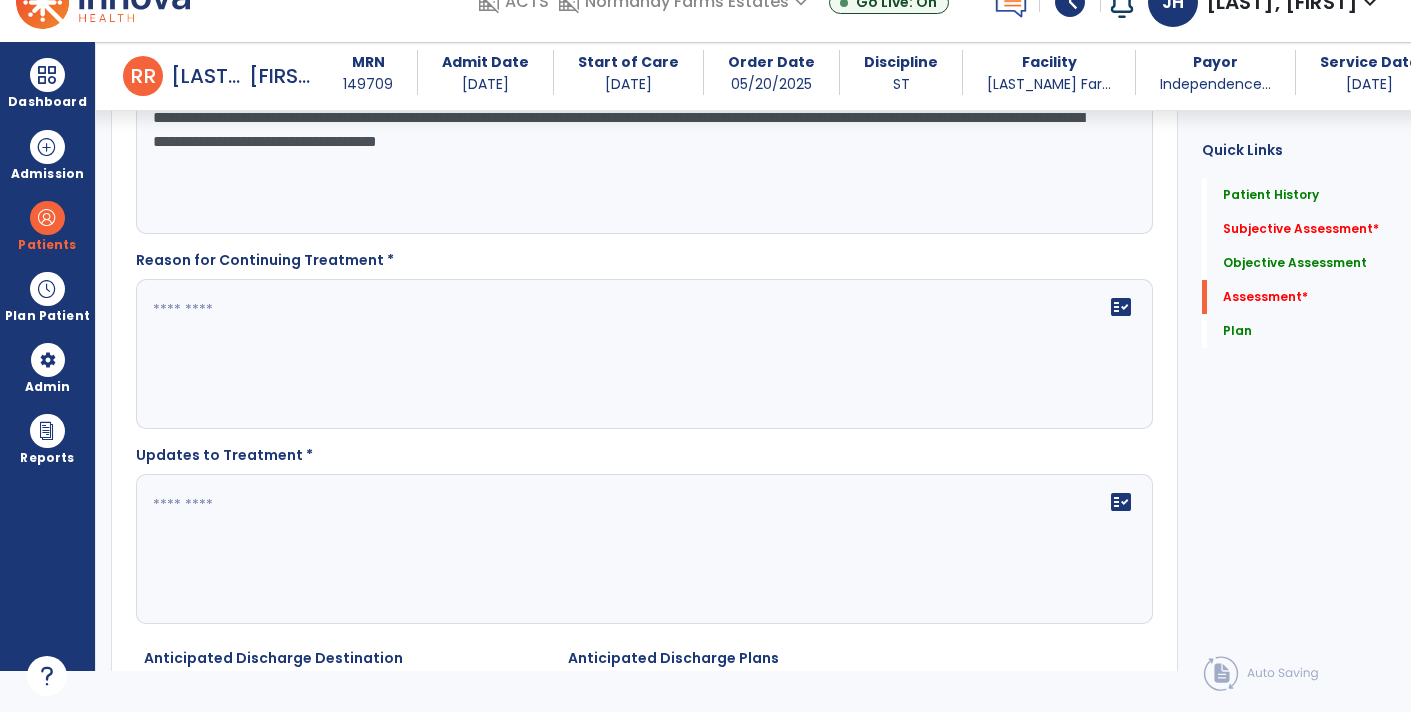 type on "**********" 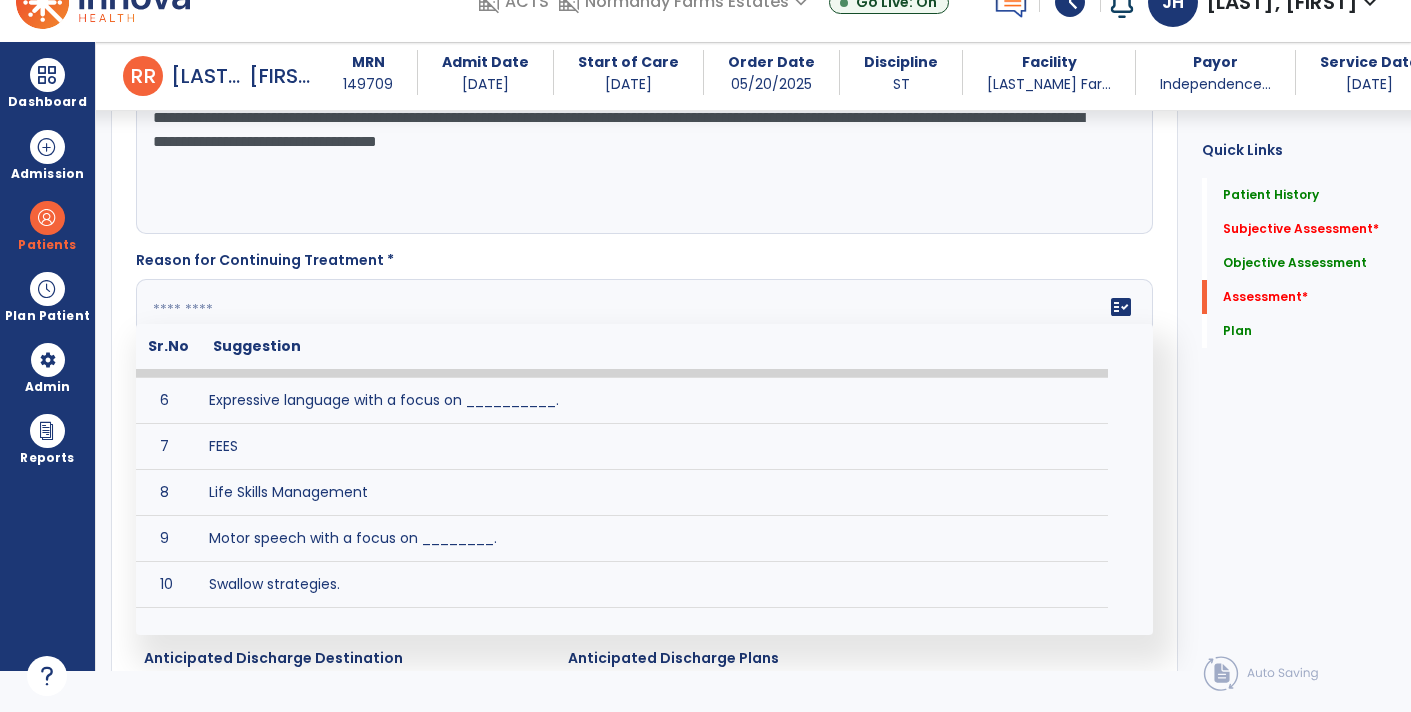 scroll, scrollTop: 243, scrollLeft: 0, axis: vertical 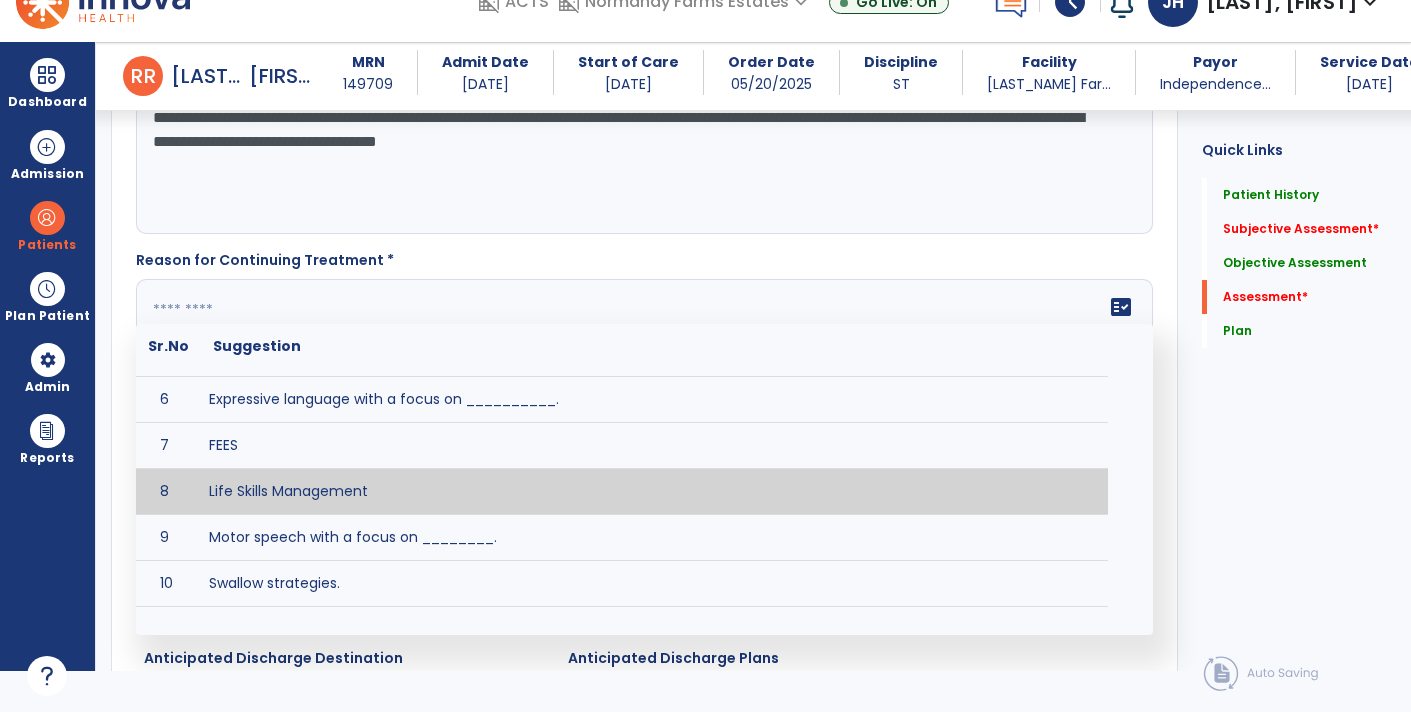 type on "**********" 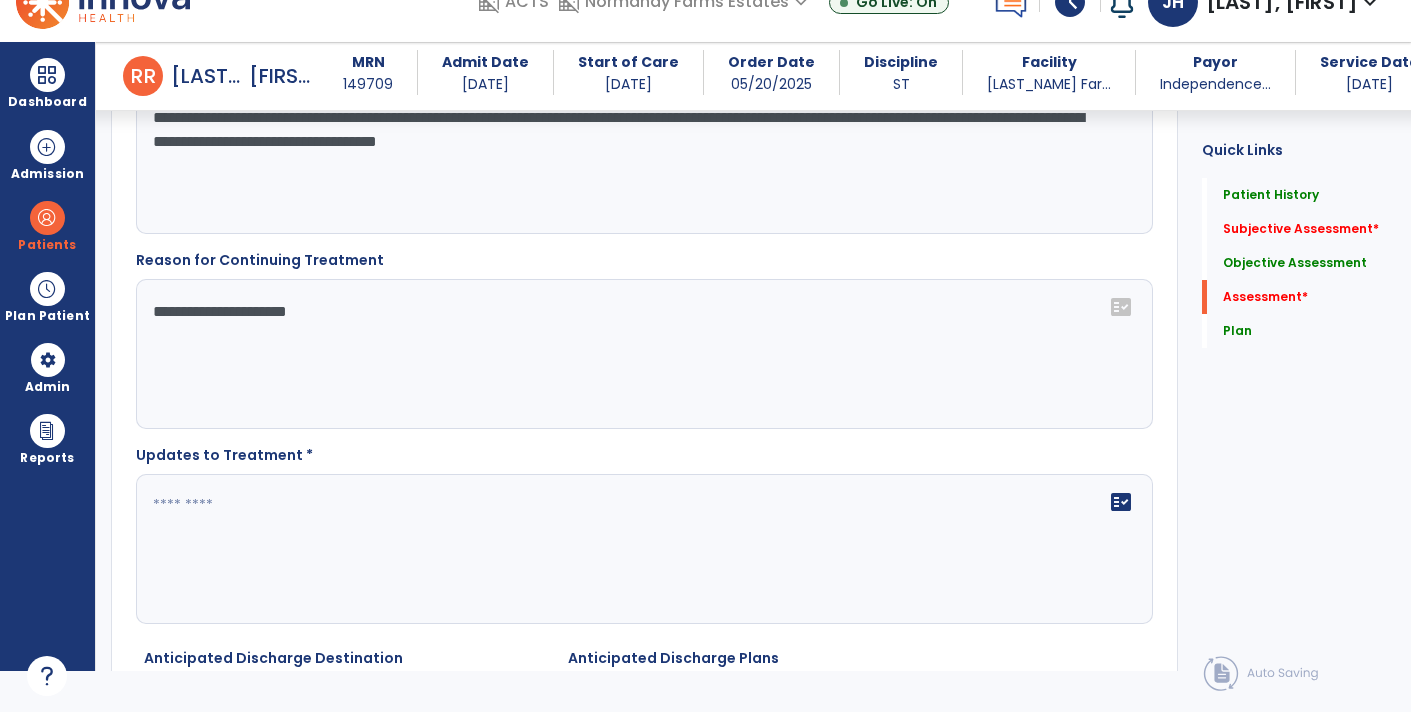 click 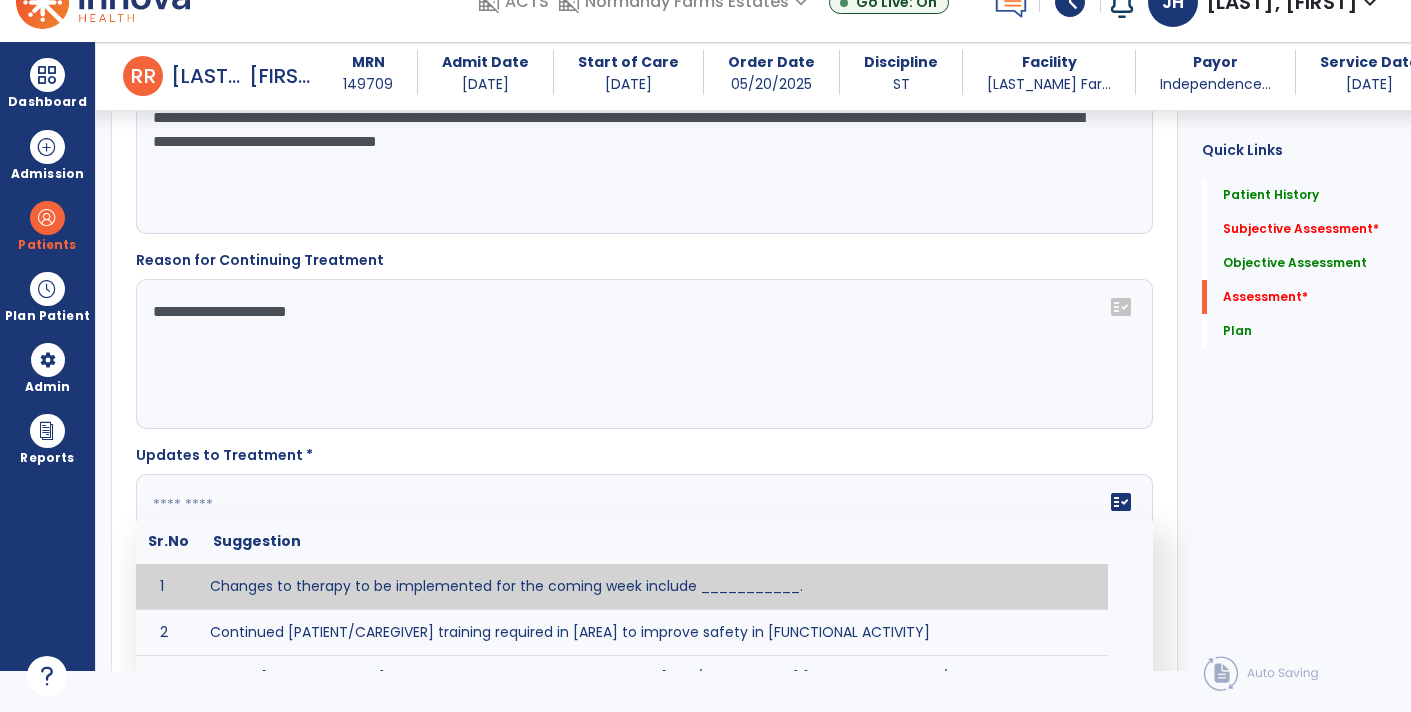 type on "**********" 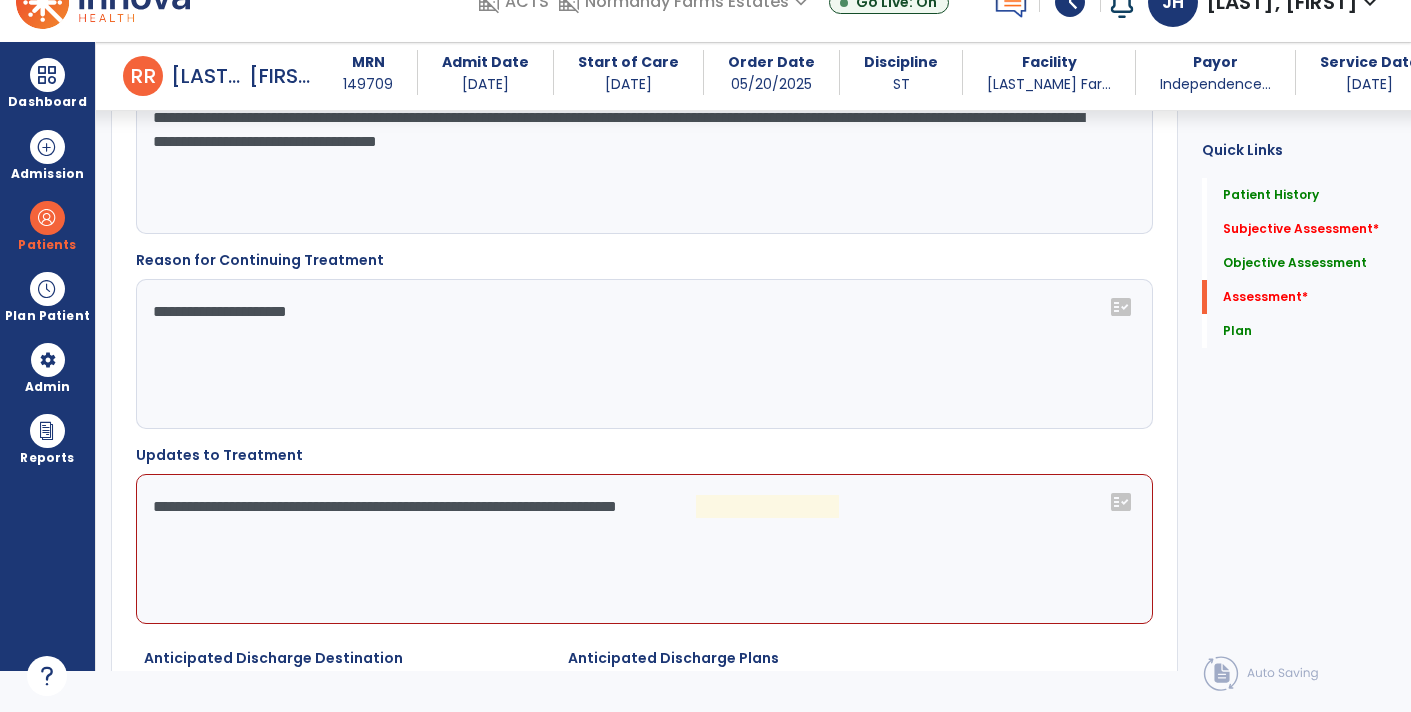 click on "**********" 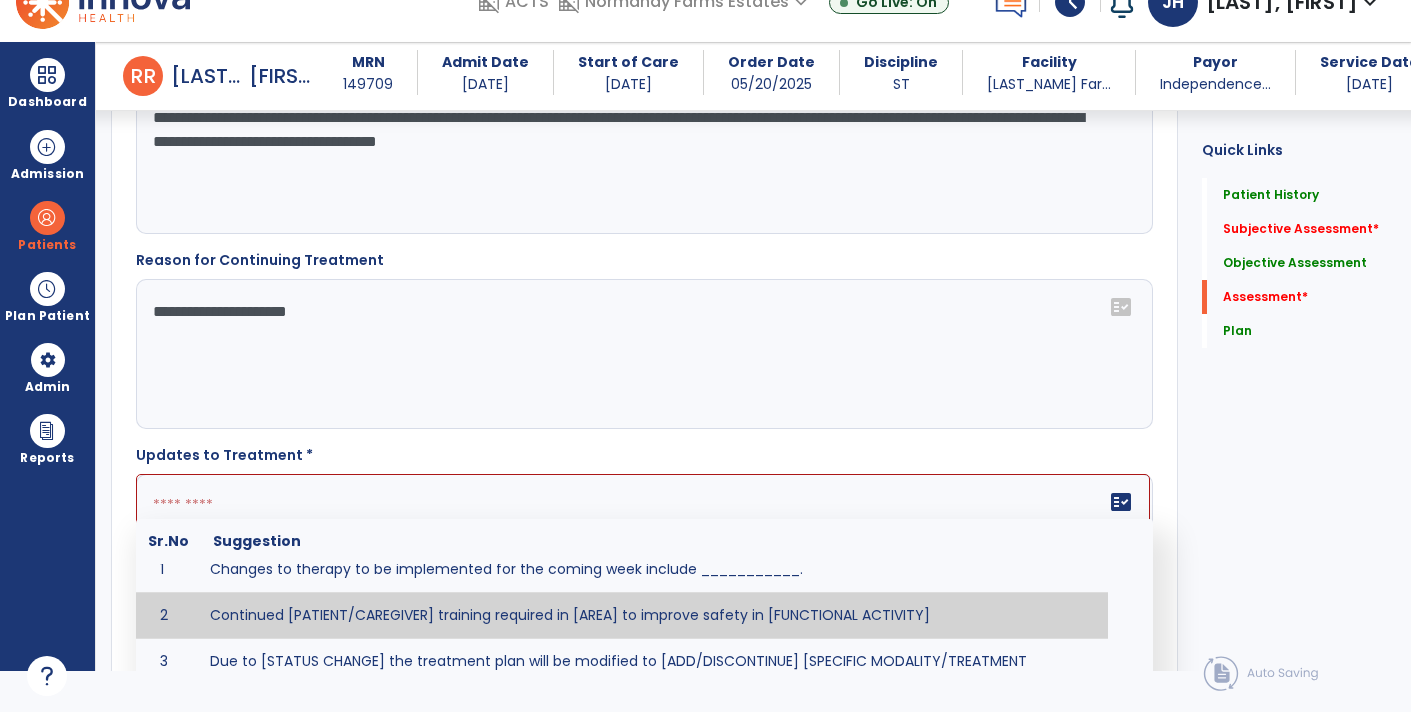 scroll, scrollTop: 5, scrollLeft: 0, axis: vertical 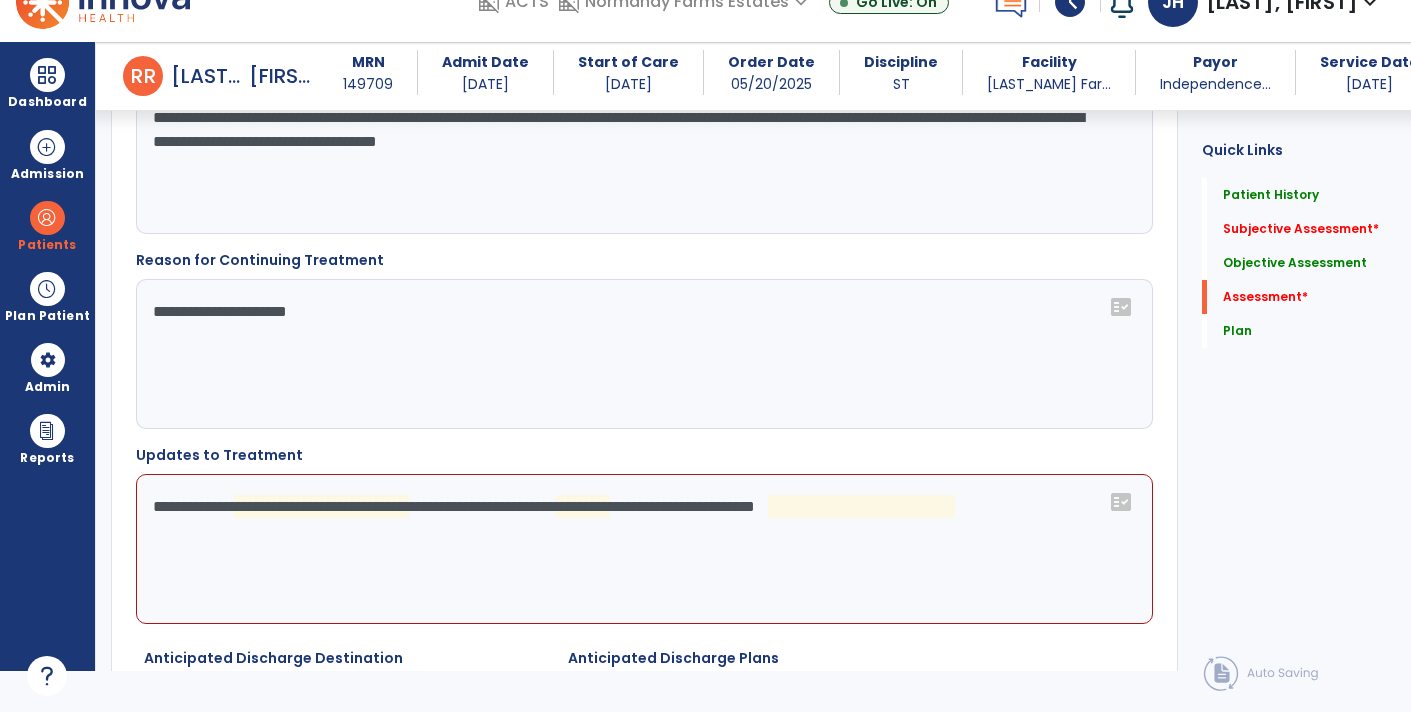 click on "**********" 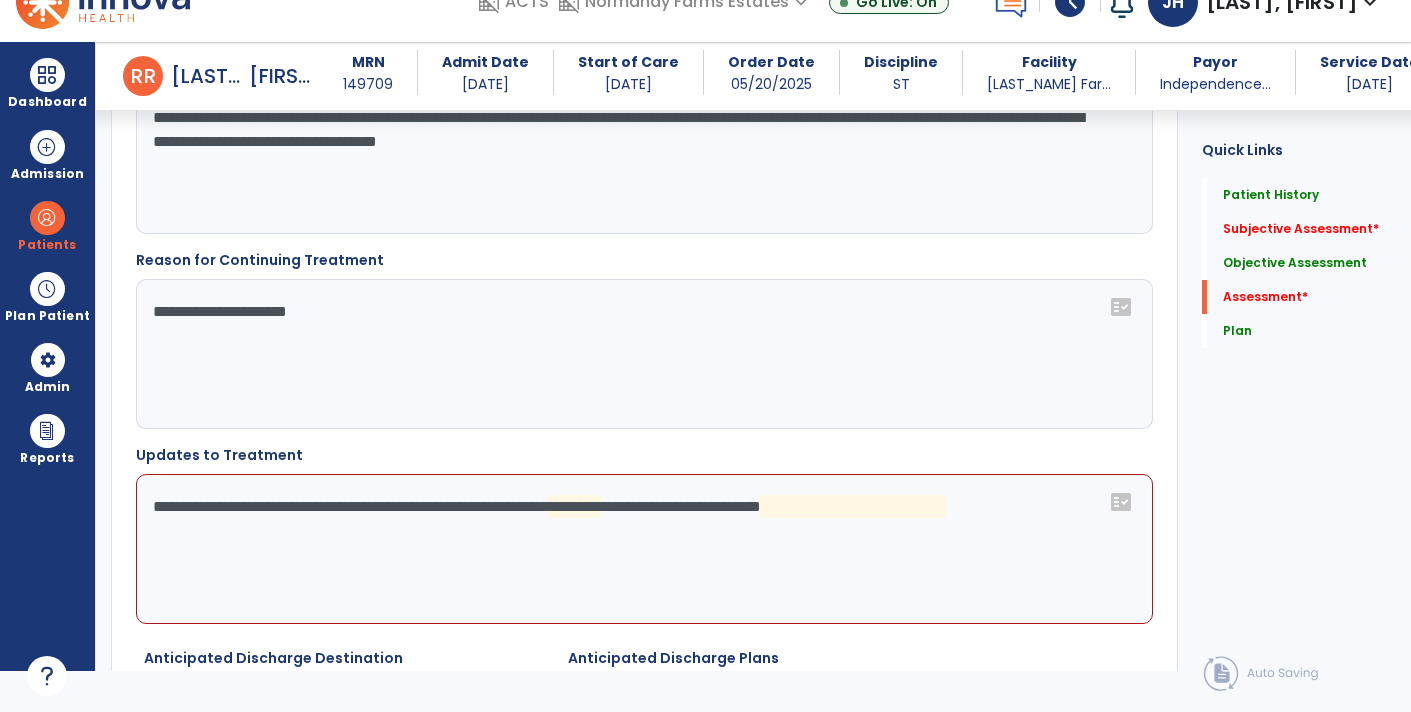 click on "**********" 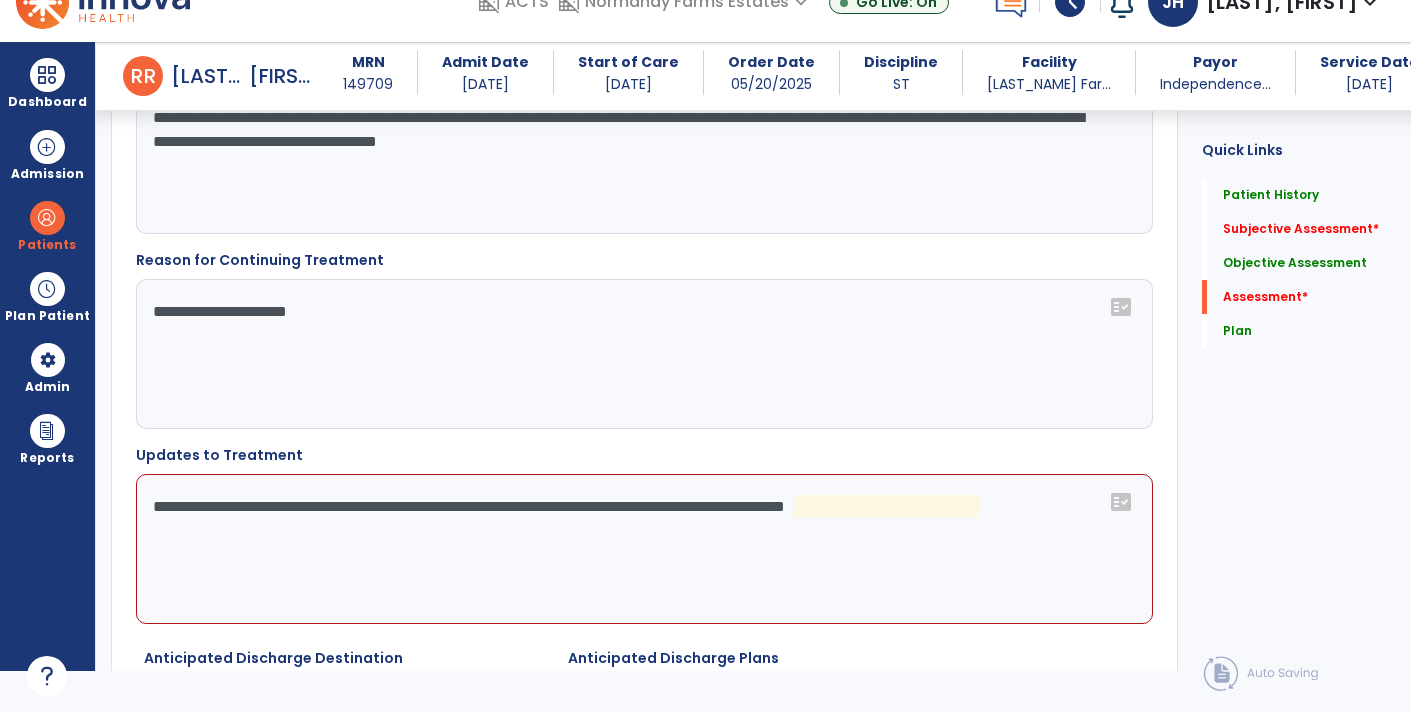 click on "**********" 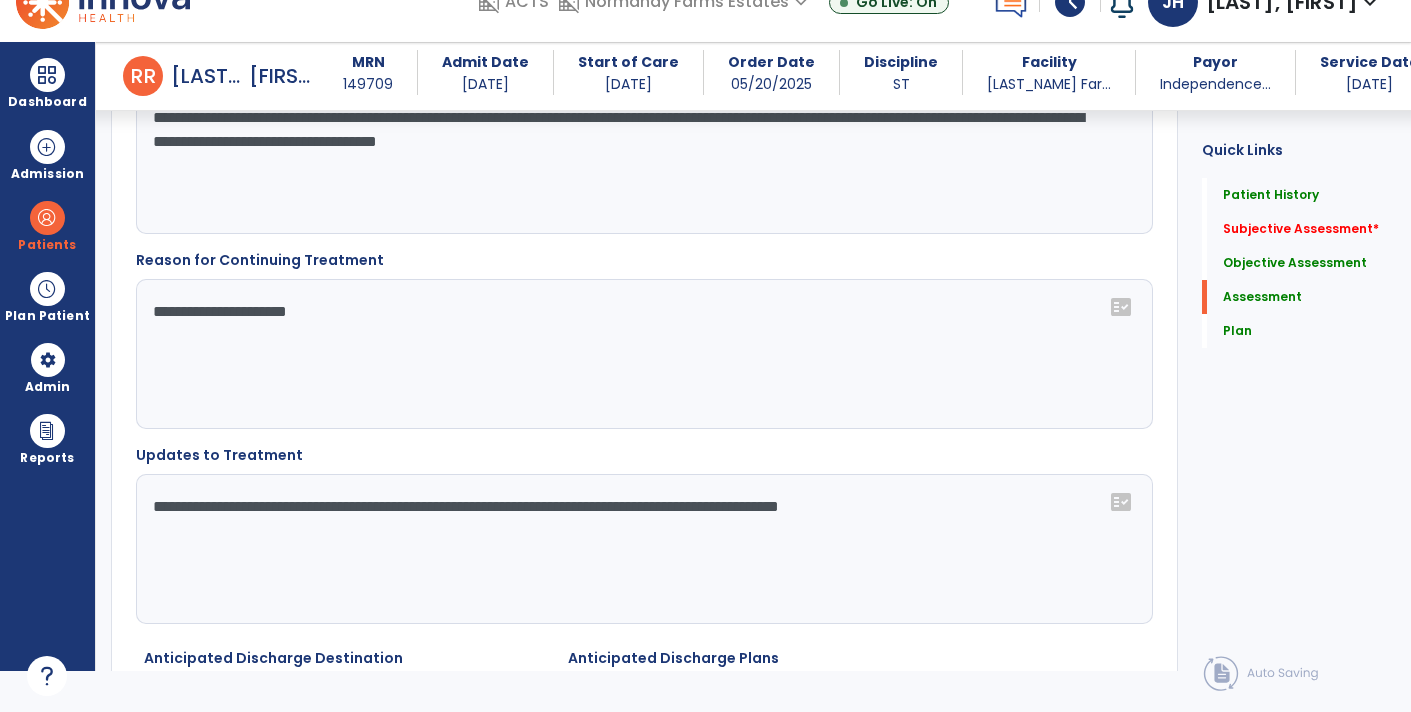 click on "**********" 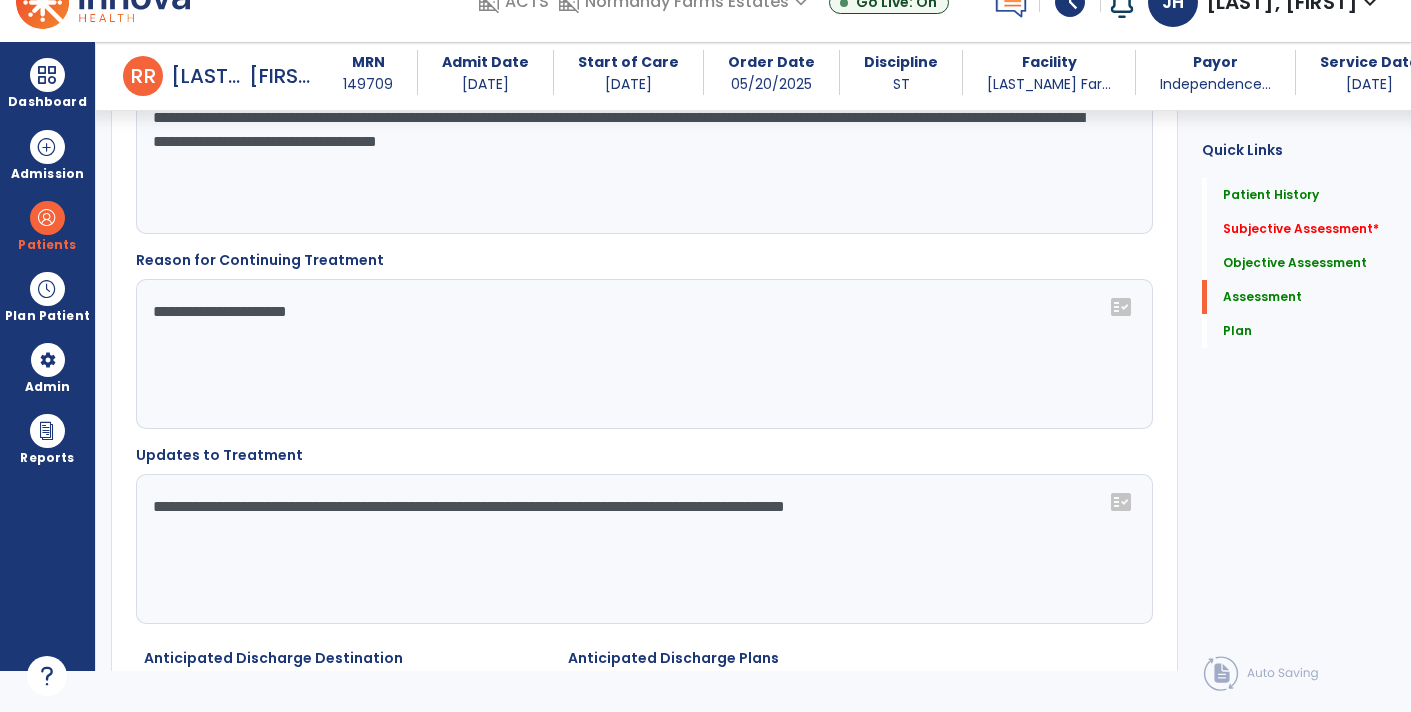 click on "**********" 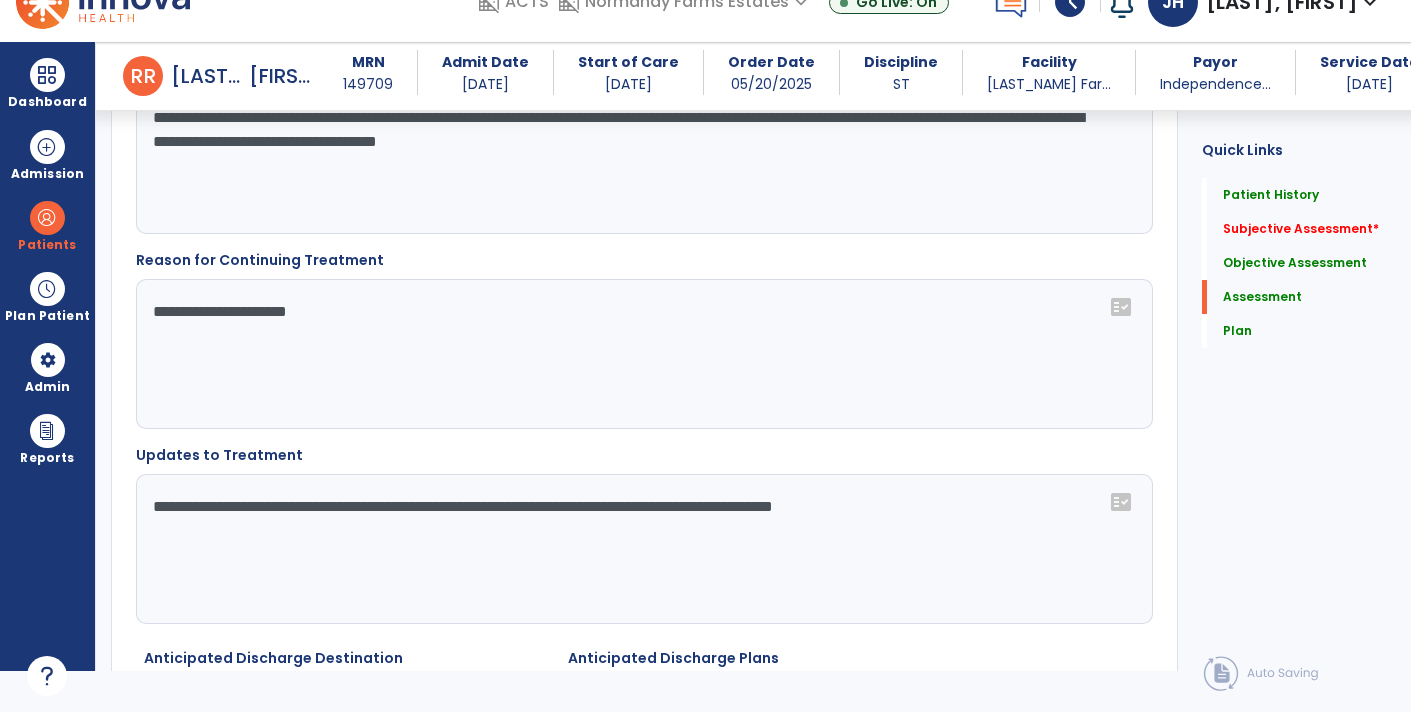 click on "**********" 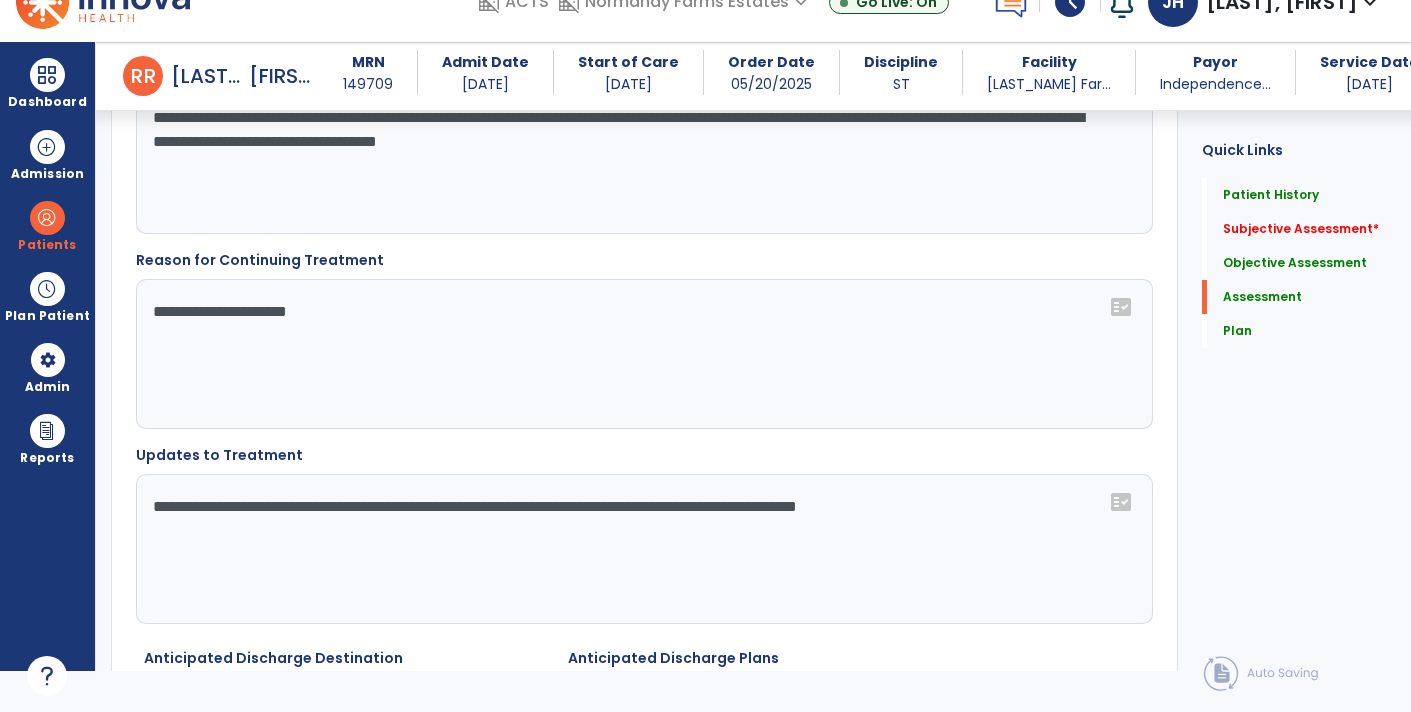 click on "**********" 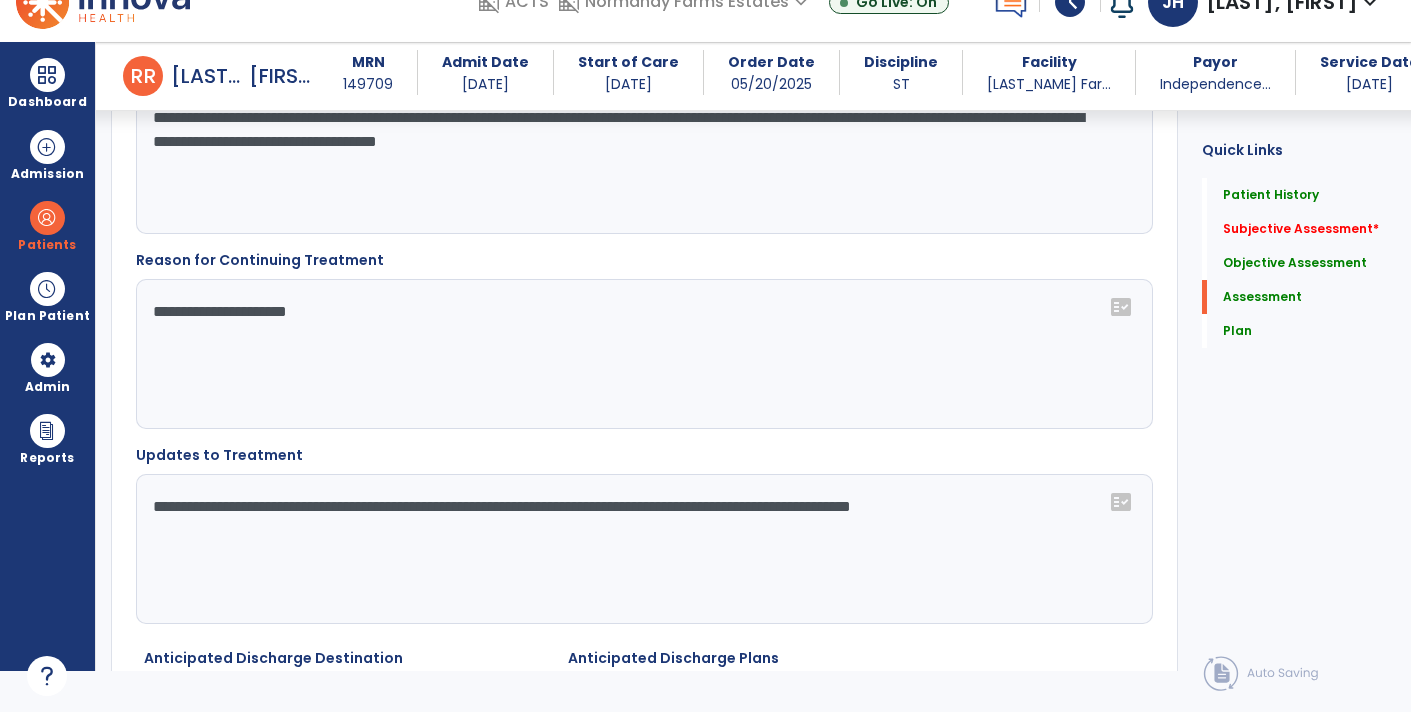 drag, startPoint x: 1050, startPoint y: 505, endPoint x: 946, endPoint y: 508, distance: 104.04326 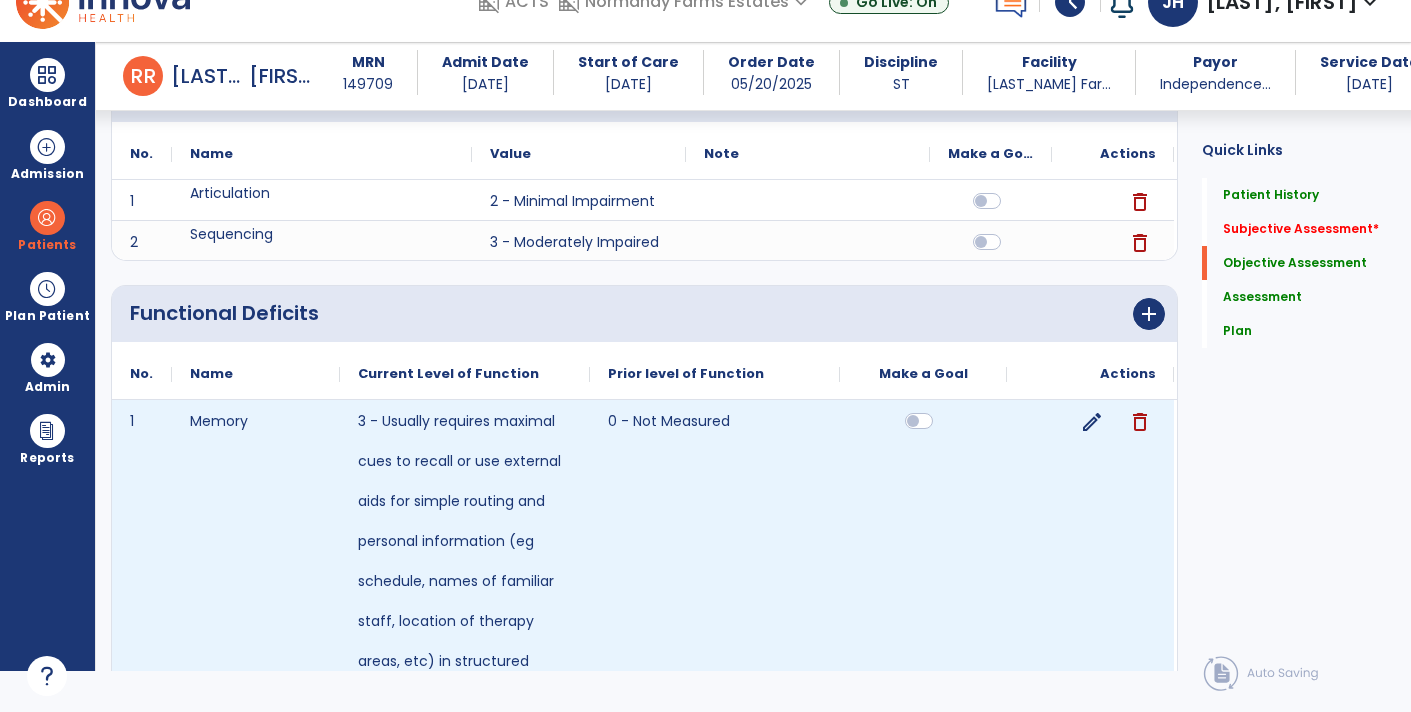 scroll, scrollTop: 925, scrollLeft: 0, axis: vertical 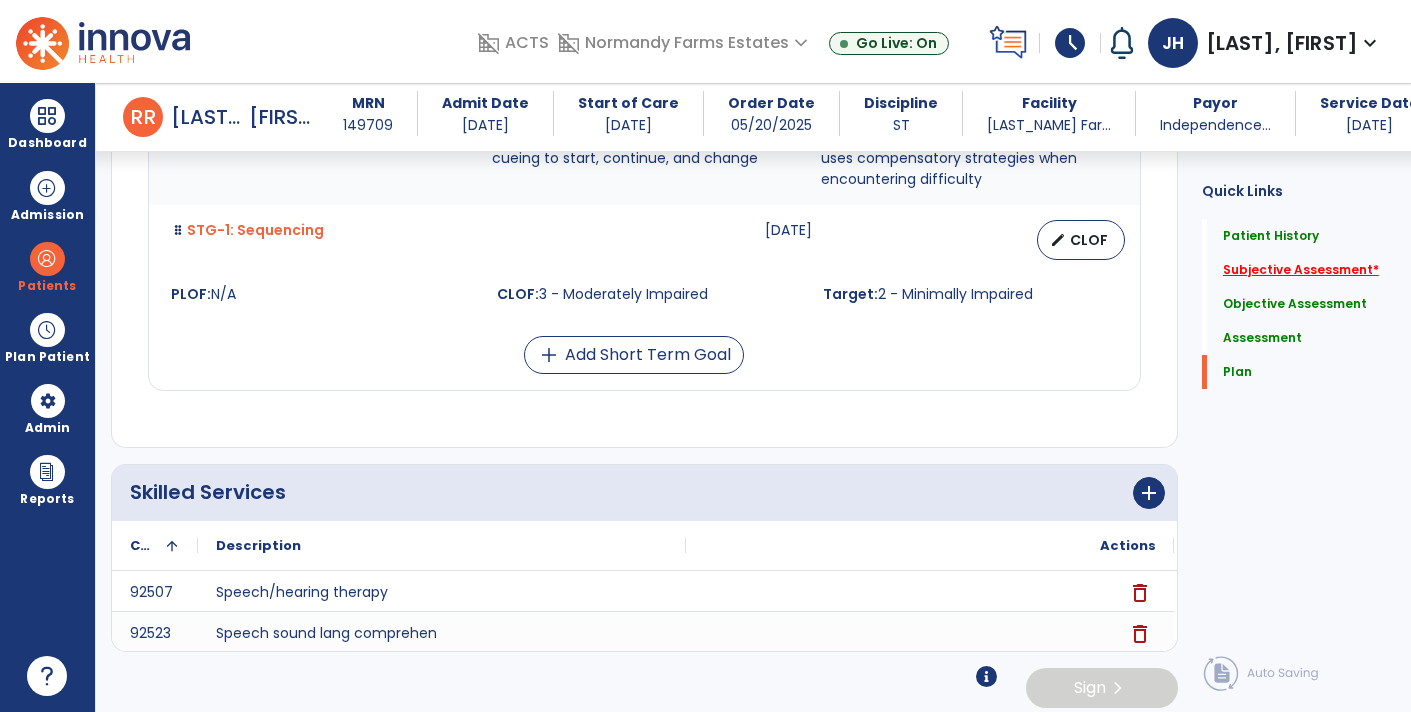 type on "**********" 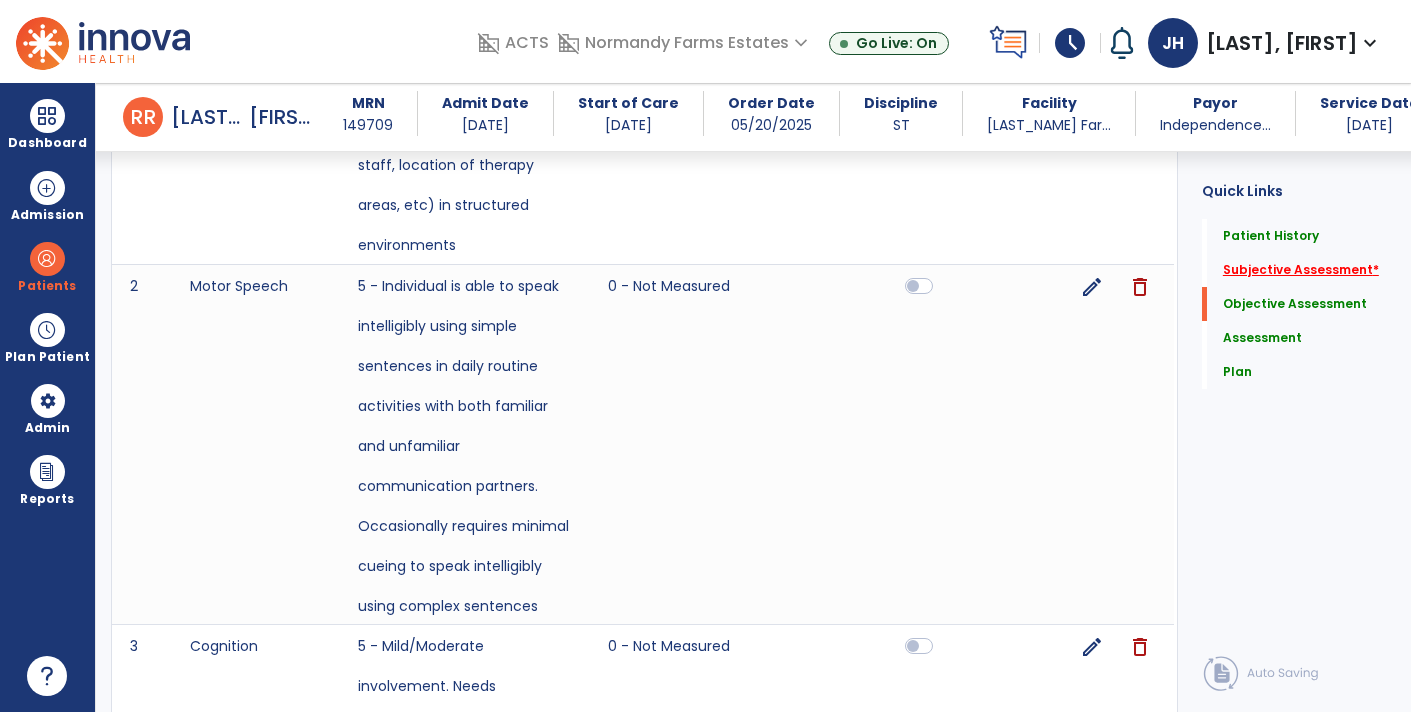 scroll, scrollTop: 429, scrollLeft: 0, axis: vertical 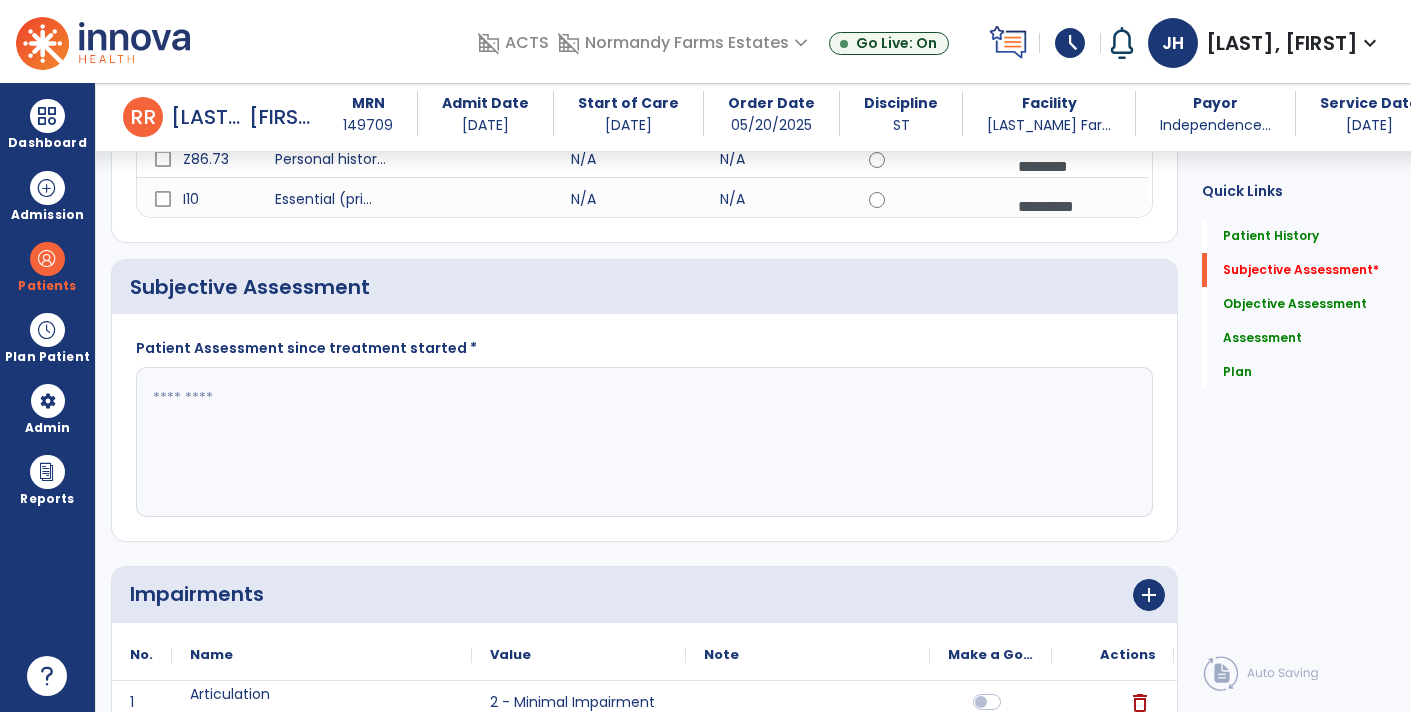 click 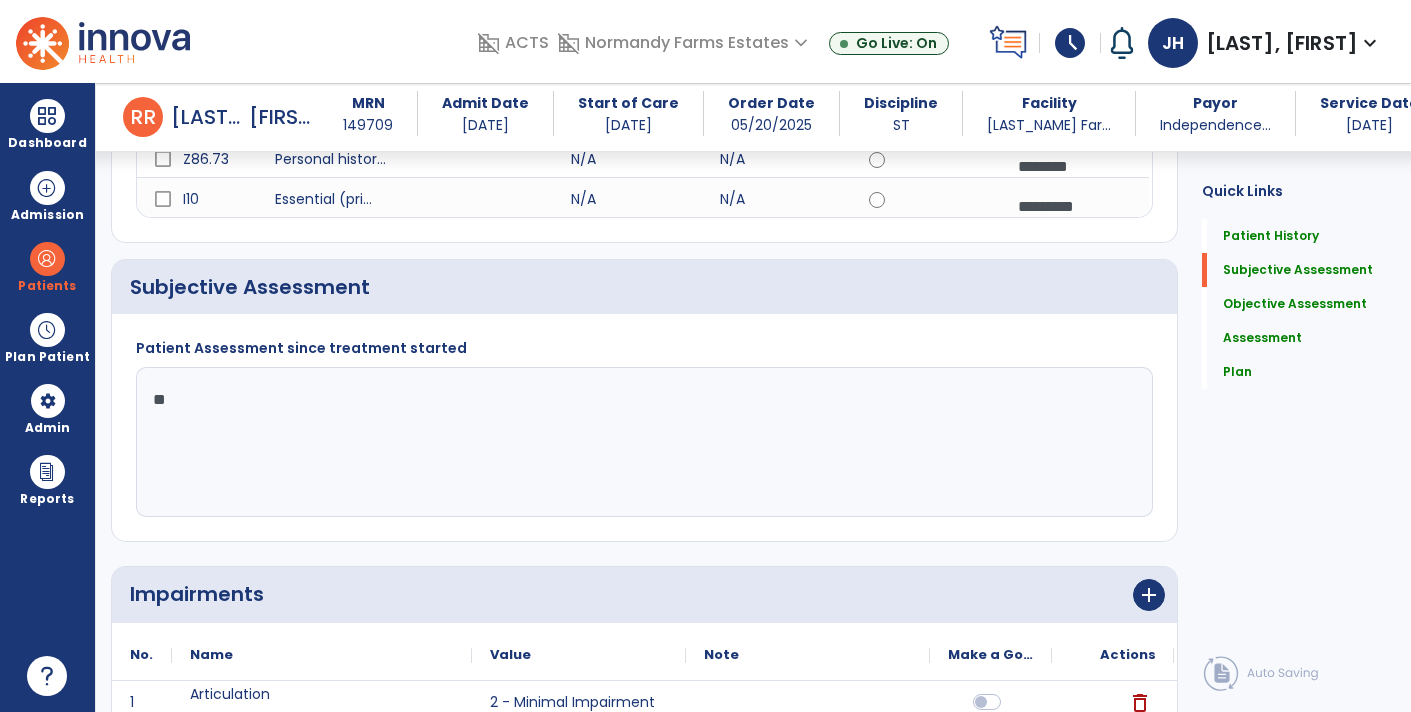 type on "*" 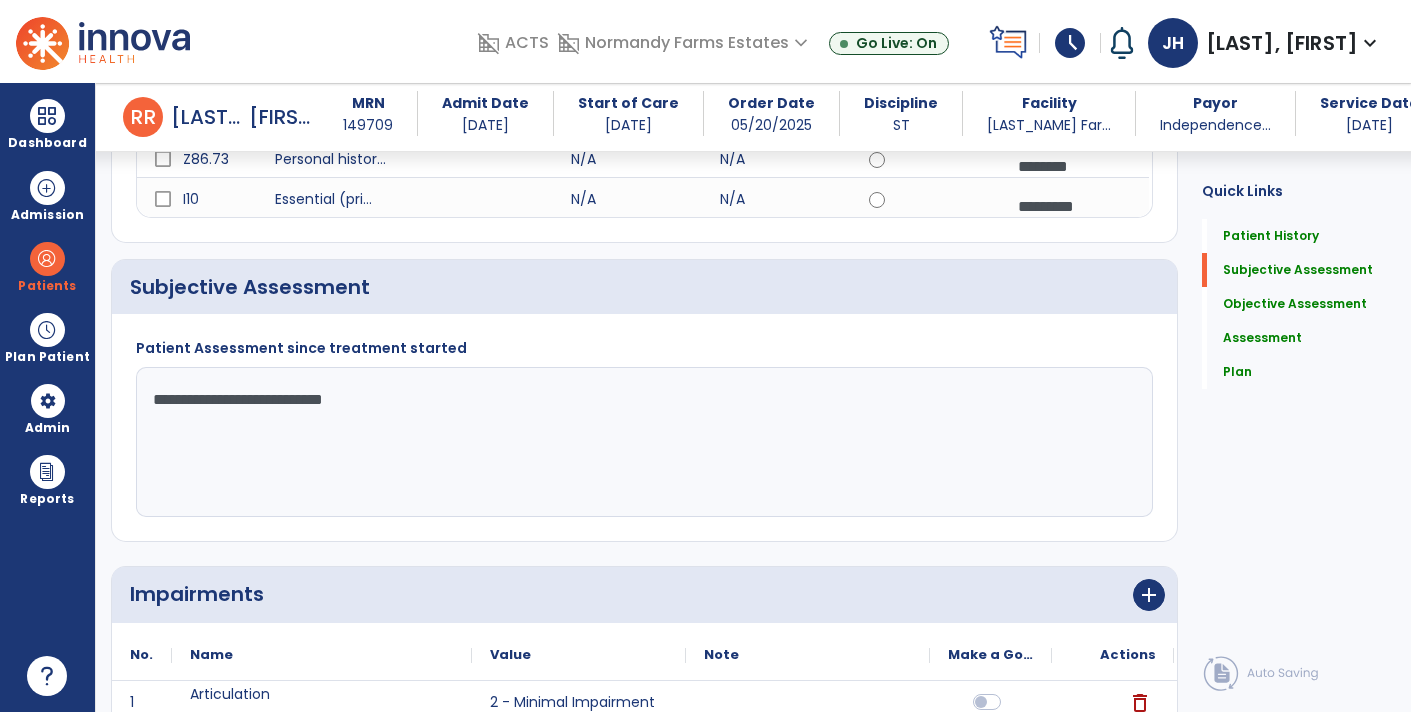 type on "**********" 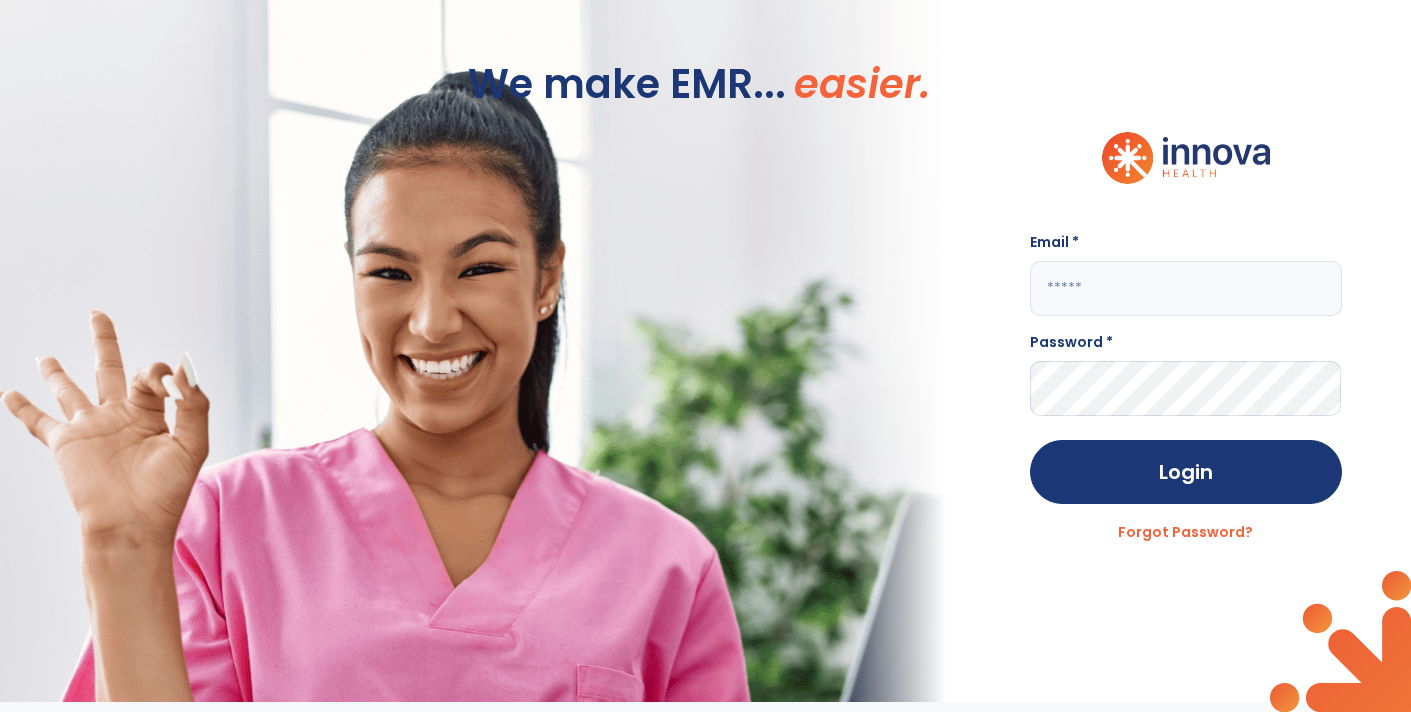 scroll, scrollTop: 0, scrollLeft: 0, axis: both 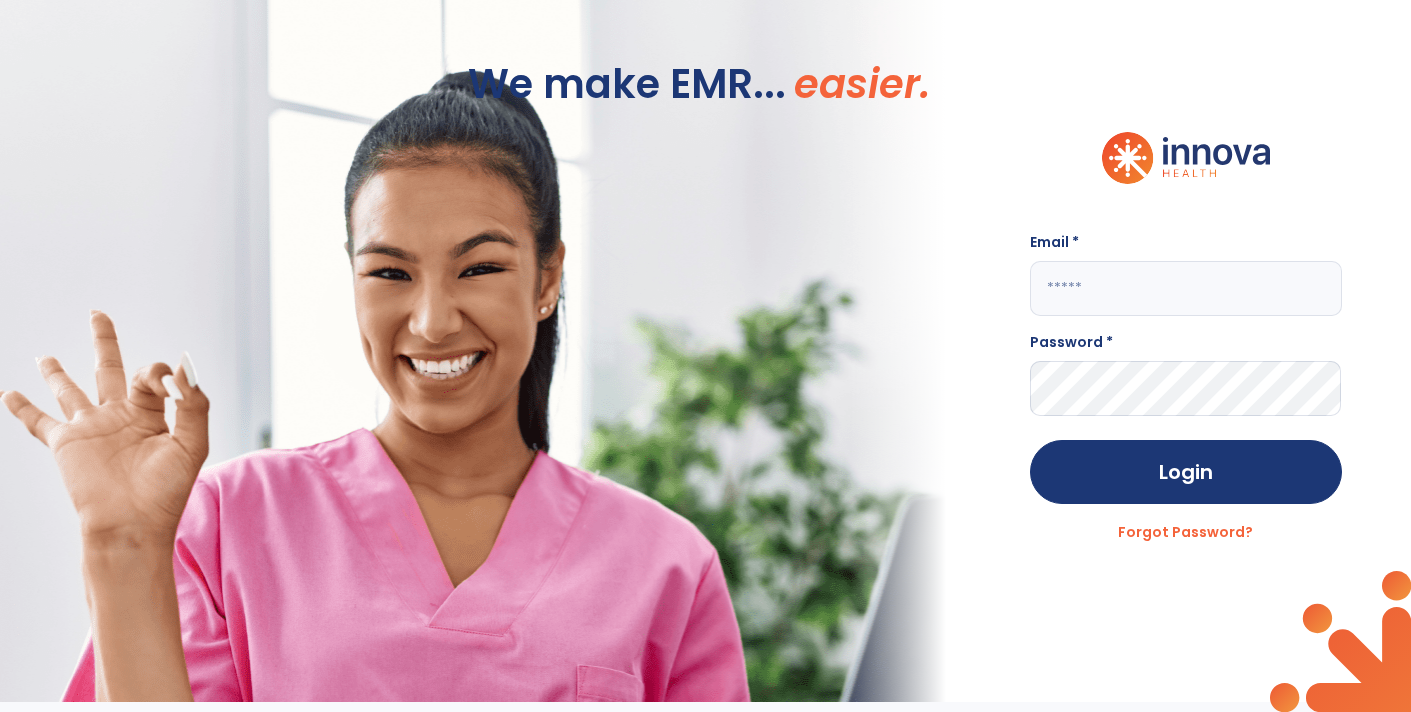 click 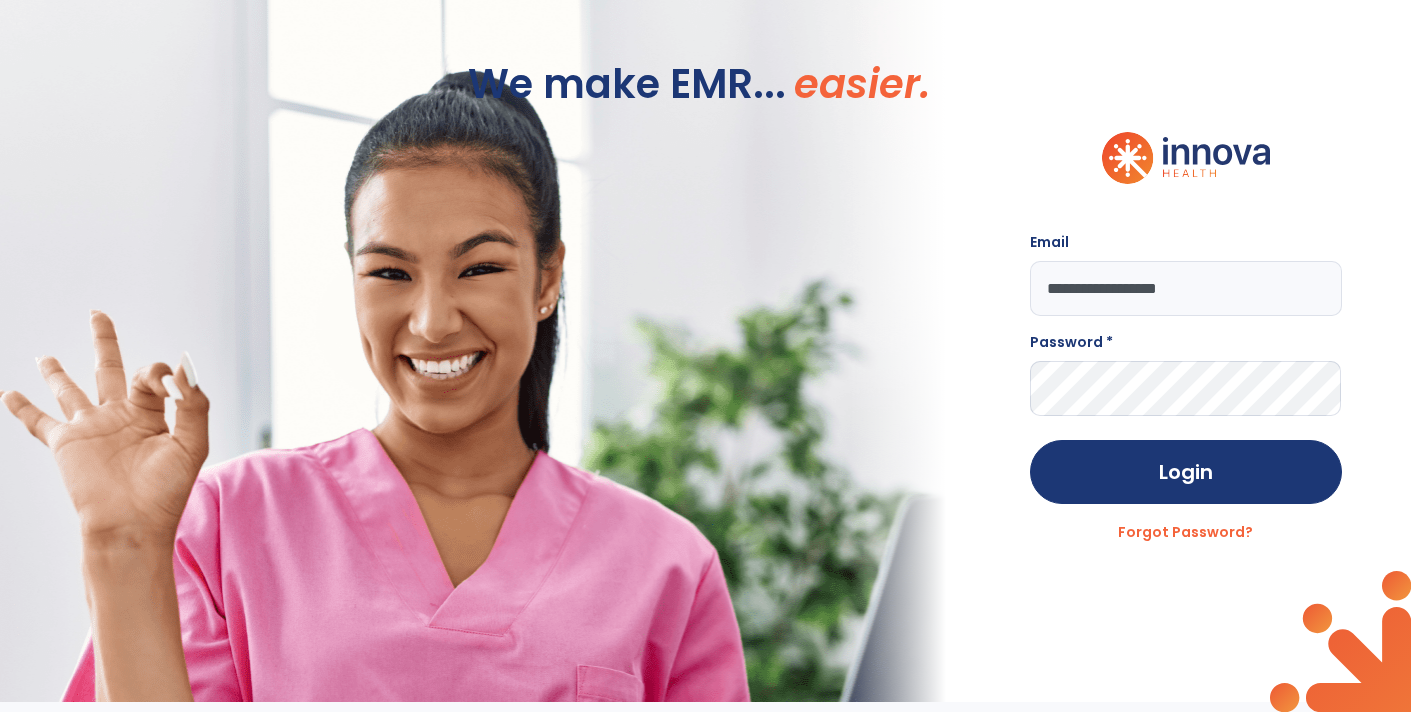 type on "**********" 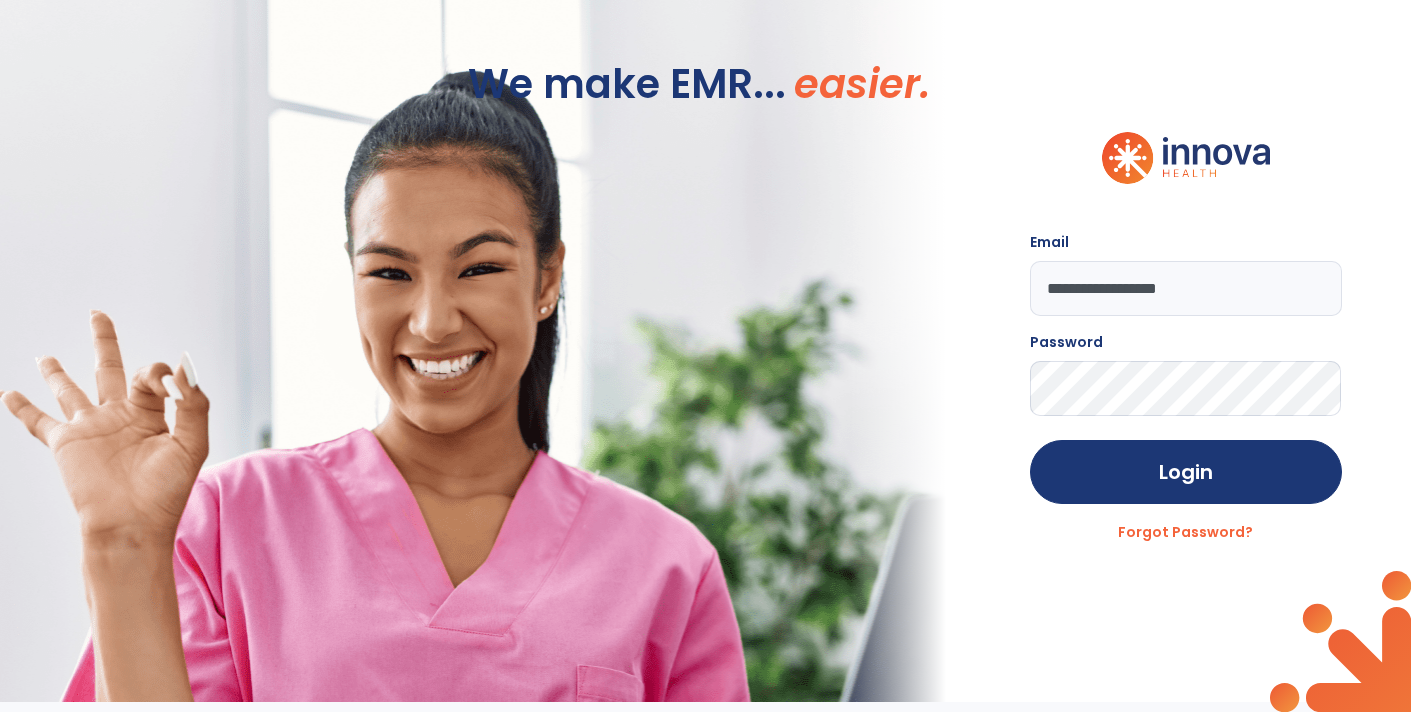 click on "Login" 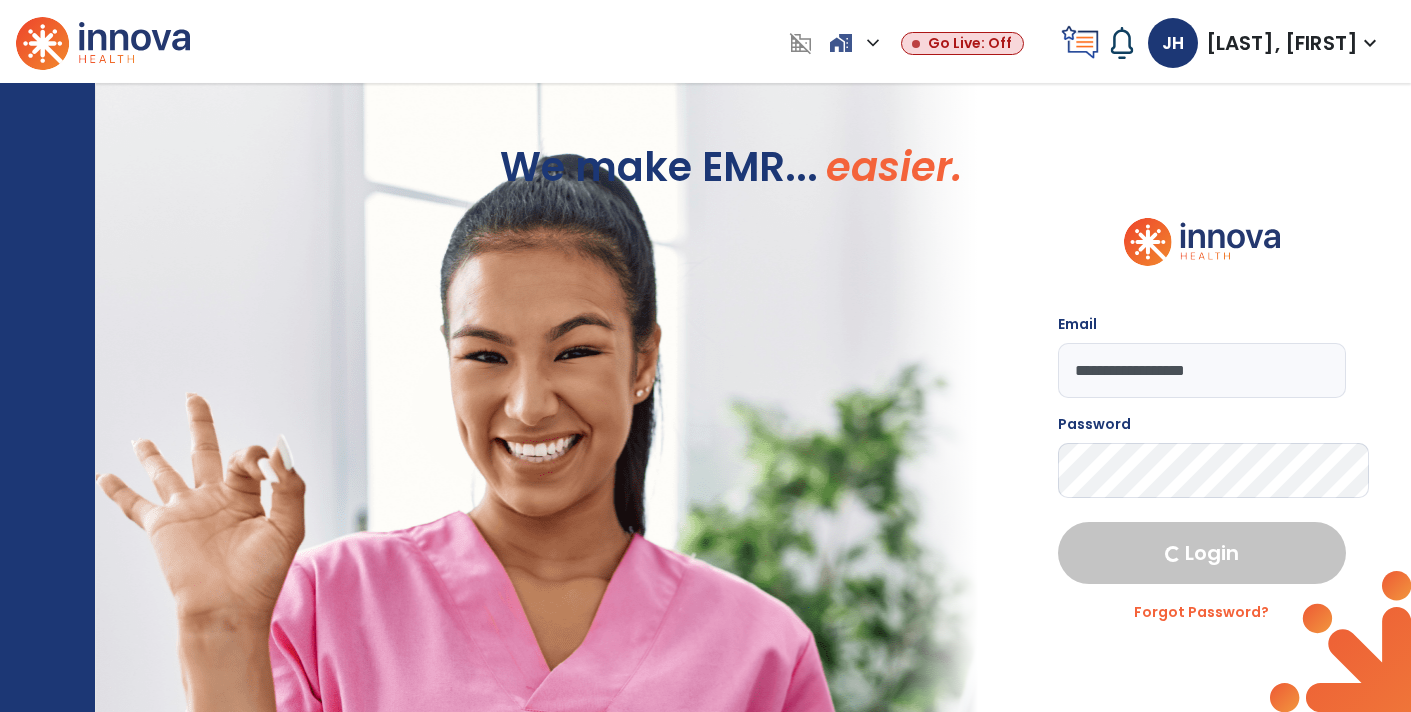 select on "****" 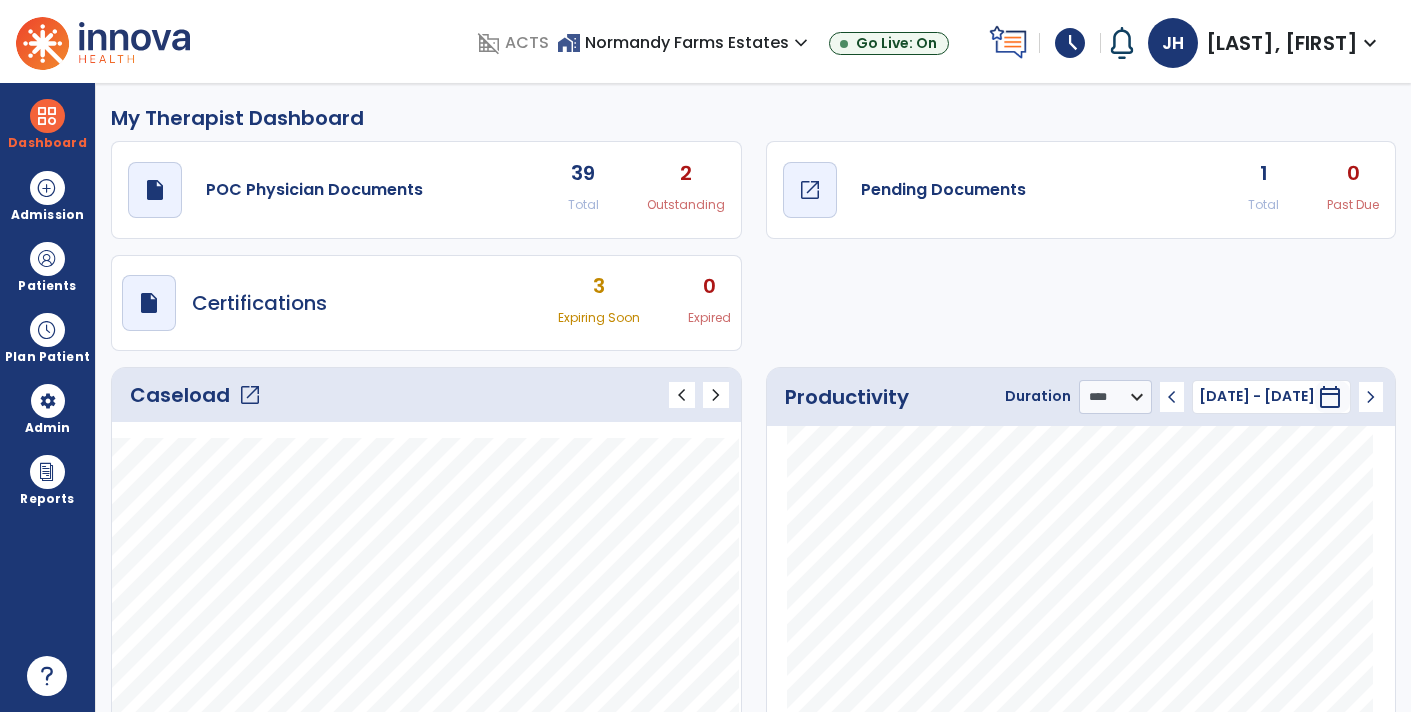 click on "Pending Documents" 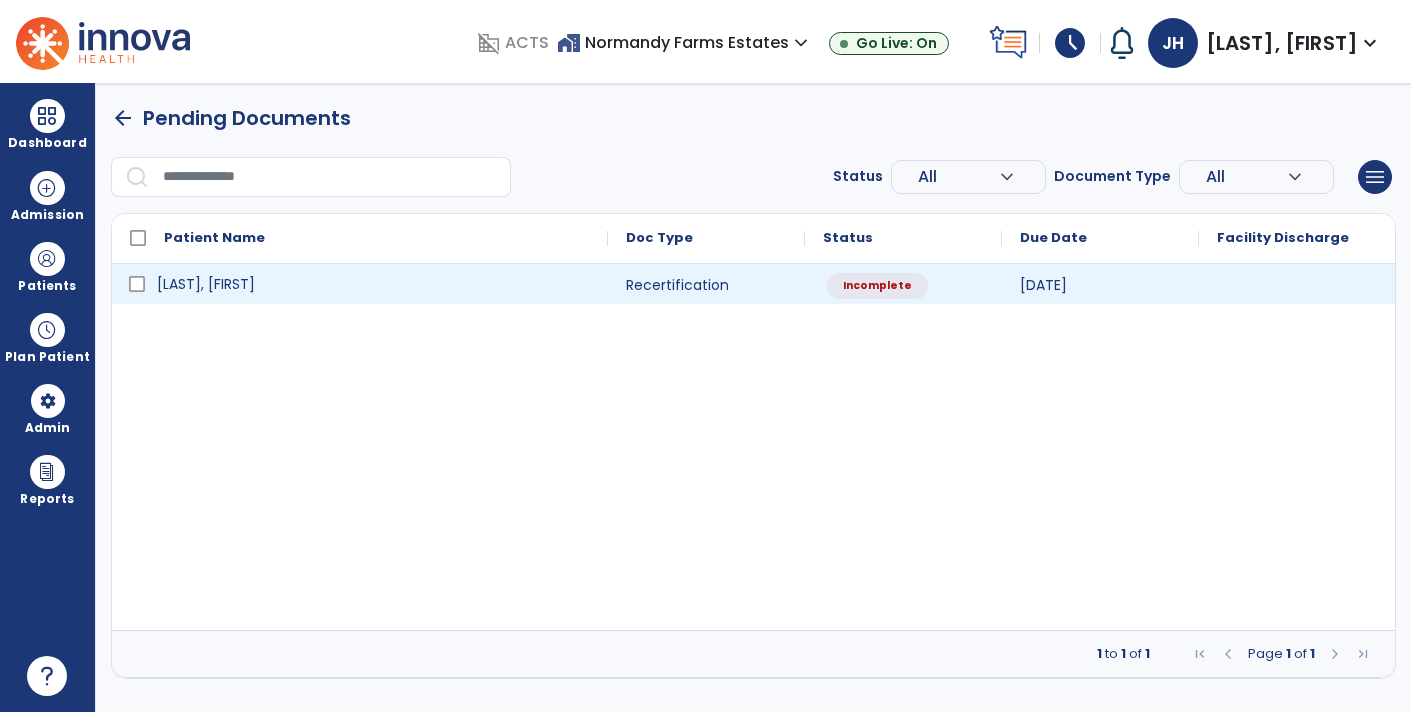 click on "[LAST], [FIRST]" at bounding box center [374, 284] 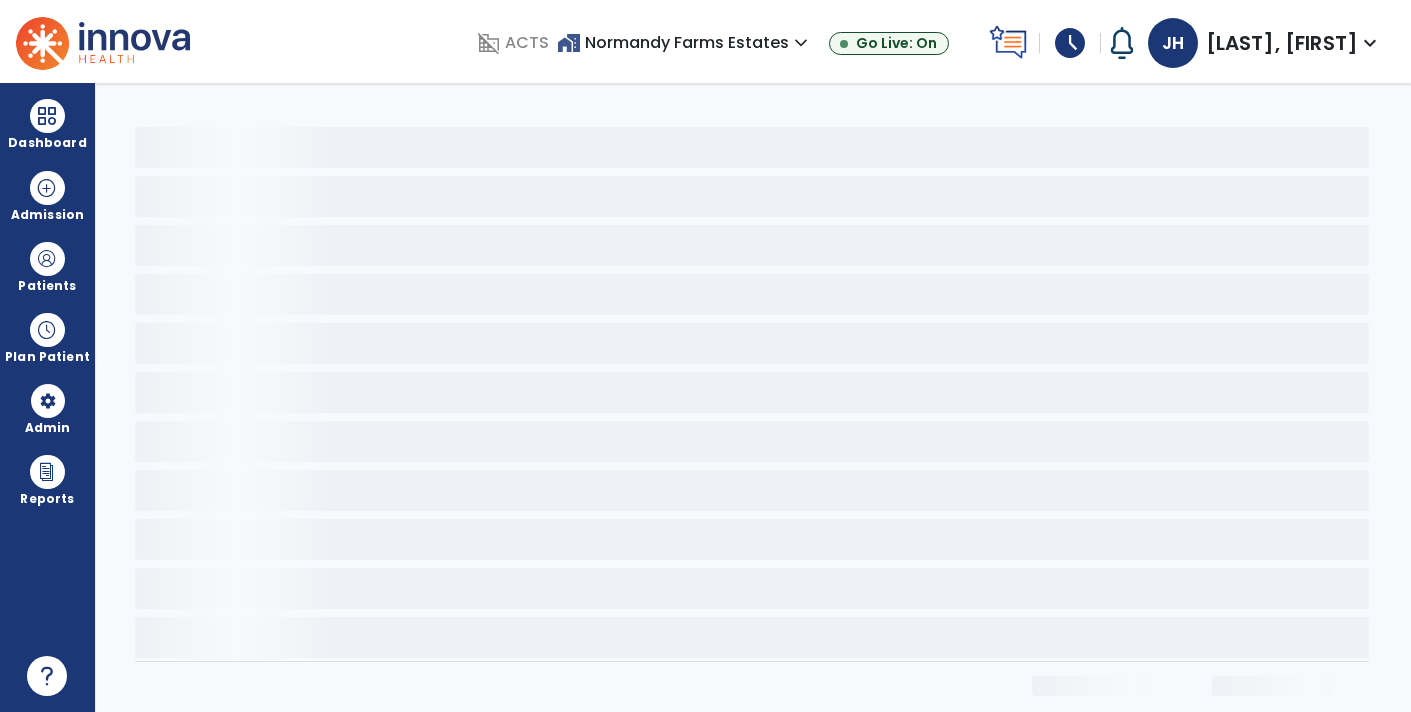 select on "**" 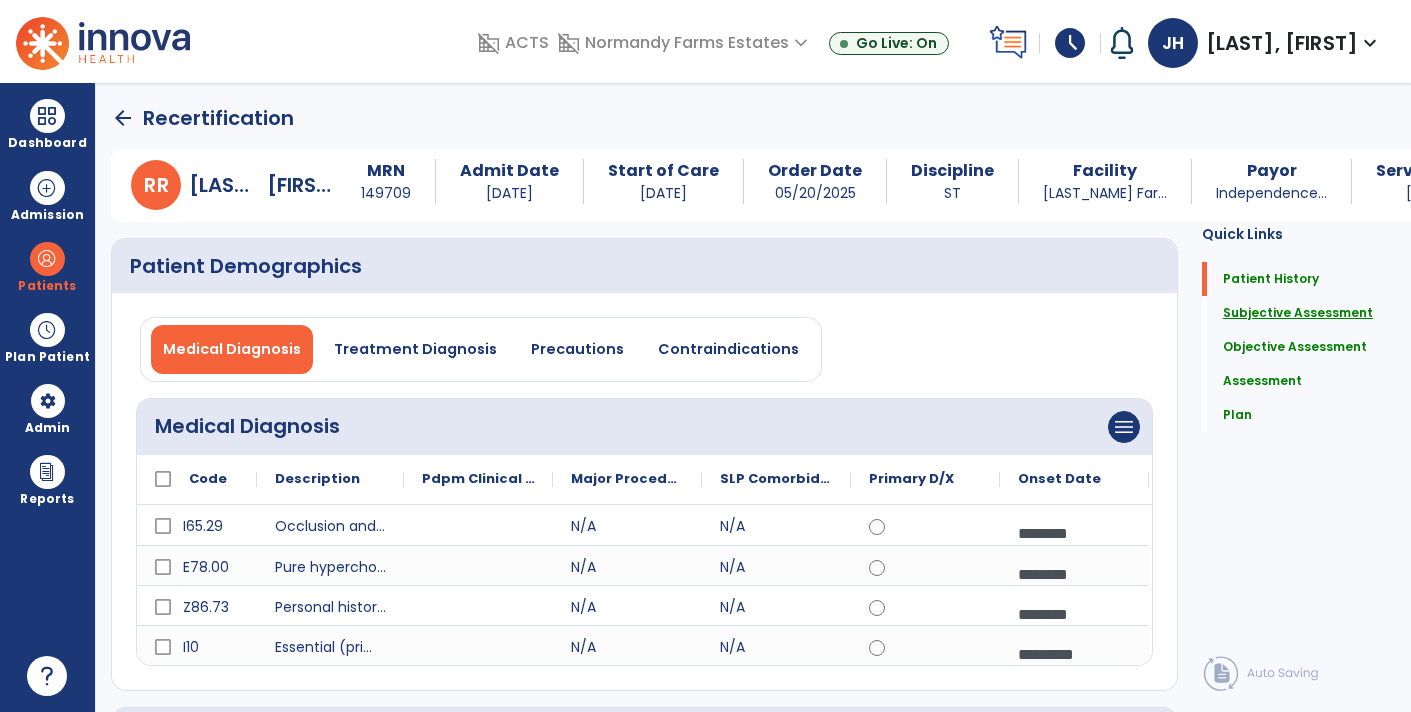 click on "Subjective Assessment" 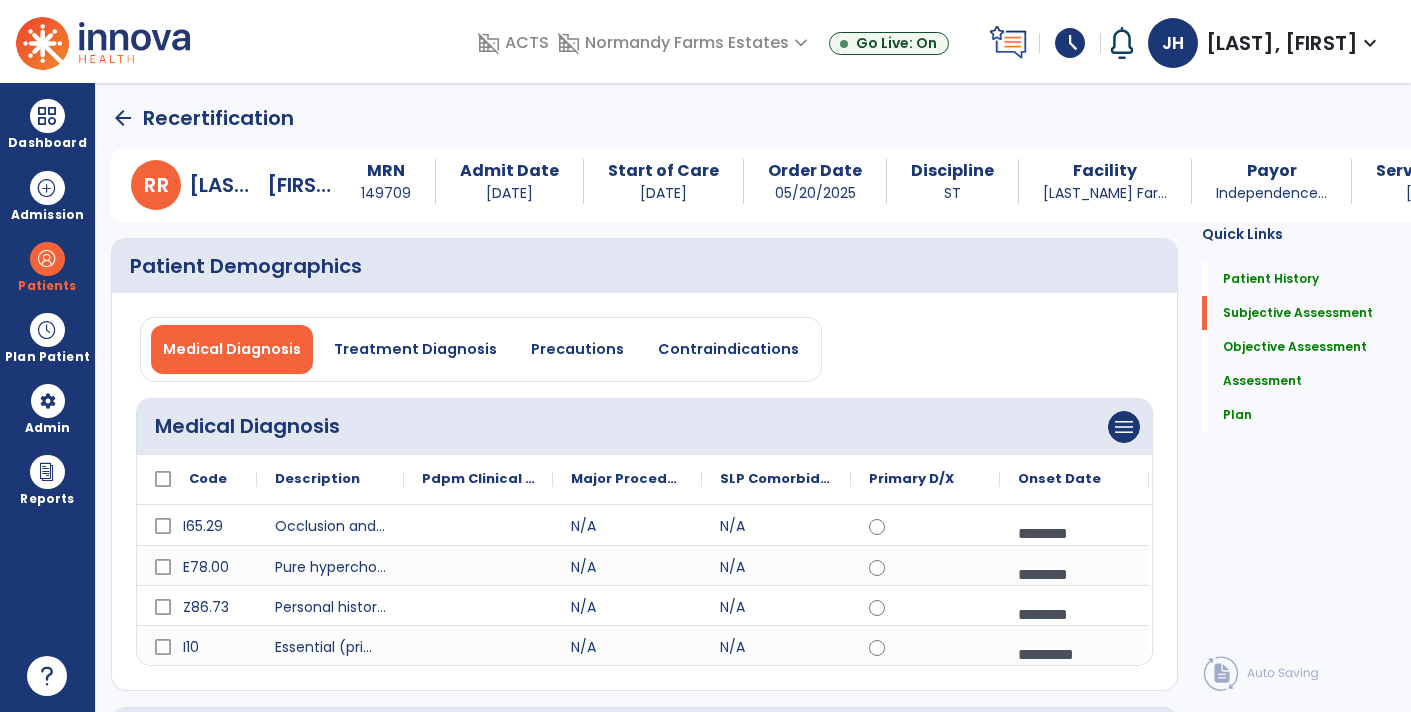 scroll, scrollTop: 124, scrollLeft: 0, axis: vertical 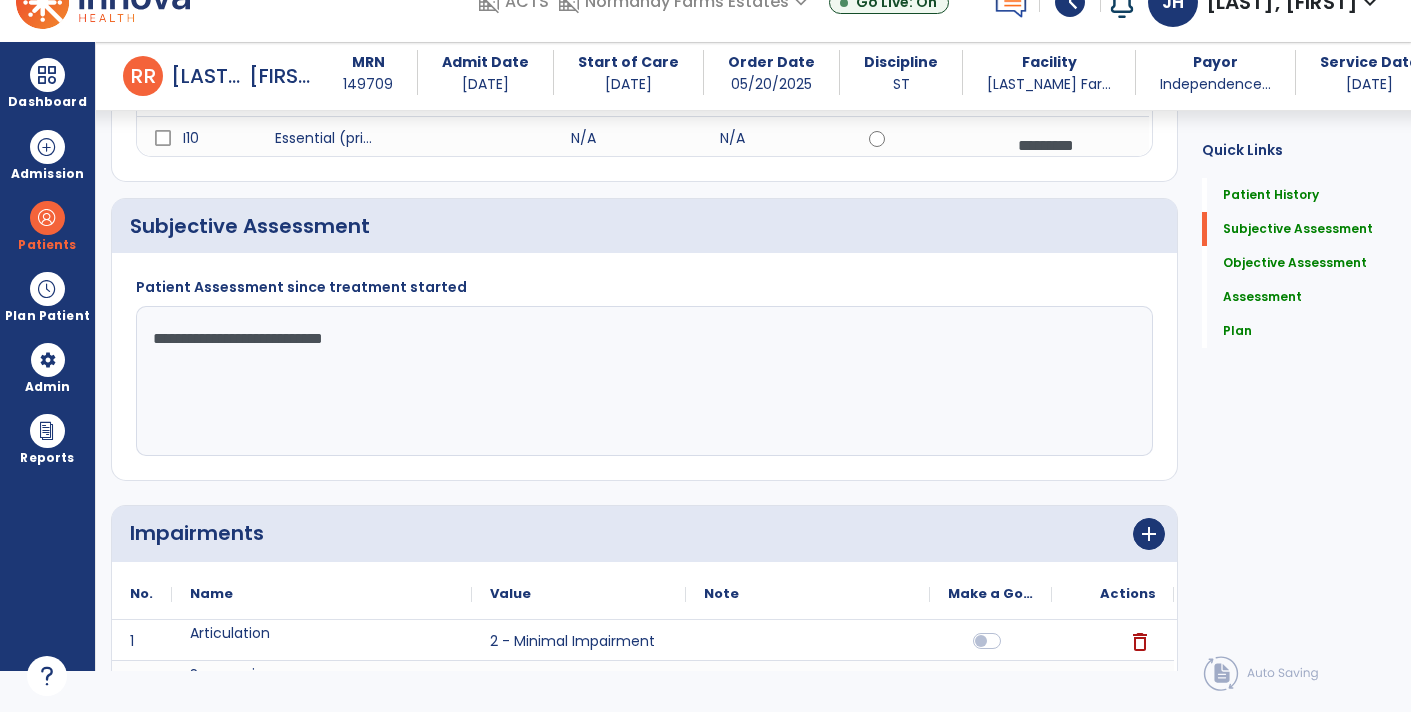 click on "**********" 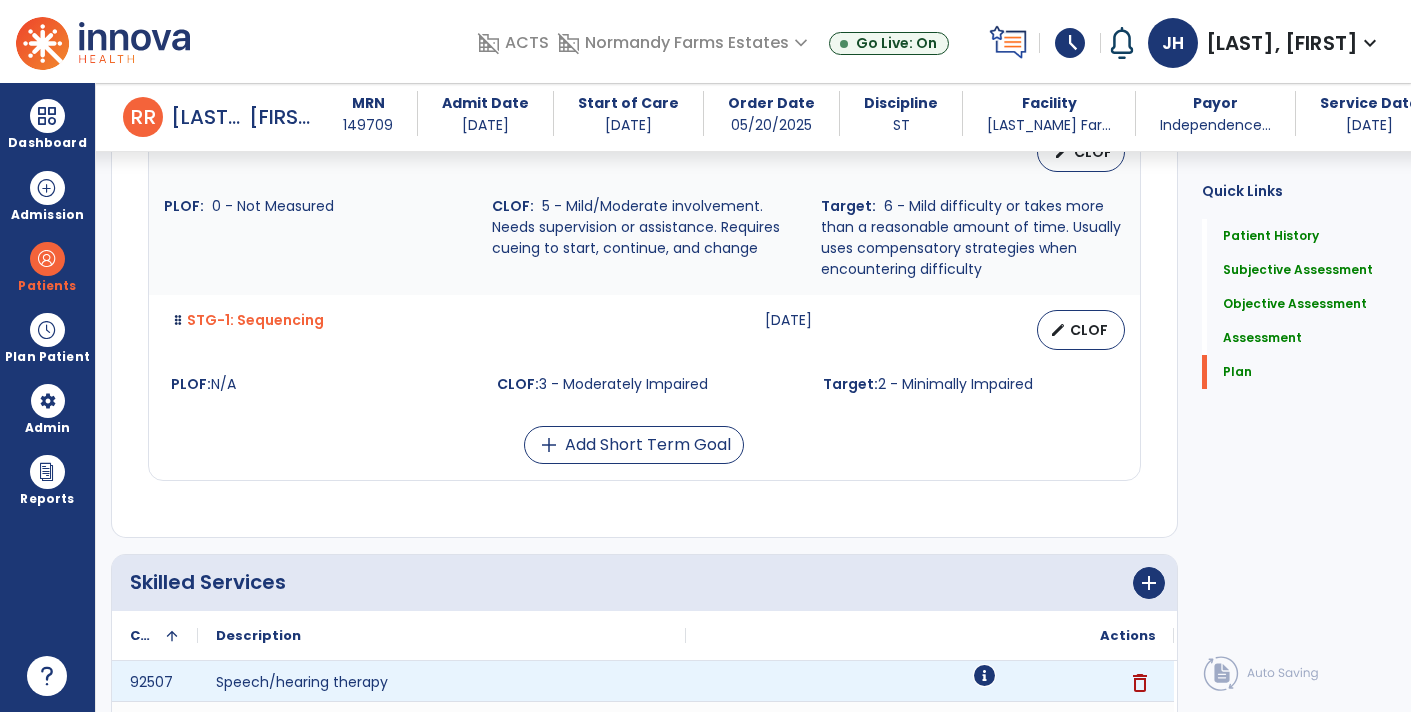 scroll, scrollTop: 4569, scrollLeft: 0, axis: vertical 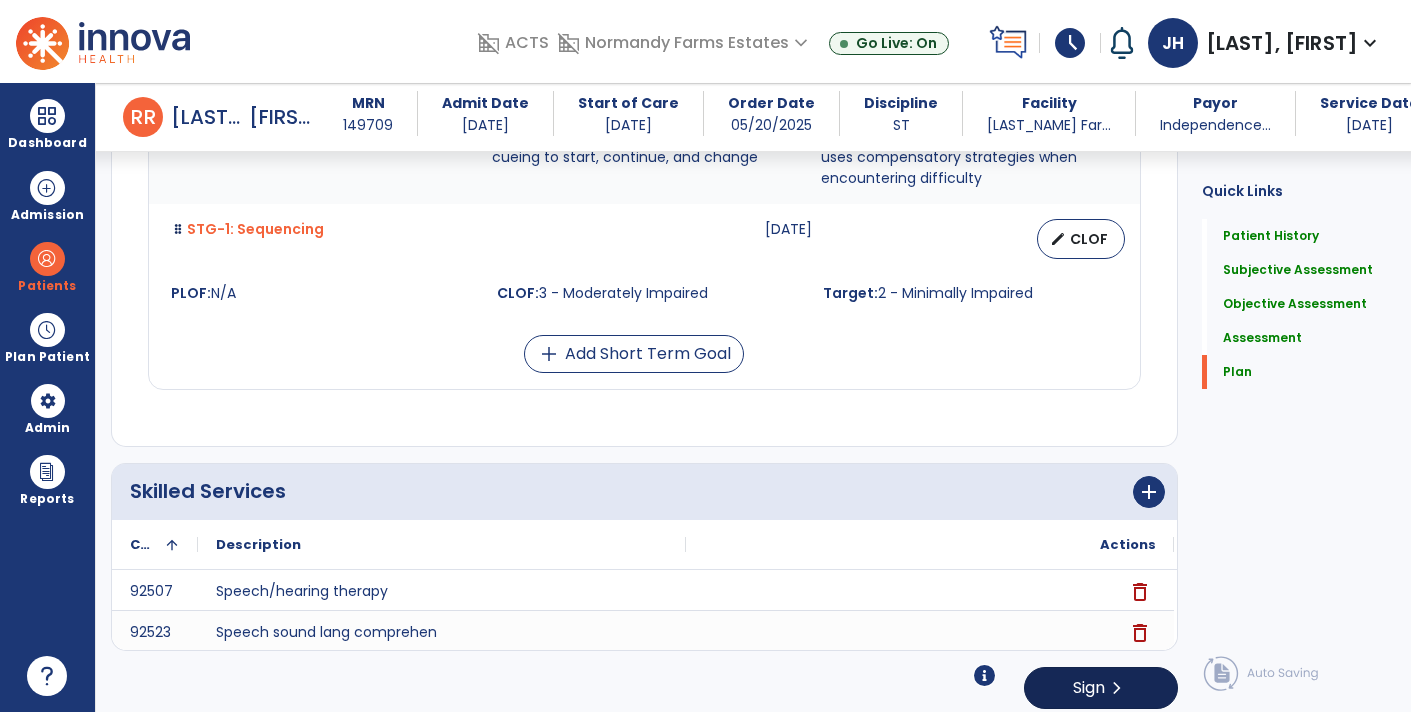 type on "**********" 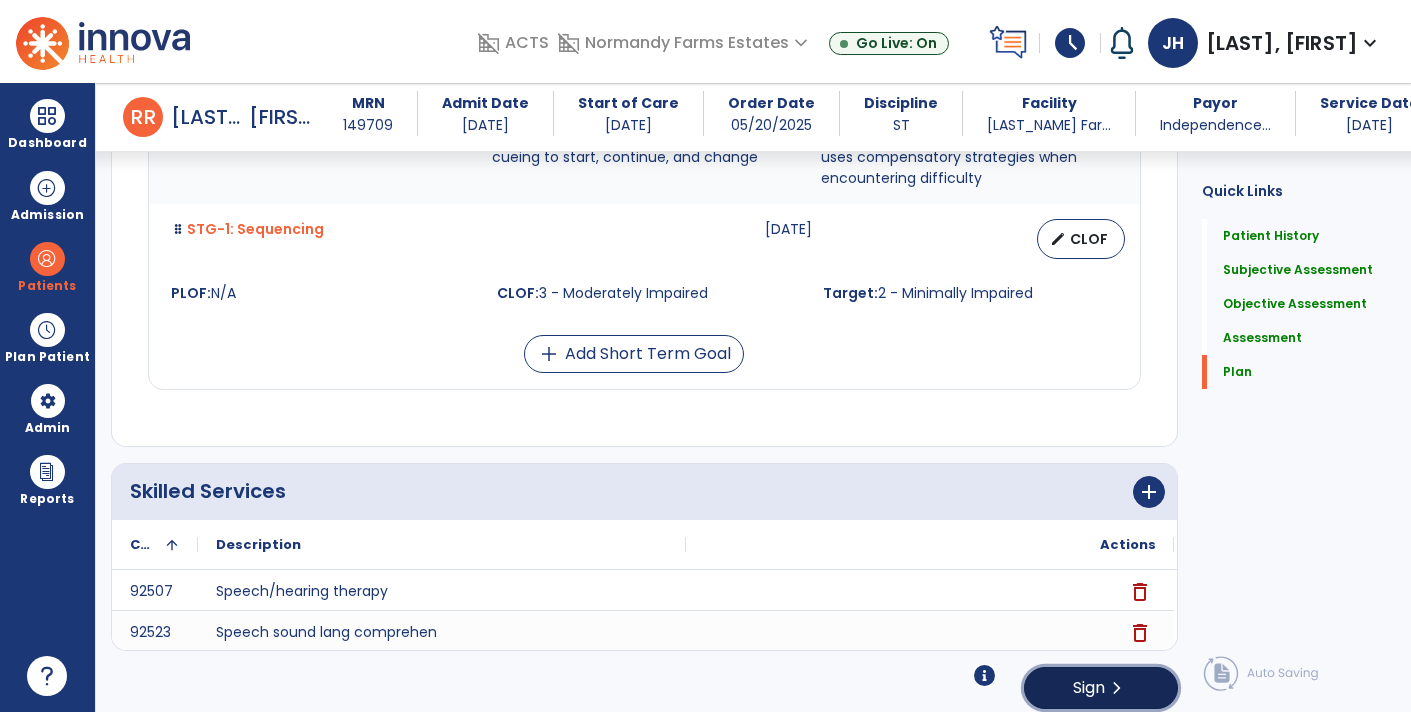 click on "Sign" 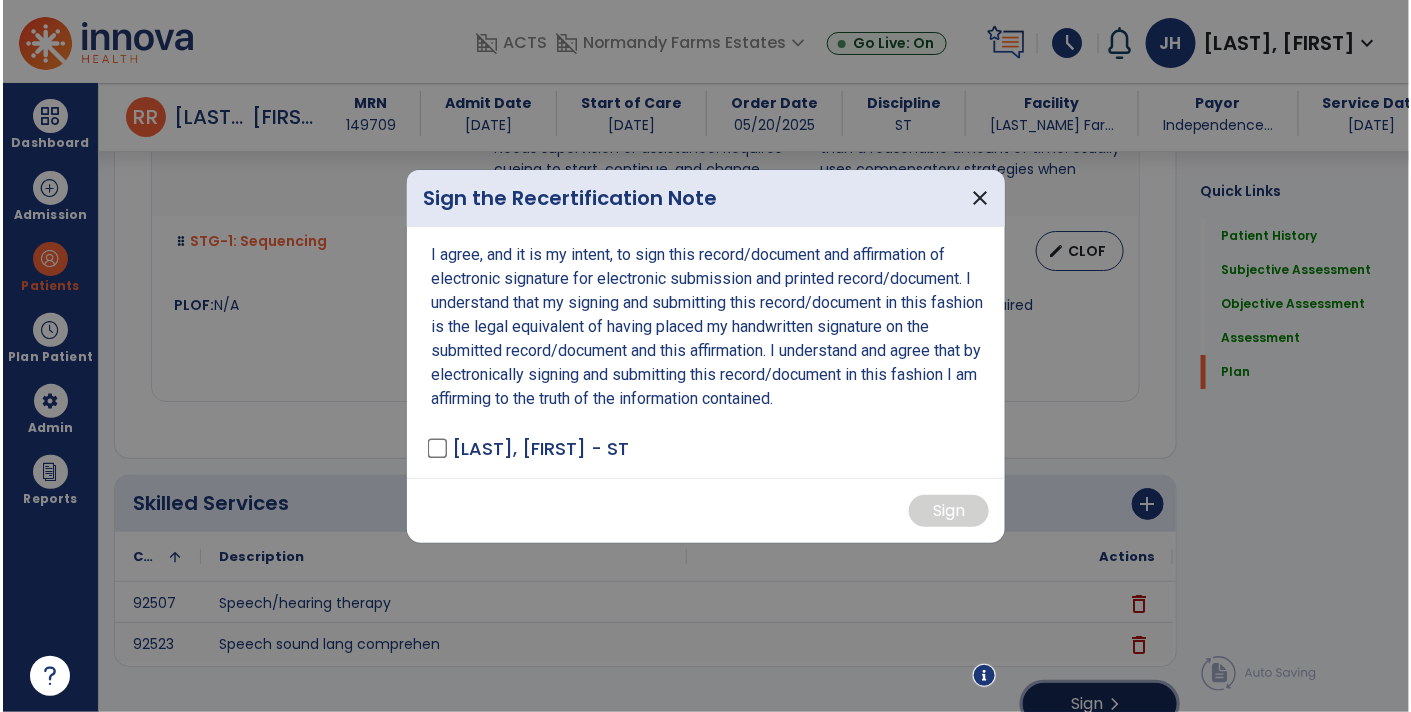 scroll, scrollTop: 4569, scrollLeft: 0, axis: vertical 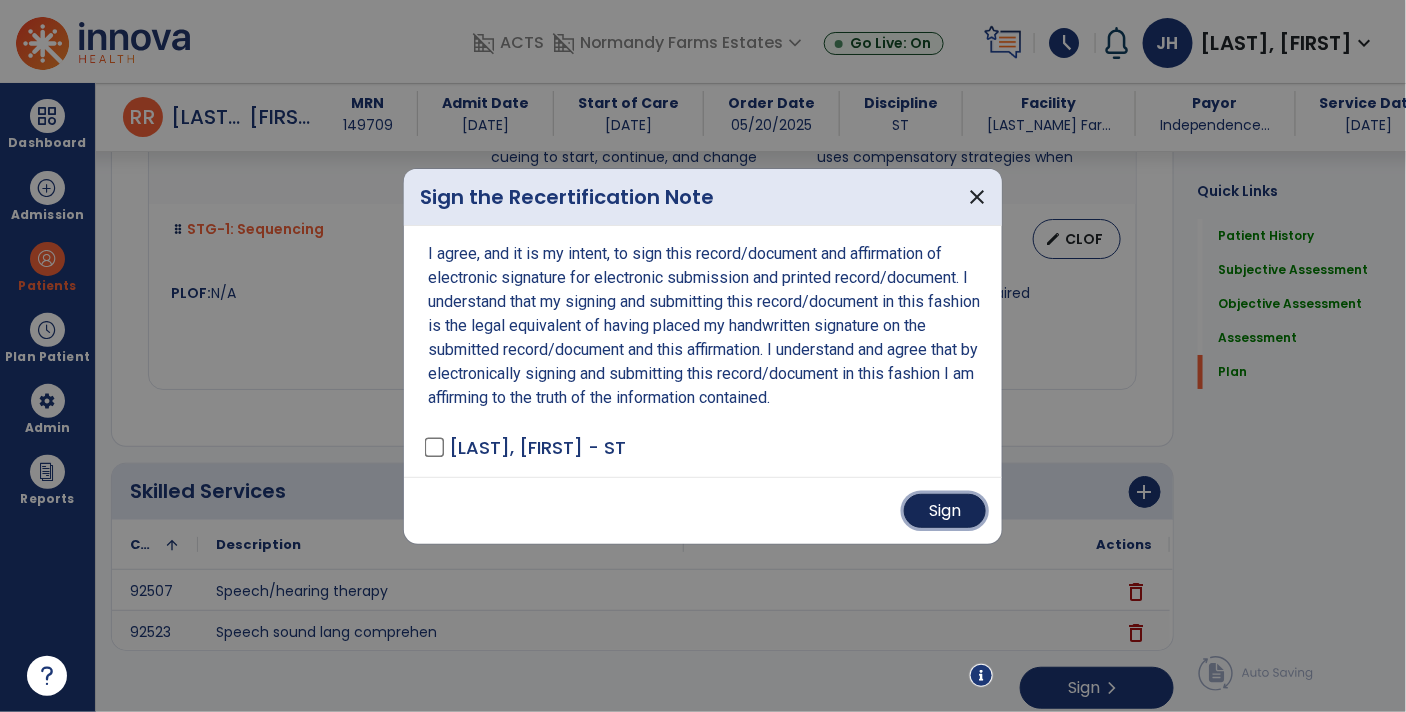click on "Sign" at bounding box center [945, 511] 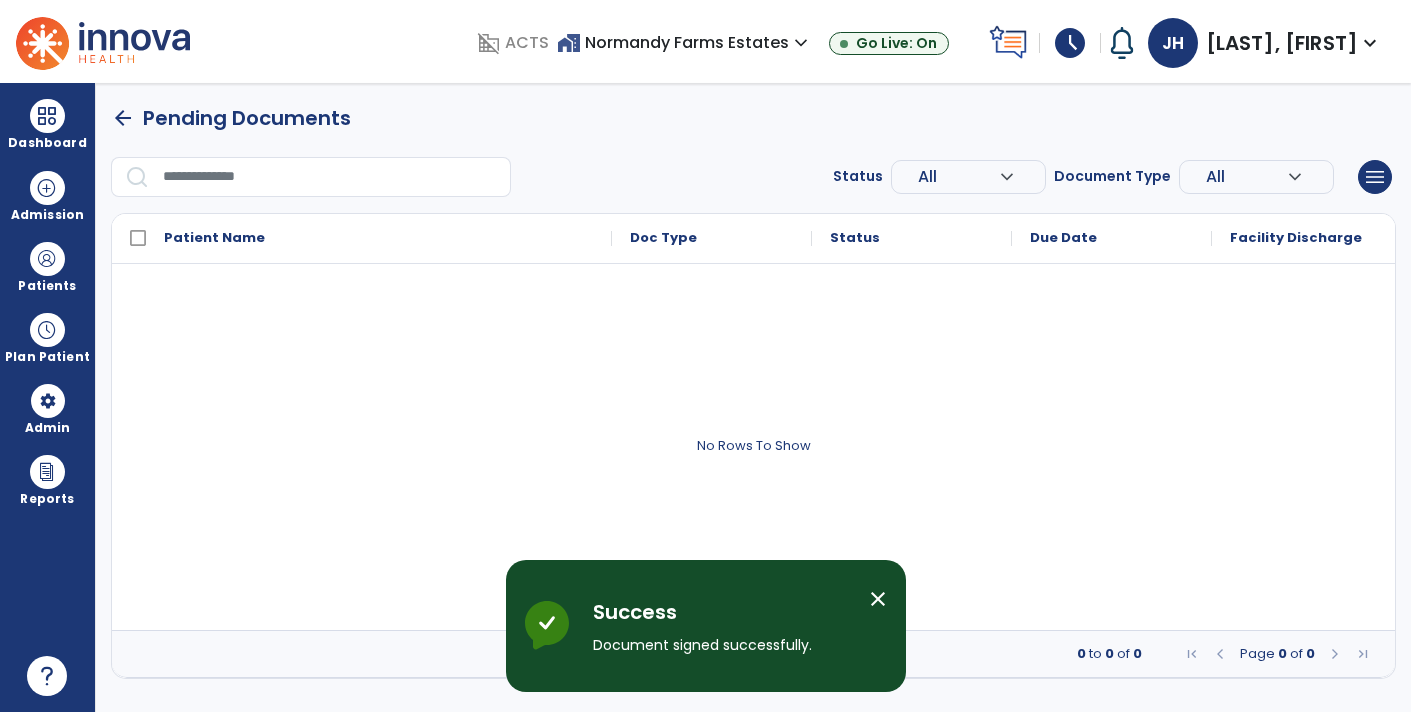 scroll, scrollTop: 0, scrollLeft: 0, axis: both 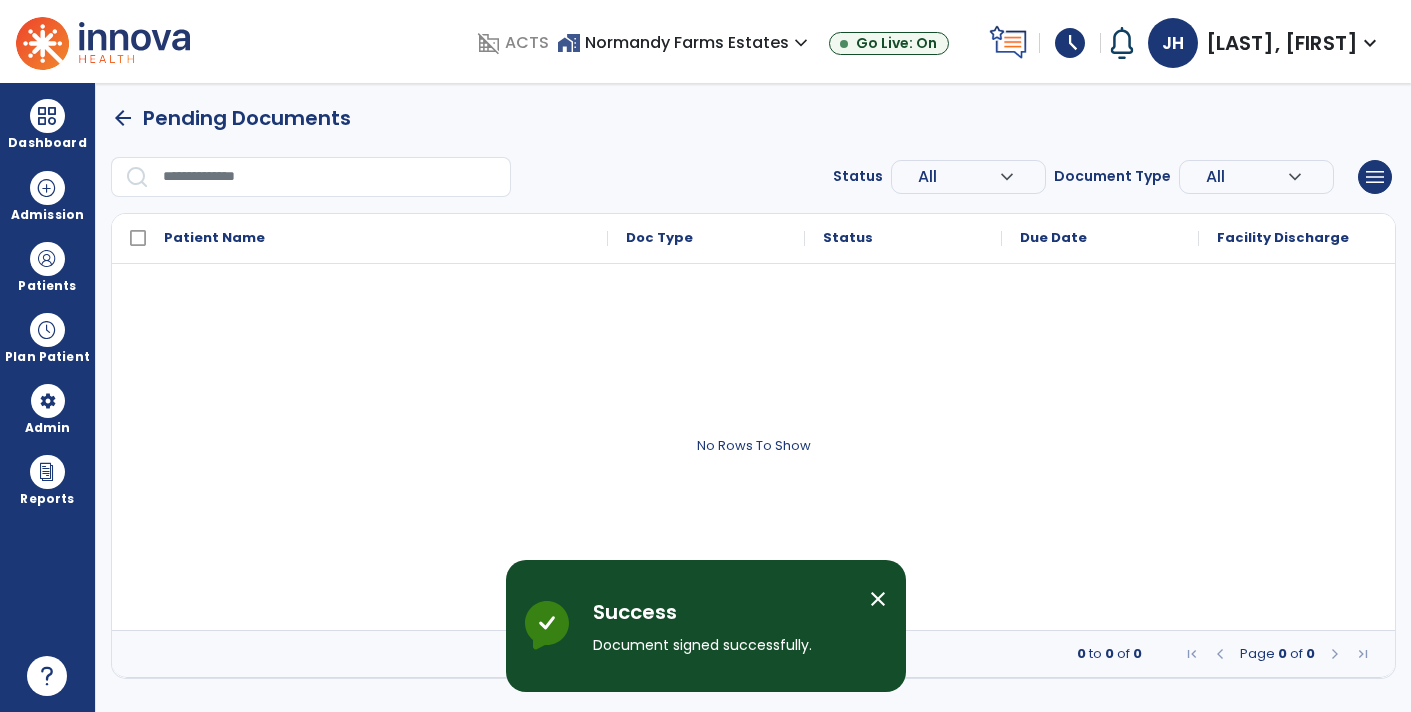 click on "arrow_back" at bounding box center [123, 118] 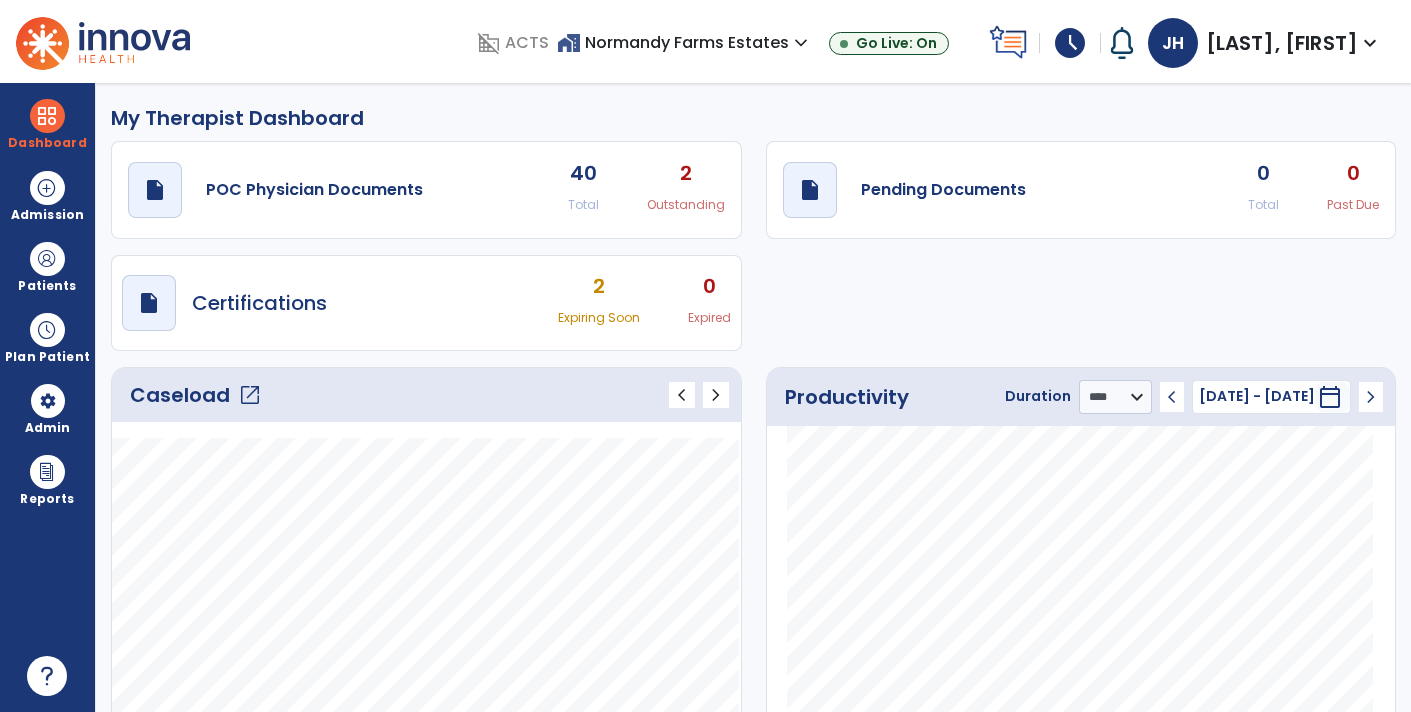 click on "draft   open_in_new  Certifications 2 Expiring Soon 0 Expired" at bounding box center [426, 303] 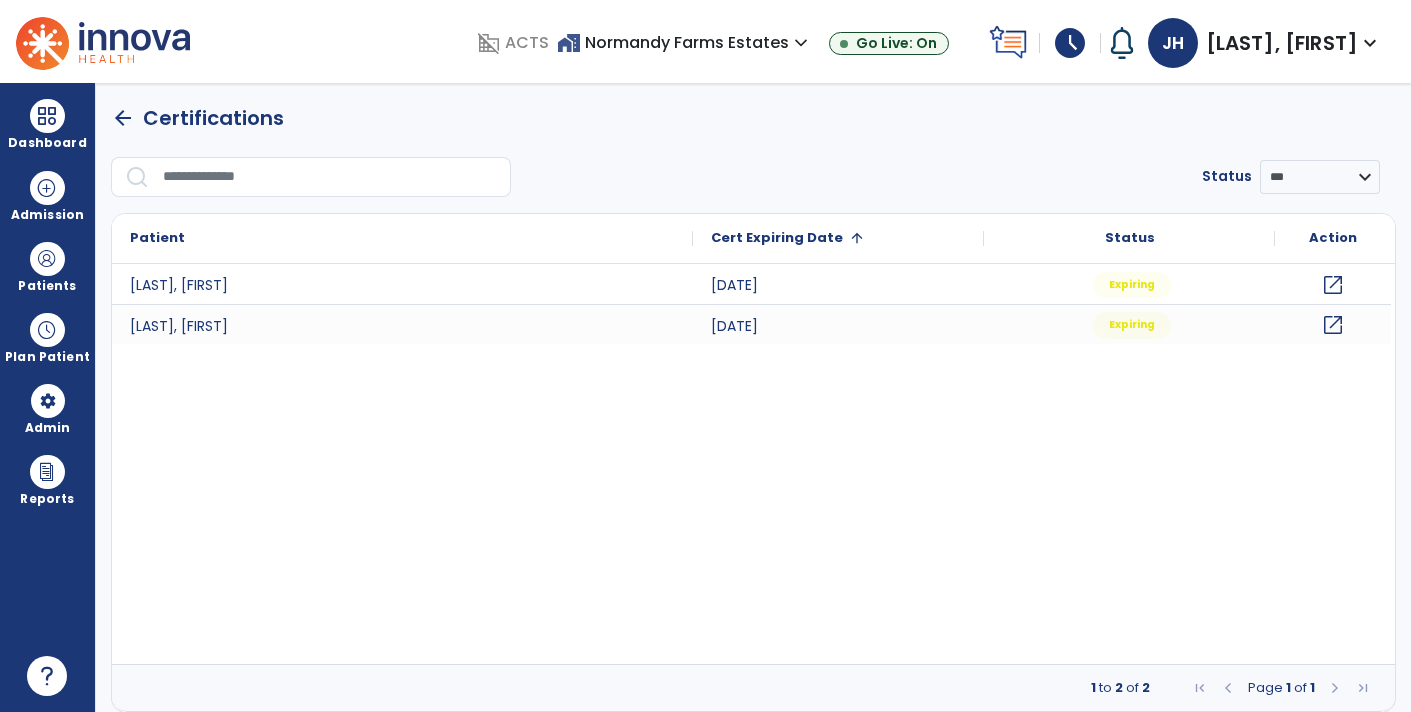 click on "arrow_back" 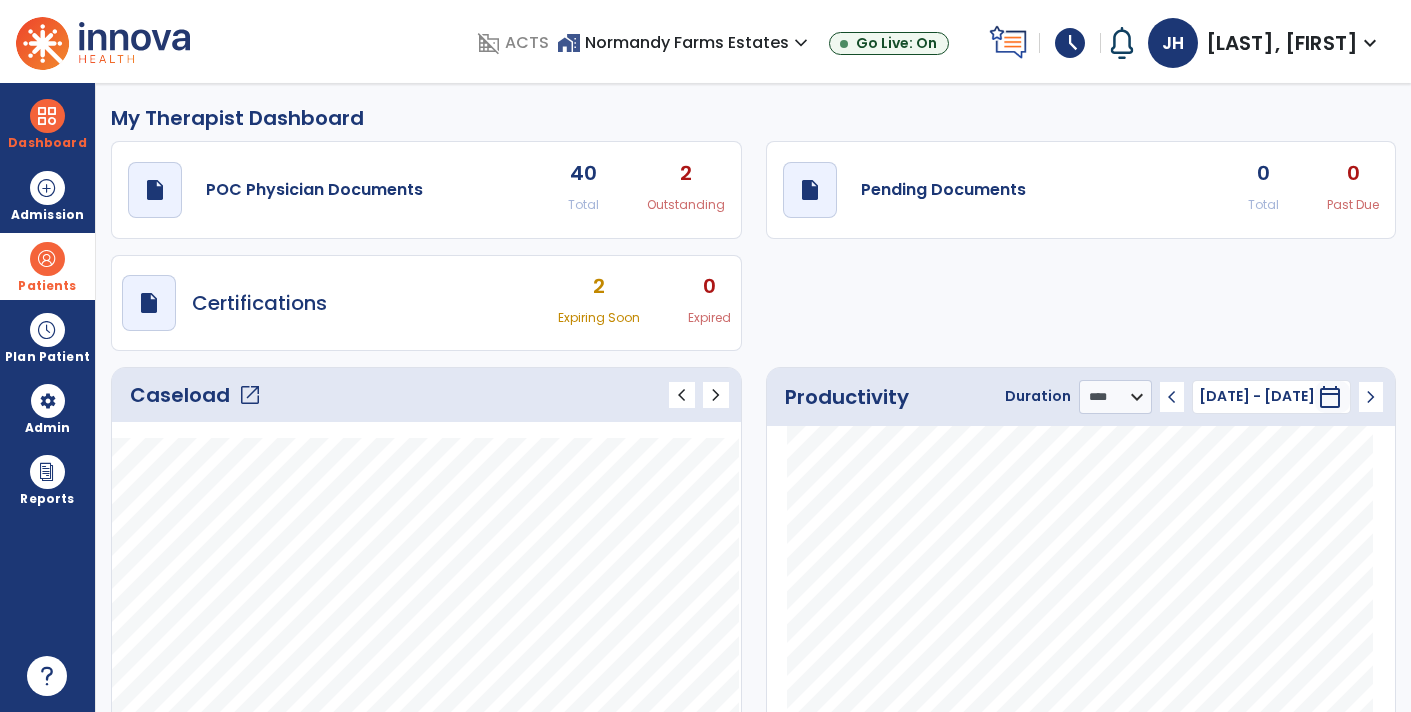 click at bounding box center (47, 259) 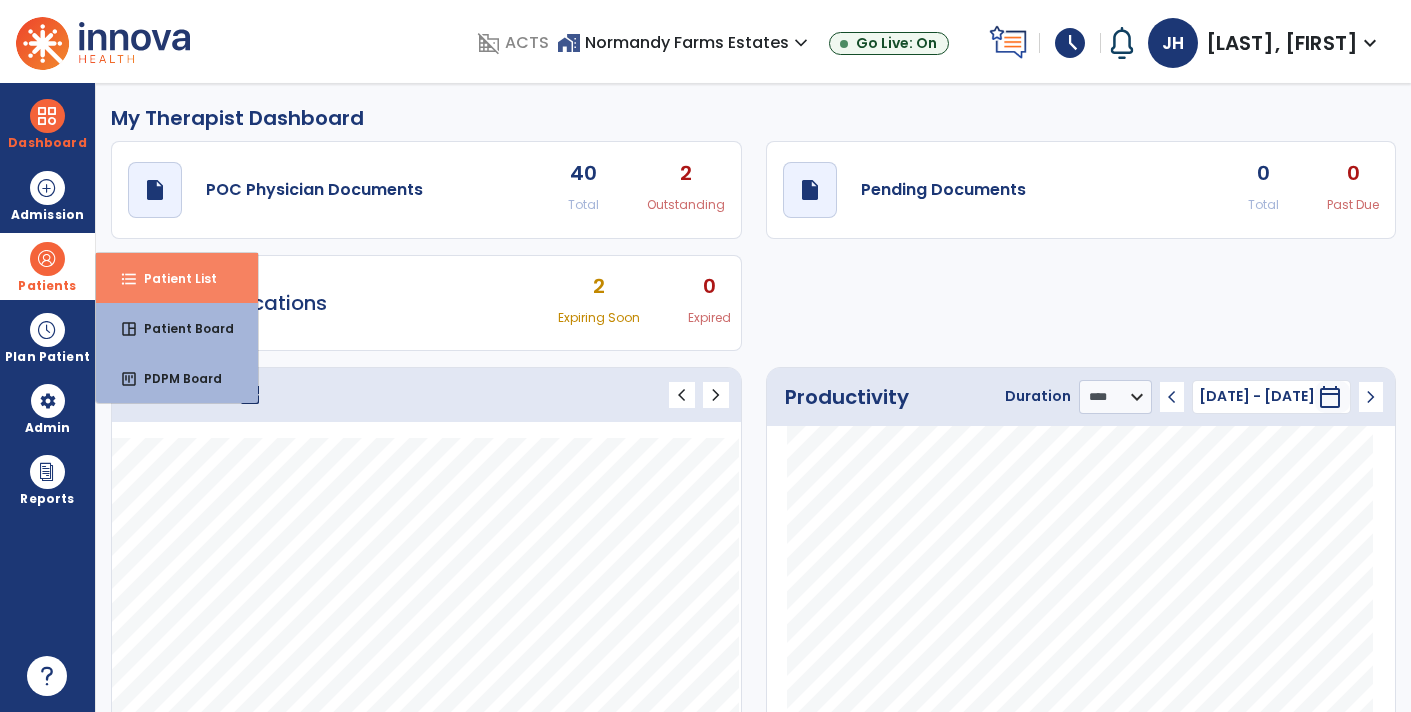 click on "format_list_bulleted  Patient List" at bounding box center (177, 278) 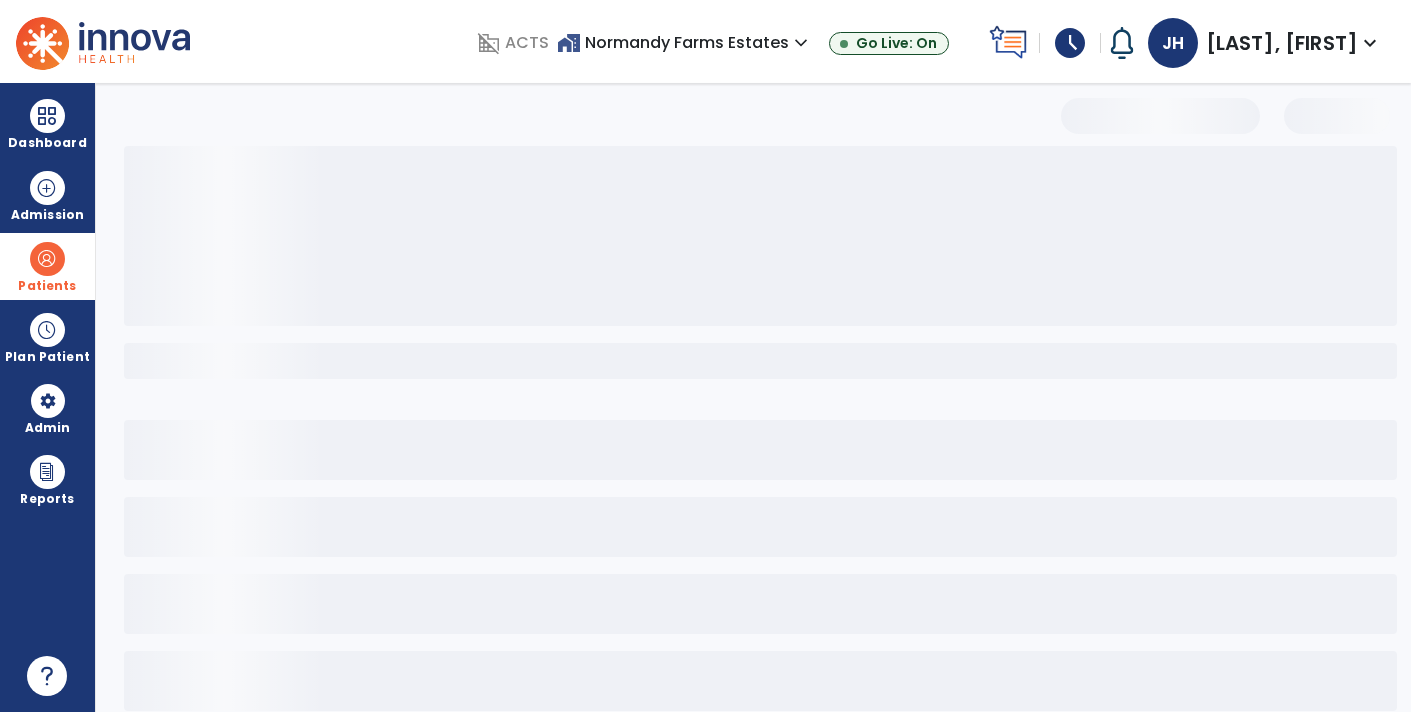 select on "***" 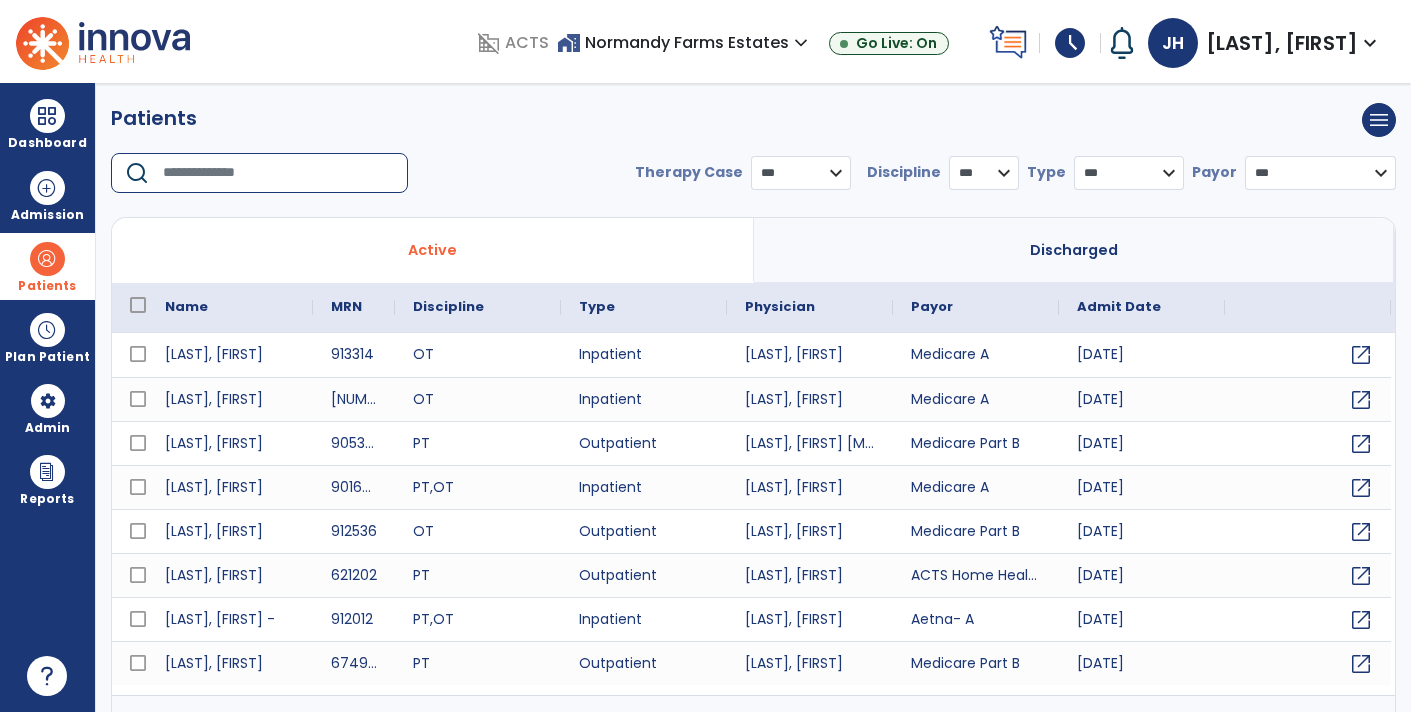 click at bounding box center [278, 173] 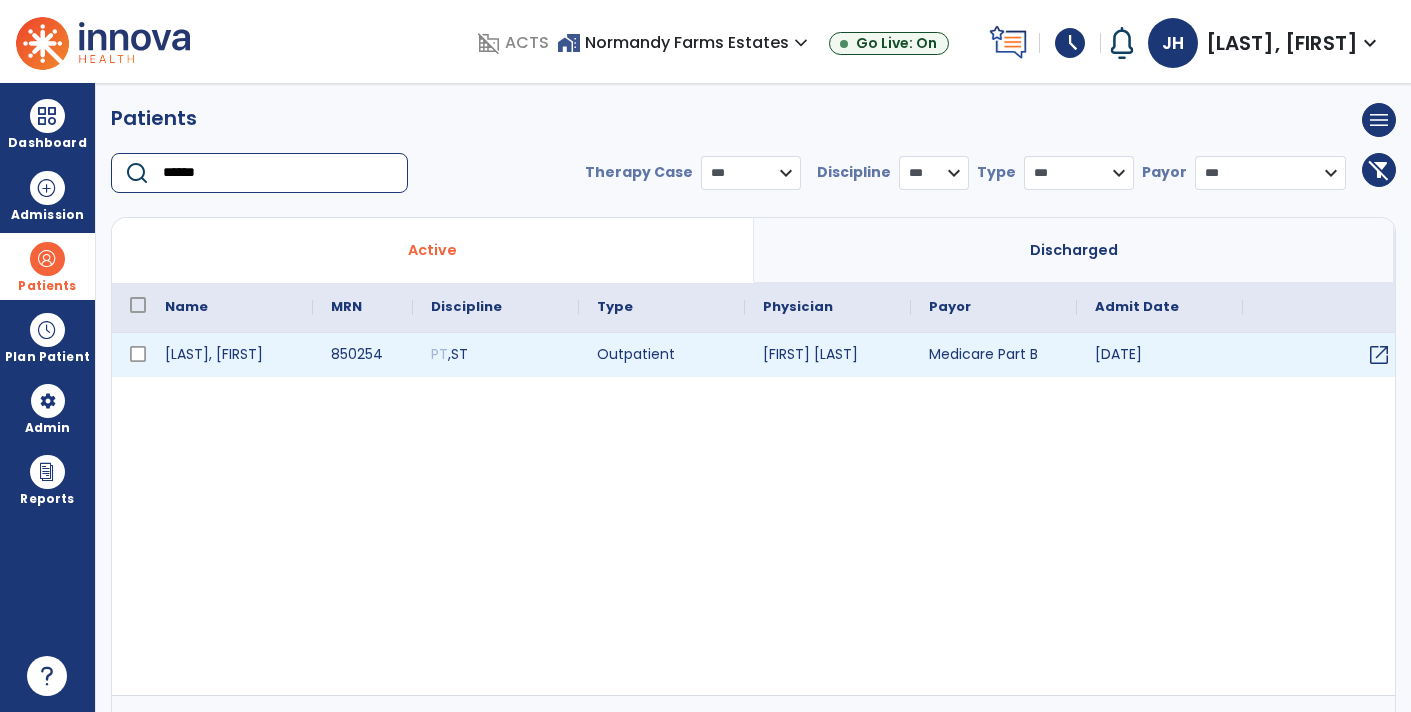 type on "******" 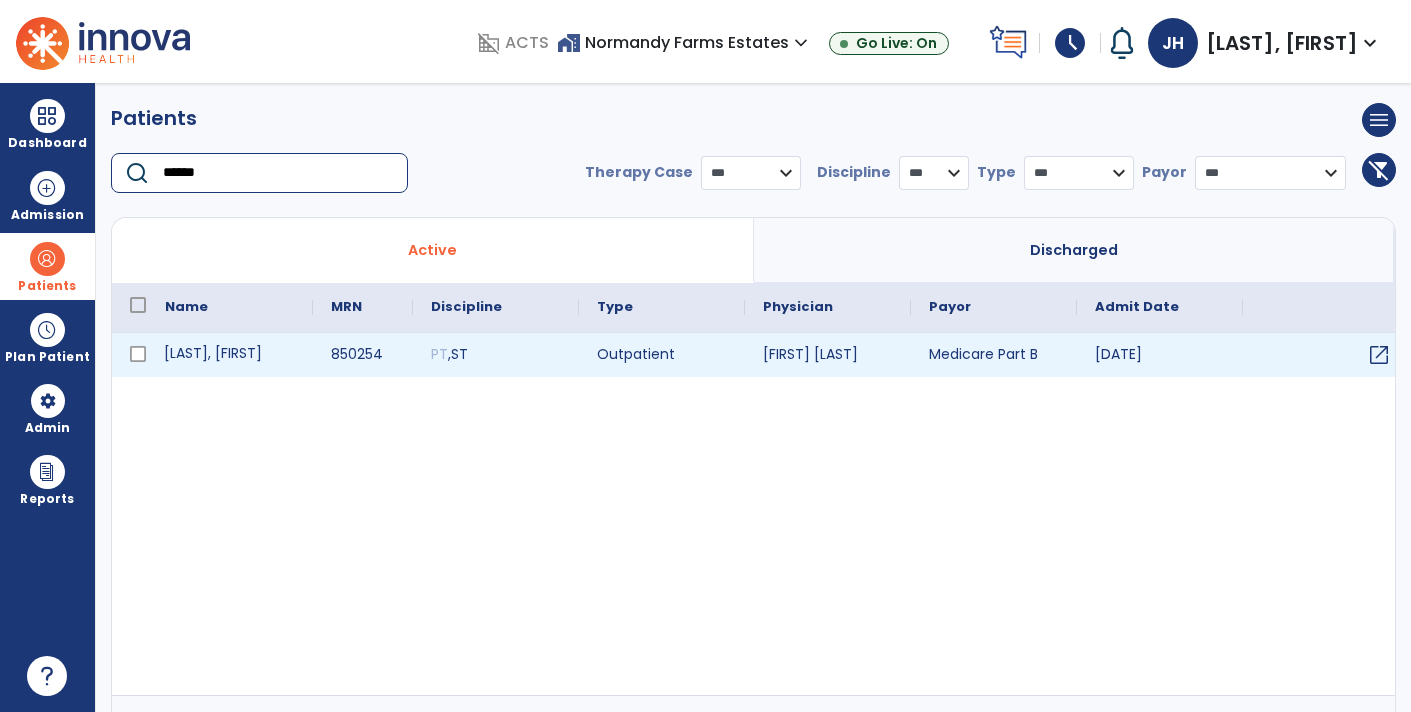 click on "[LAST], [FIRST]" at bounding box center (230, 355) 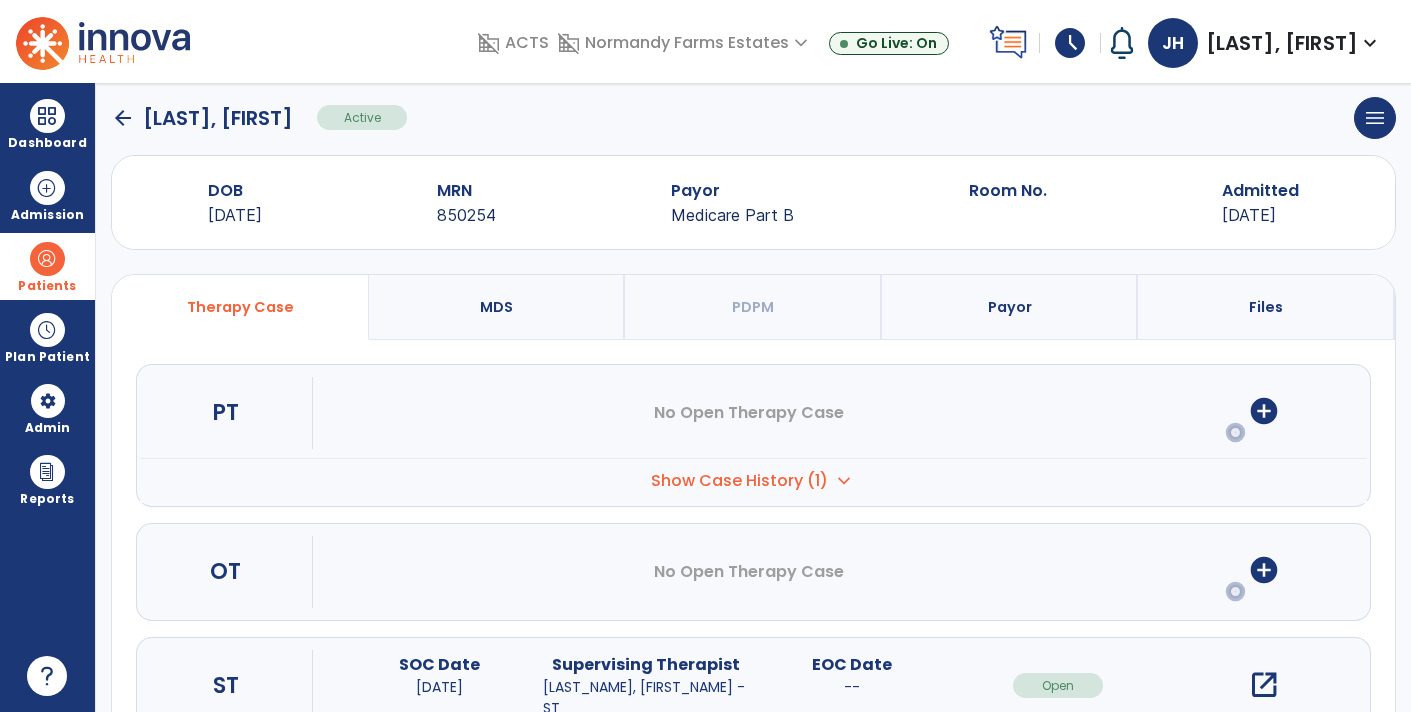 scroll, scrollTop: 41, scrollLeft: 0, axis: vertical 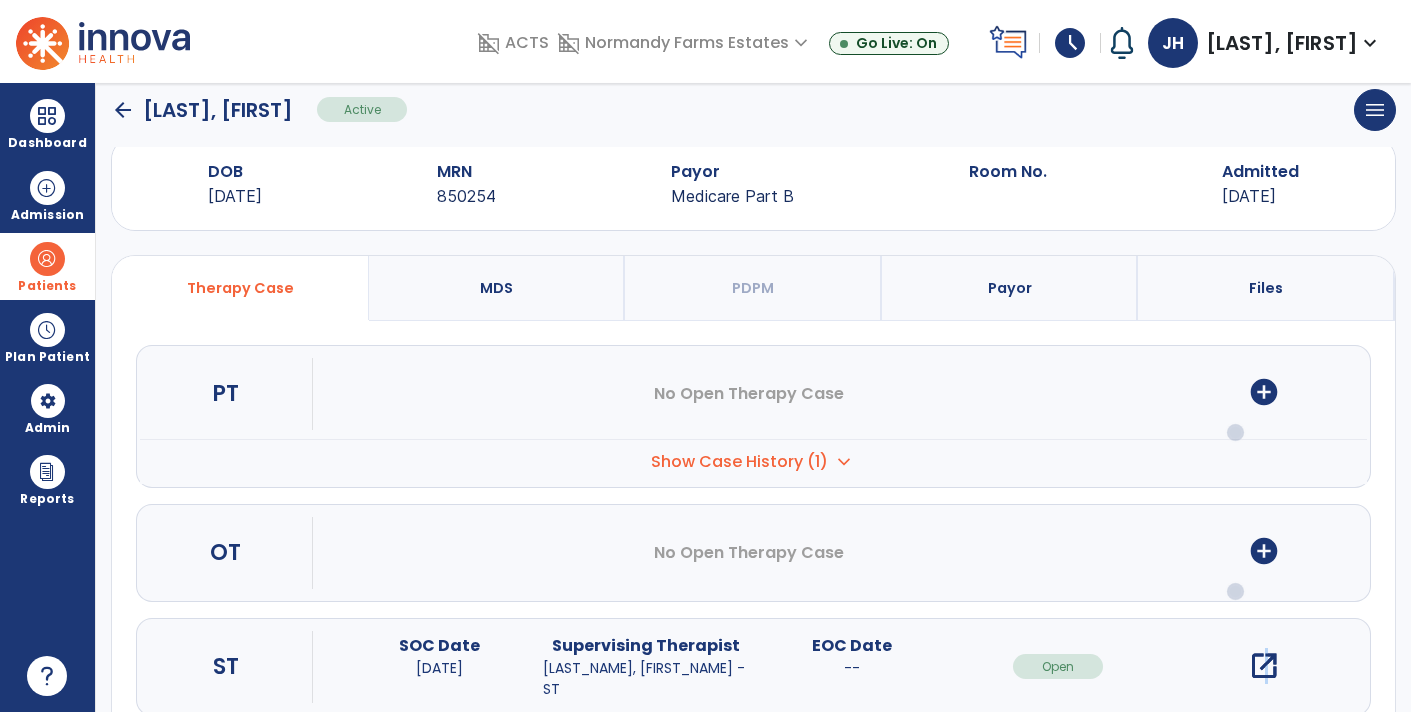 click on "open_in_new" at bounding box center [1264, 666] 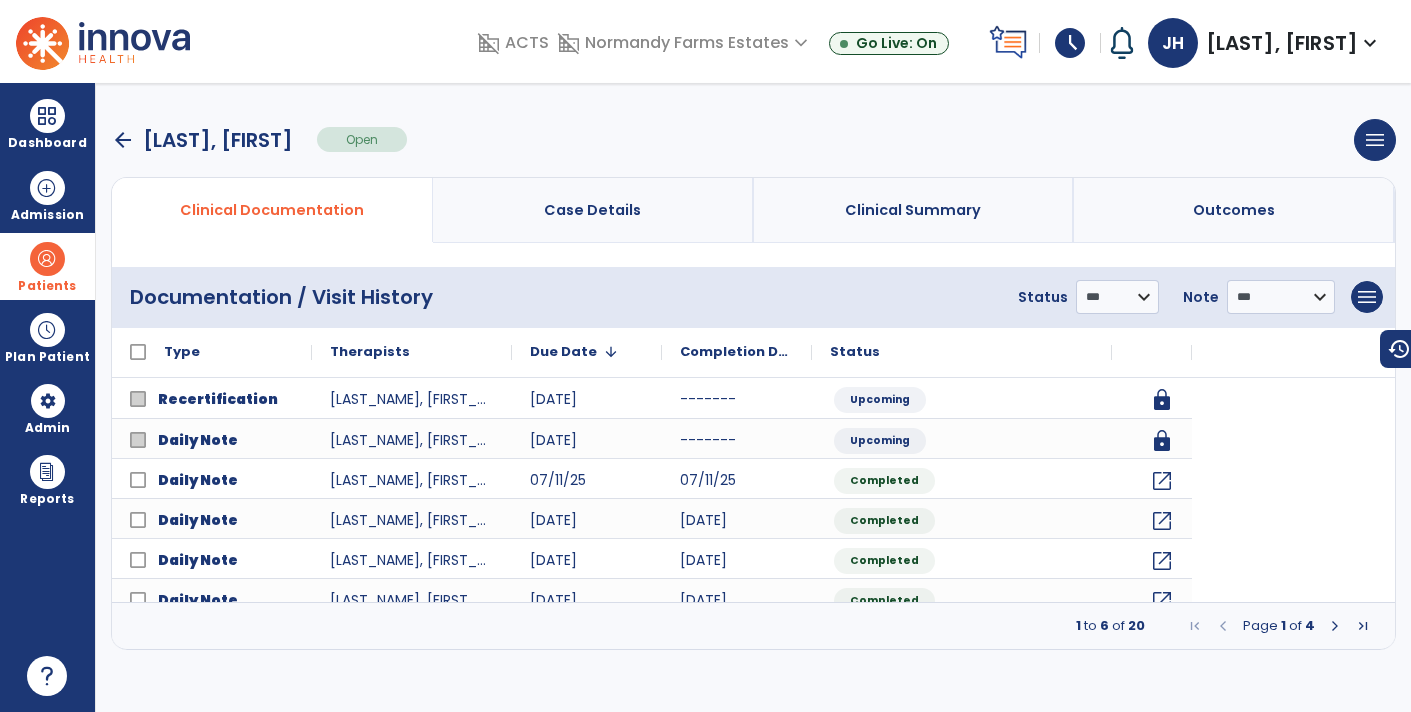 scroll, scrollTop: 0, scrollLeft: 0, axis: both 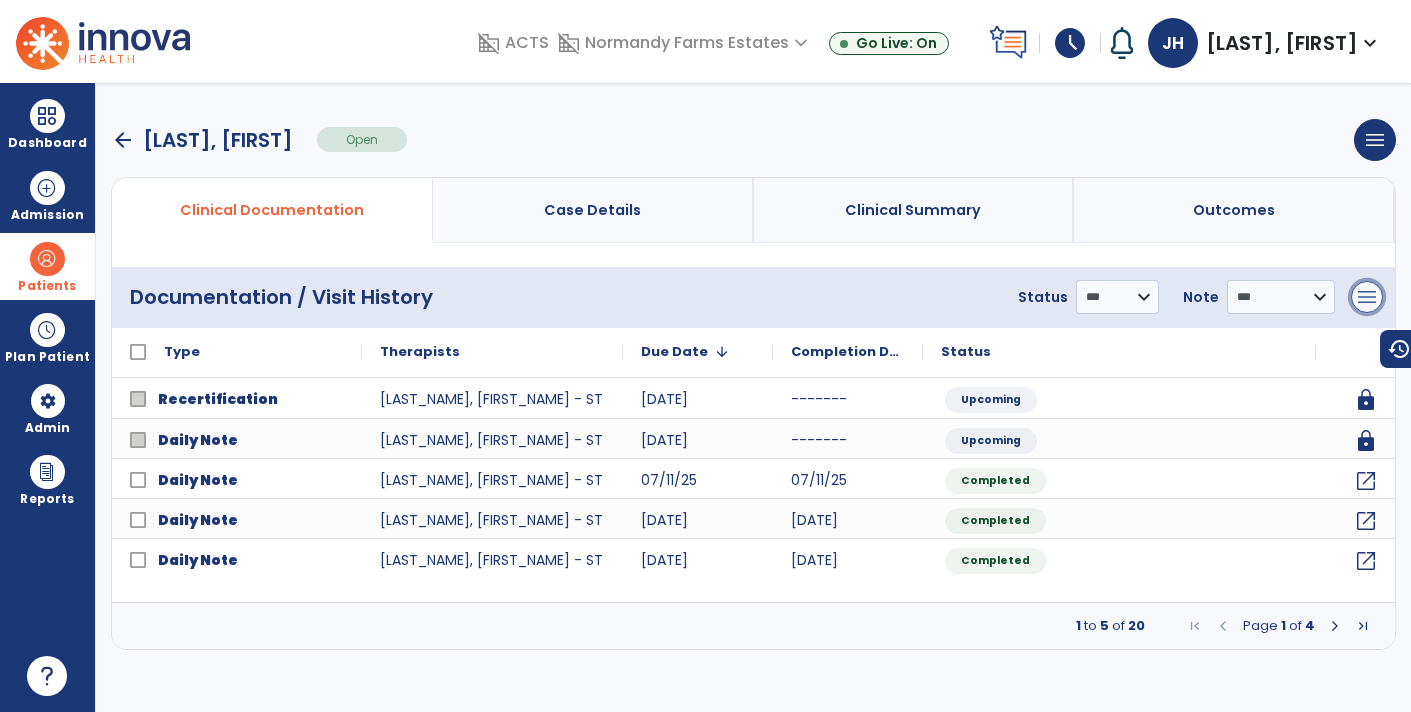 click on "menu" at bounding box center (1367, 297) 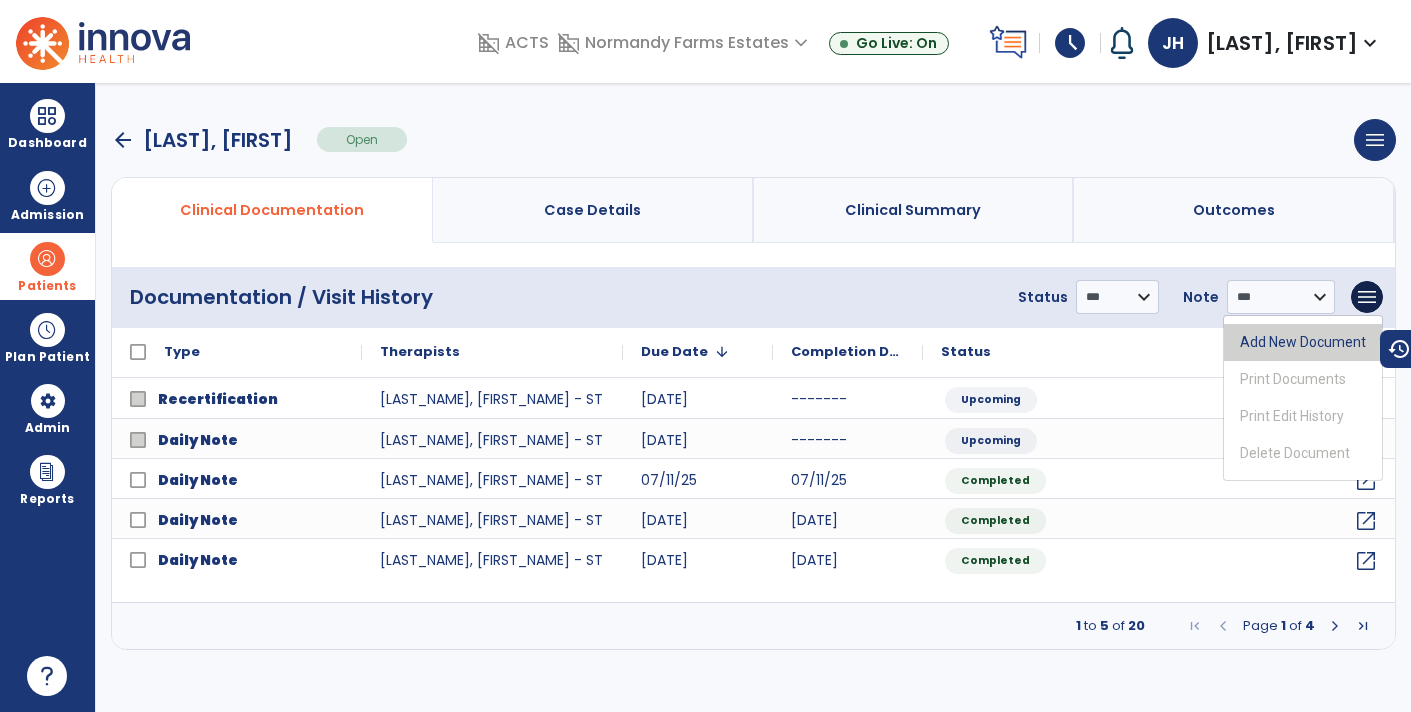 click on "Add New Document" at bounding box center (1303, 342) 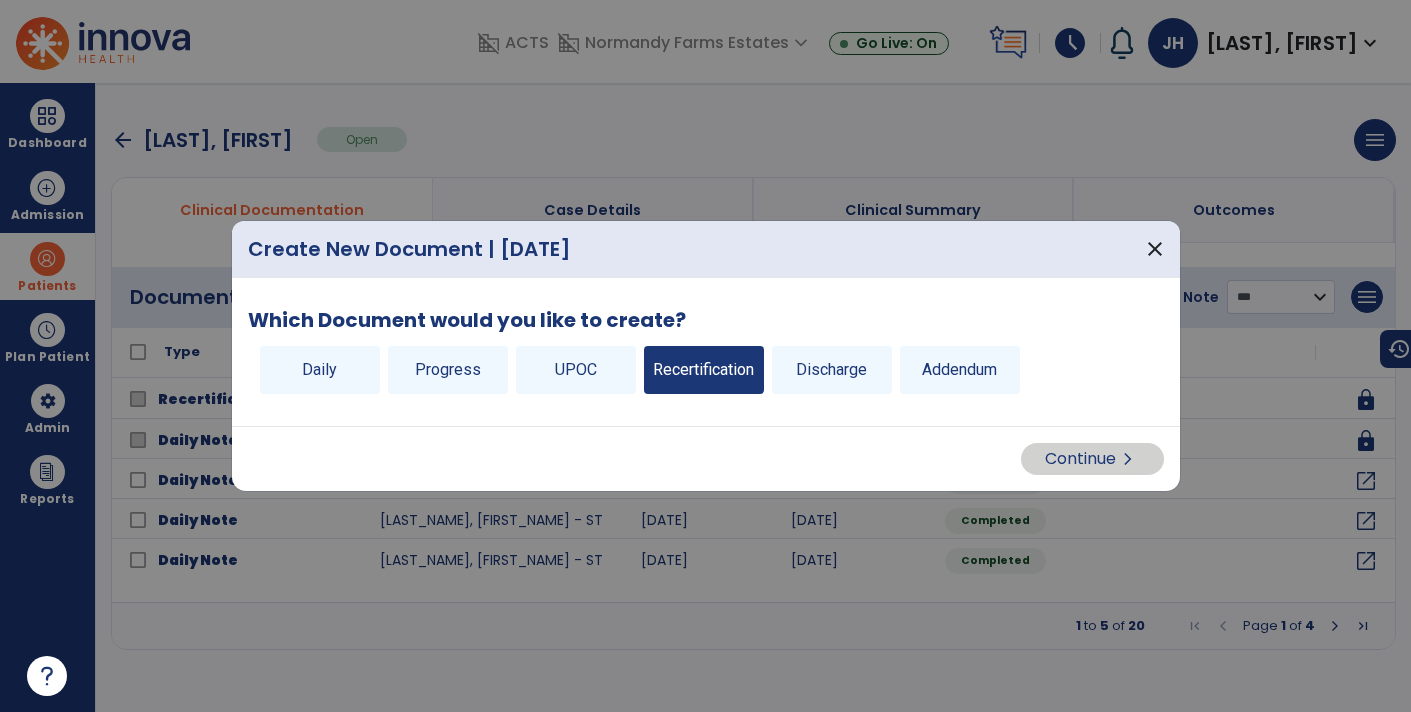 click on "Recertification" at bounding box center [704, 370] 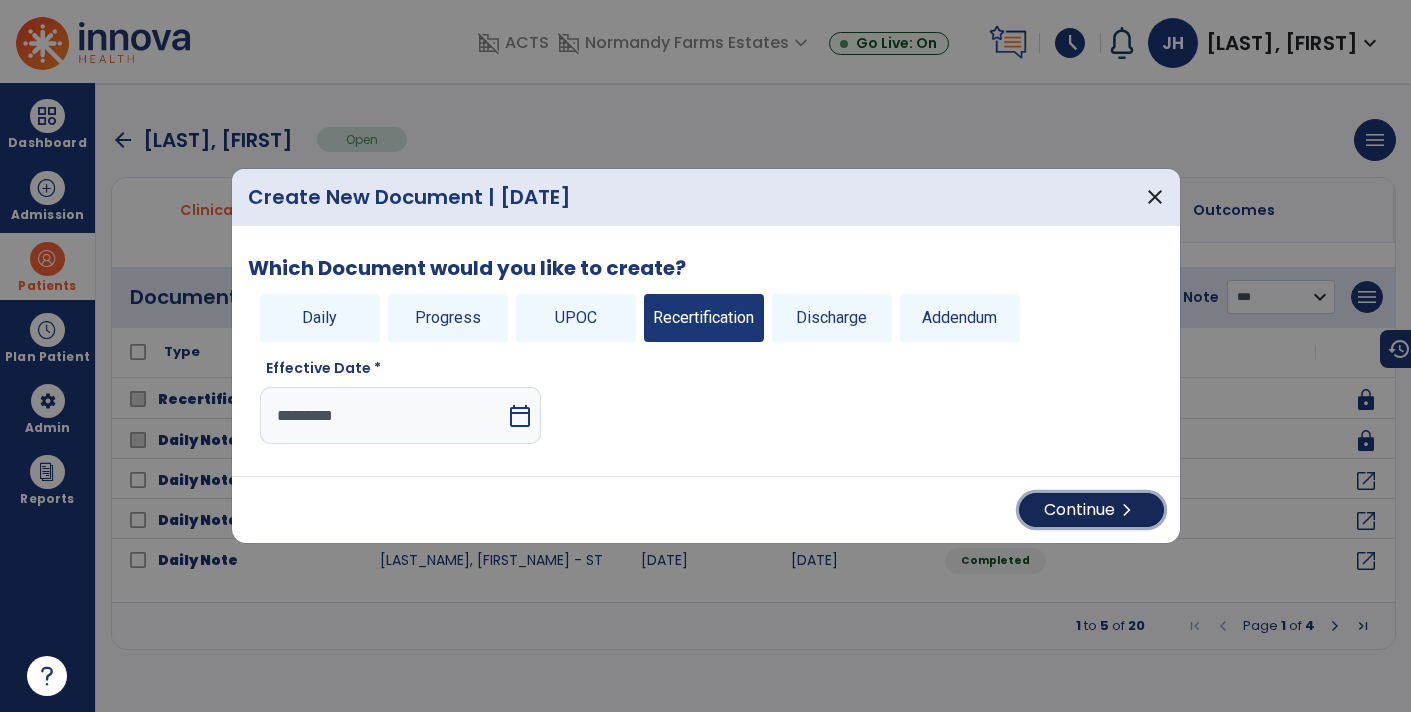 click on "Continue   chevron_right" at bounding box center (1091, 510) 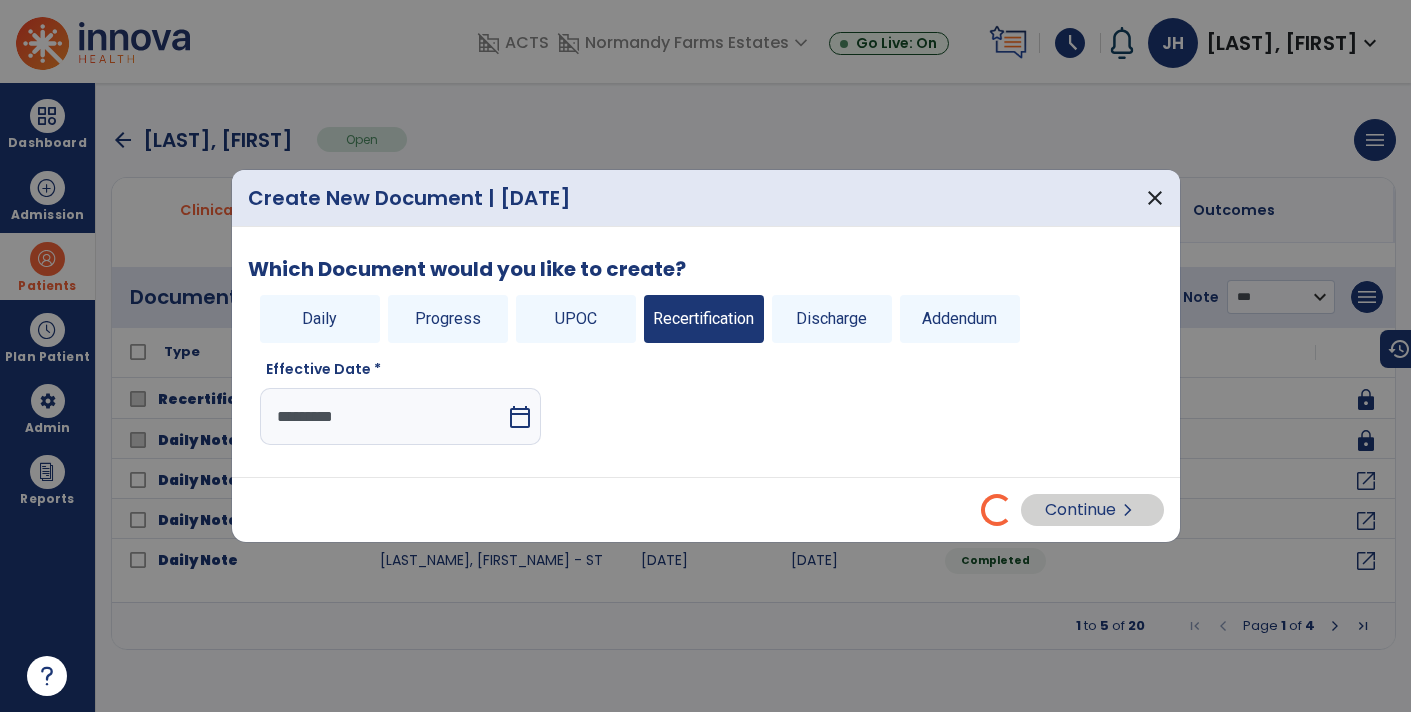 select on "**" 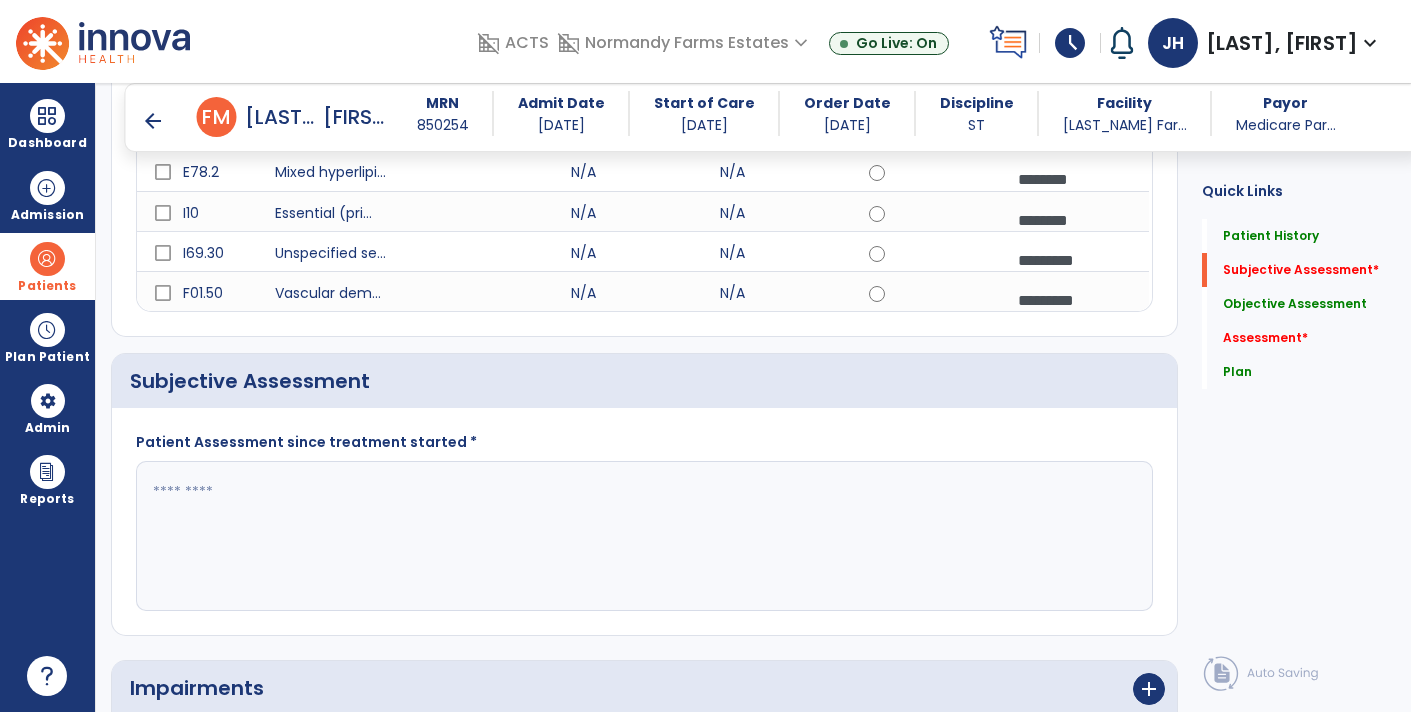 scroll, scrollTop: 377, scrollLeft: 0, axis: vertical 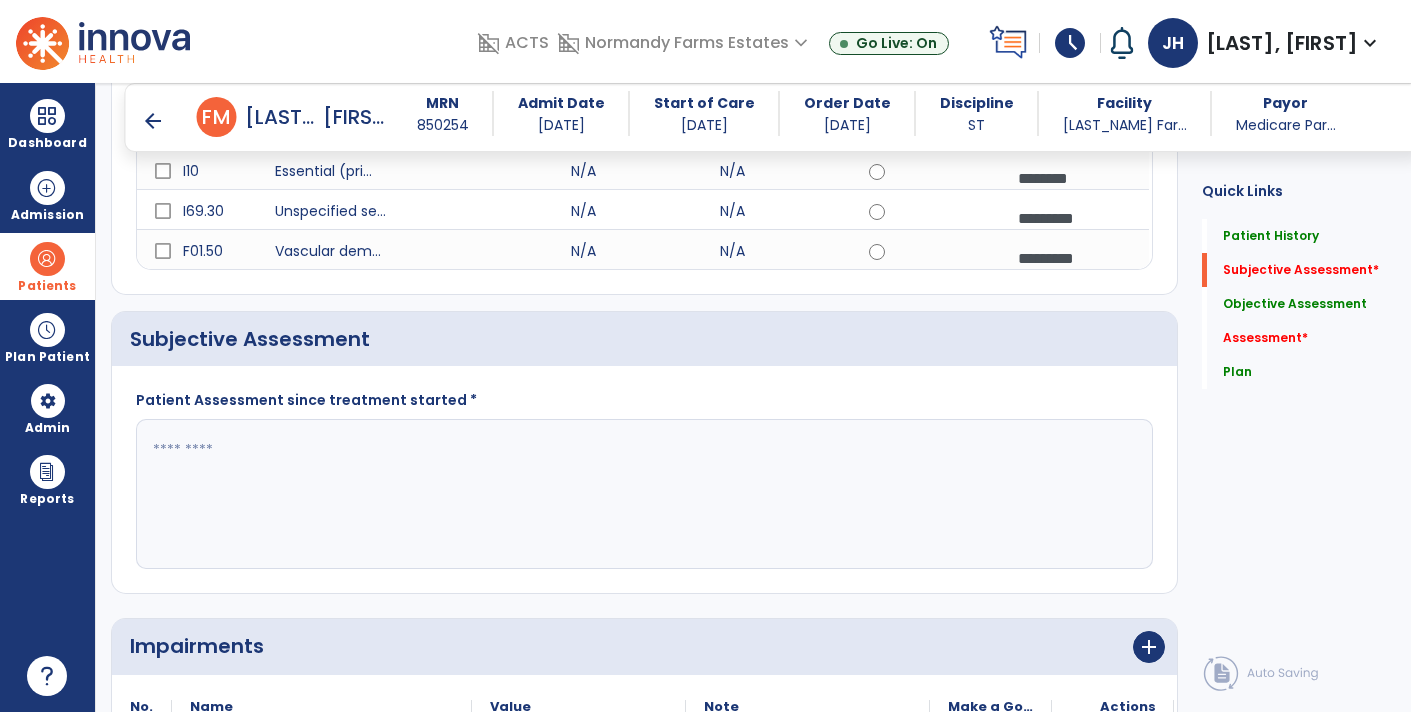 click 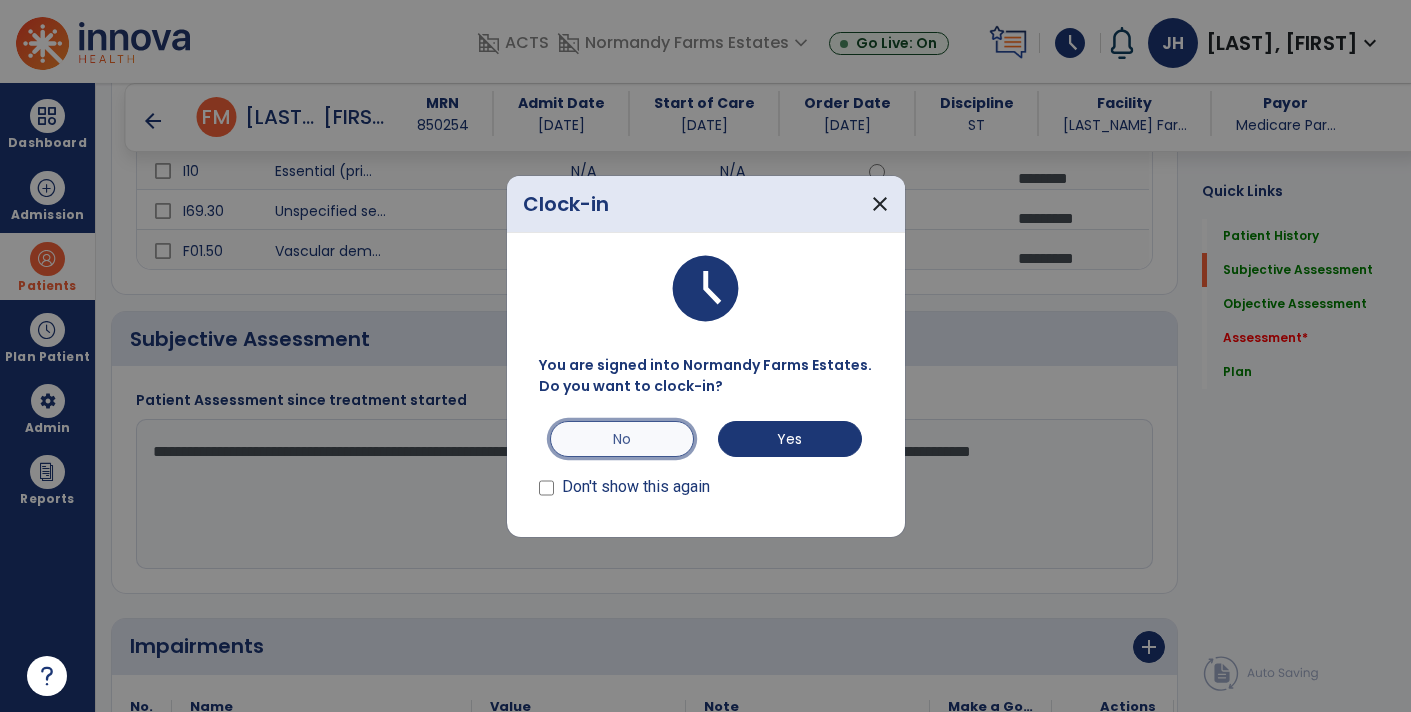 click on "No" at bounding box center (622, 439) 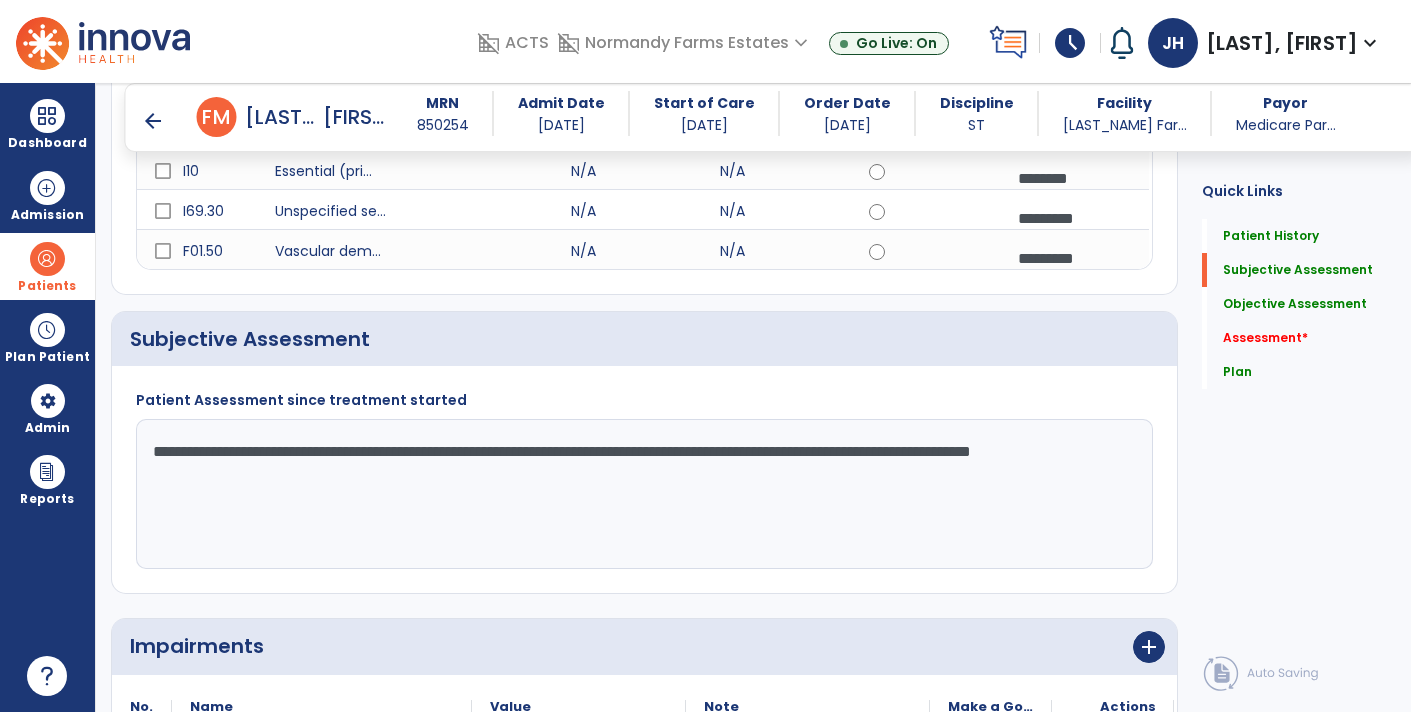 drag, startPoint x: 382, startPoint y: 466, endPoint x: 236, endPoint y: 483, distance: 146.98639 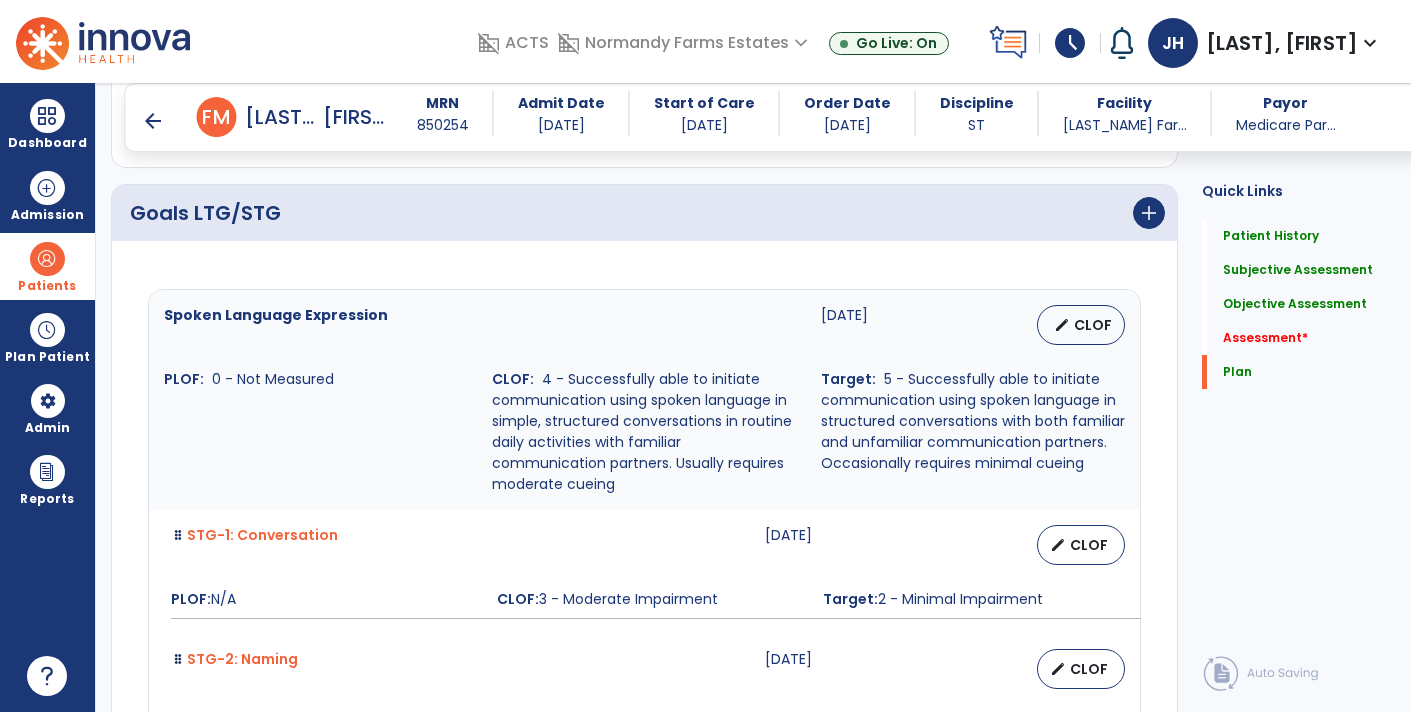 scroll, scrollTop: 4898, scrollLeft: 0, axis: vertical 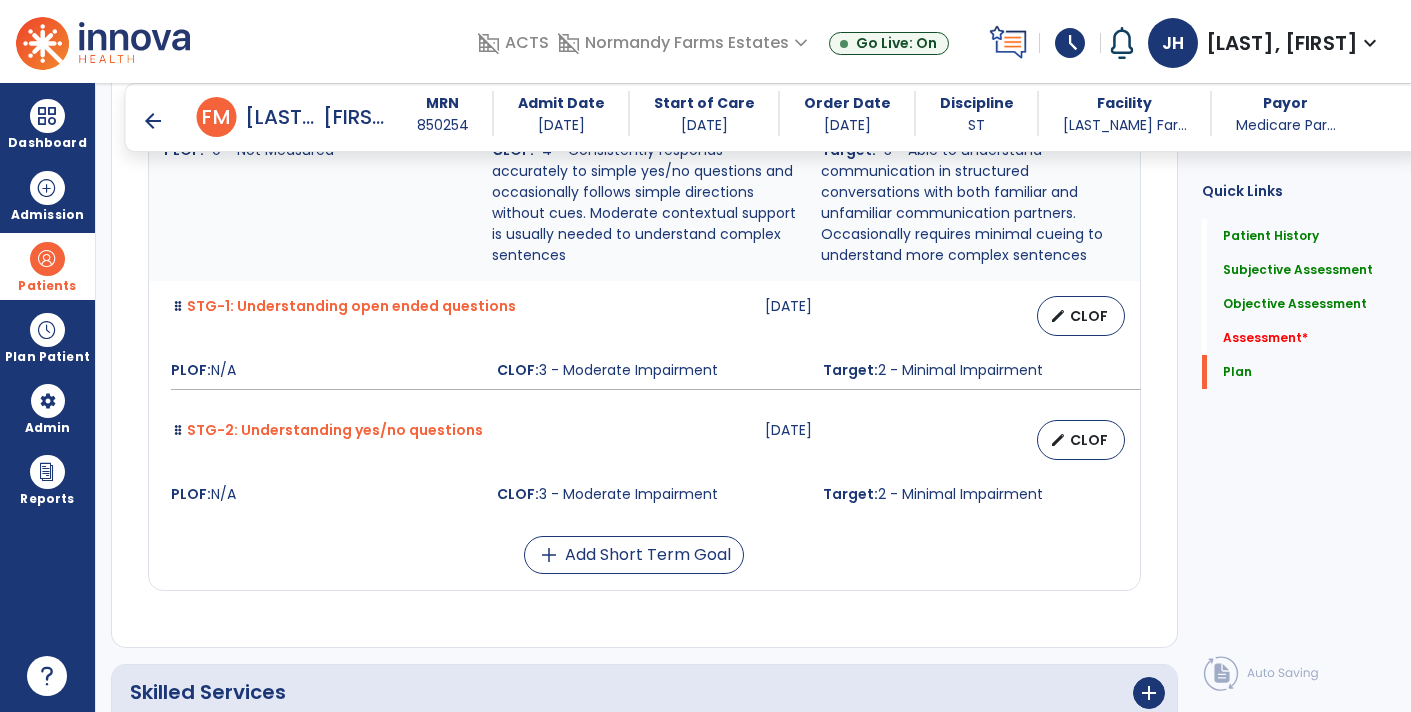 type on "**********" 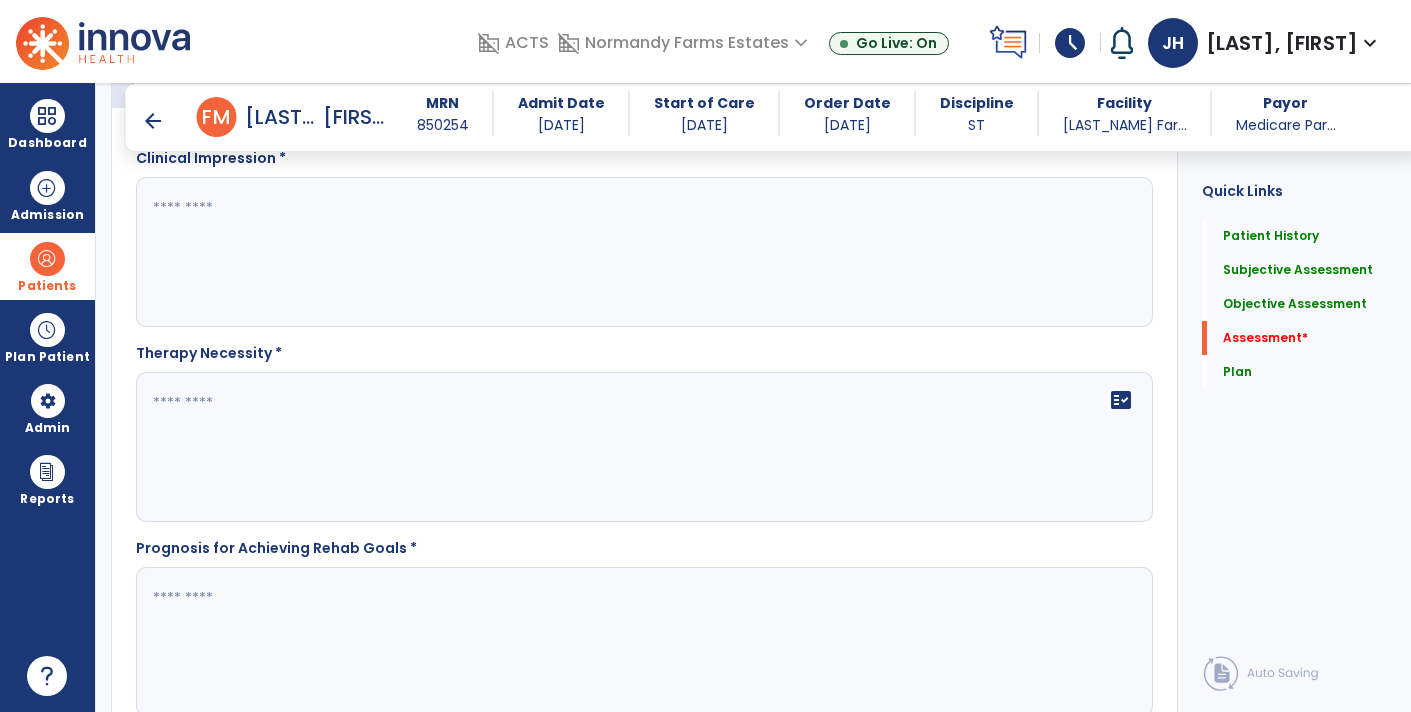 scroll, scrollTop: 2607, scrollLeft: 0, axis: vertical 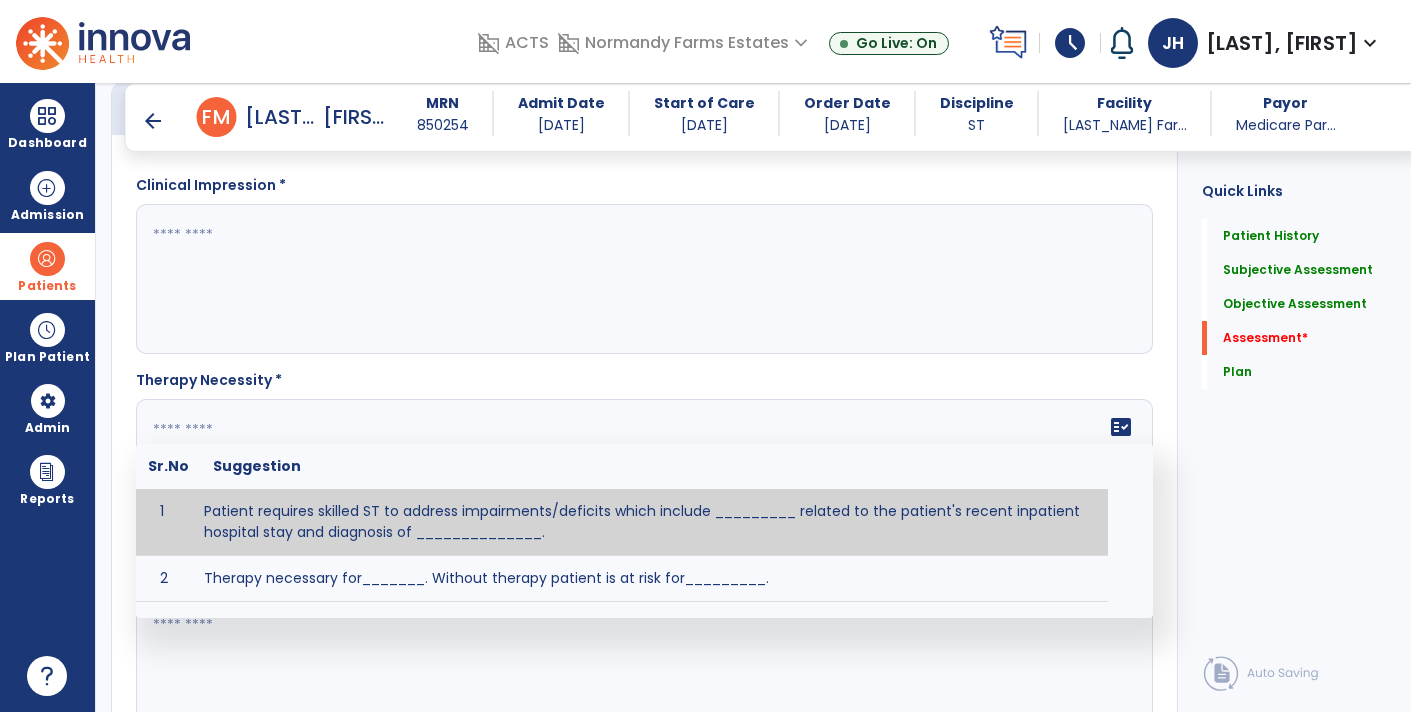 click on "fact_check  Sr.No Suggestion 1 Patient requires skilled ST to address impairments/deficits which include _________ related to the patient's recent inpatient hospital stay and diagnosis of ______________. 2 Therapy necessary for_______.  Without therapy patient is at risk for_________." 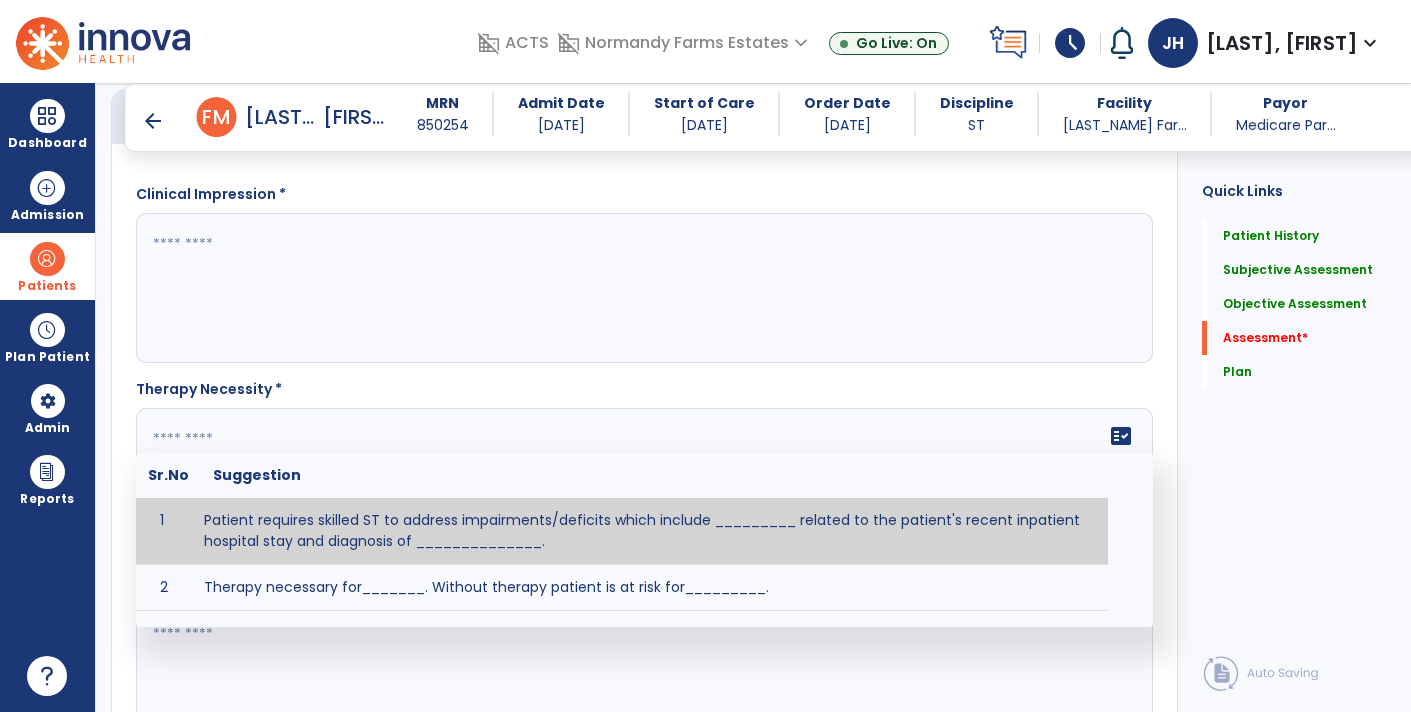 scroll, scrollTop: 2596, scrollLeft: 0, axis: vertical 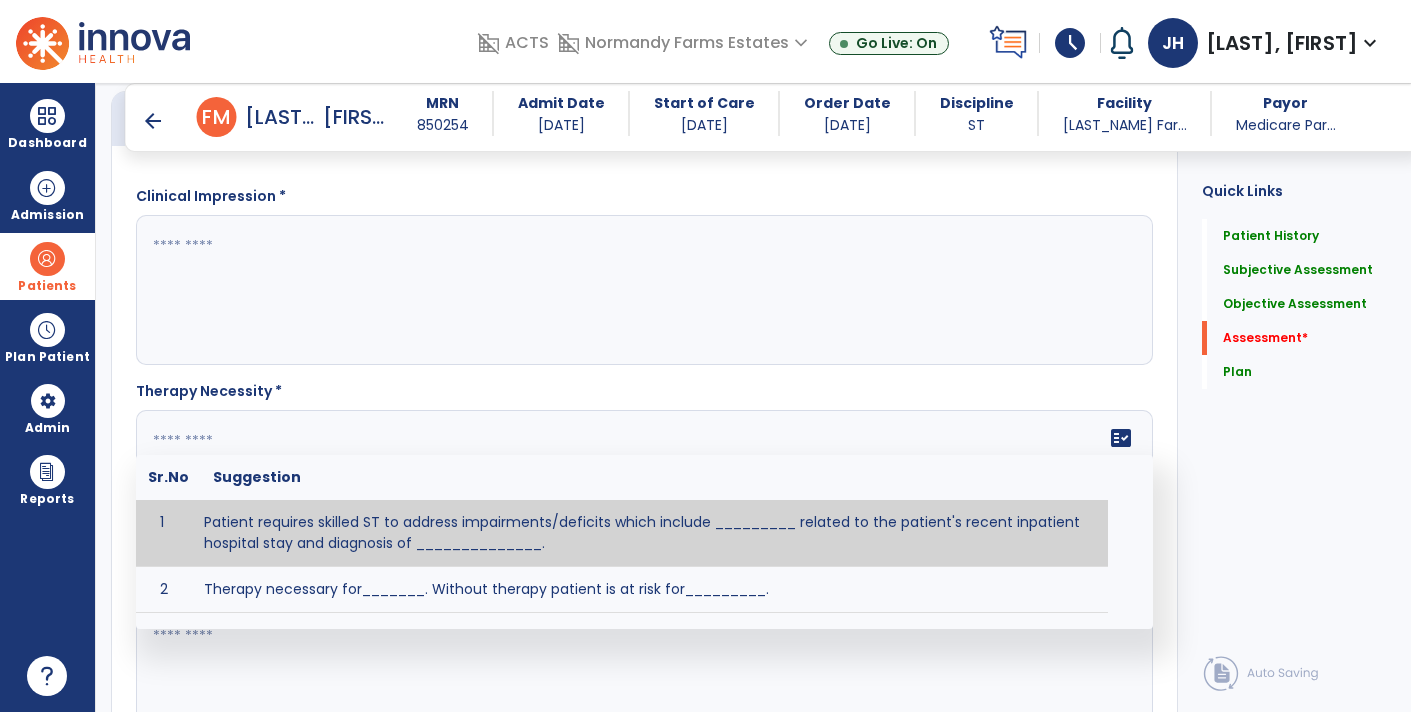 paste on "**********" 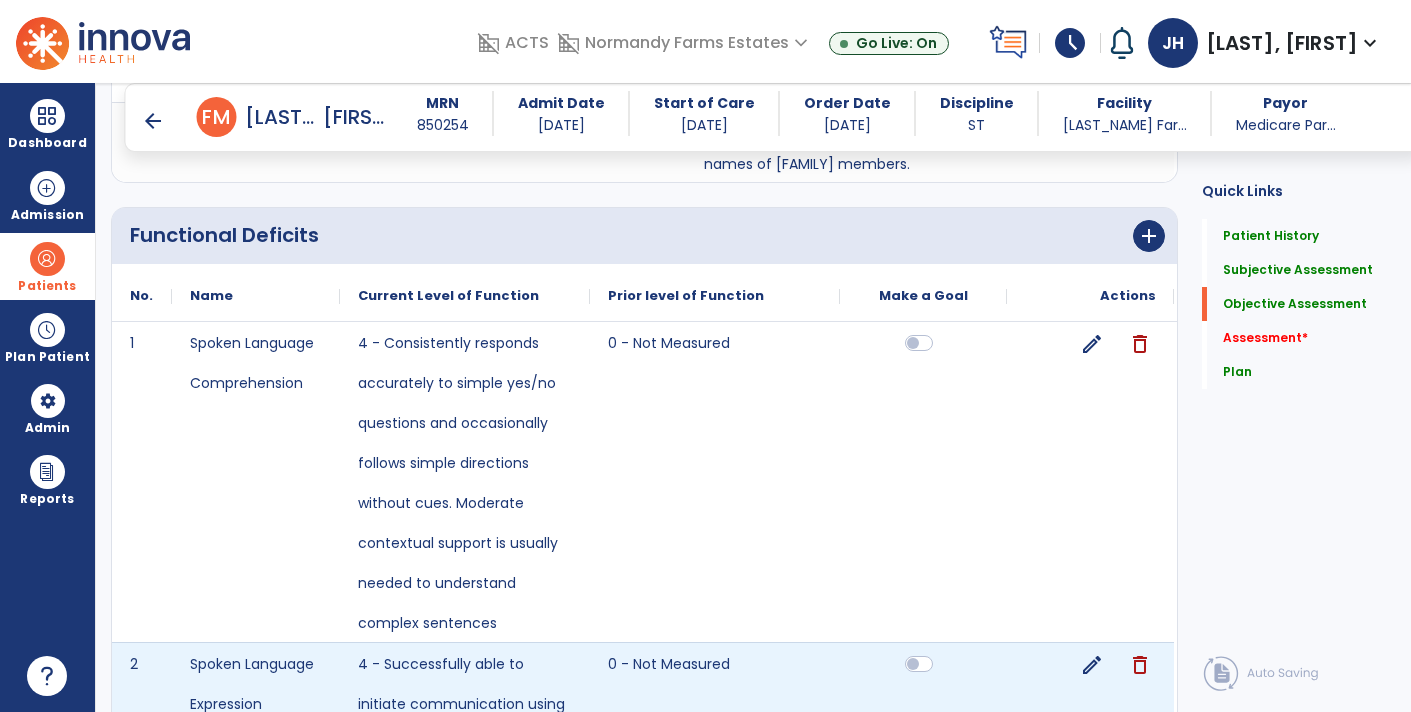 scroll, scrollTop: 1222, scrollLeft: 0, axis: vertical 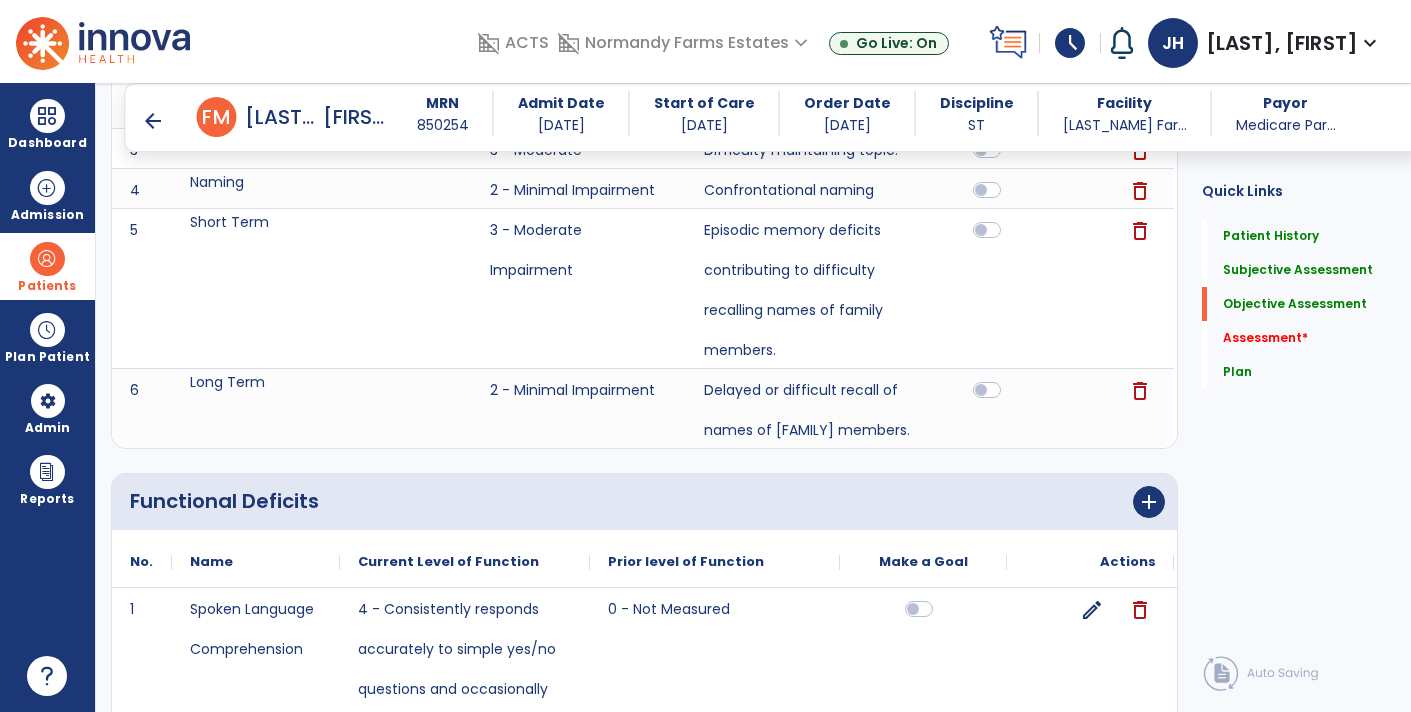 type on "**********" 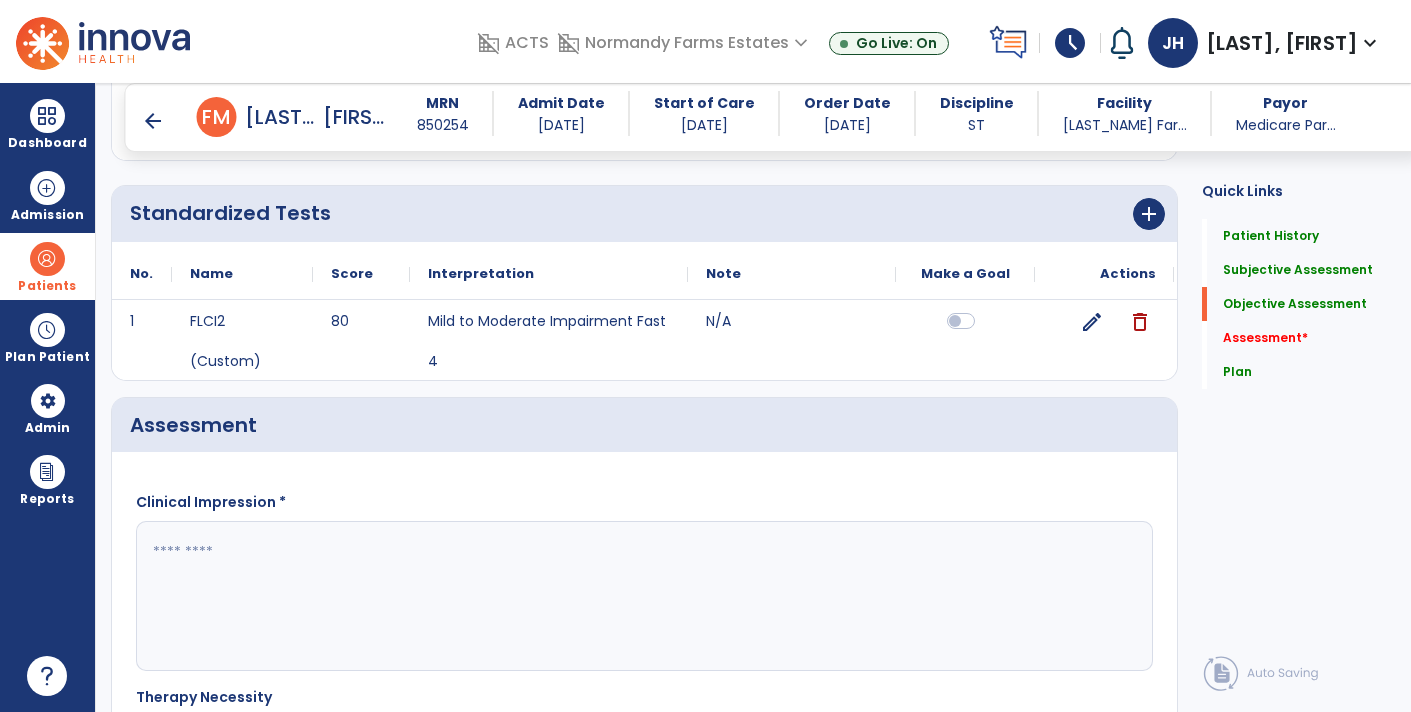 scroll, scrollTop: 2356, scrollLeft: 0, axis: vertical 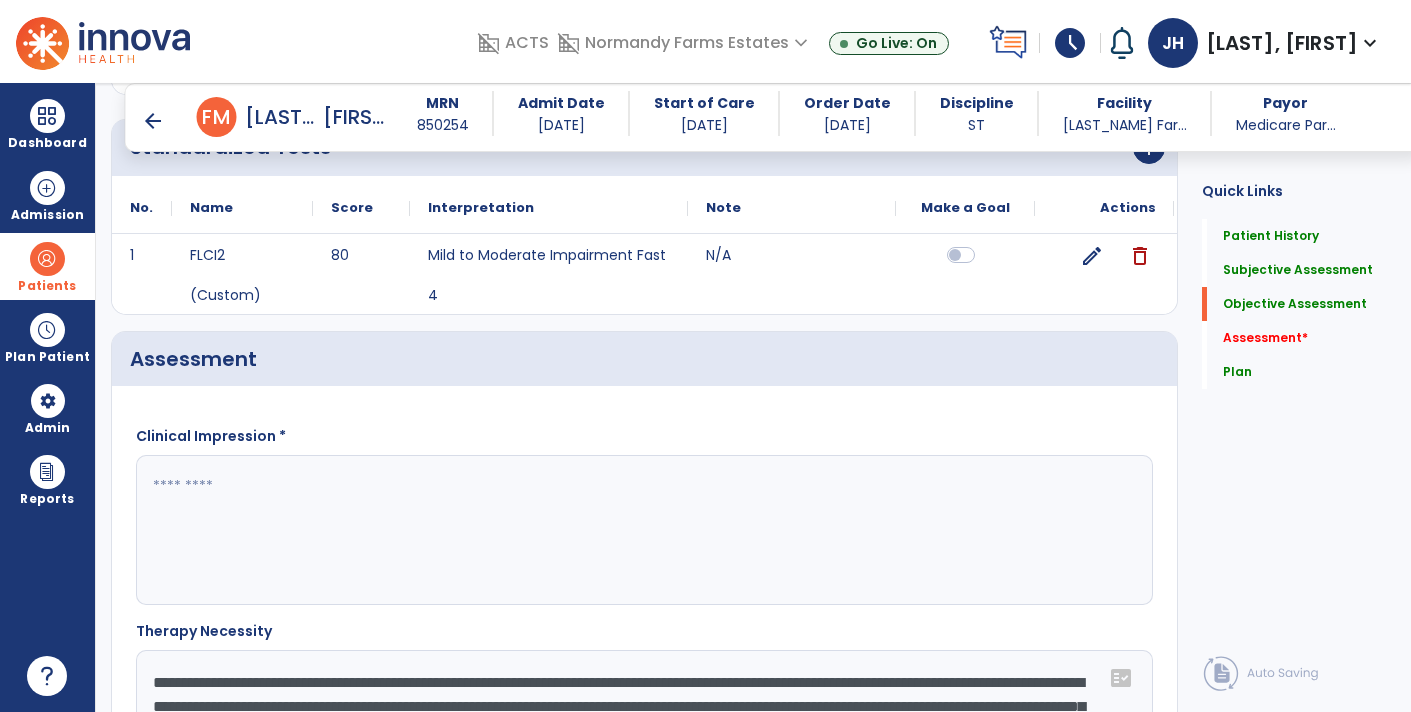 click 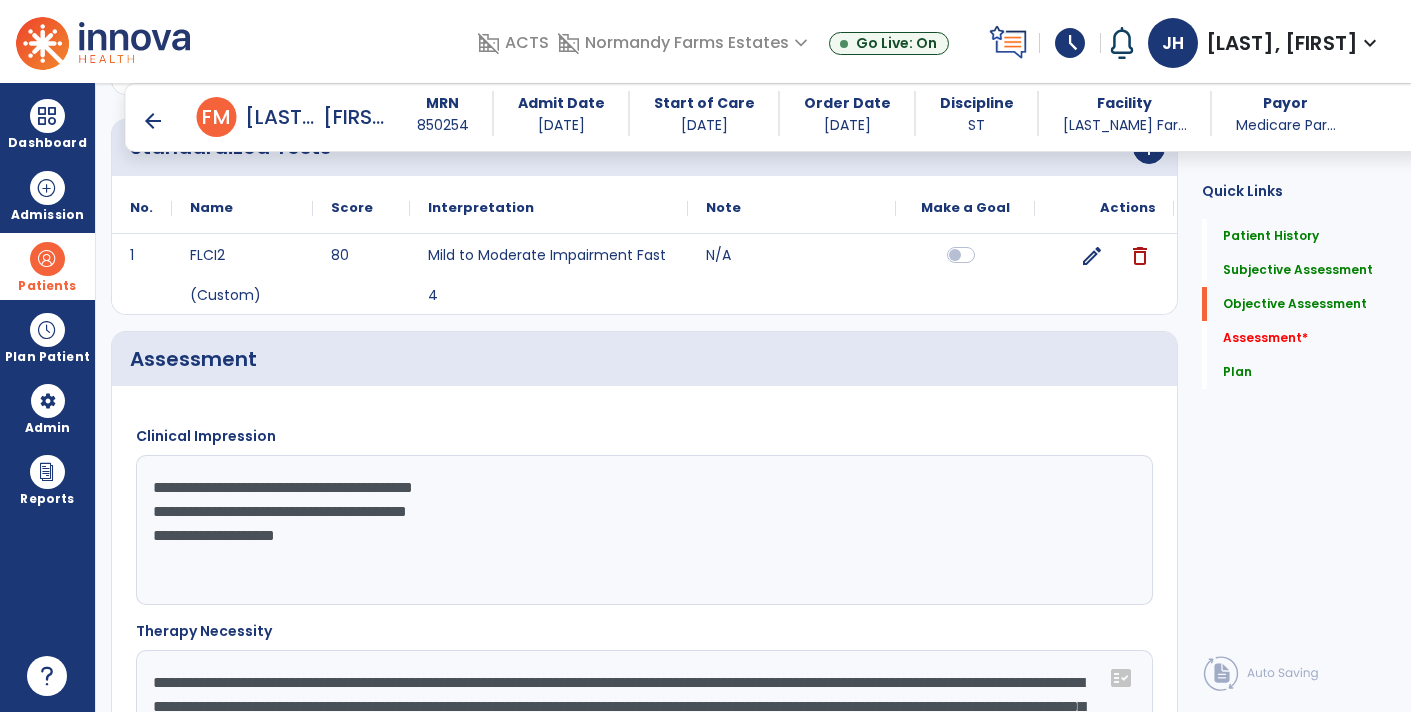 click on "**********" 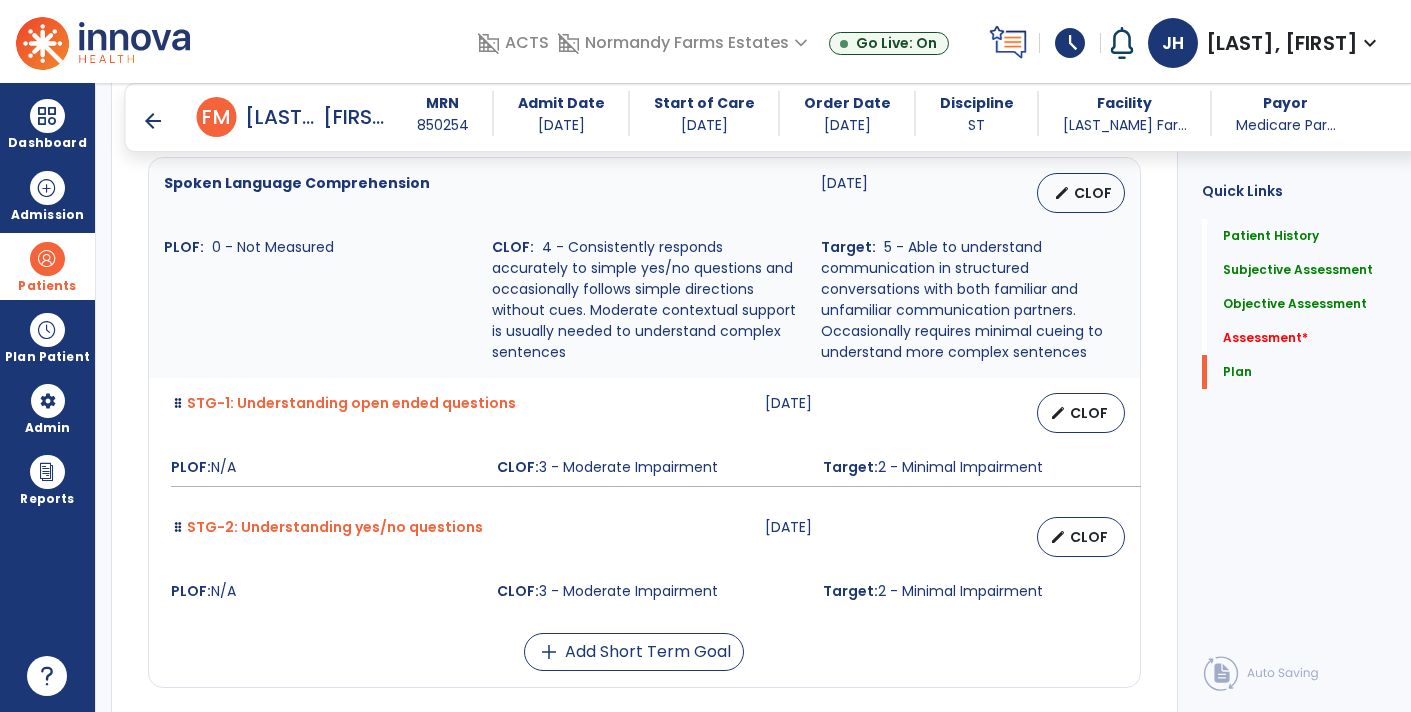 scroll, scrollTop: 4820, scrollLeft: 0, axis: vertical 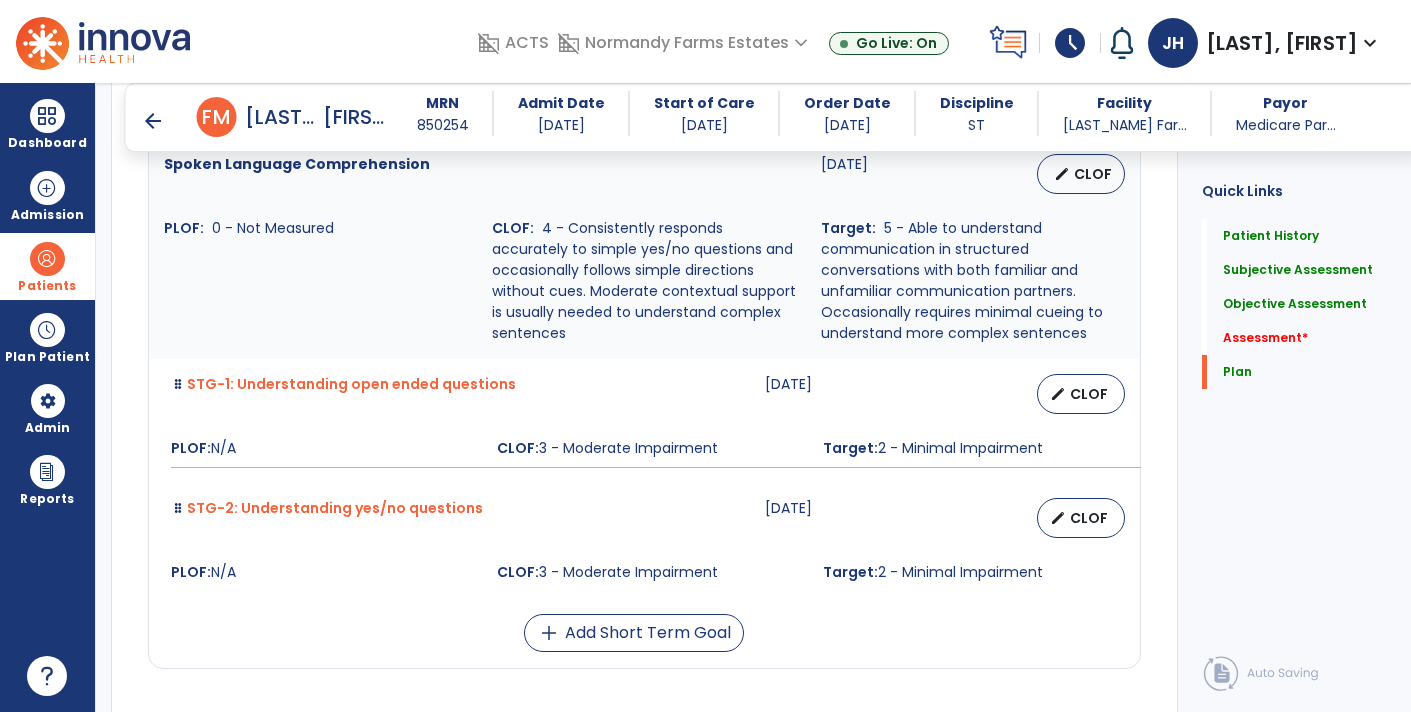 type on "**********" 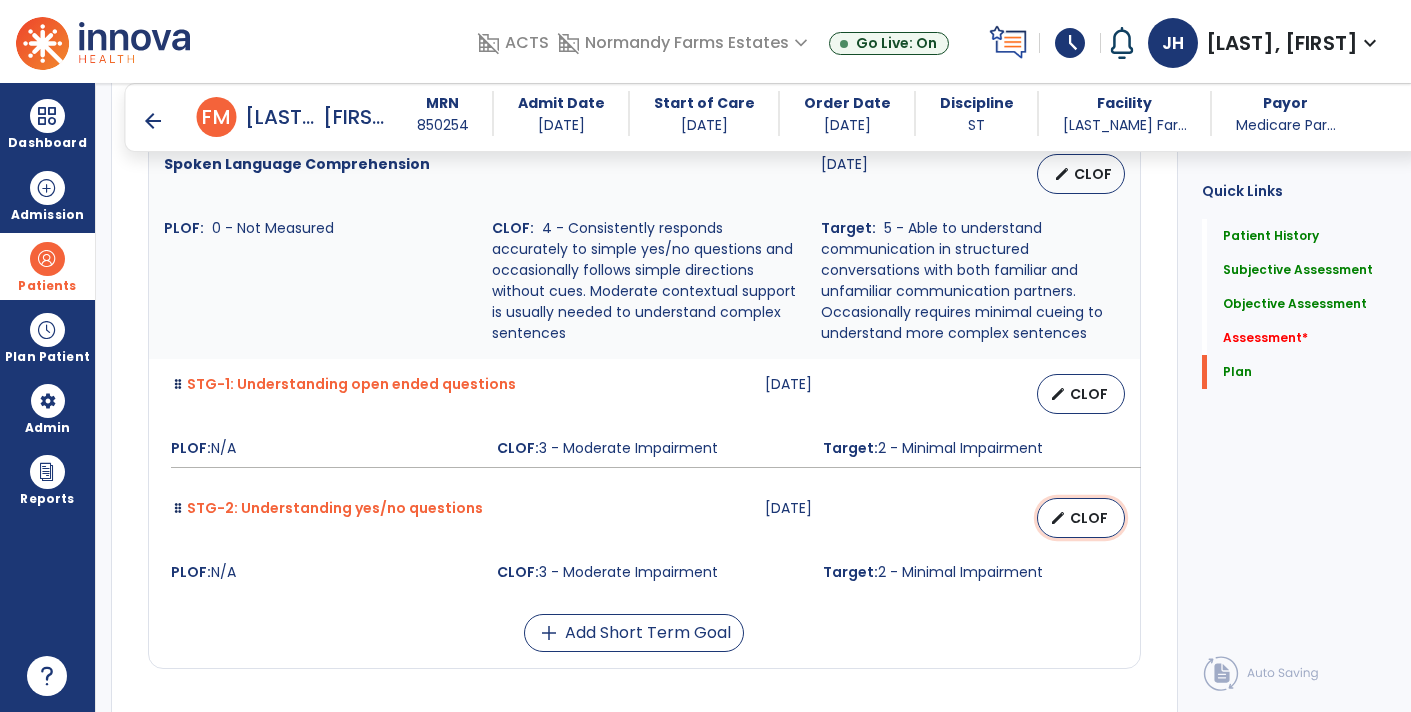click on "edit" at bounding box center [1058, 518] 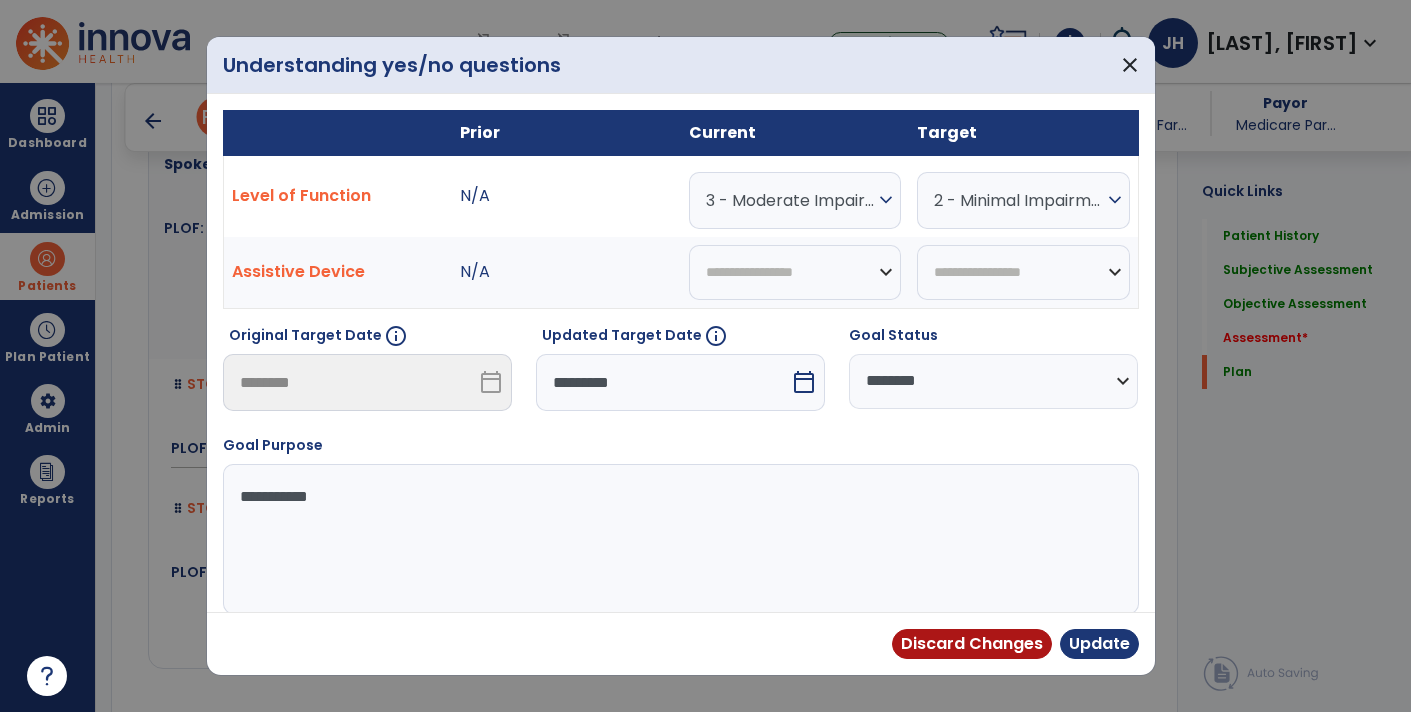click on "expand_more" at bounding box center [886, 200] 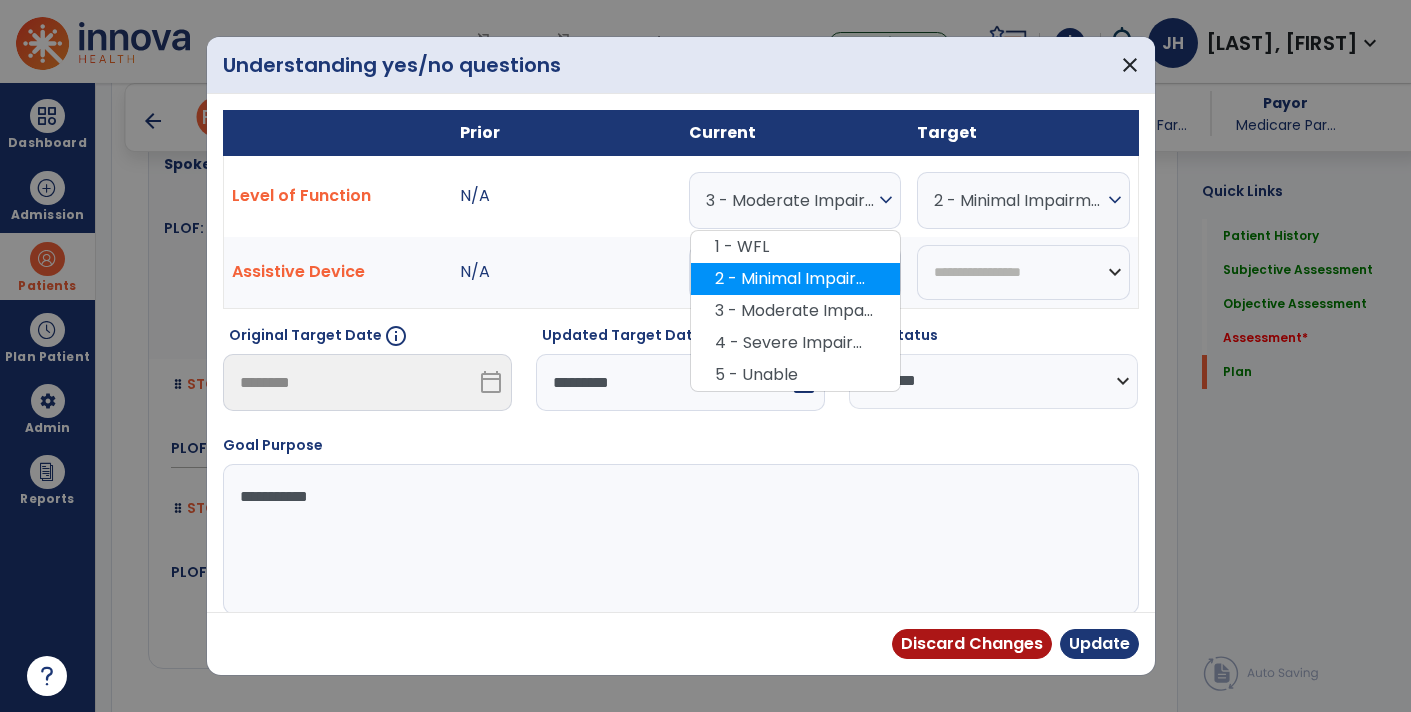 click on "2 - Minimal Impairment" at bounding box center (795, 279) 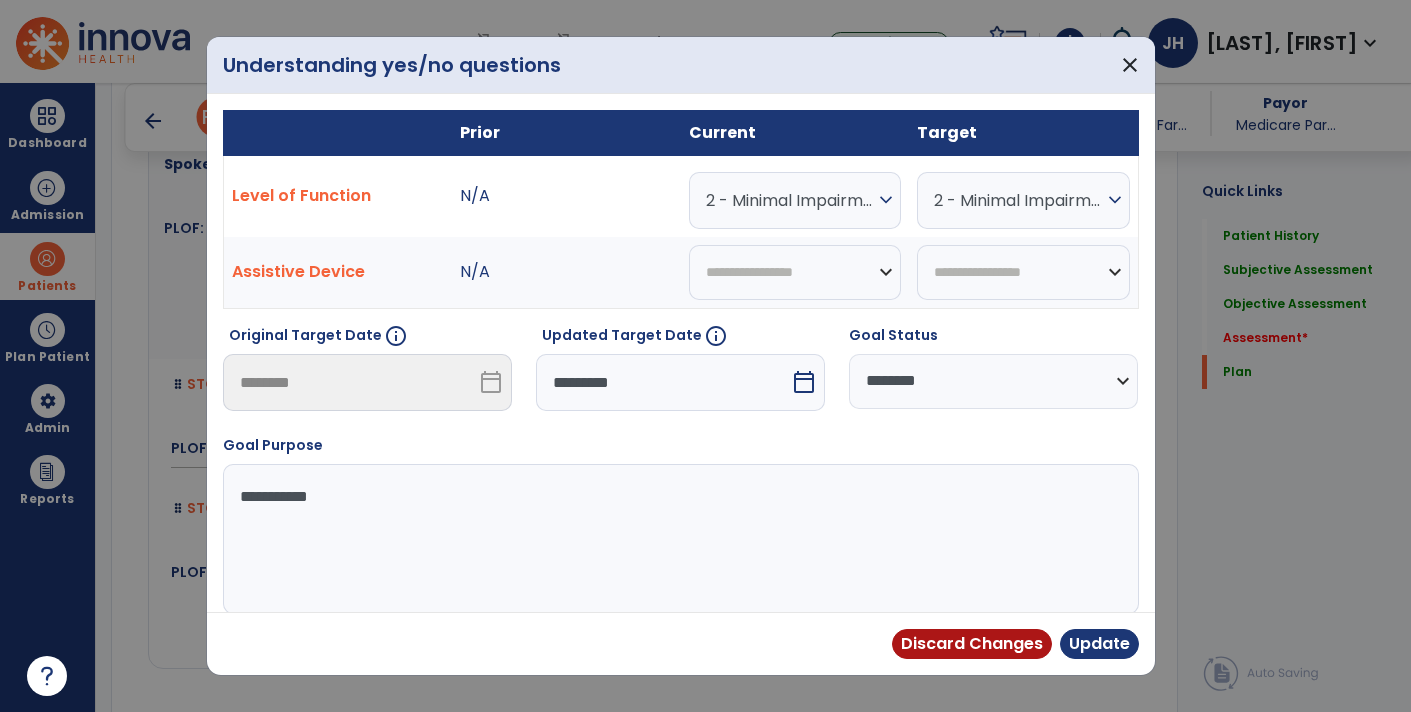 click on "**********" at bounding box center [993, 381] 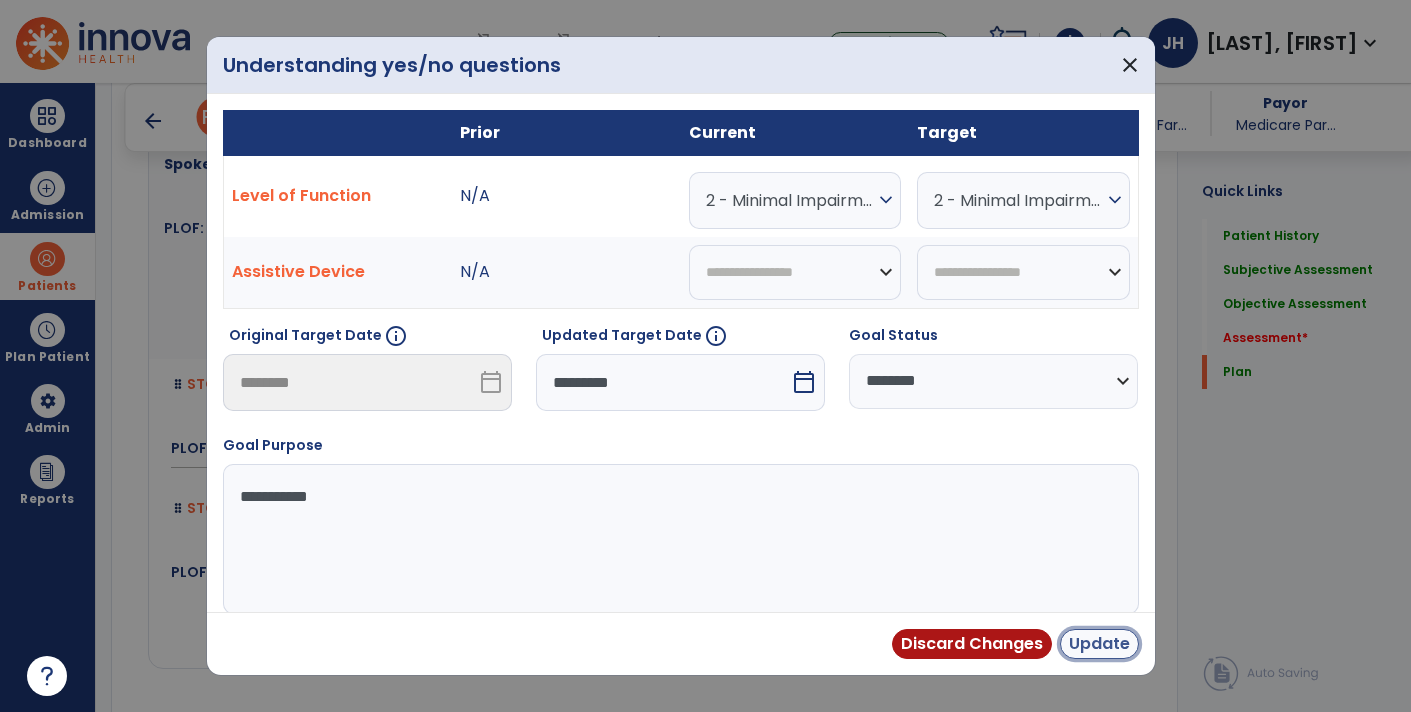click on "Update" at bounding box center (1099, 644) 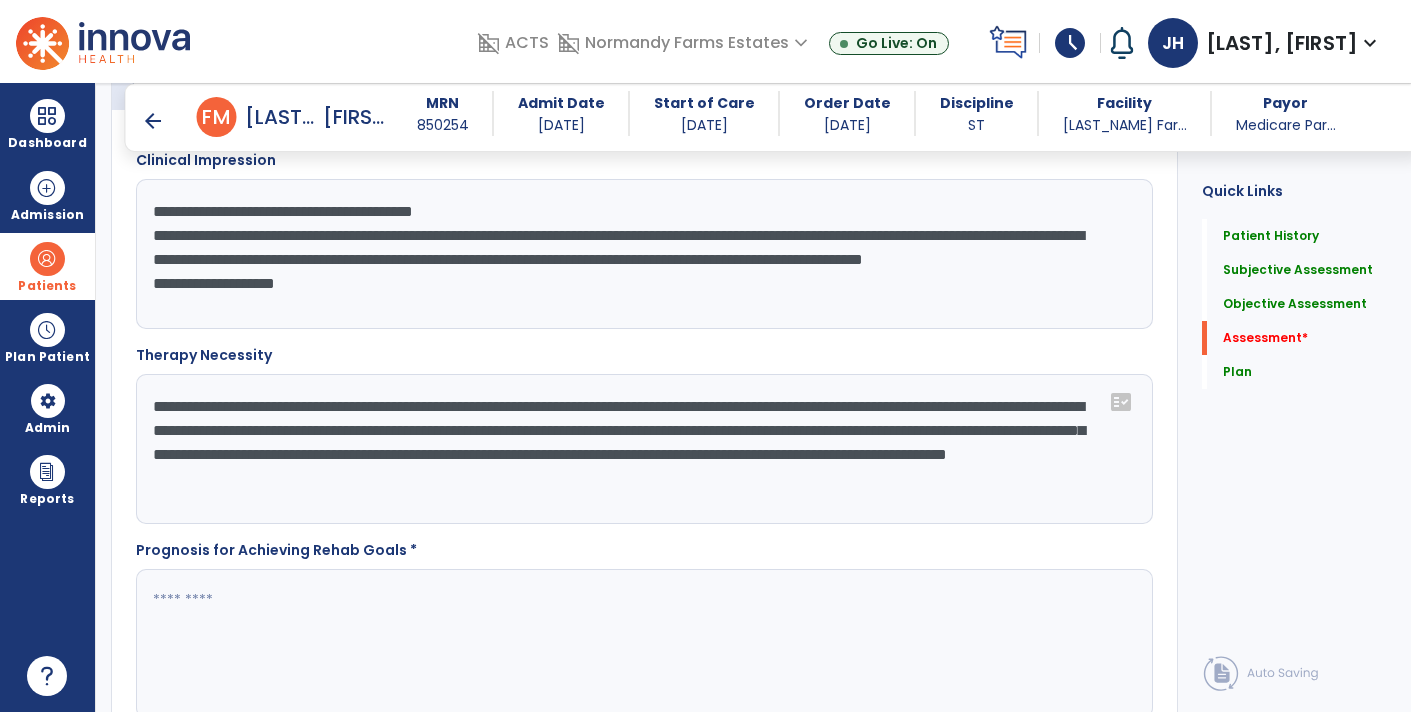 scroll, scrollTop: 2560, scrollLeft: 0, axis: vertical 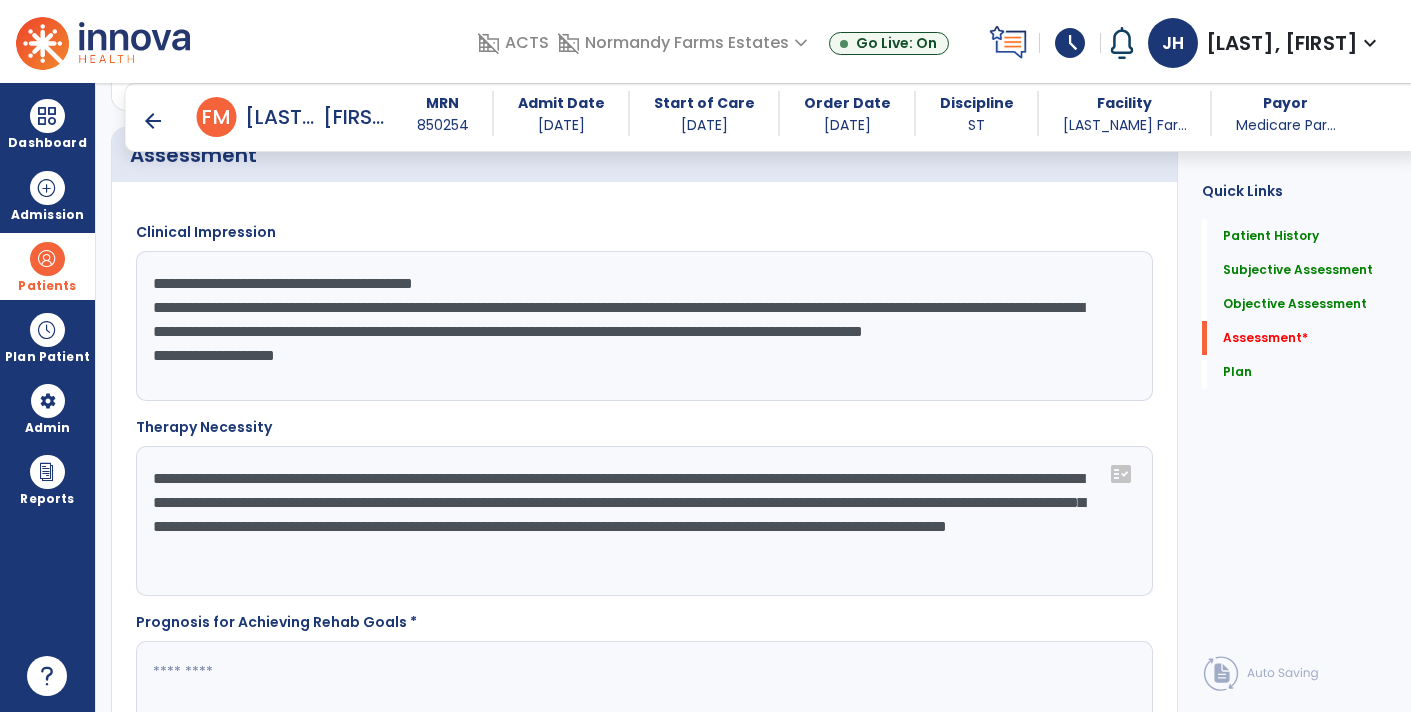 click on "**********" 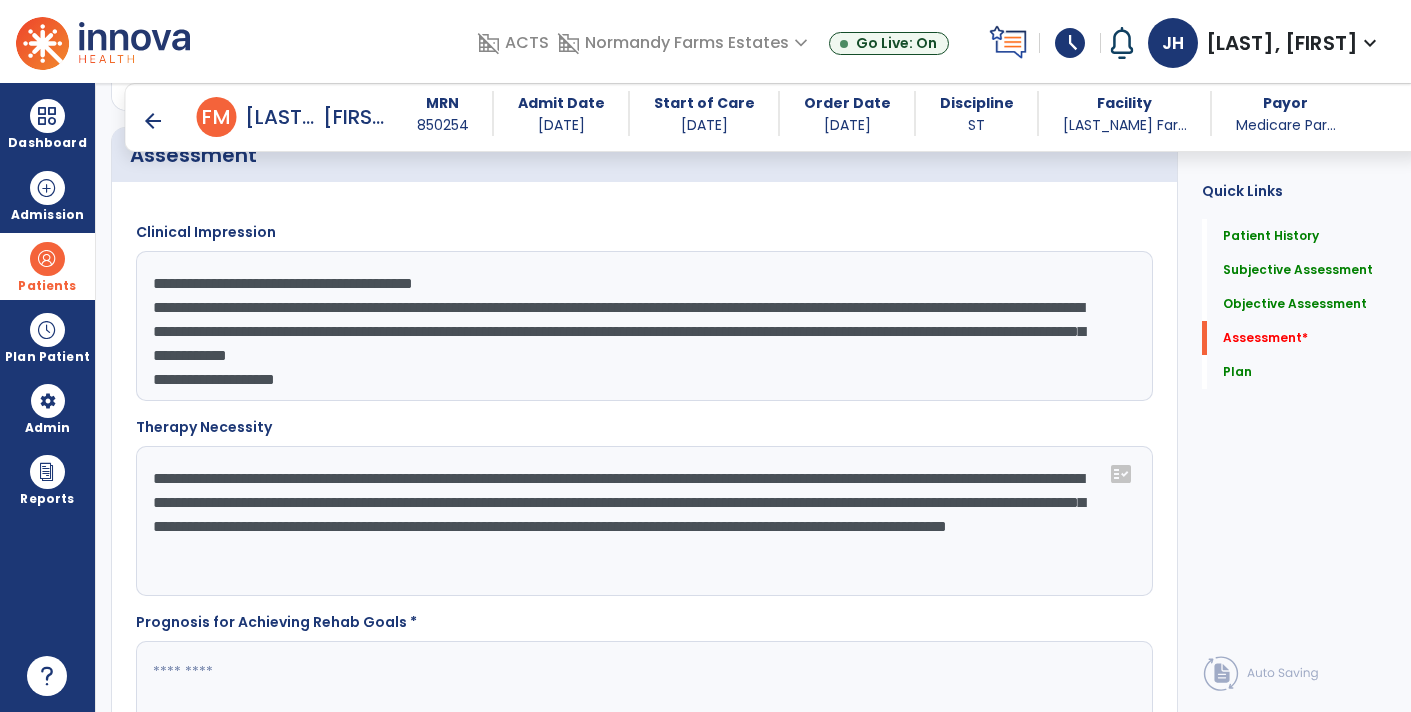 click on "**********" 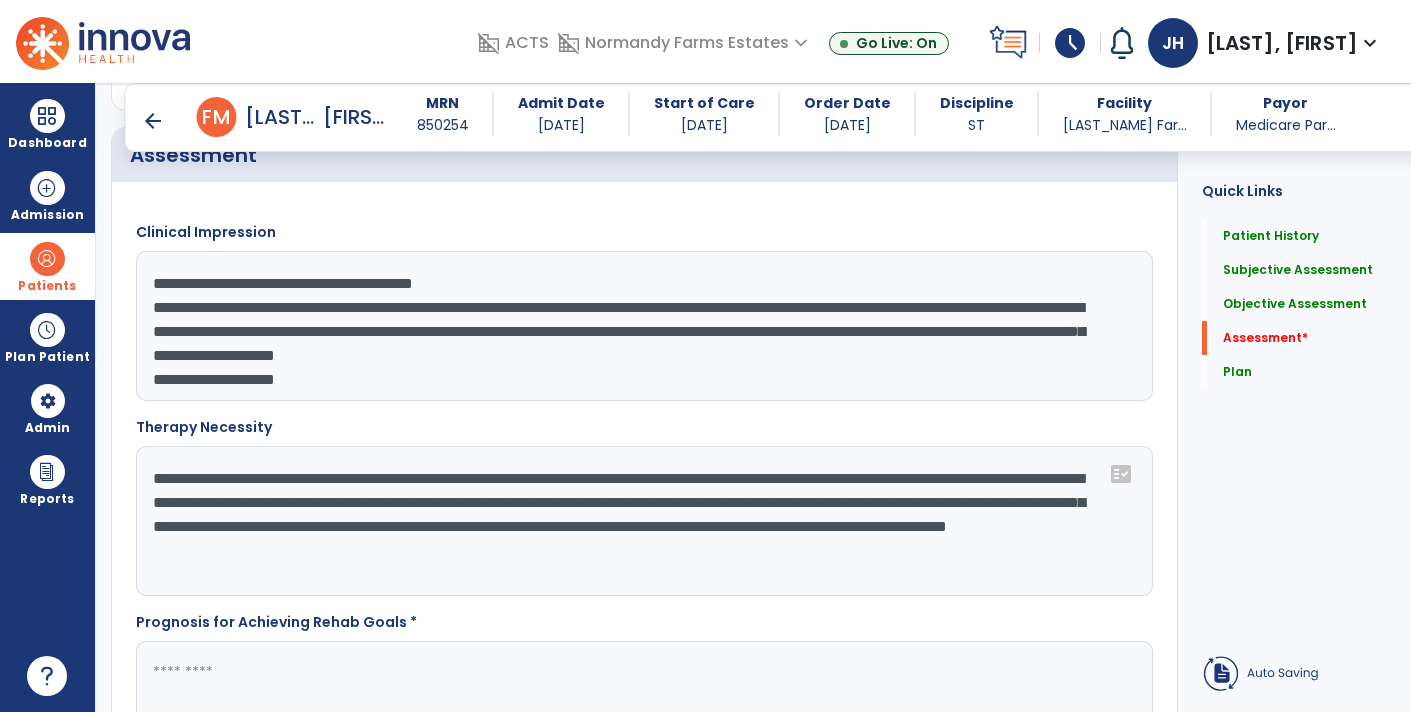 click on "**********" 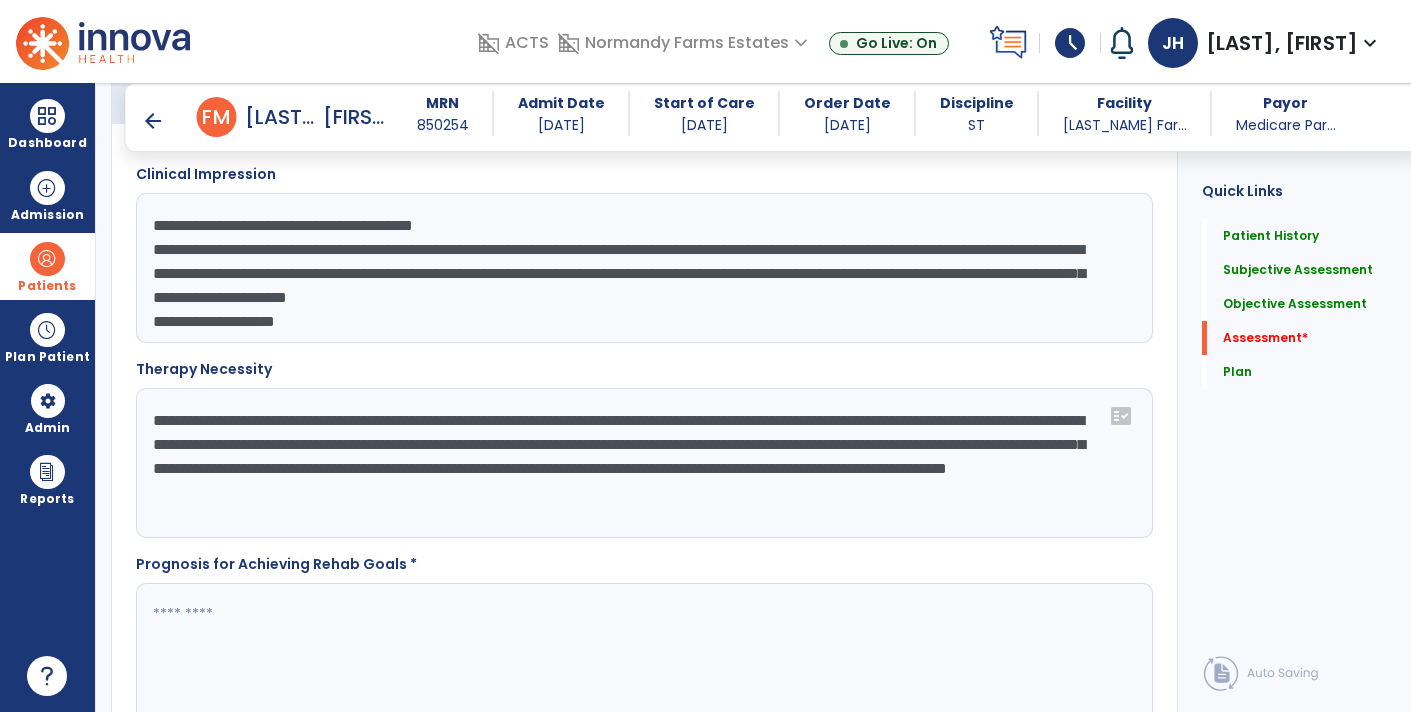 scroll, scrollTop: 2669, scrollLeft: 0, axis: vertical 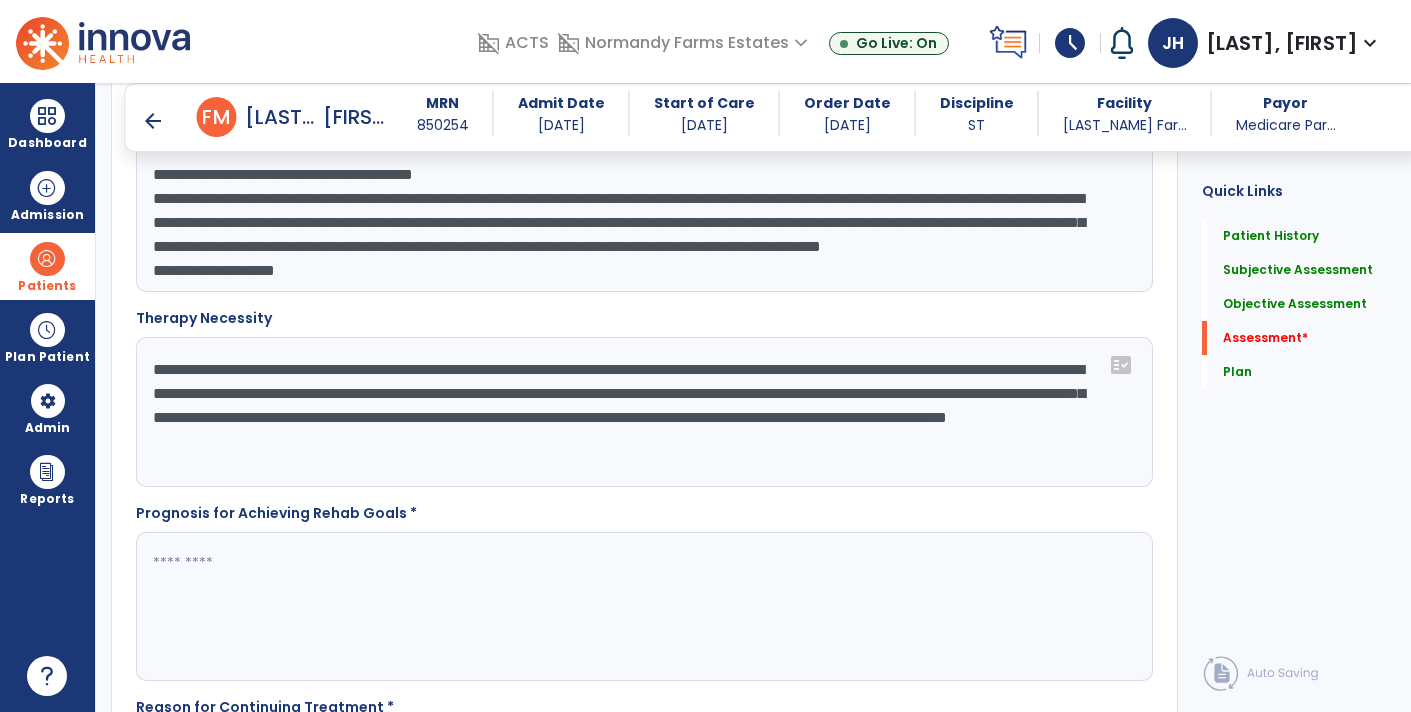 click on "**********" 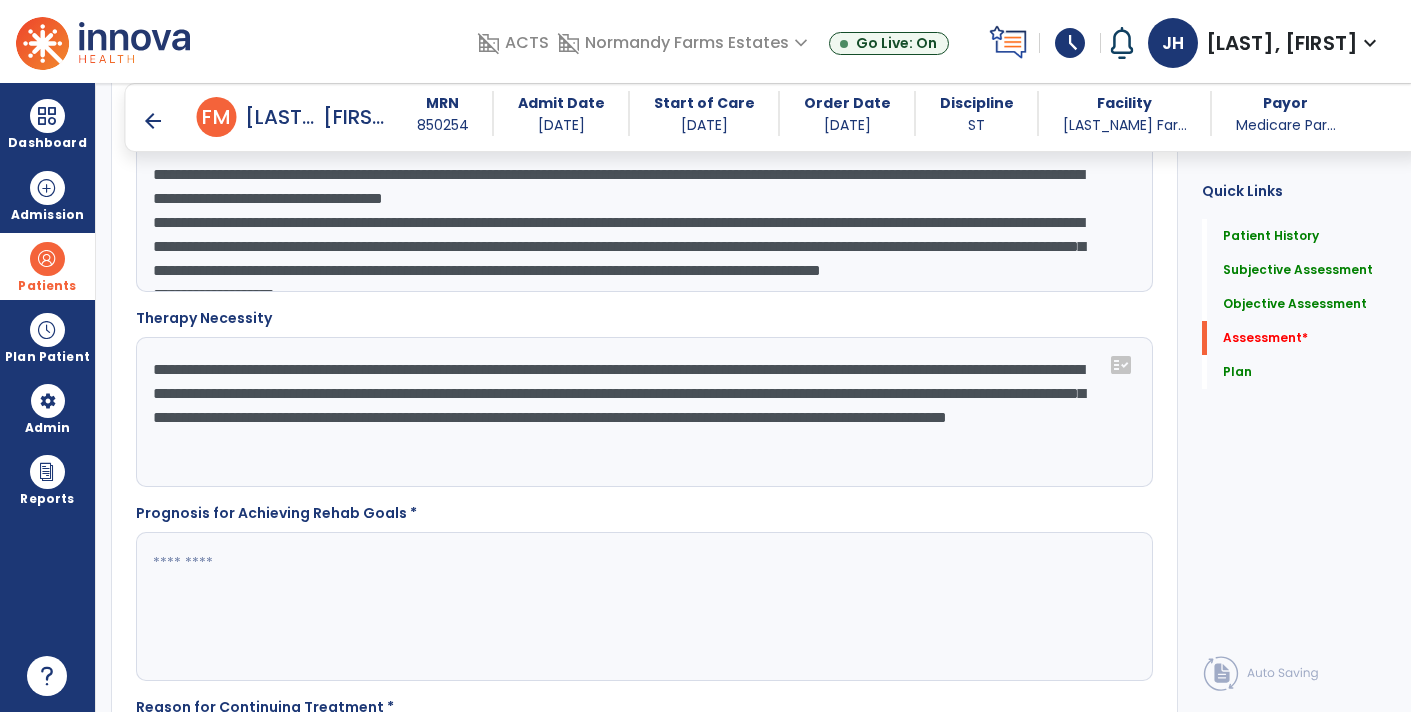 scroll, scrollTop: 21, scrollLeft: 0, axis: vertical 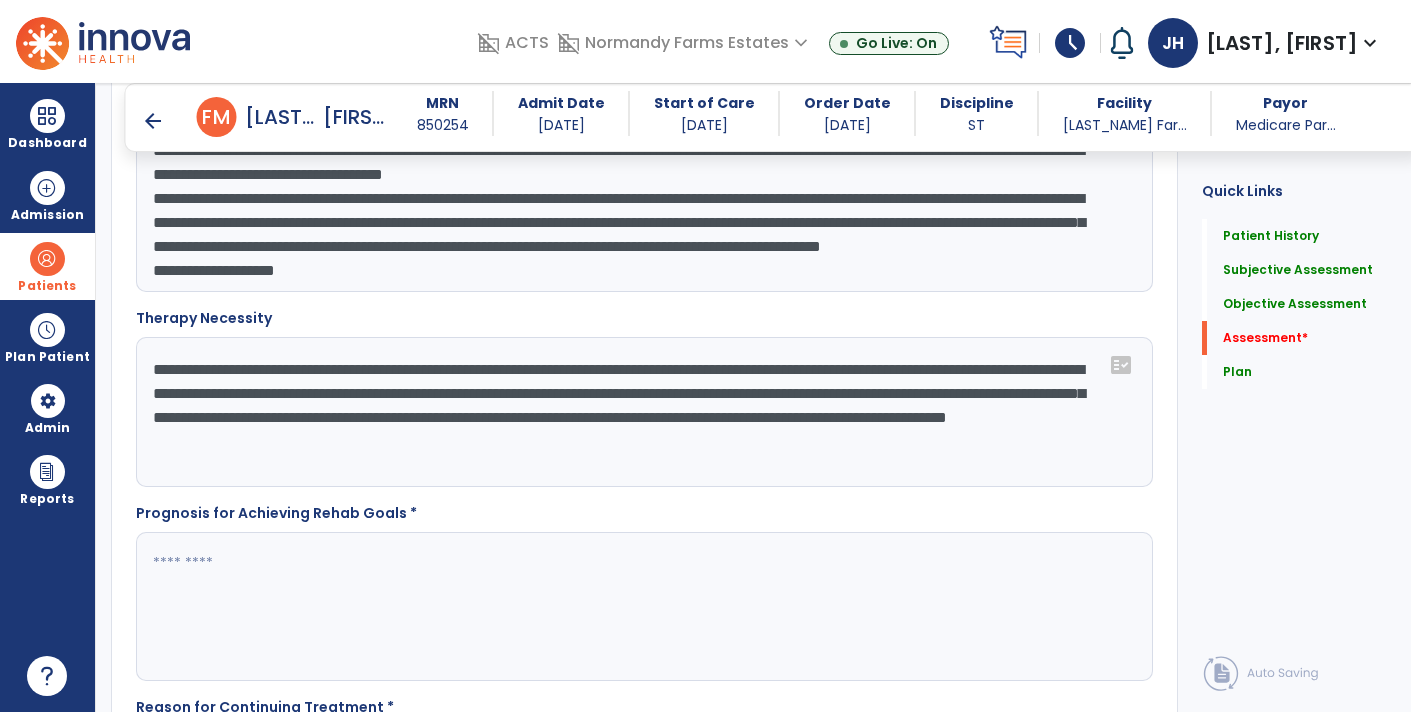 click on "**********" 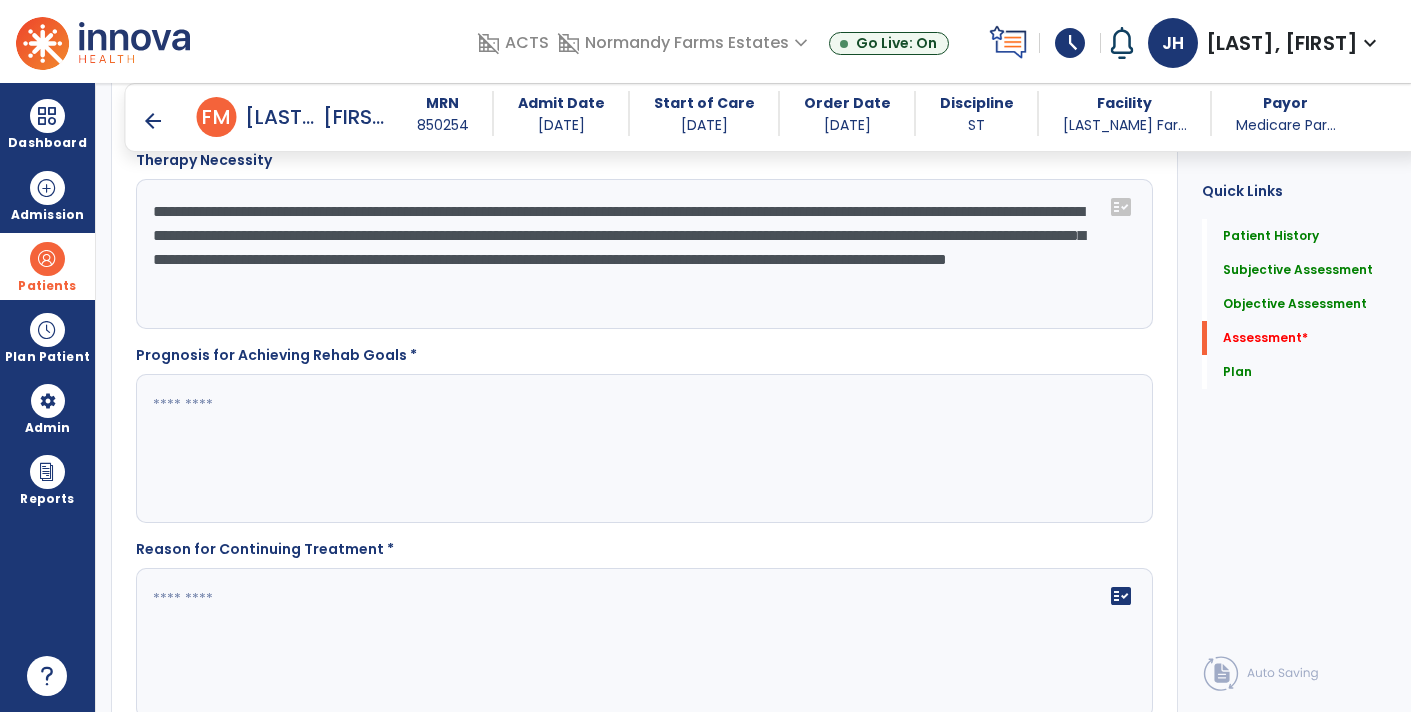 scroll, scrollTop: 2888, scrollLeft: 0, axis: vertical 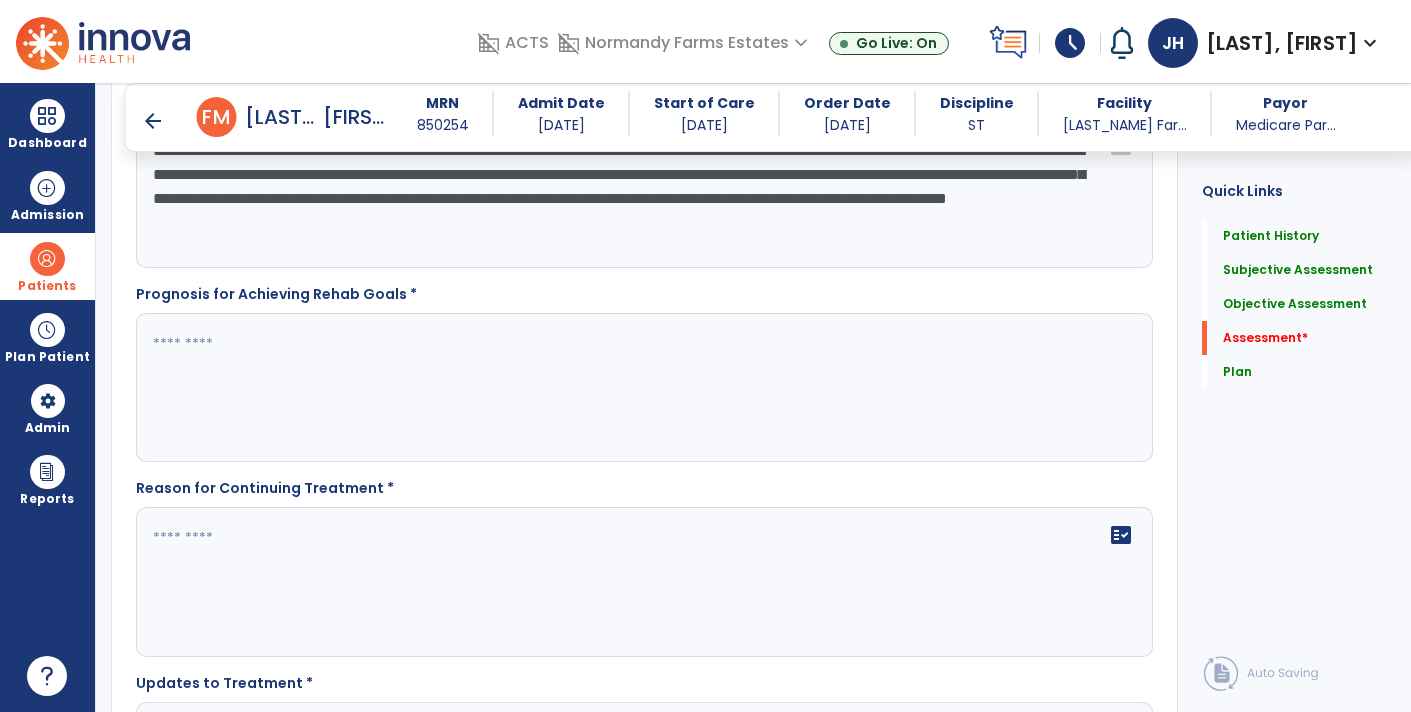 type on "**********" 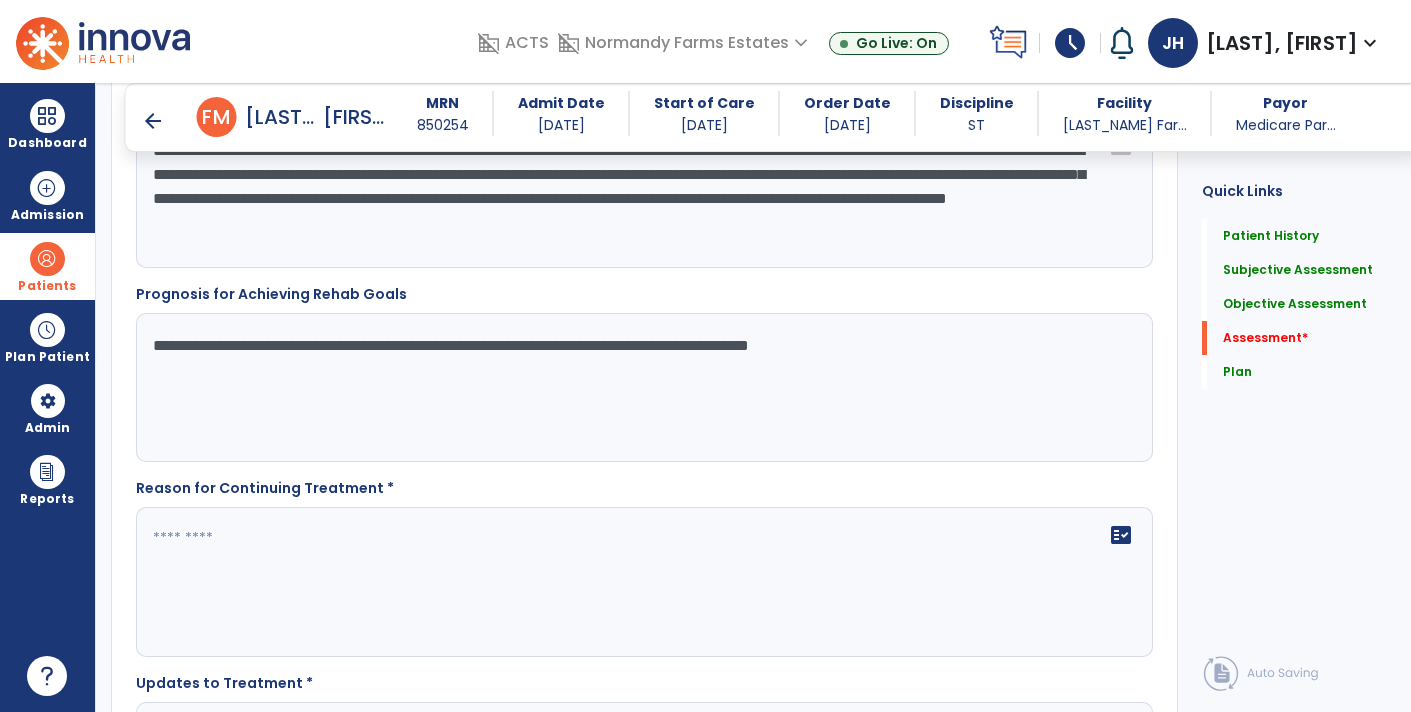 click on "**********" 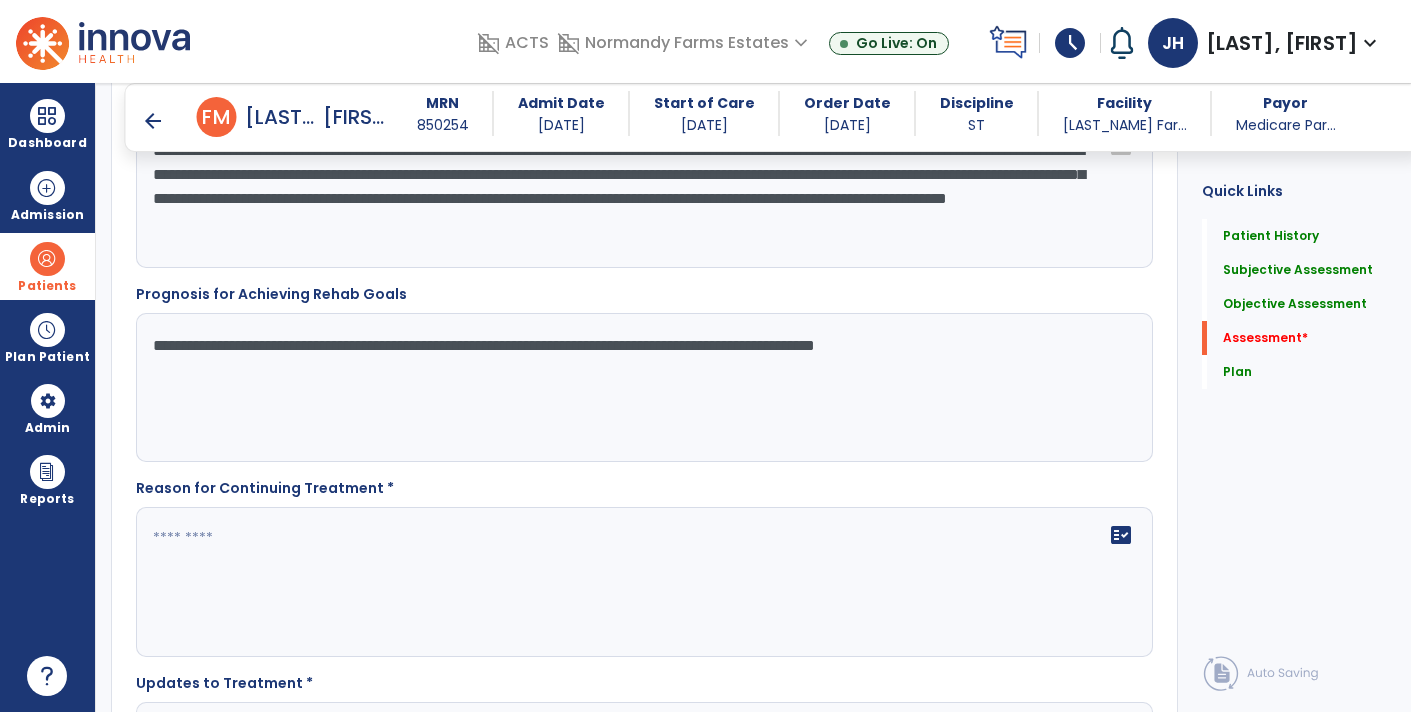 click on "**********" 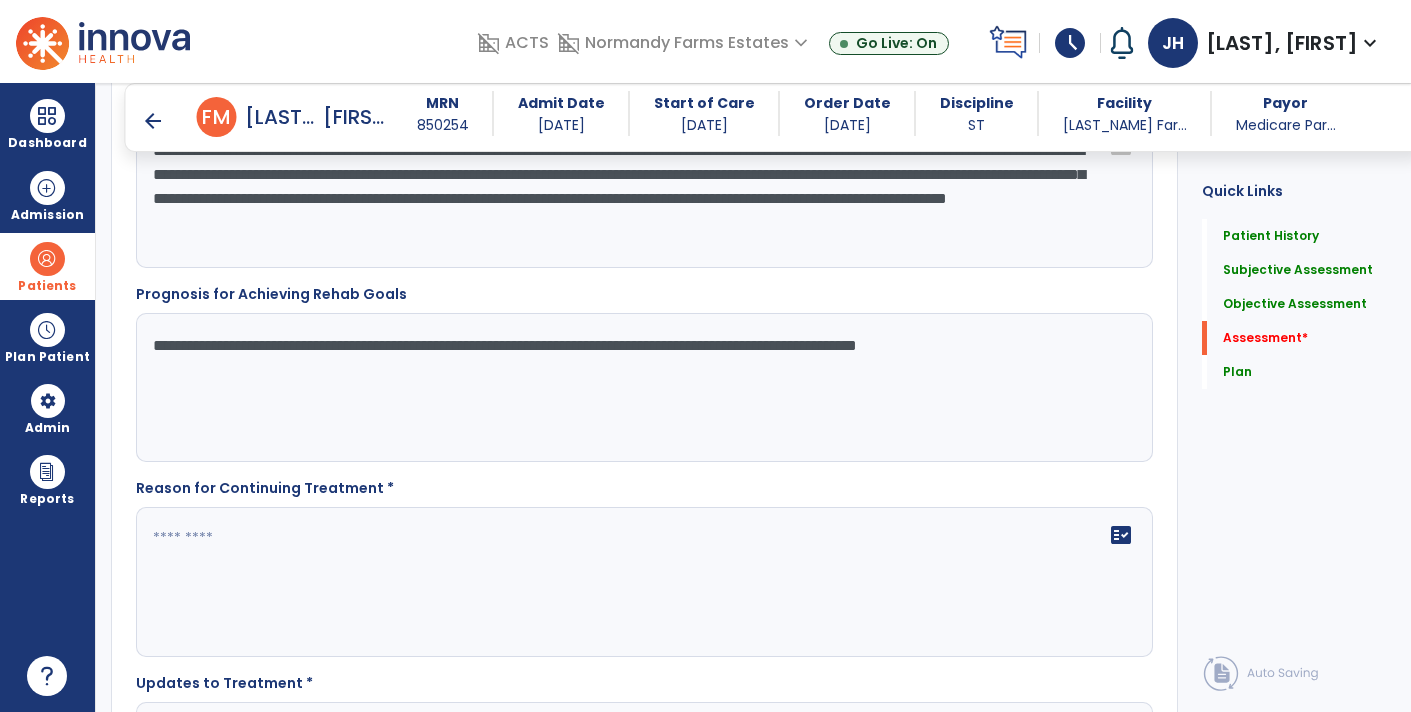 click on "**********" 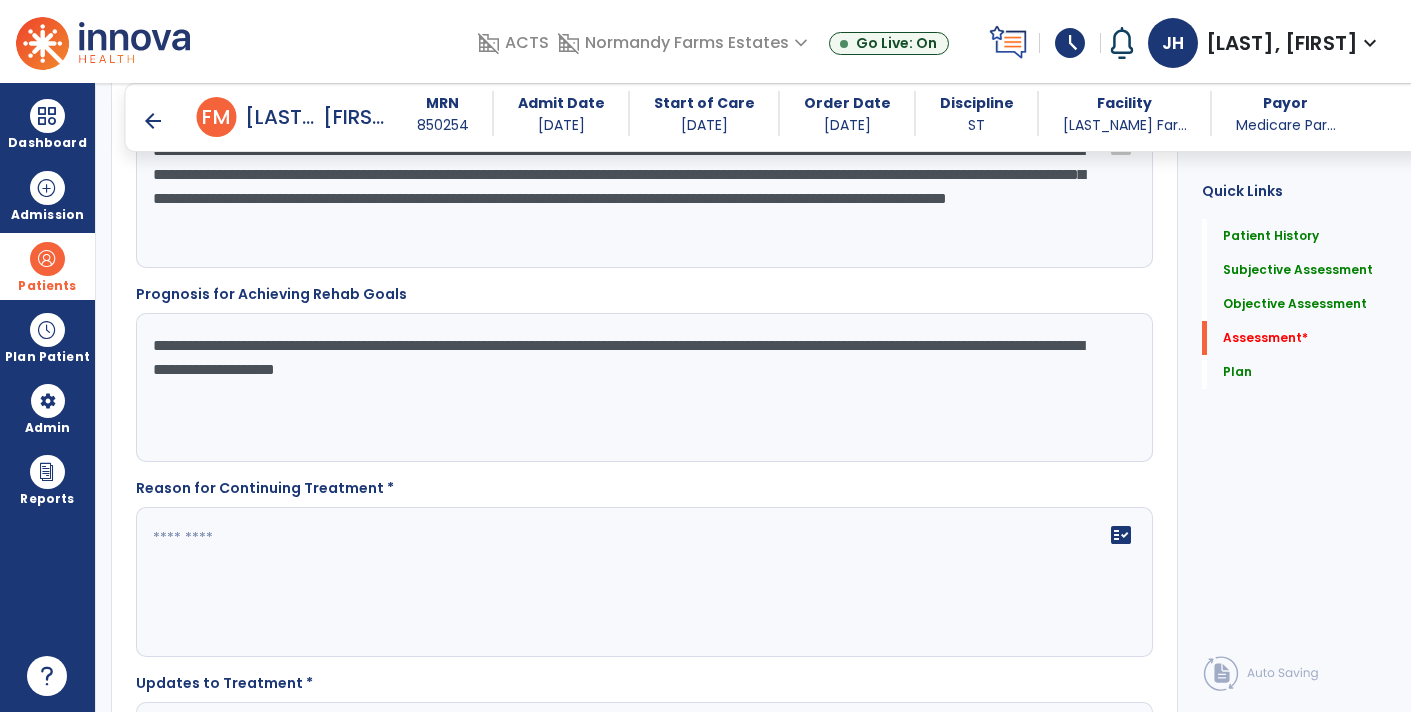 drag, startPoint x: 460, startPoint y: 364, endPoint x: 357, endPoint y: 376, distance: 103.69667 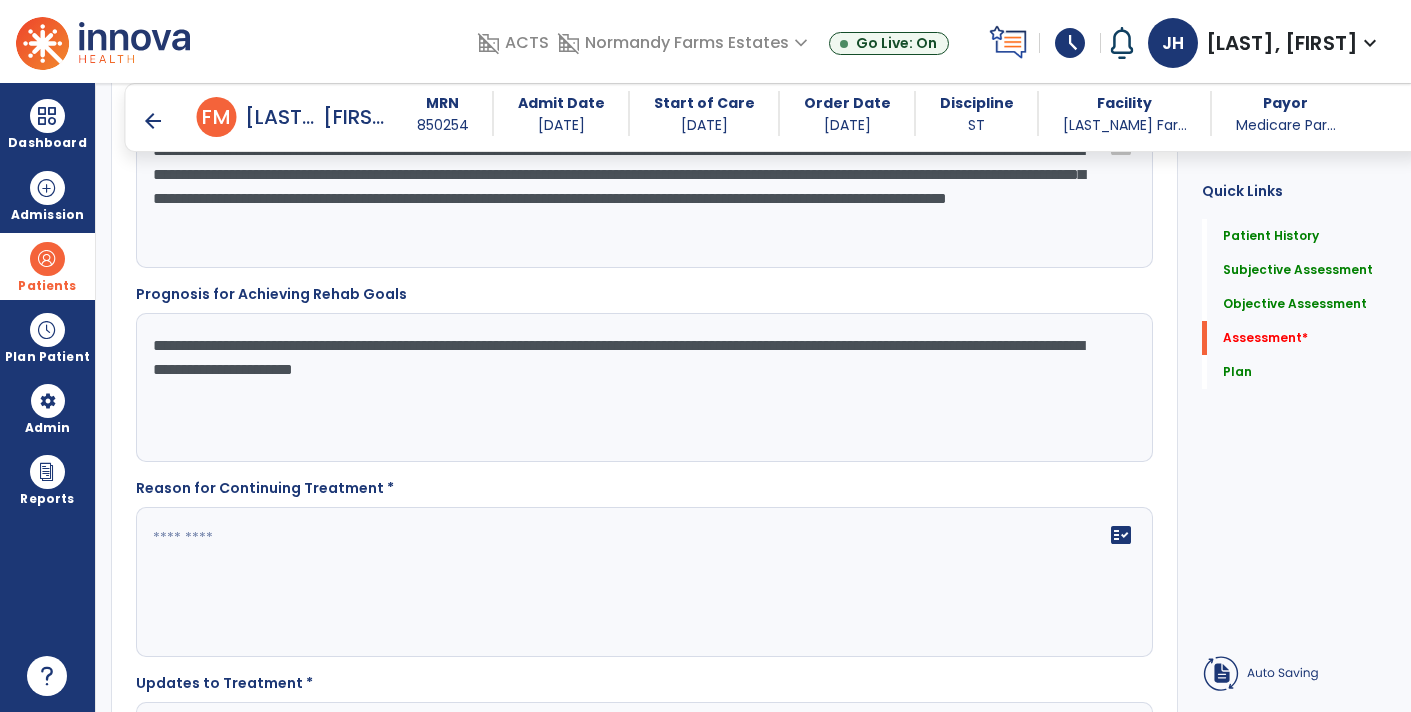 click on "**********" 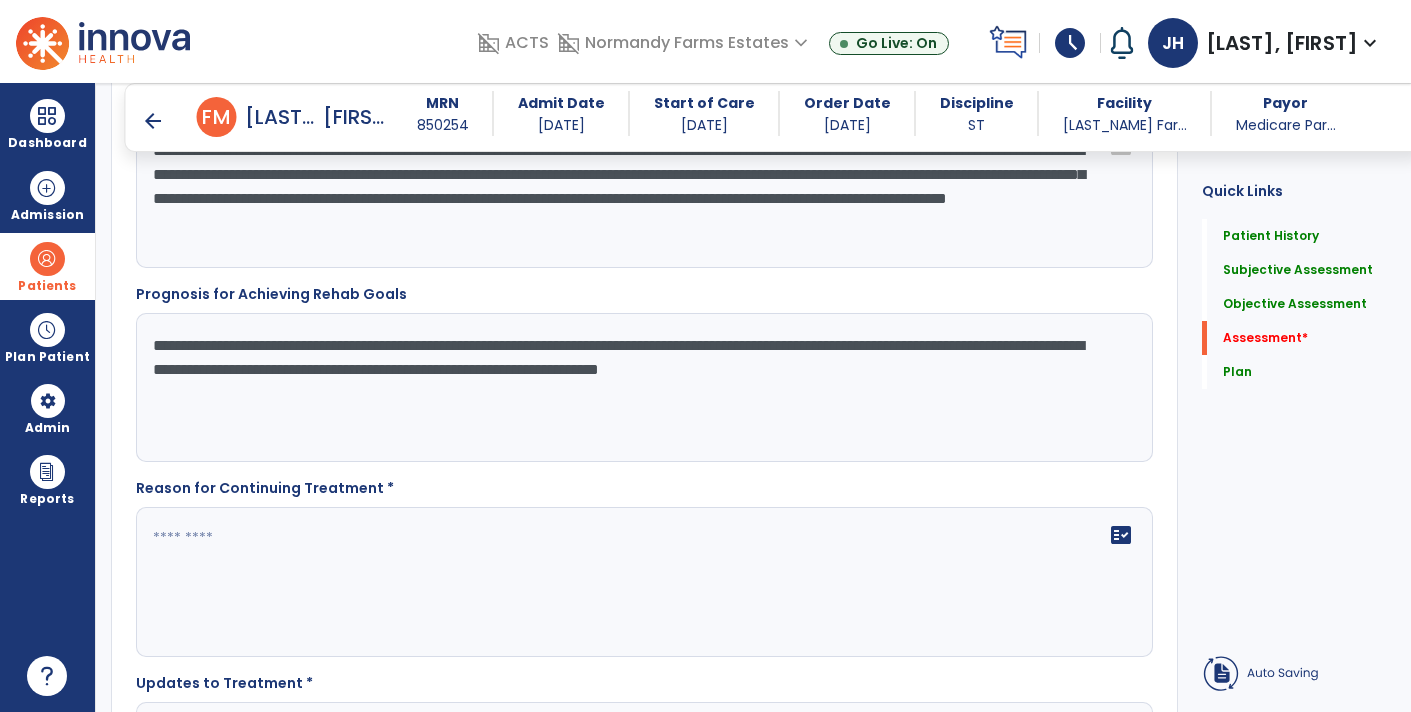 type on "**********" 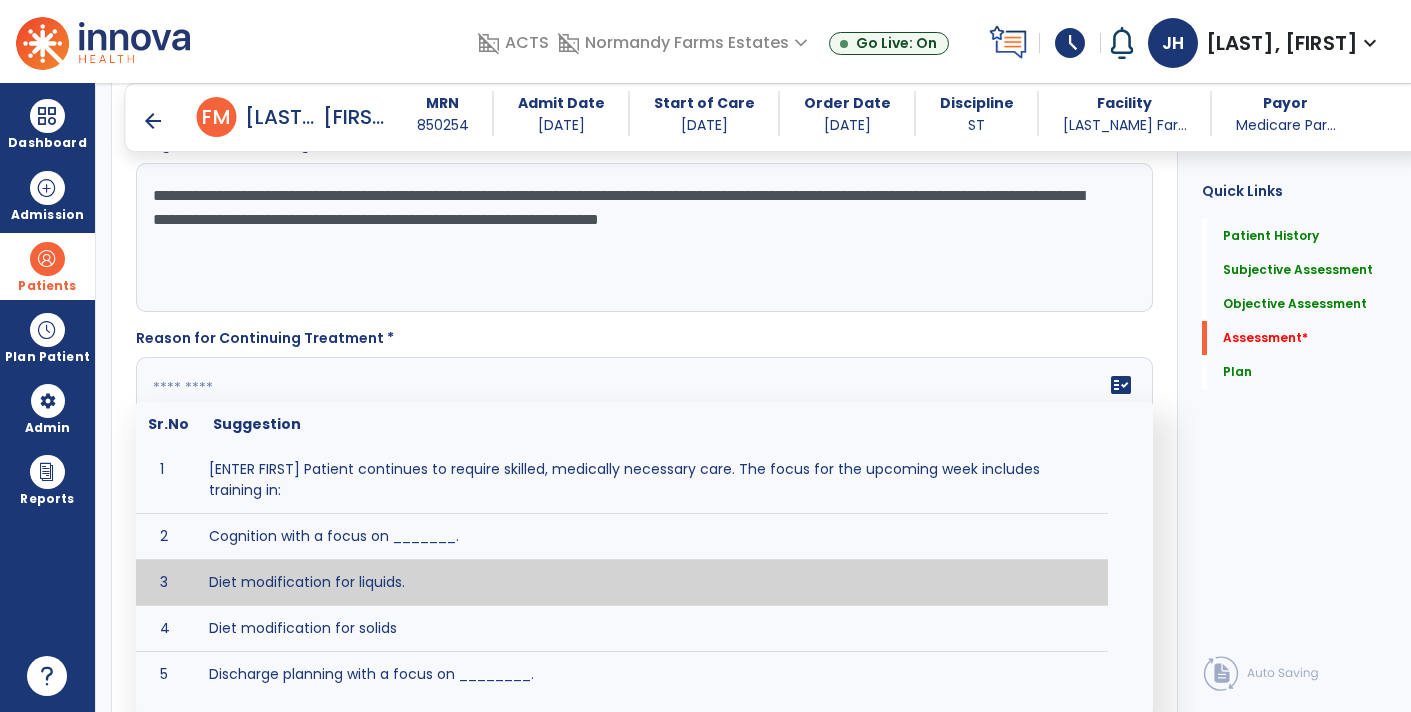 scroll, scrollTop: 3041, scrollLeft: 0, axis: vertical 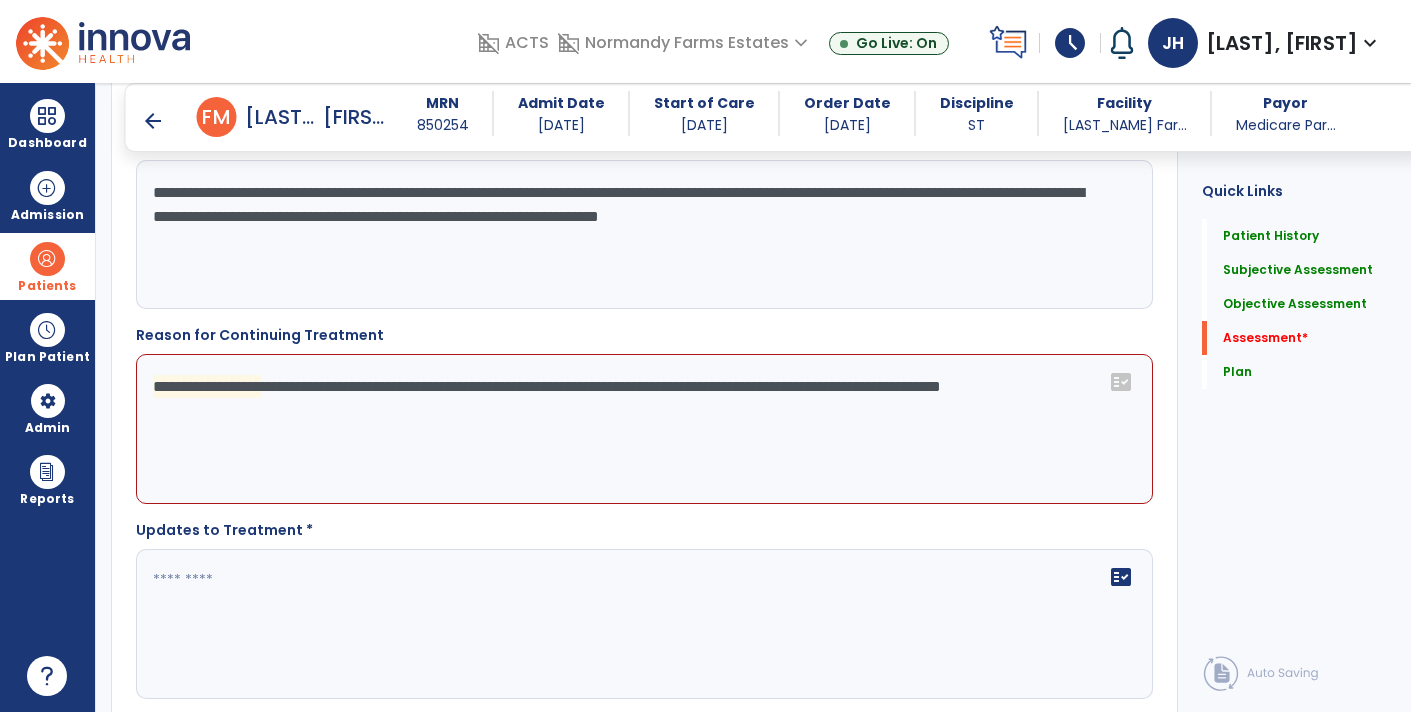 click on "**********" 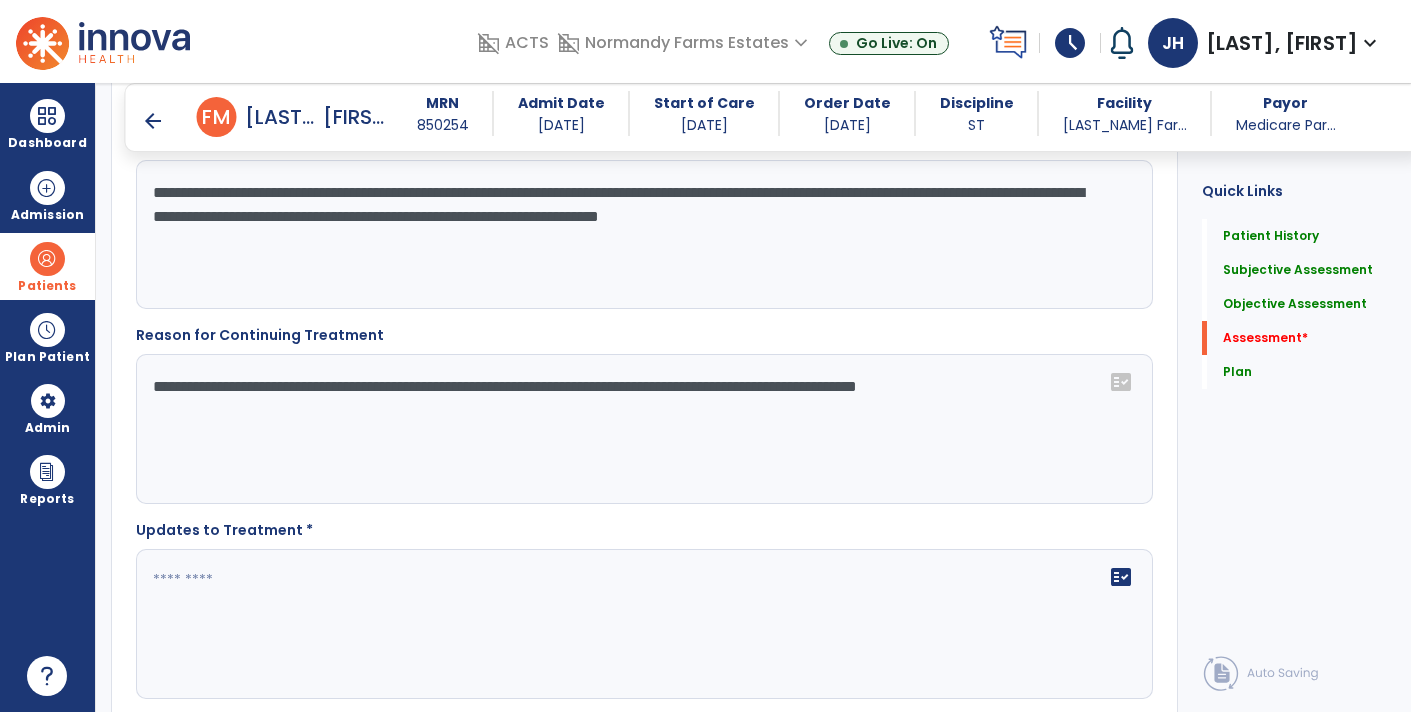 click on "**********" 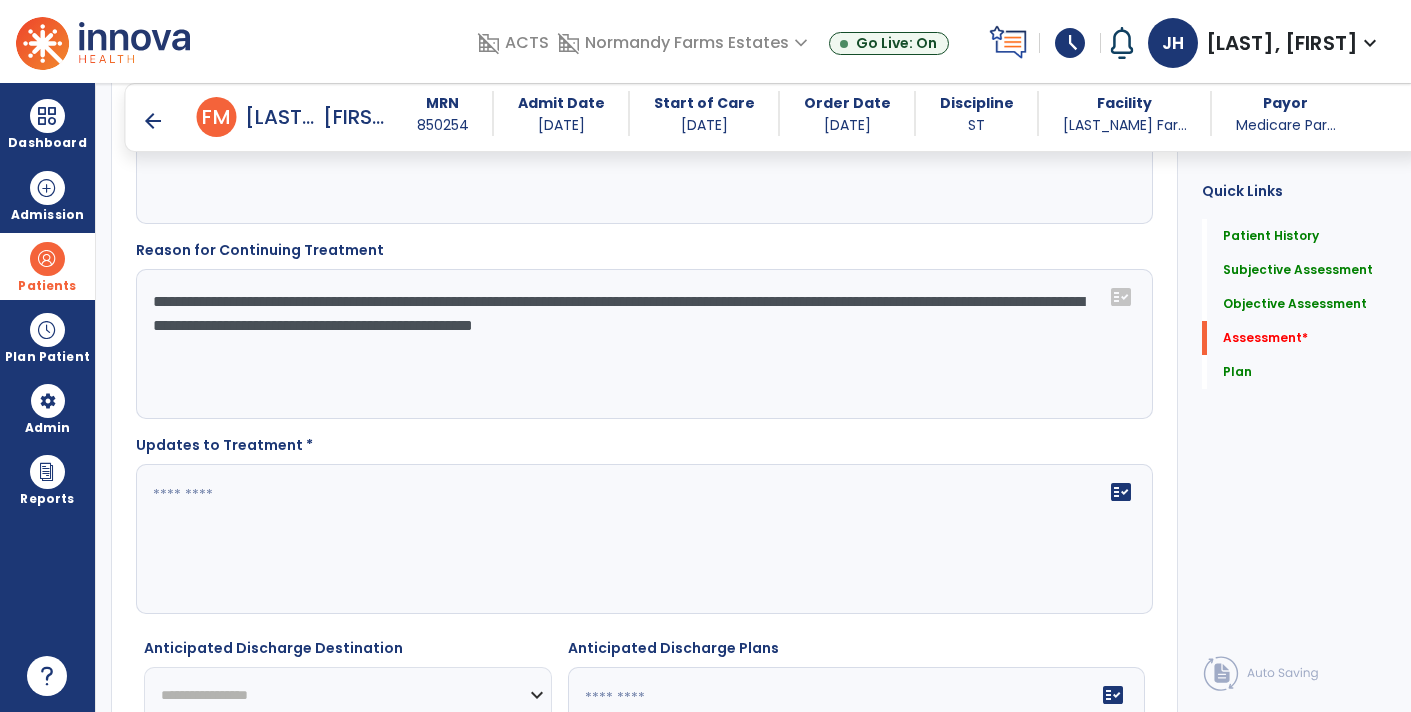 scroll, scrollTop: 3181, scrollLeft: 0, axis: vertical 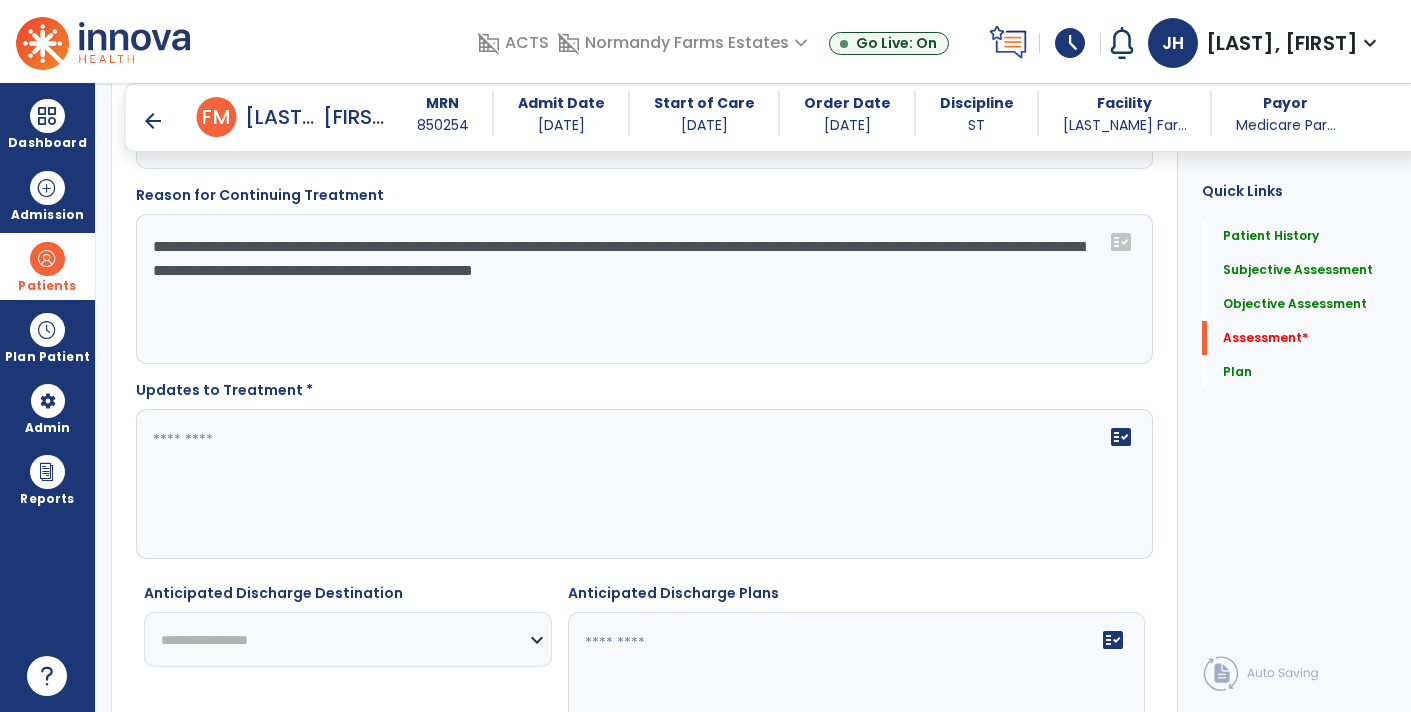 click on "**********" 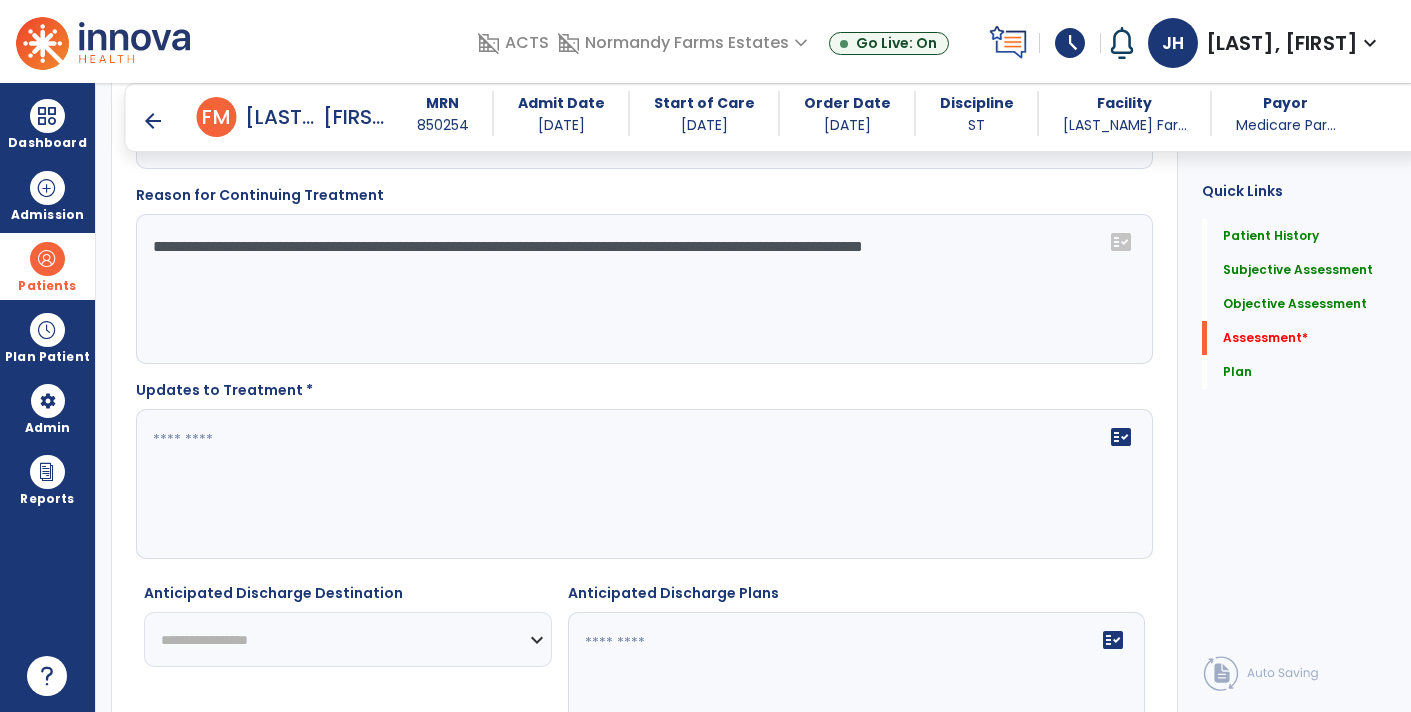 drag, startPoint x: 1076, startPoint y: 244, endPoint x: 147, endPoint y: 298, distance: 930.5681 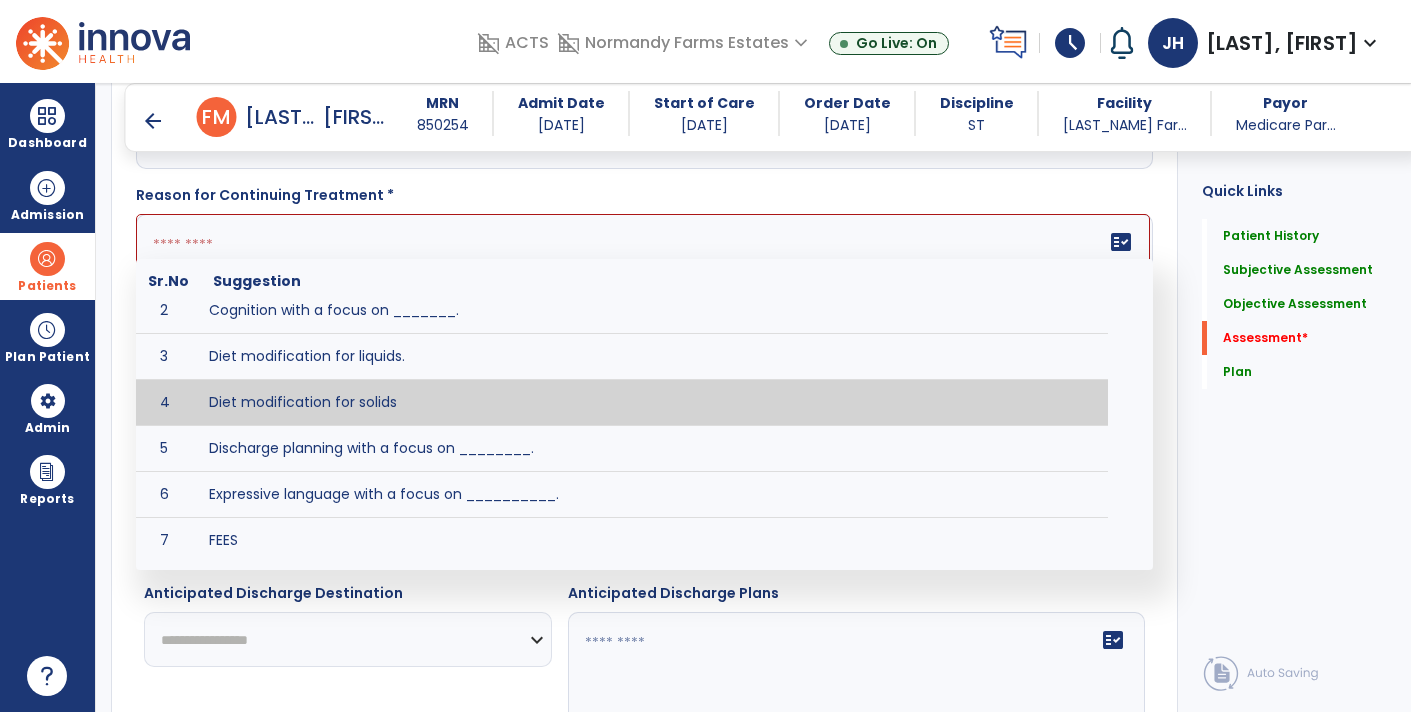 scroll, scrollTop: 0, scrollLeft: 0, axis: both 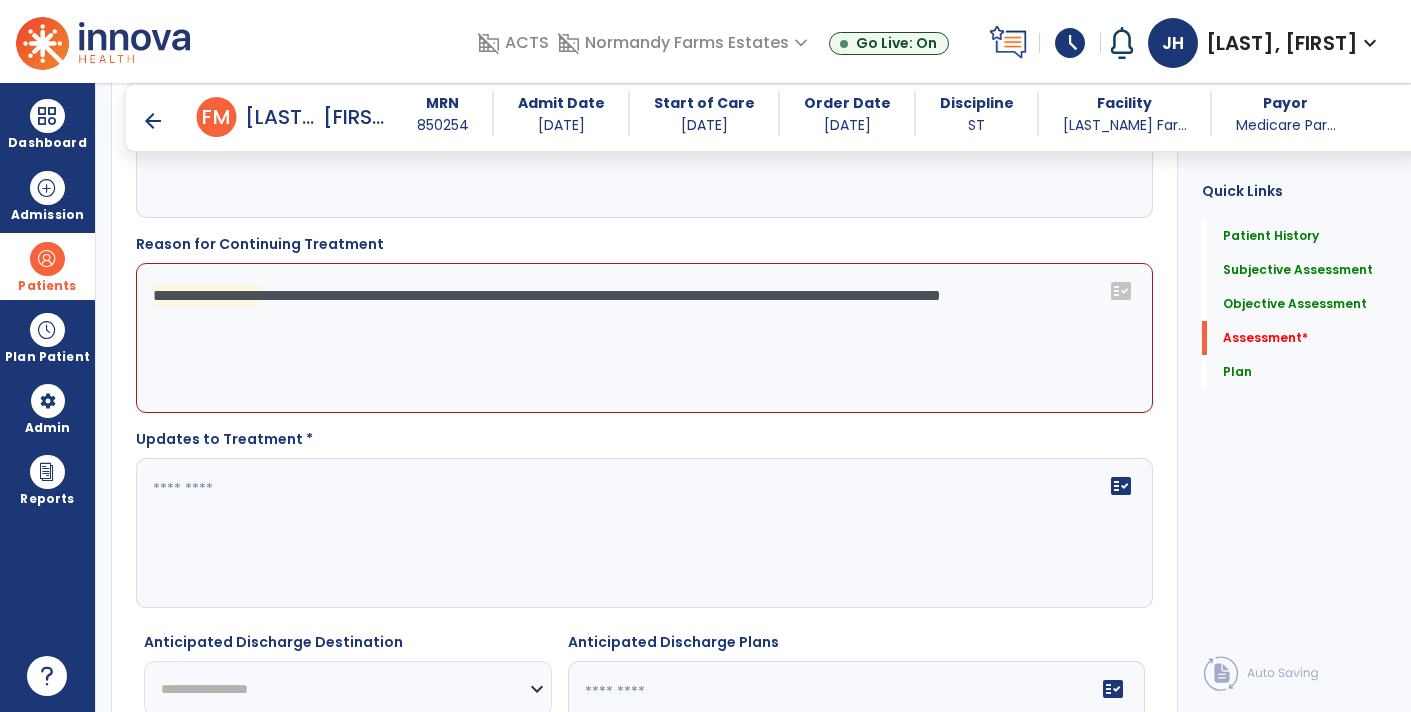 click on "**********" 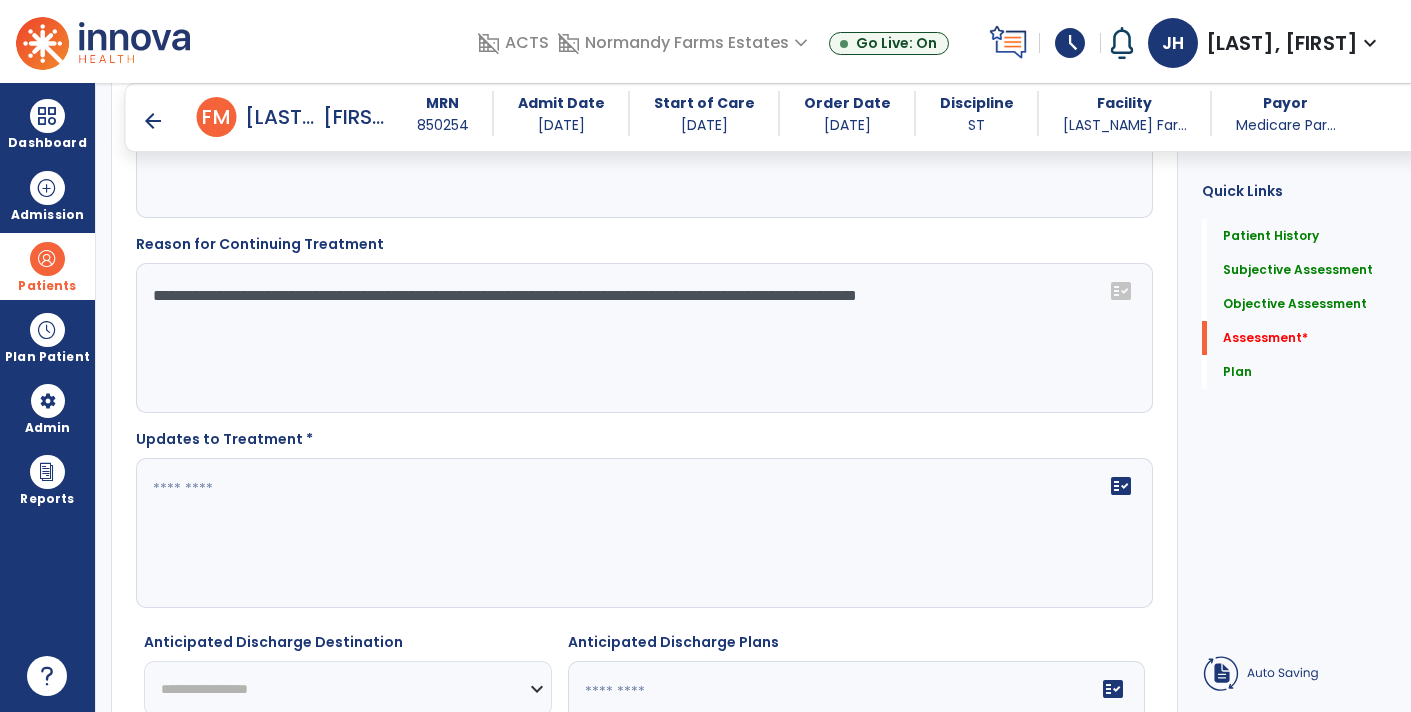 click on "**********" 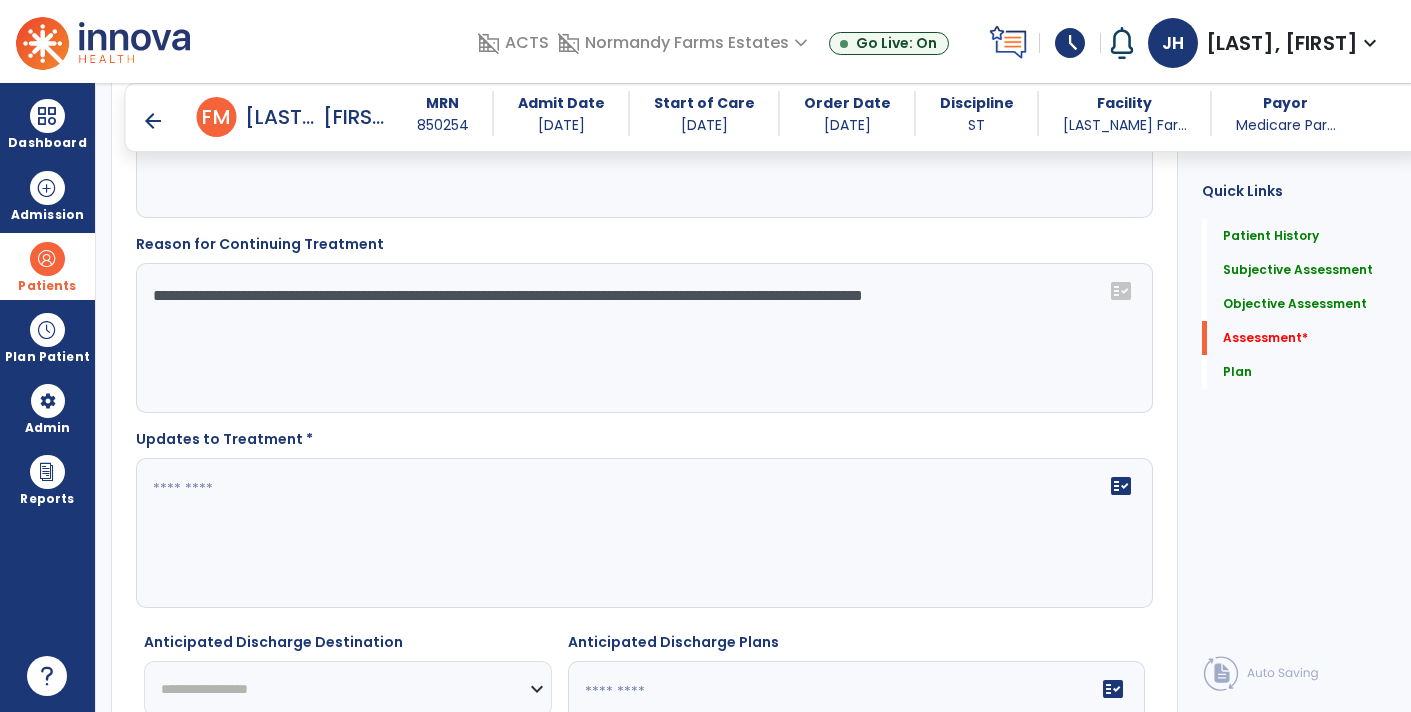 paste on "**********" 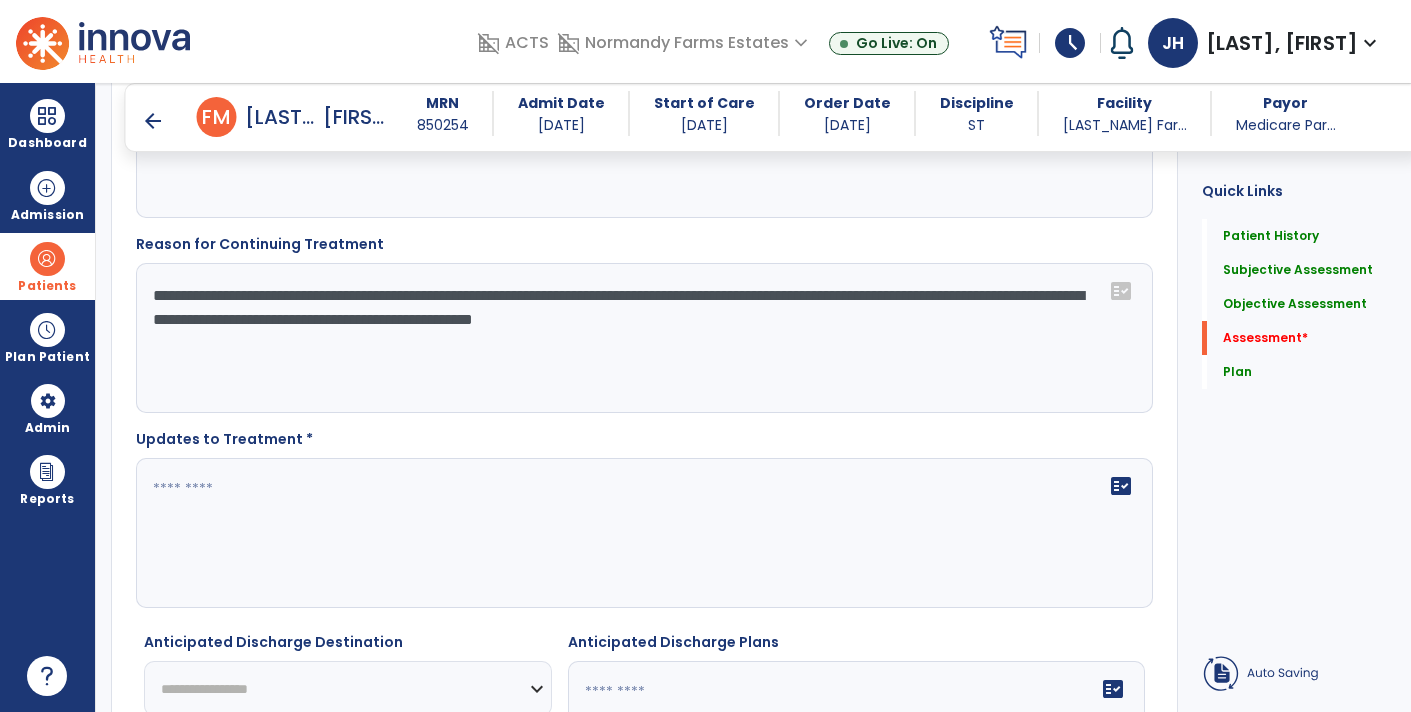 type on "**********" 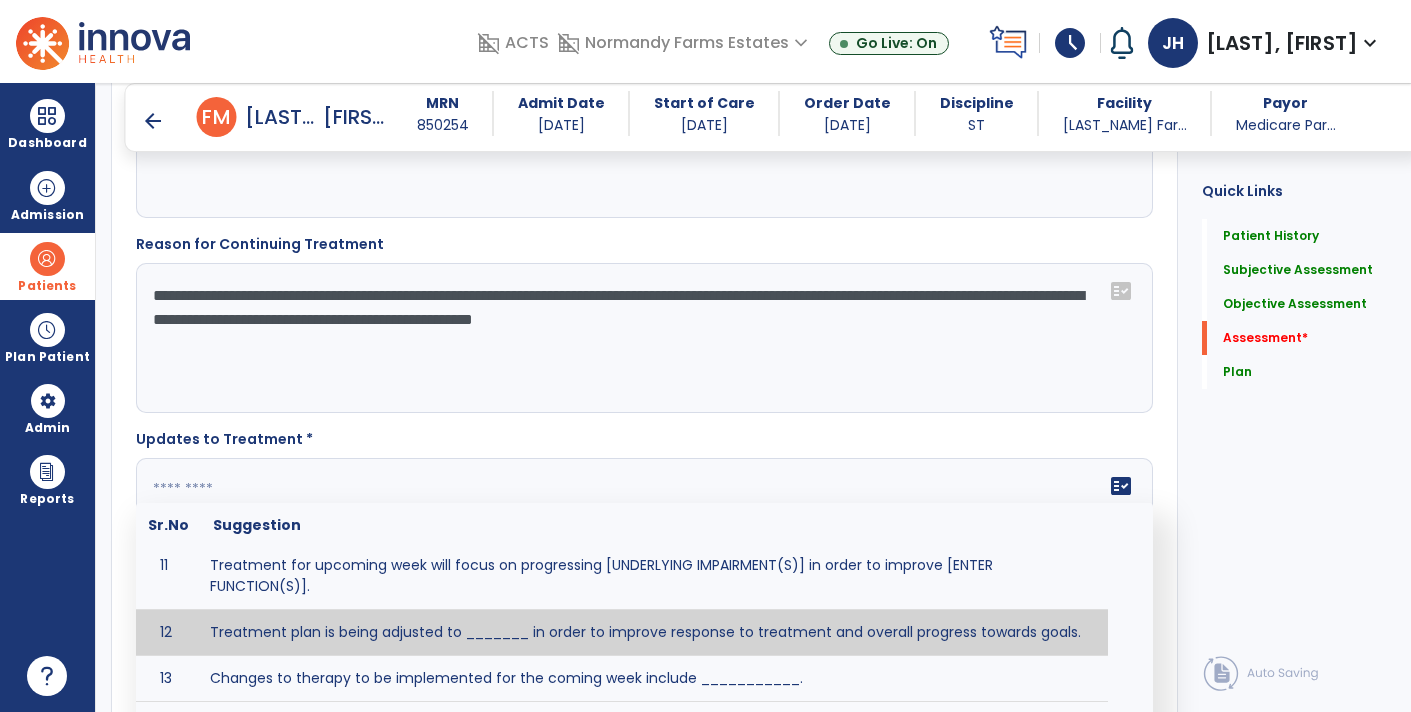 scroll, scrollTop: 519, scrollLeft: 0, axis: vertical 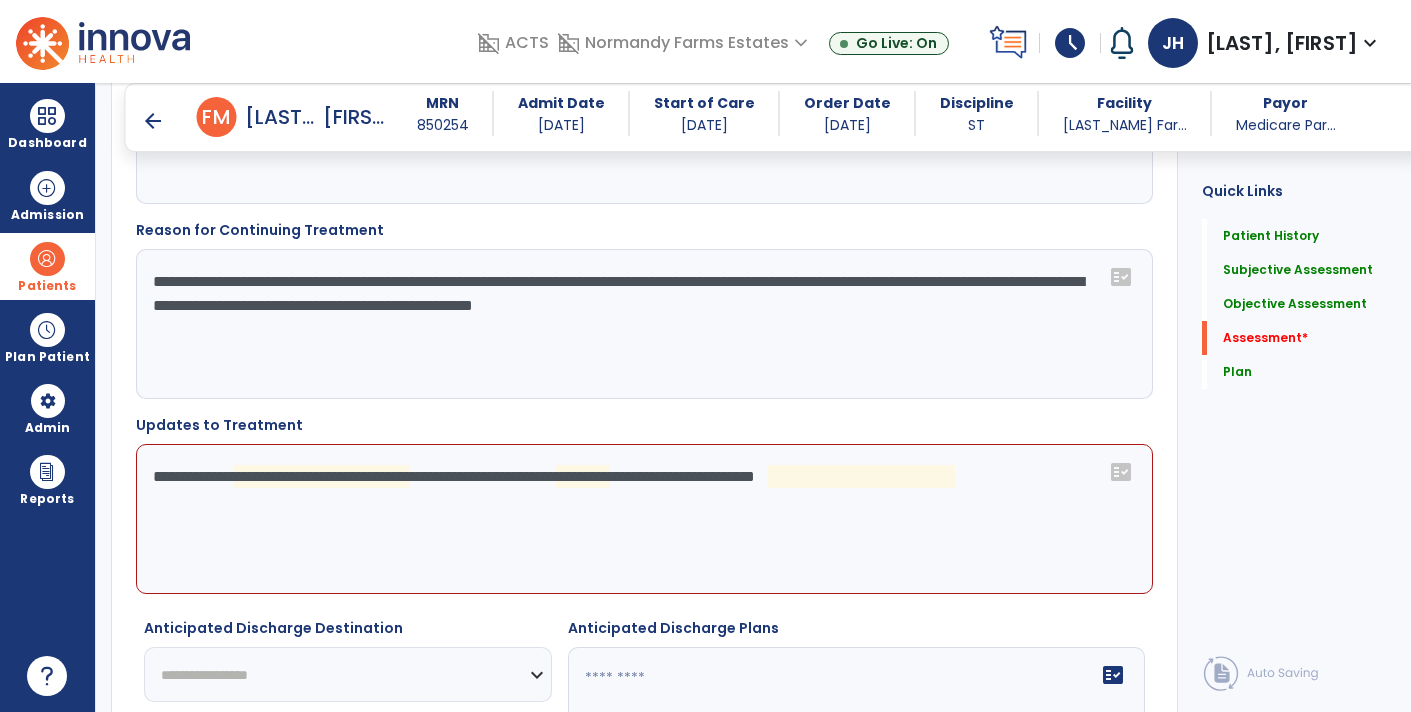 drag, startPoint x: 606, startPoint y: 473, endPoint x: 622, endPoint y: 462, distance: 19.416489 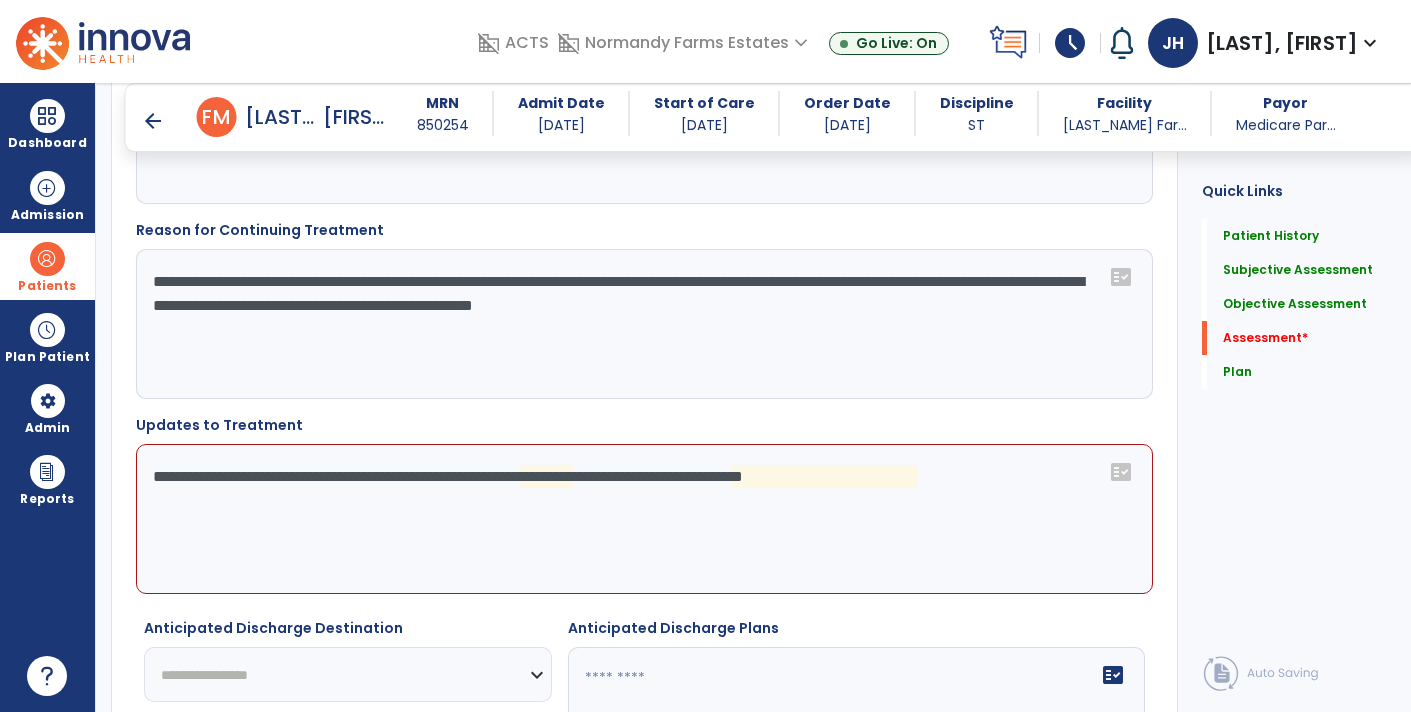 click on "**********" 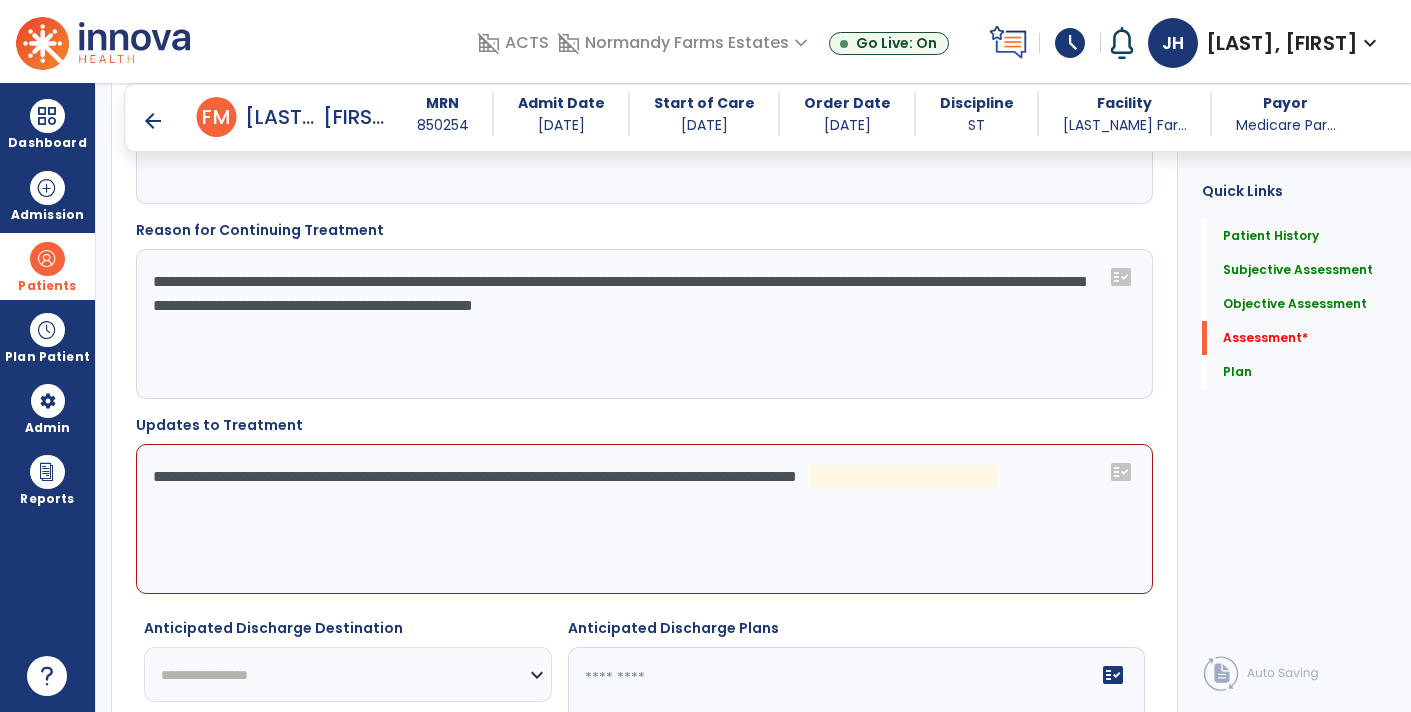 click on "**********" 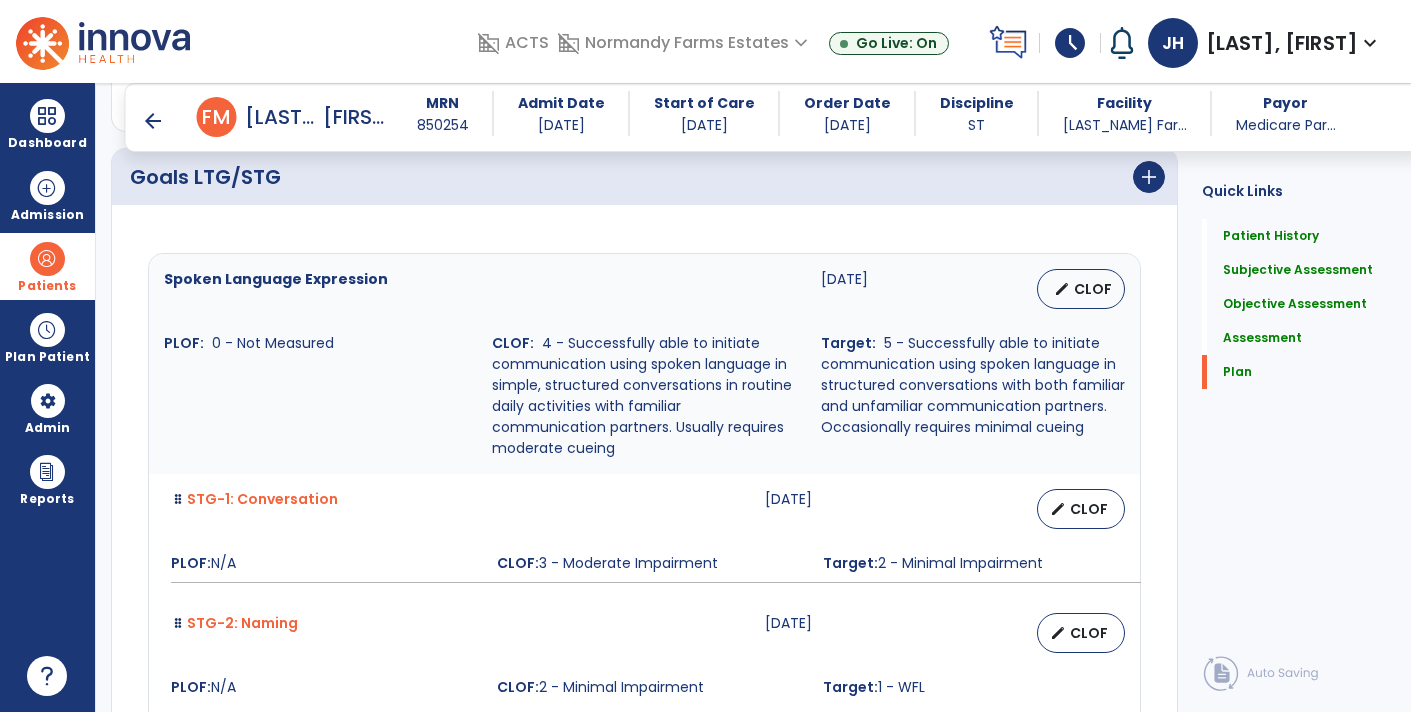 scroll, scrollTop: 4152, scrollLeft: 0, axis: vertical 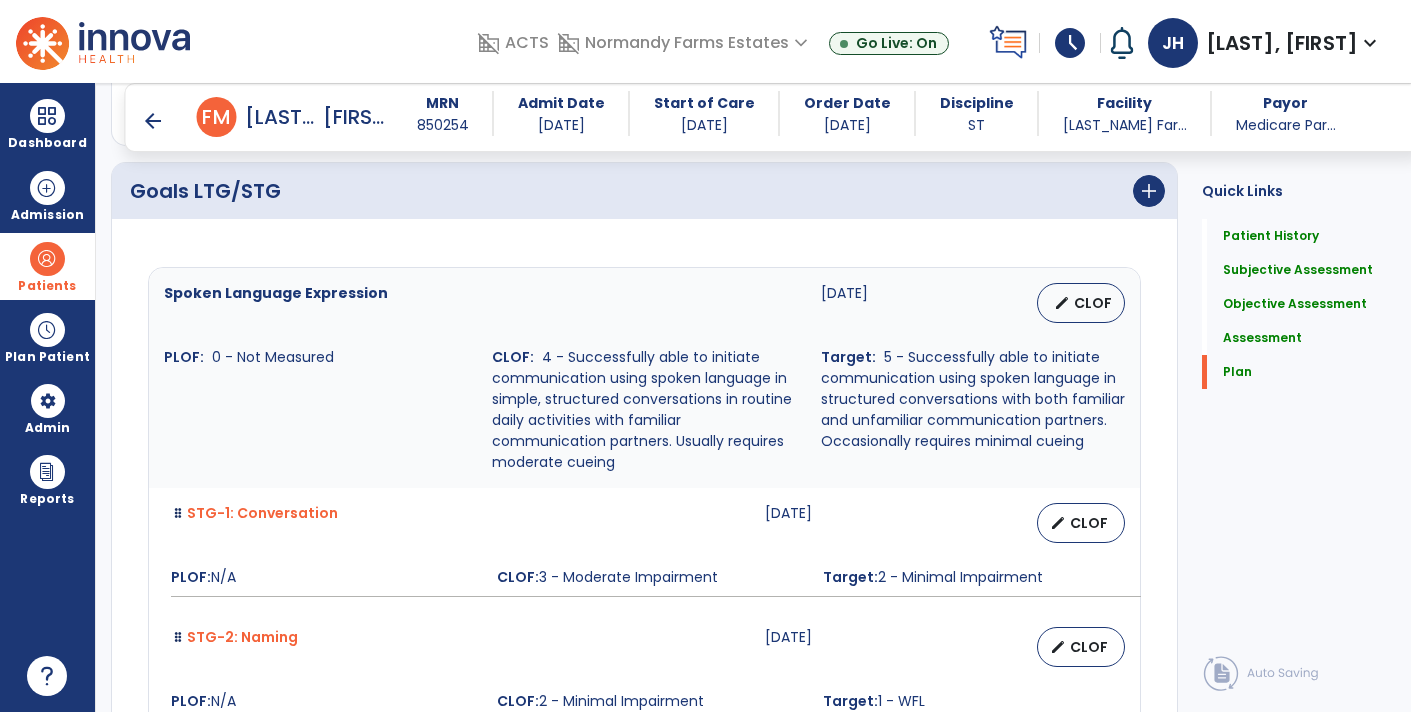 type on "**********" 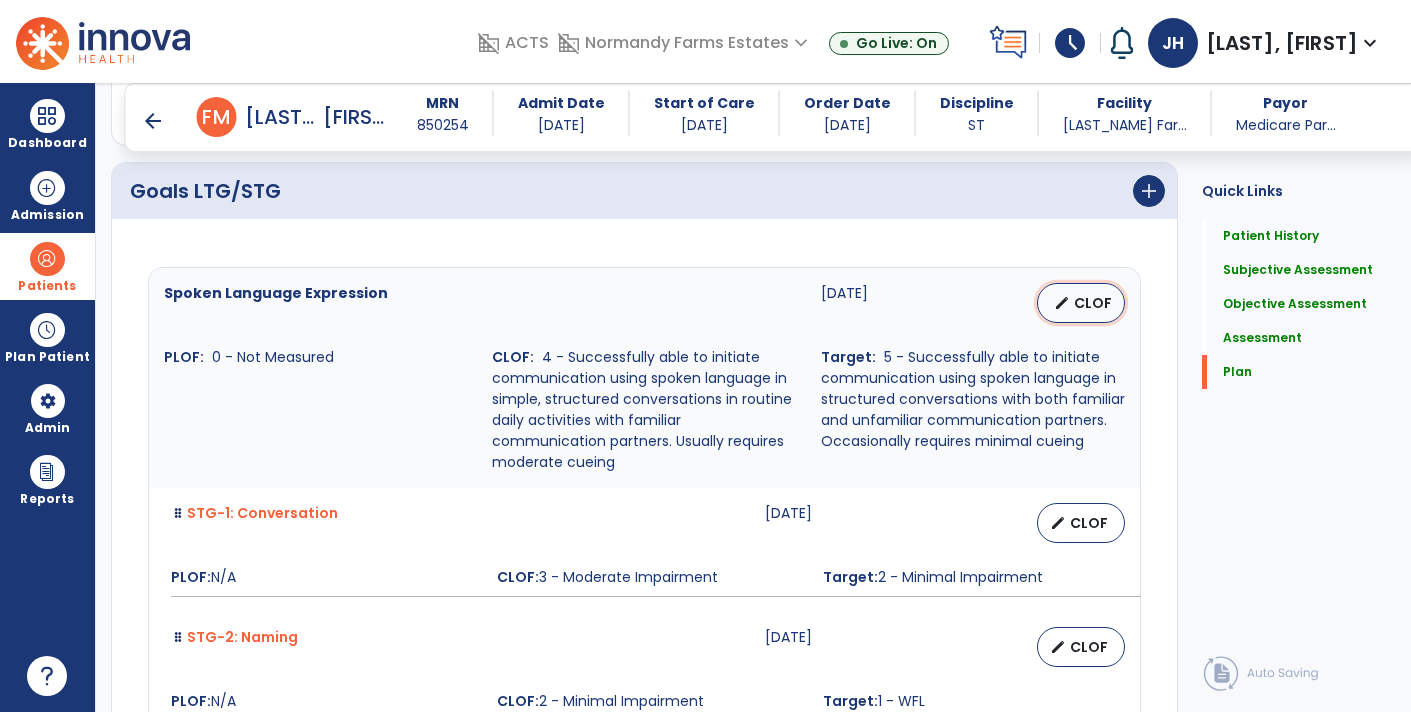 click on "CLOF" at bounding box center (1093, 303) 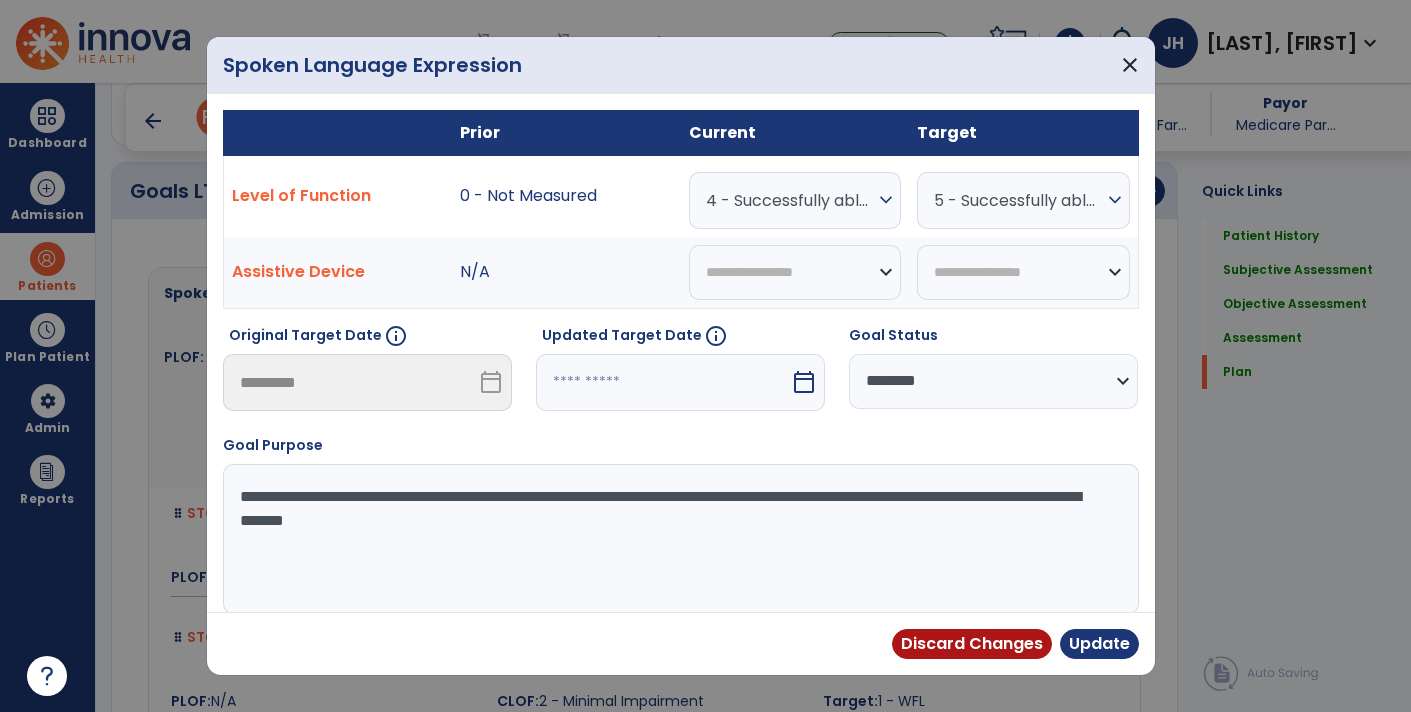 click on "calendar_today" at bounding box center [804, 382] 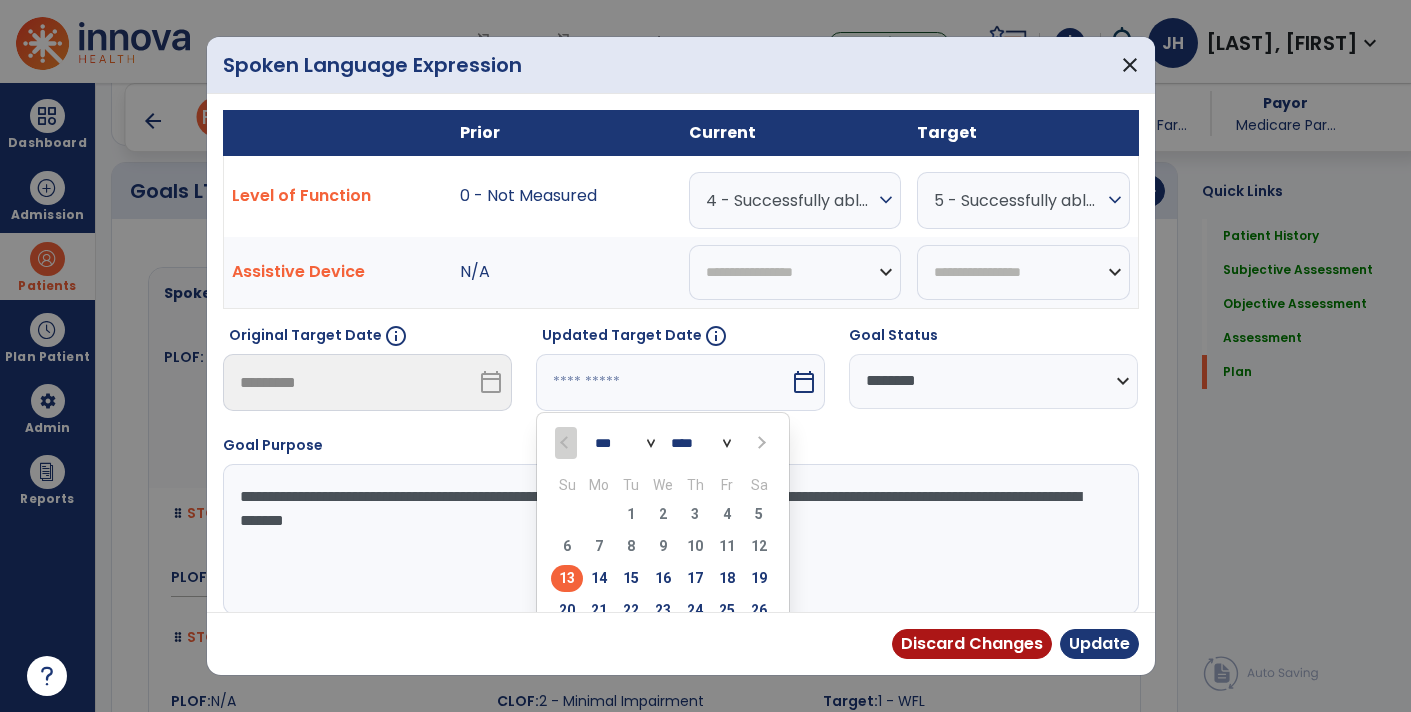 click on "*** ***" at bounding box center (625, 443) 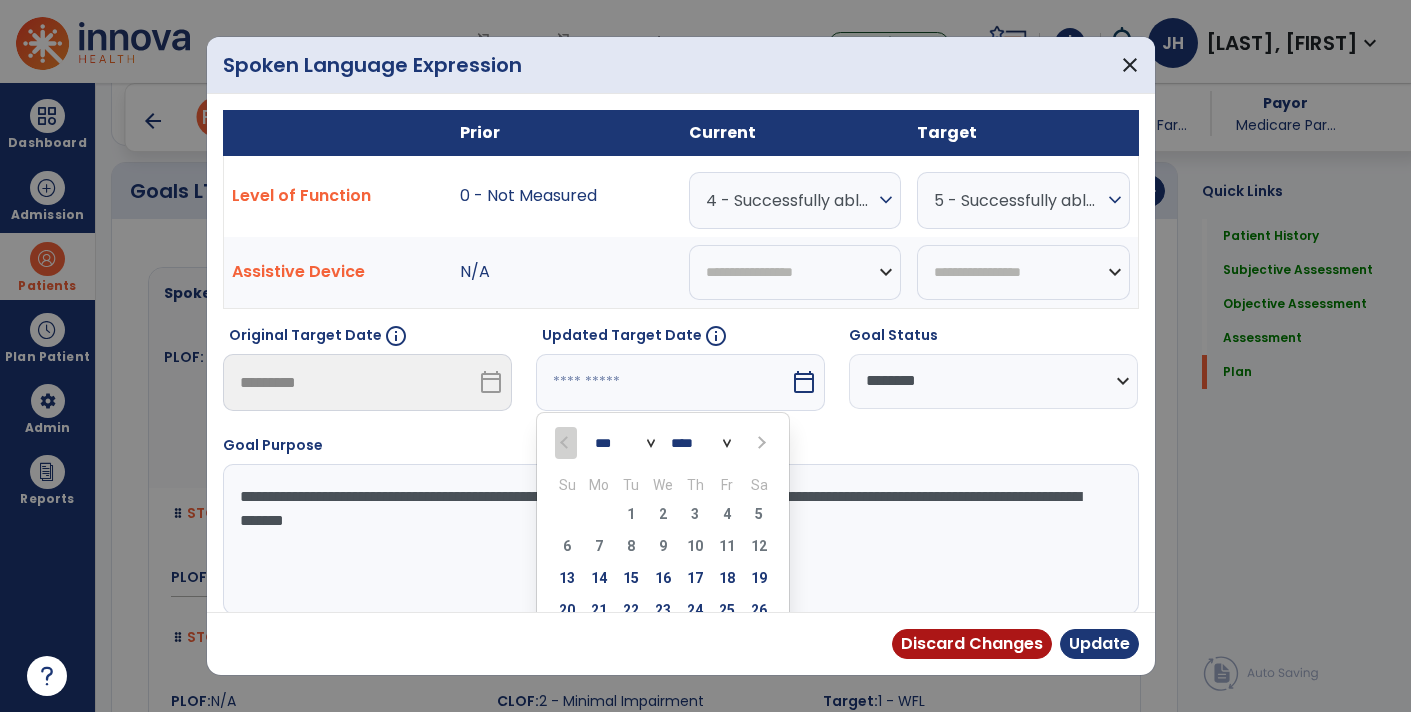 select on "*" 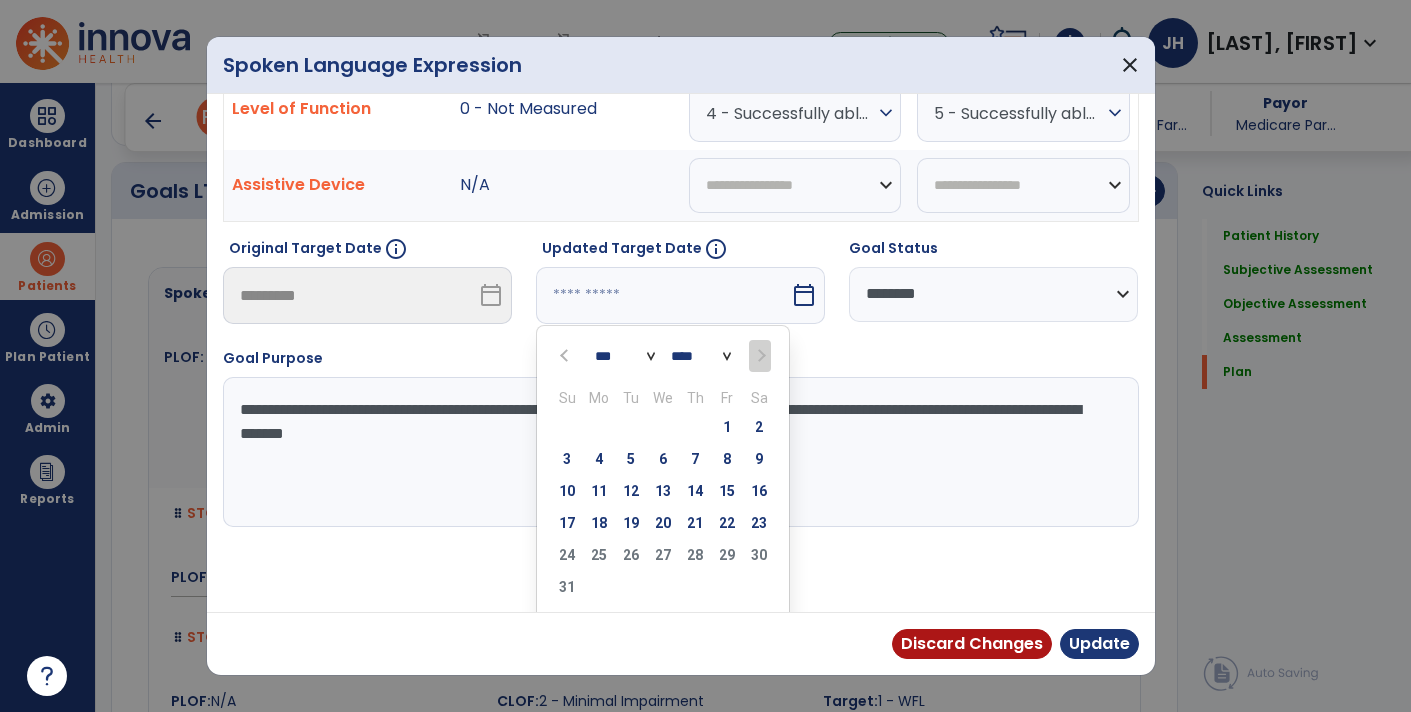scroll, scrollTop: 91, scrollLeft: 0, axis: vertical 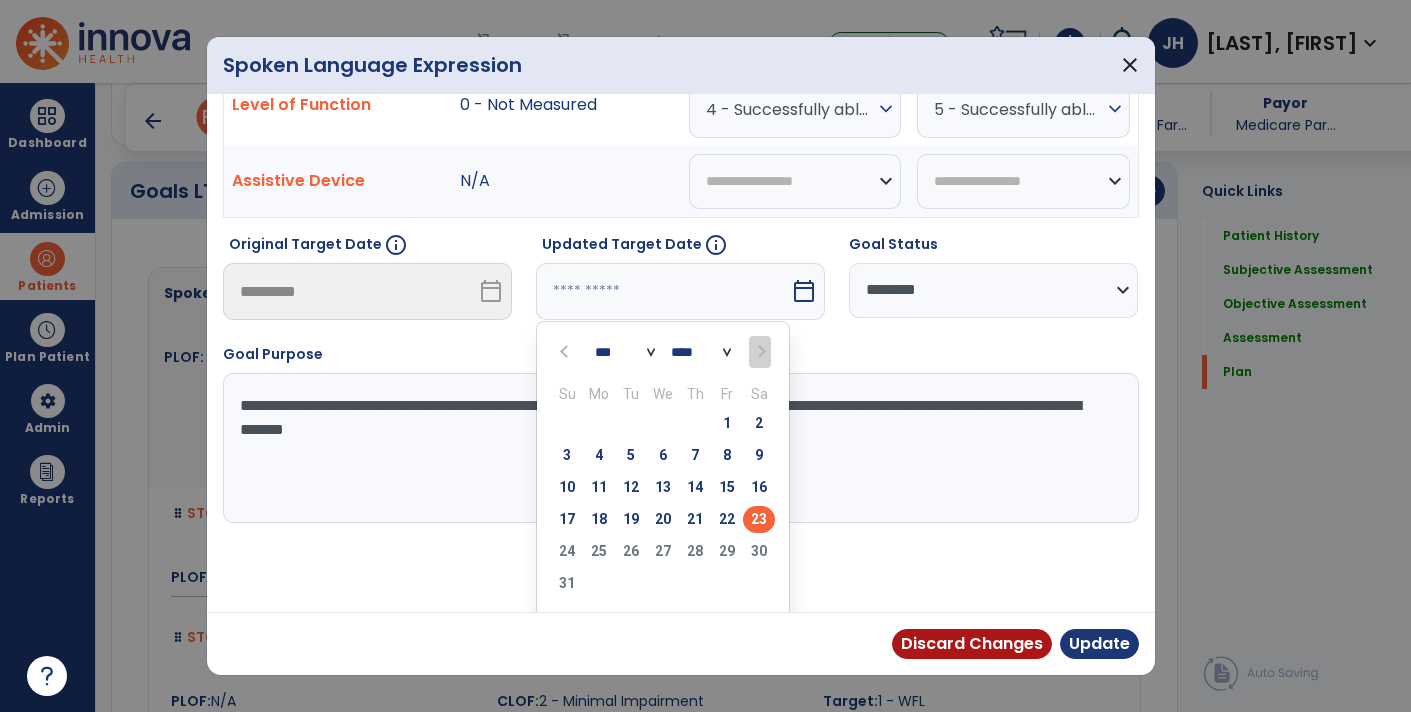 click on "23" at bounding box center [759, 519] 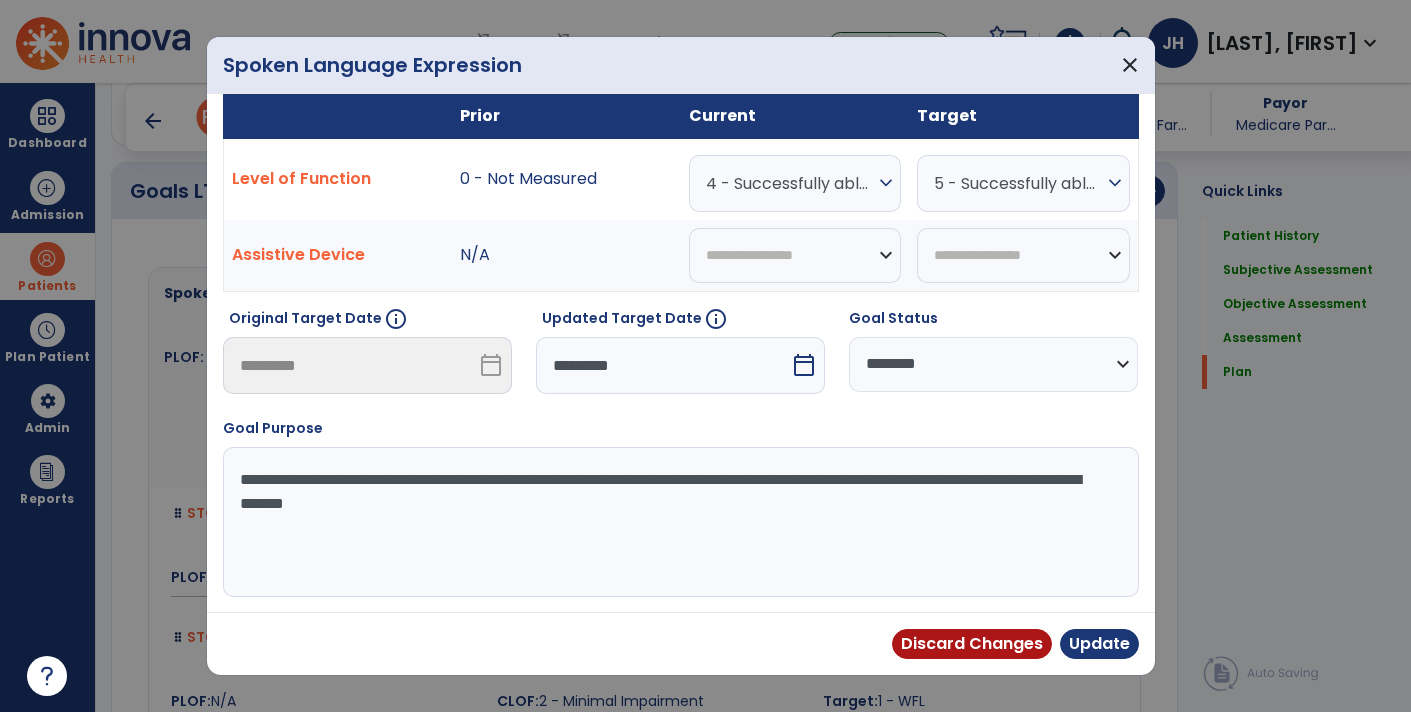 scroll, scrollTop: 13, scrollLeft: 0, axis: vertical 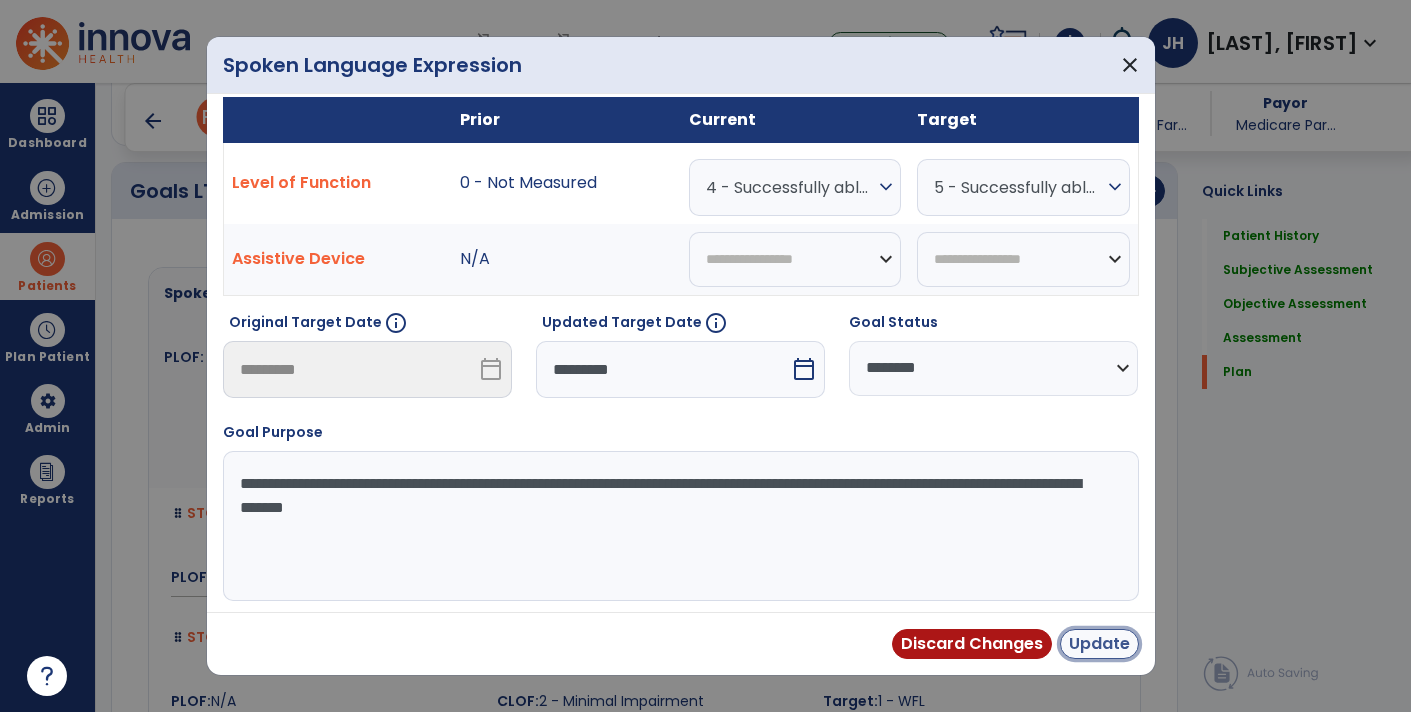 click on "Update" at bounding box center (1099, 644) 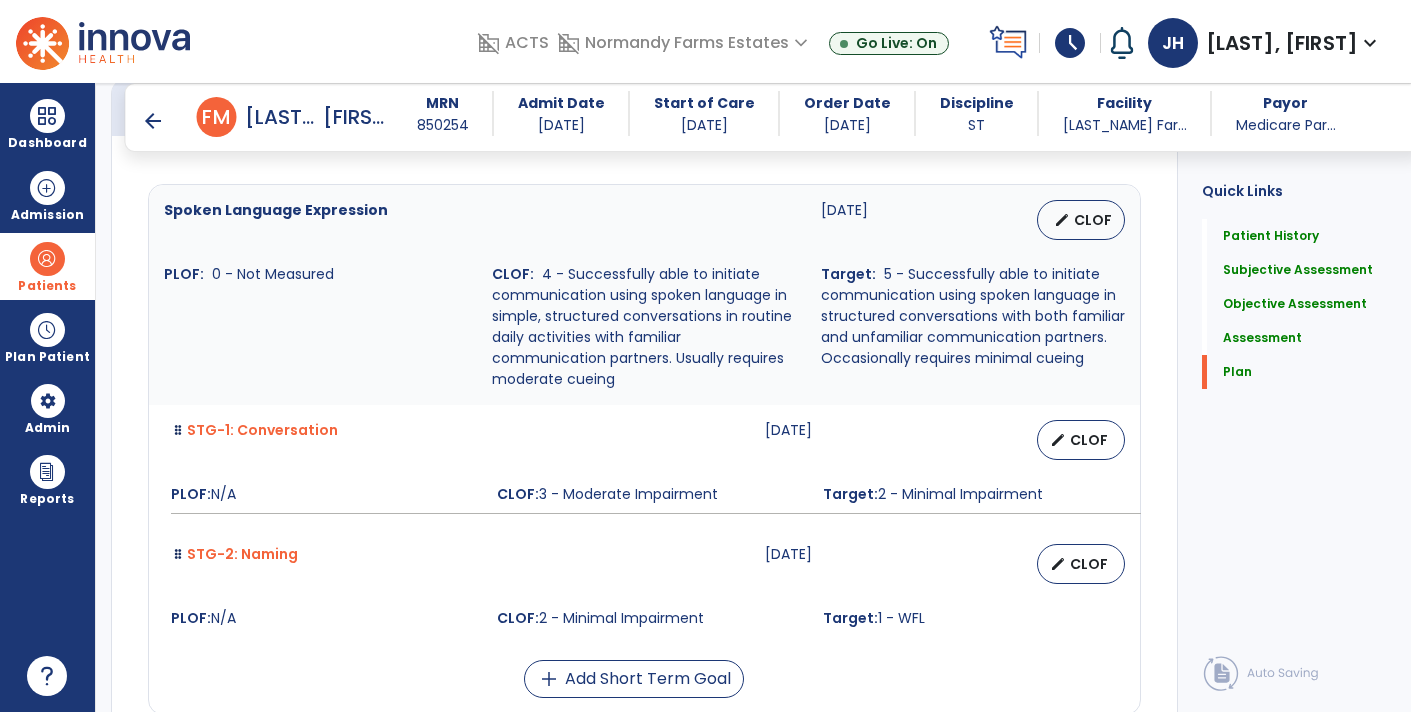 scroll, scrollTop: 4307, scrollLeft: 0, axis: vertical 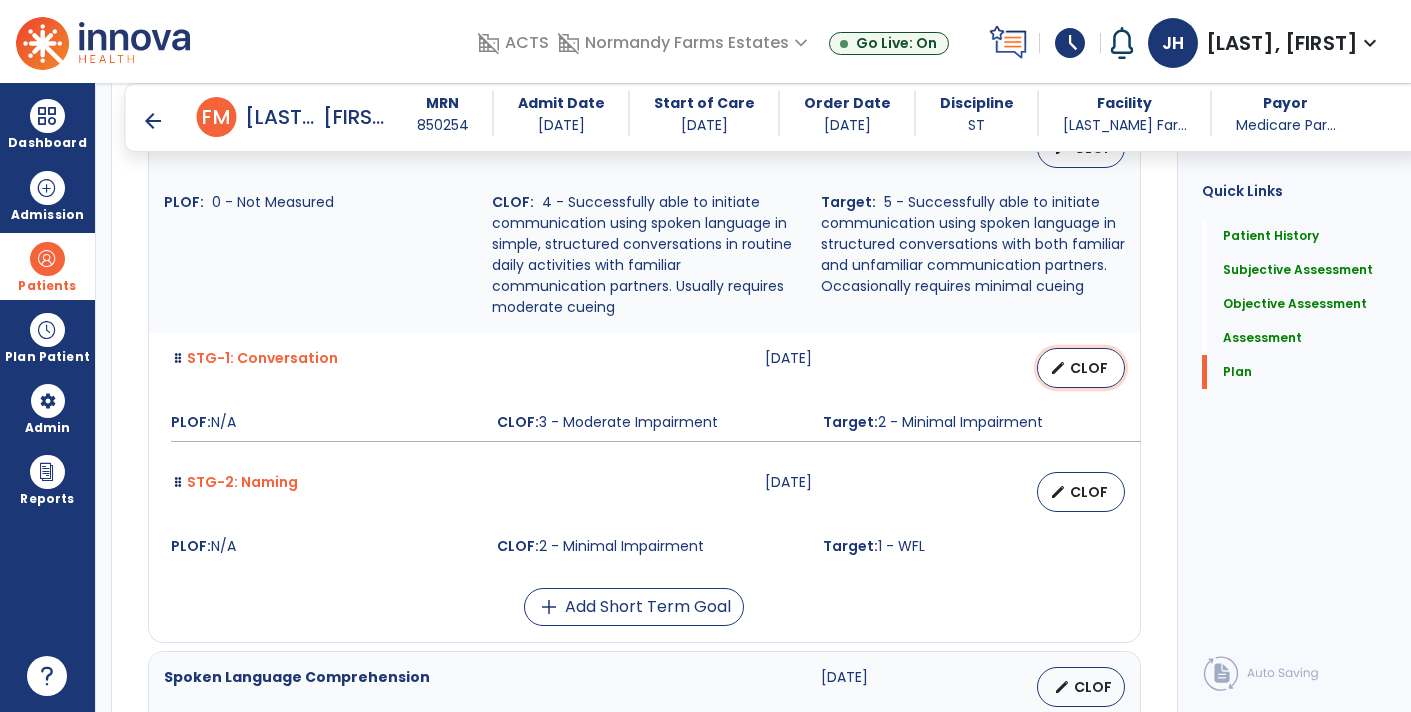 click on "CLOF" at bounding box center (1089, 368) 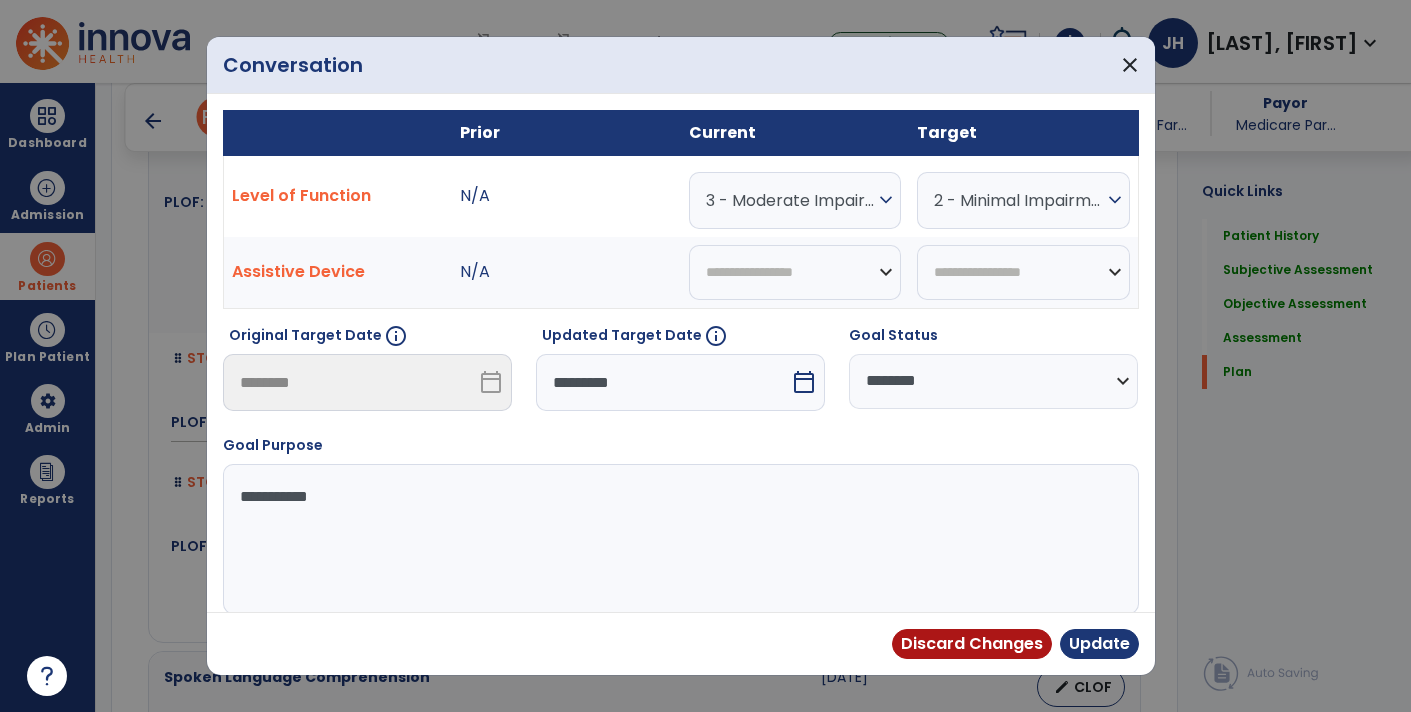 click on "calendar_today" at bounding box center [804, 382] 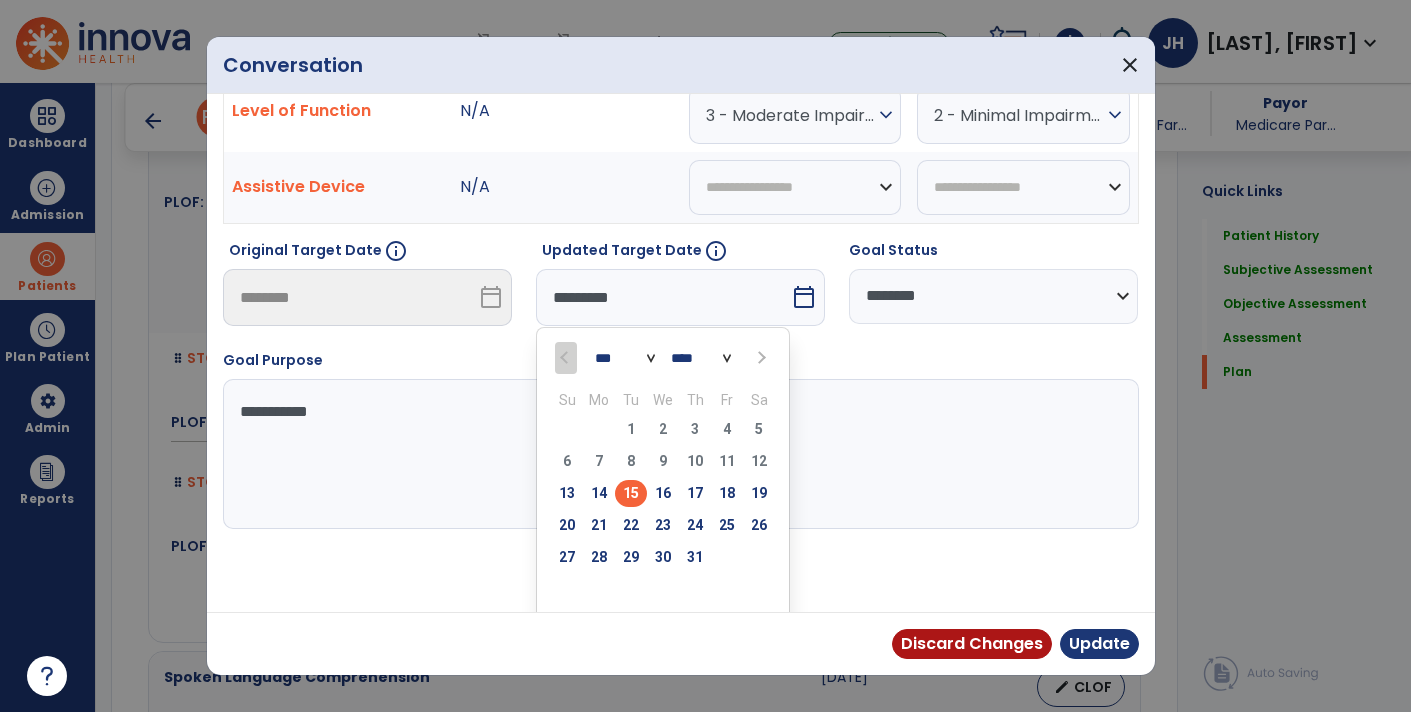 scroll, scrollTop: 91, scrollLeft: 0, axis: vertical 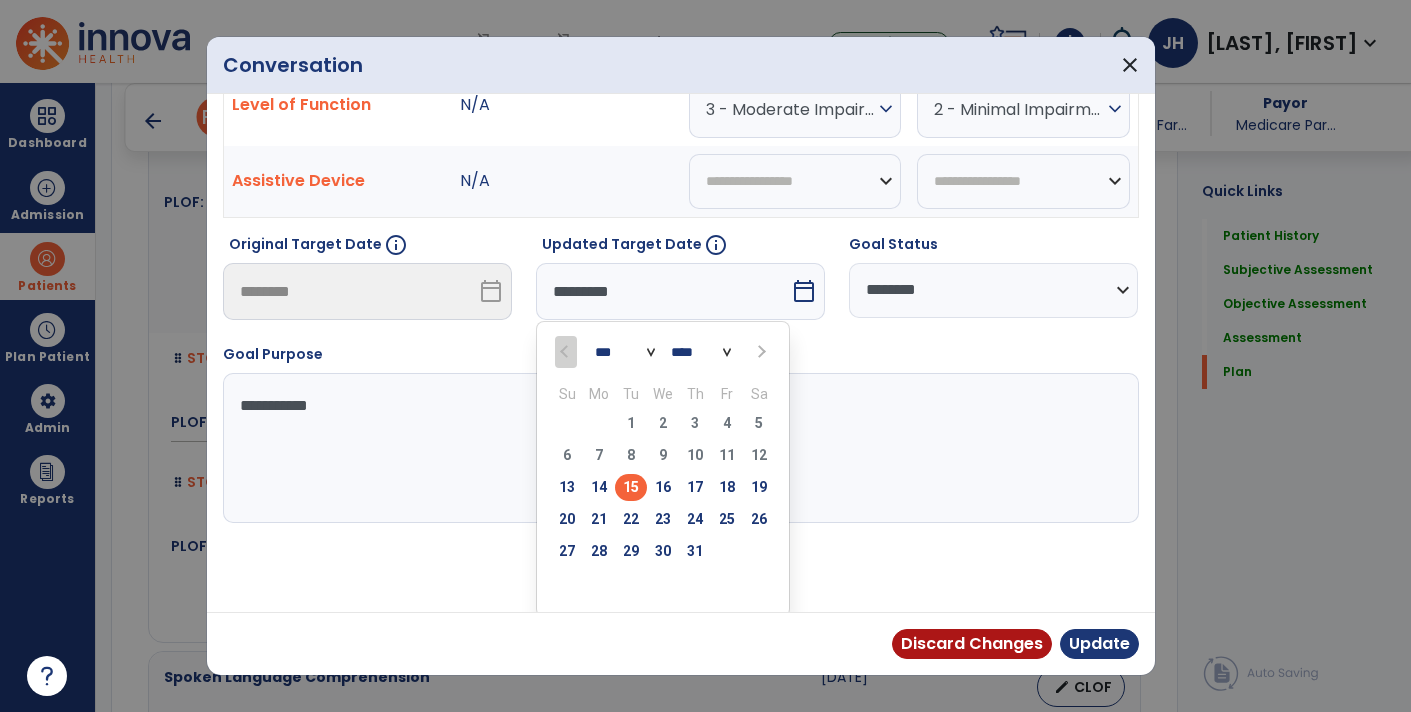 click on "*** ***" at bounding box center [625, 352] 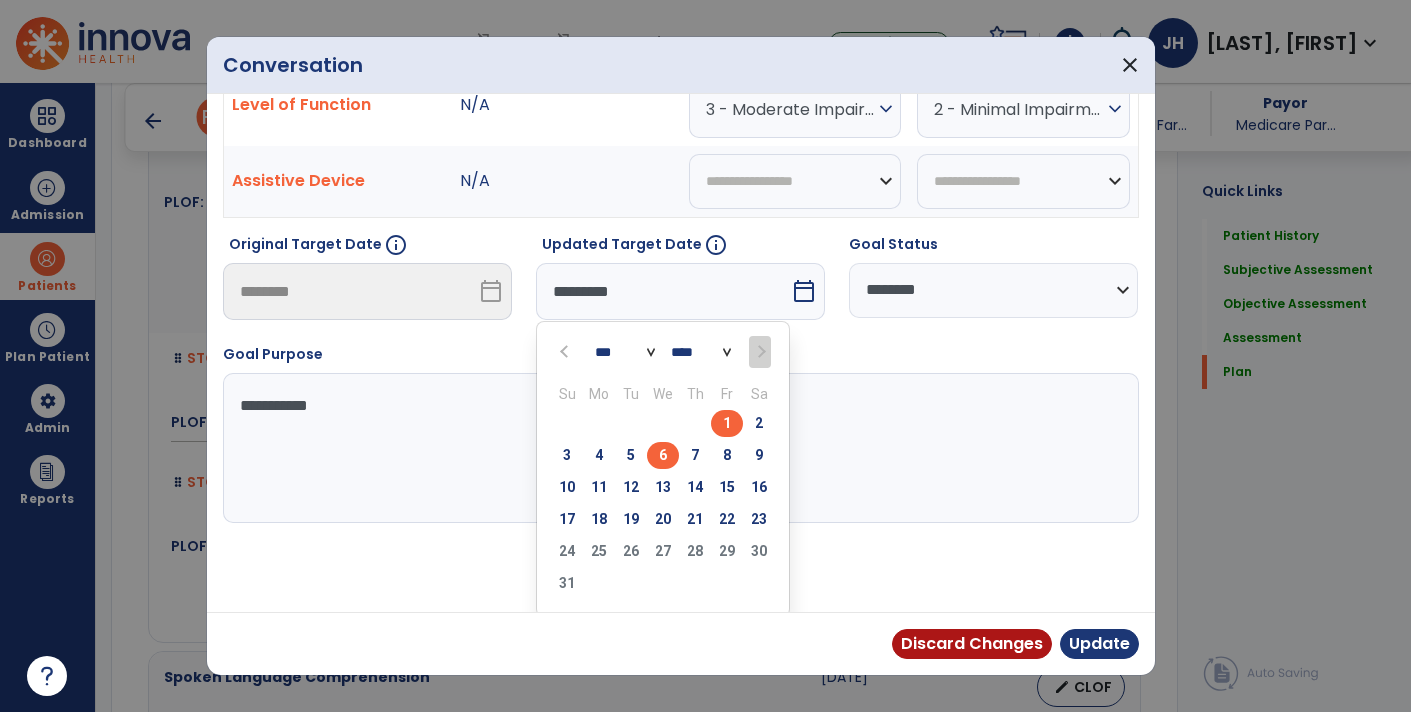 click on "6" at bounding box center [663, 455] 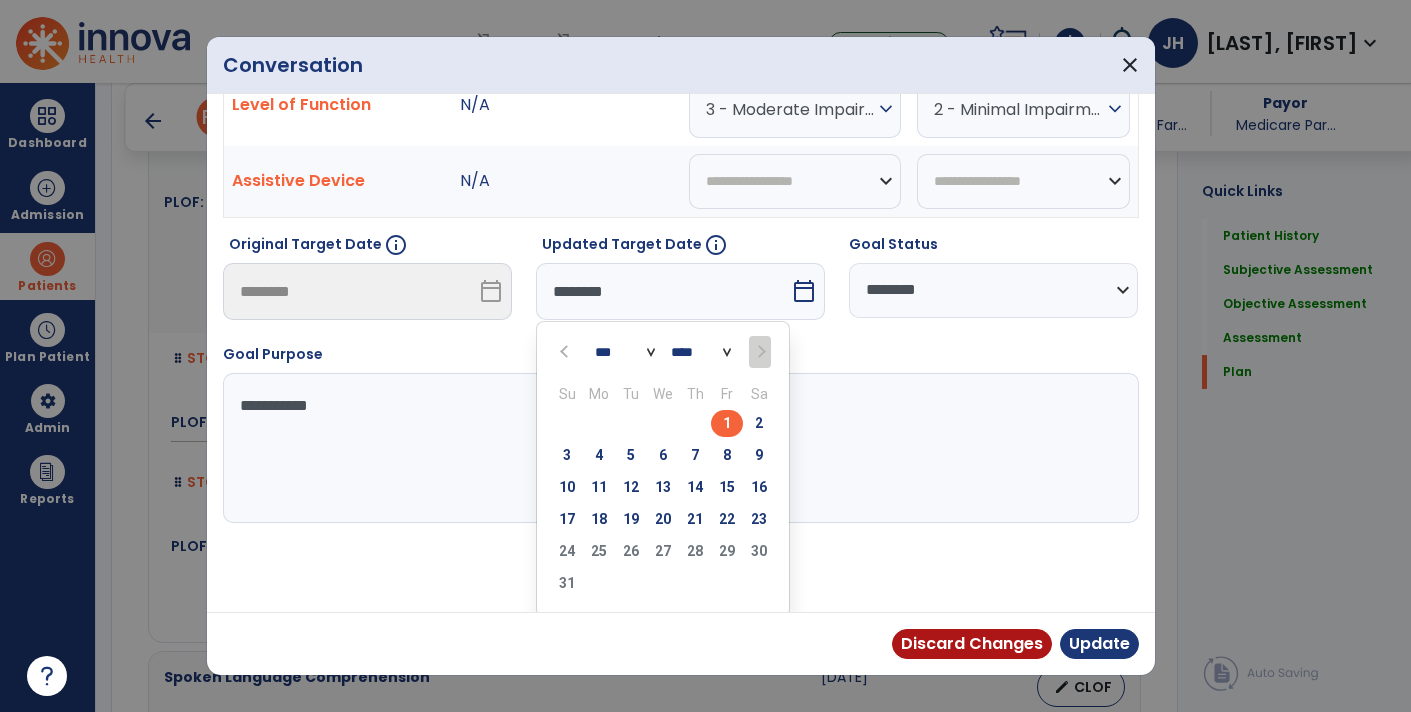 scroll, scrollTop: 13, scrollLeft: 0, axis: vertical 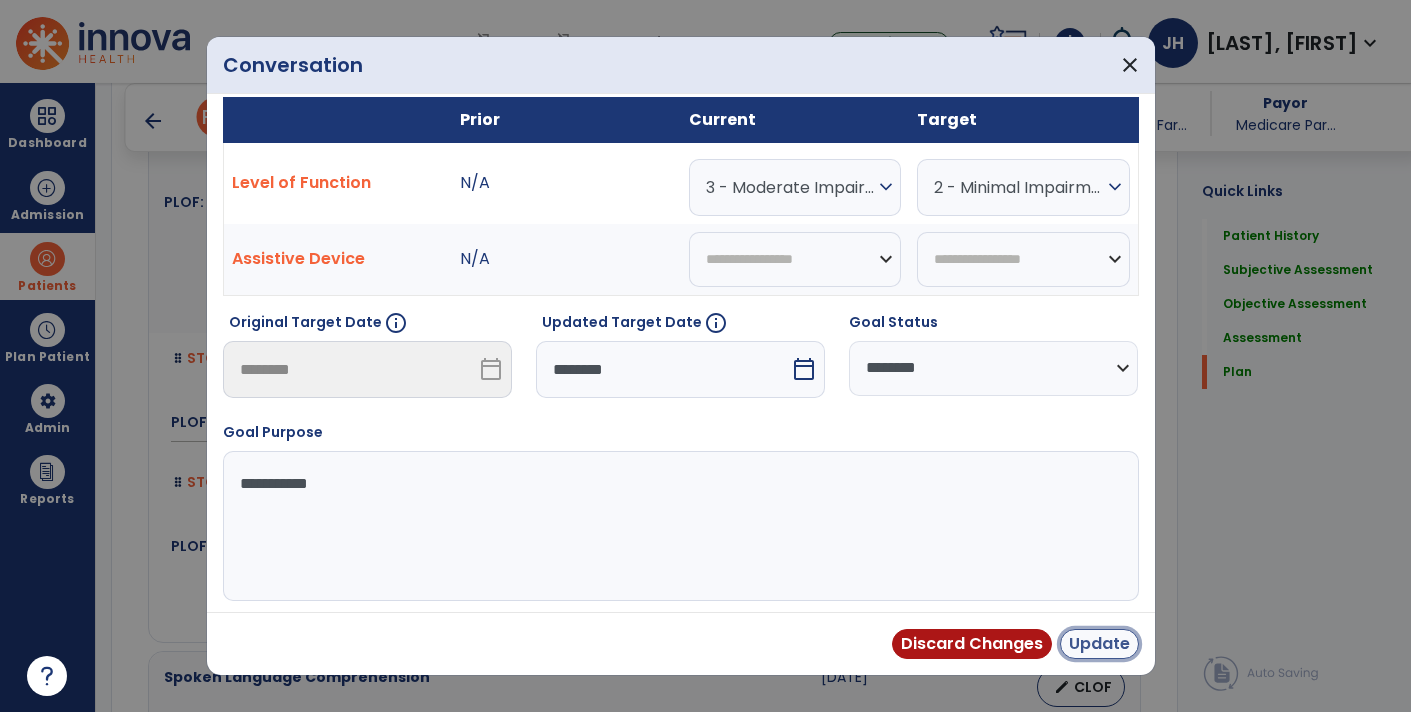 click on "Update" at bounding box center [1099, 644] 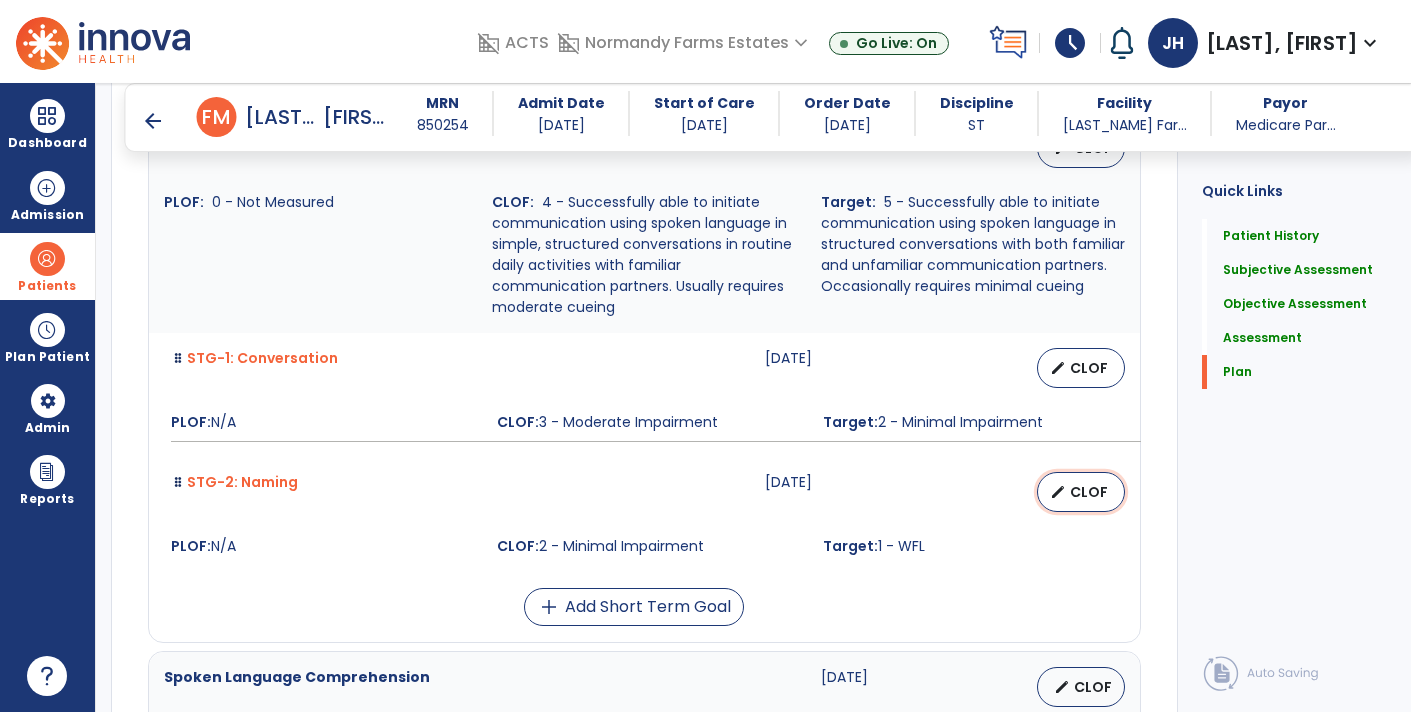 click on "CLOF" at bounding box center [1089, 492] 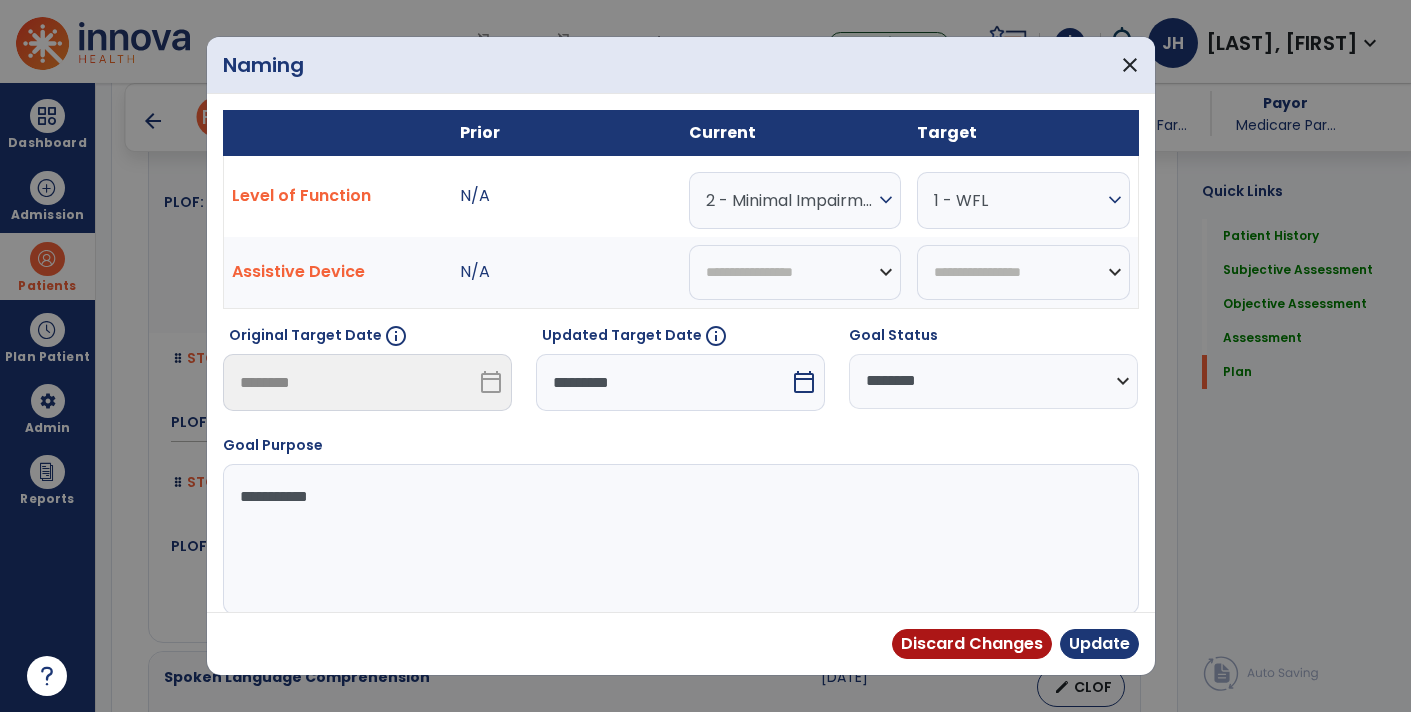 click on "calendar_today" at bounding box center [804, 382] 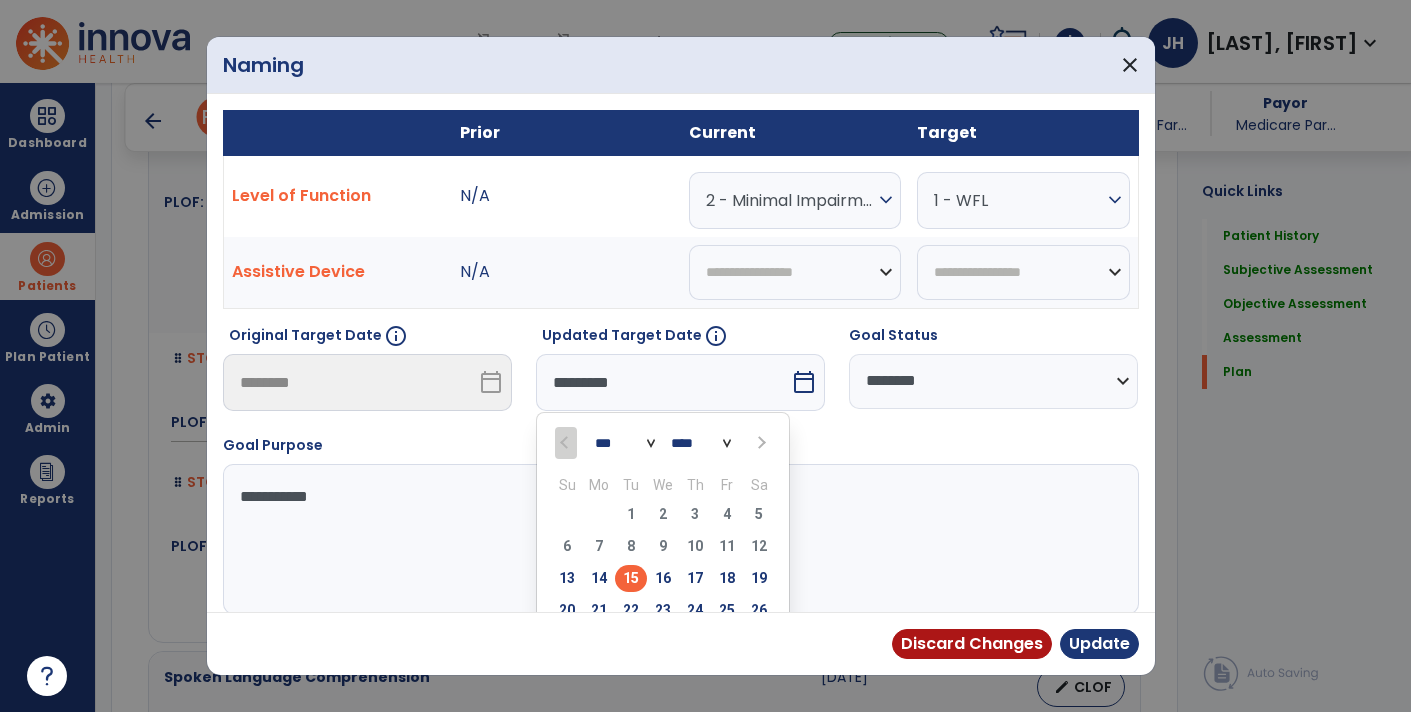 click on "*** ***" at bounding box center [625, 443] 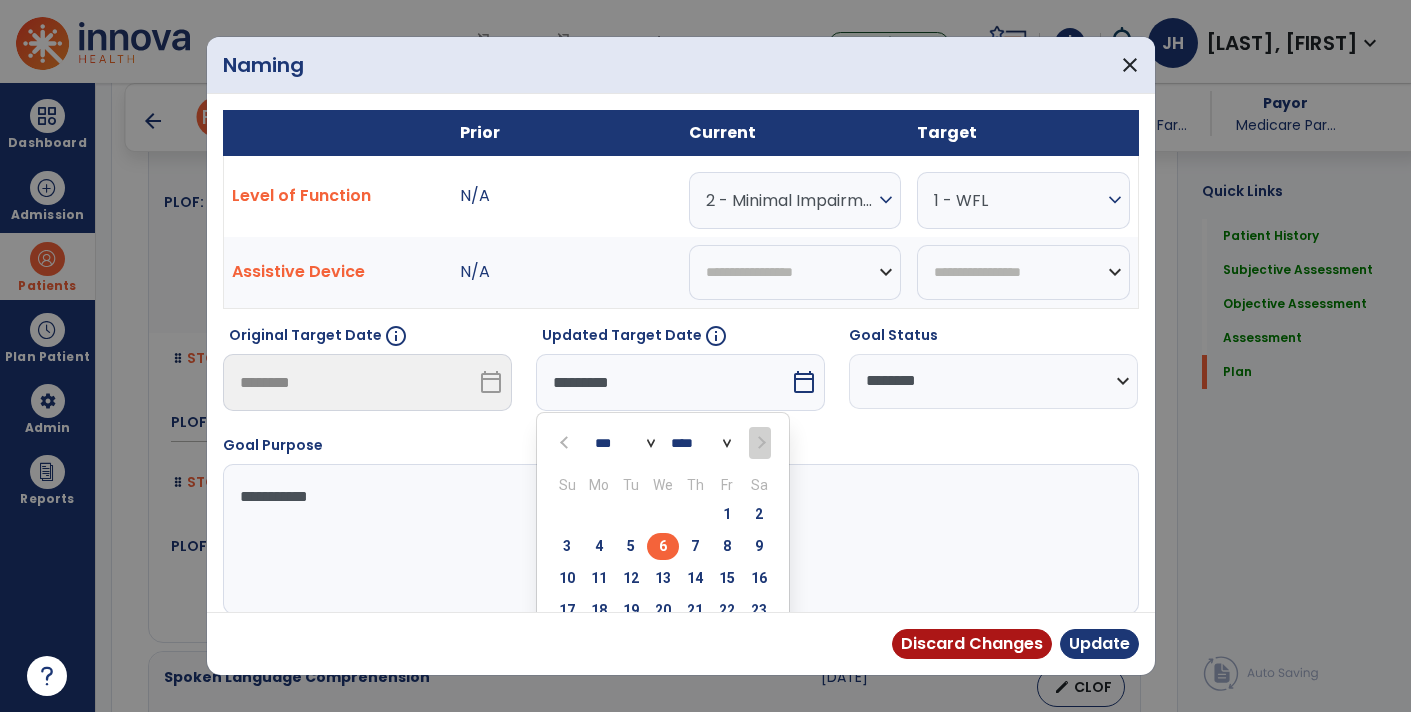 click on "6" at bounding box center [663, 546] 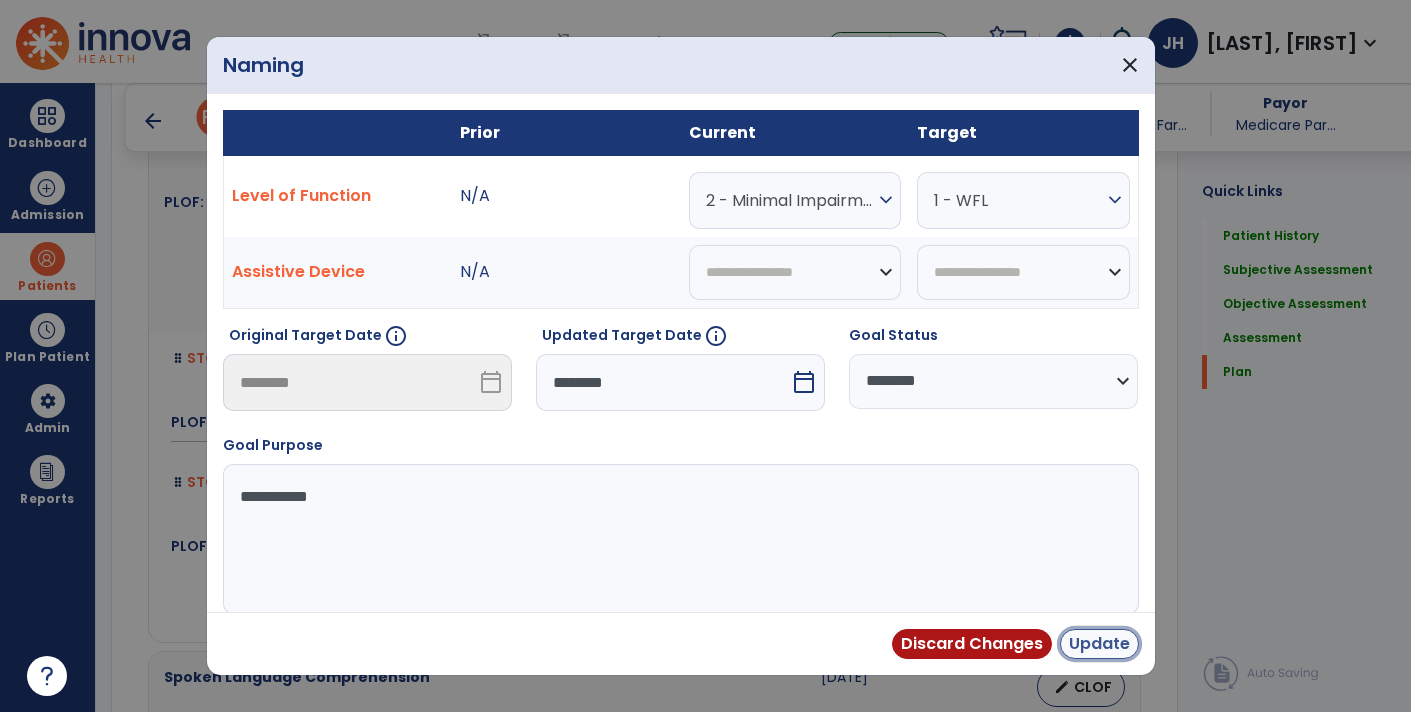 click on "Update" at bounding box center [1099, 644] 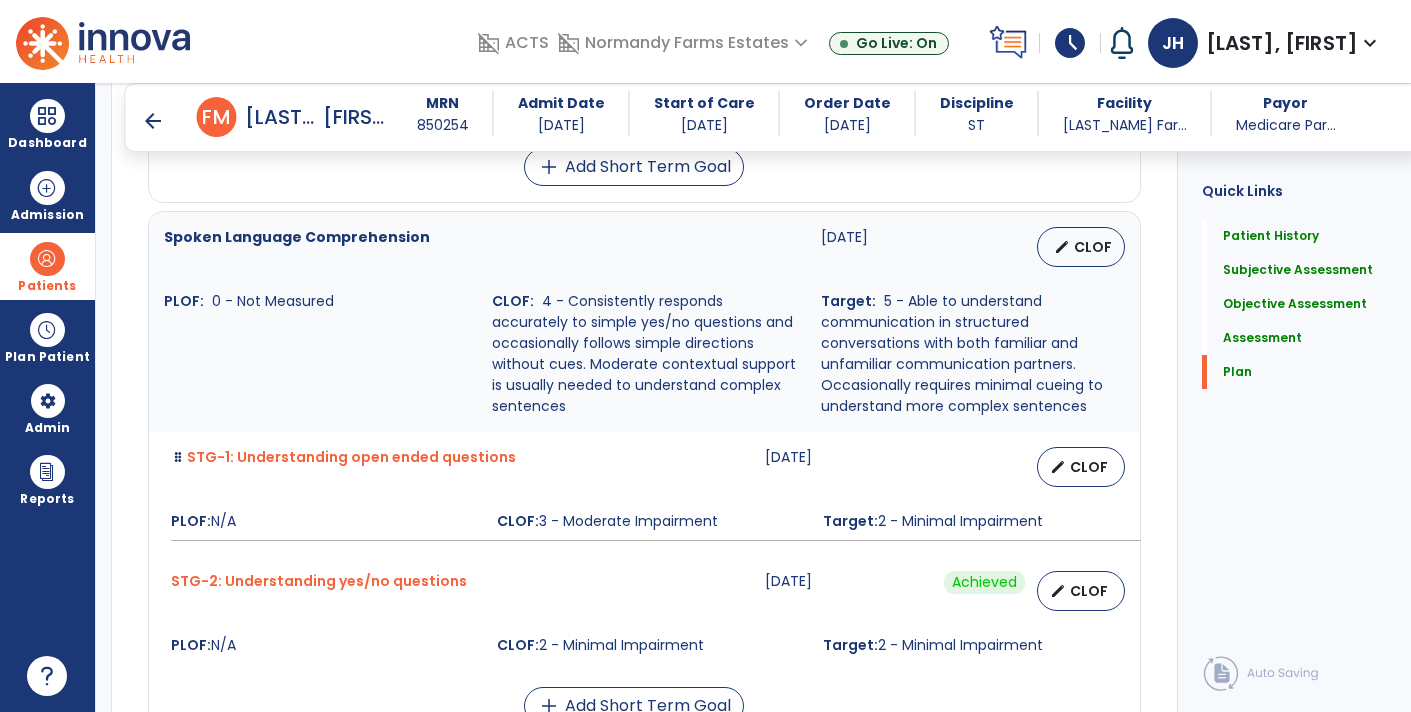 scroll, scrollTop: 4756, scrollLeft: 0, axis: vertical 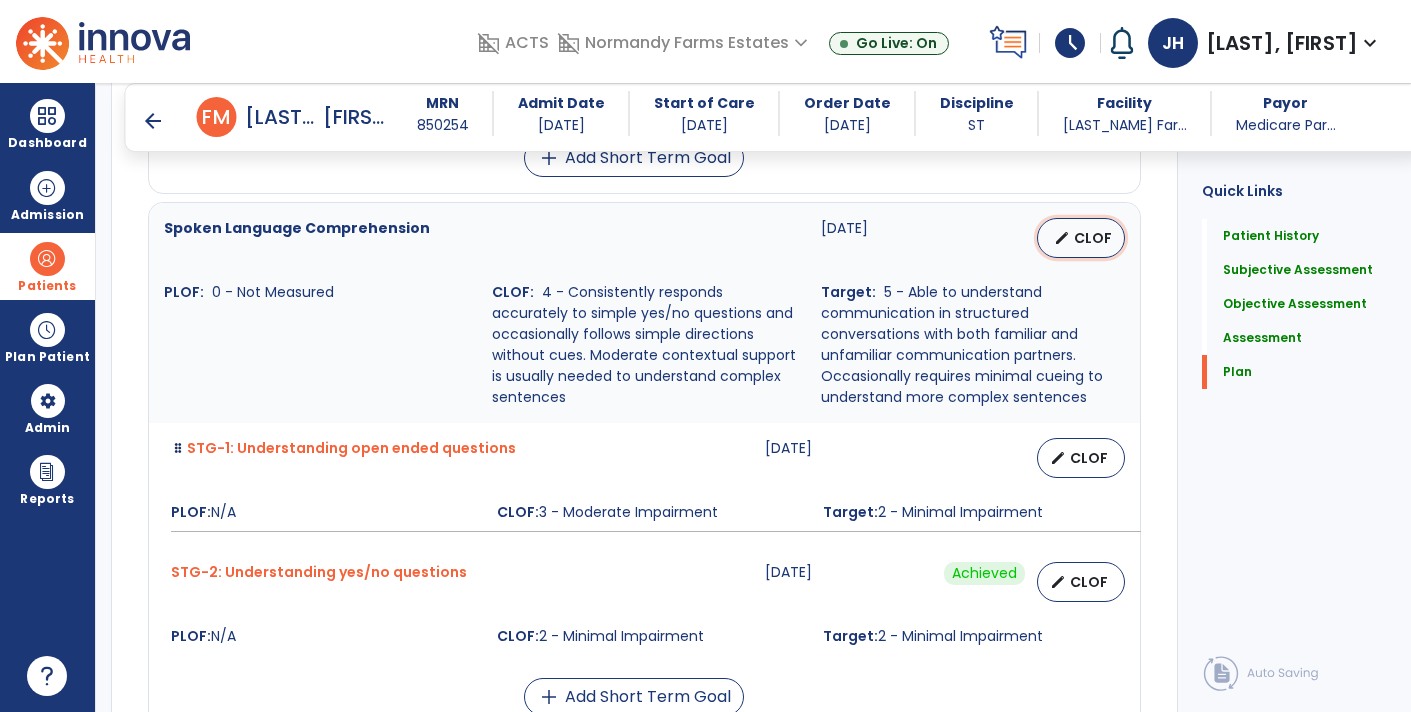 click on "edit   CLOF" at bounding box center (1081, 238) 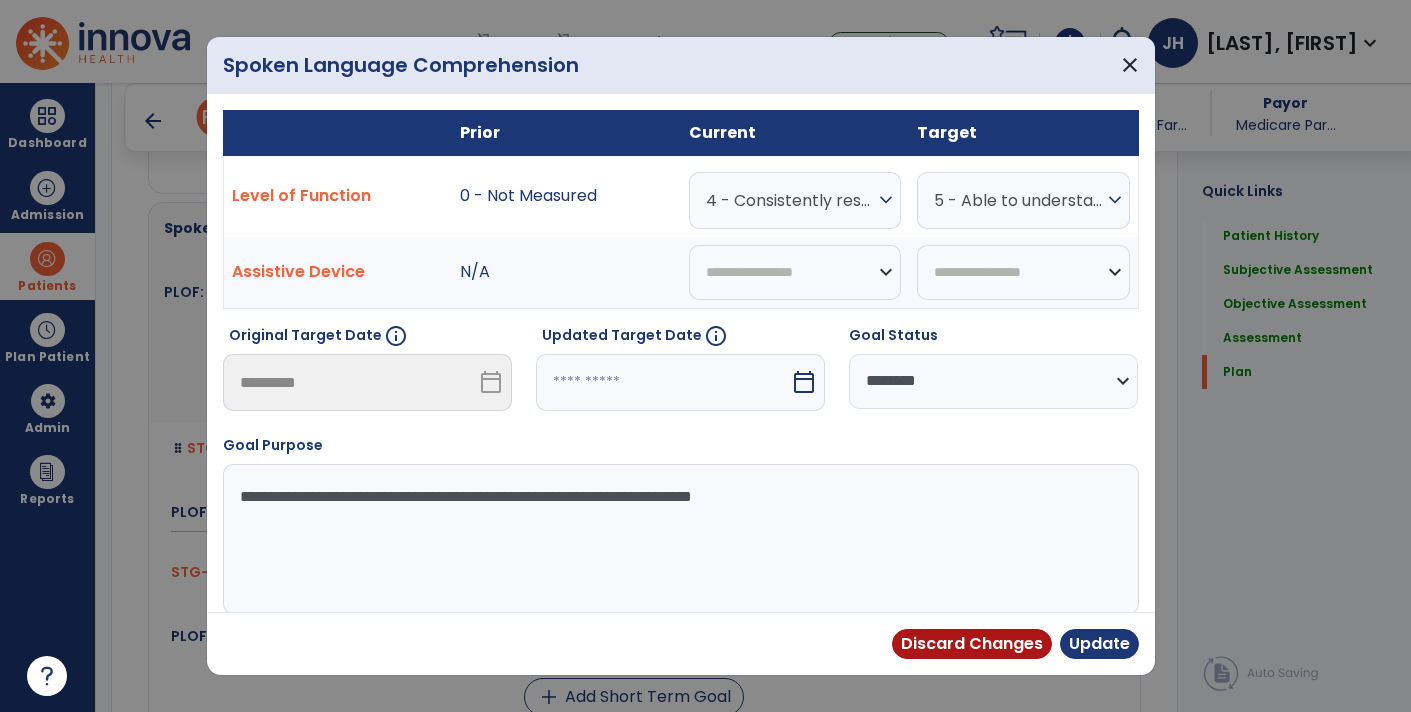 click on "expand_more" at bounding box center (886, 200) 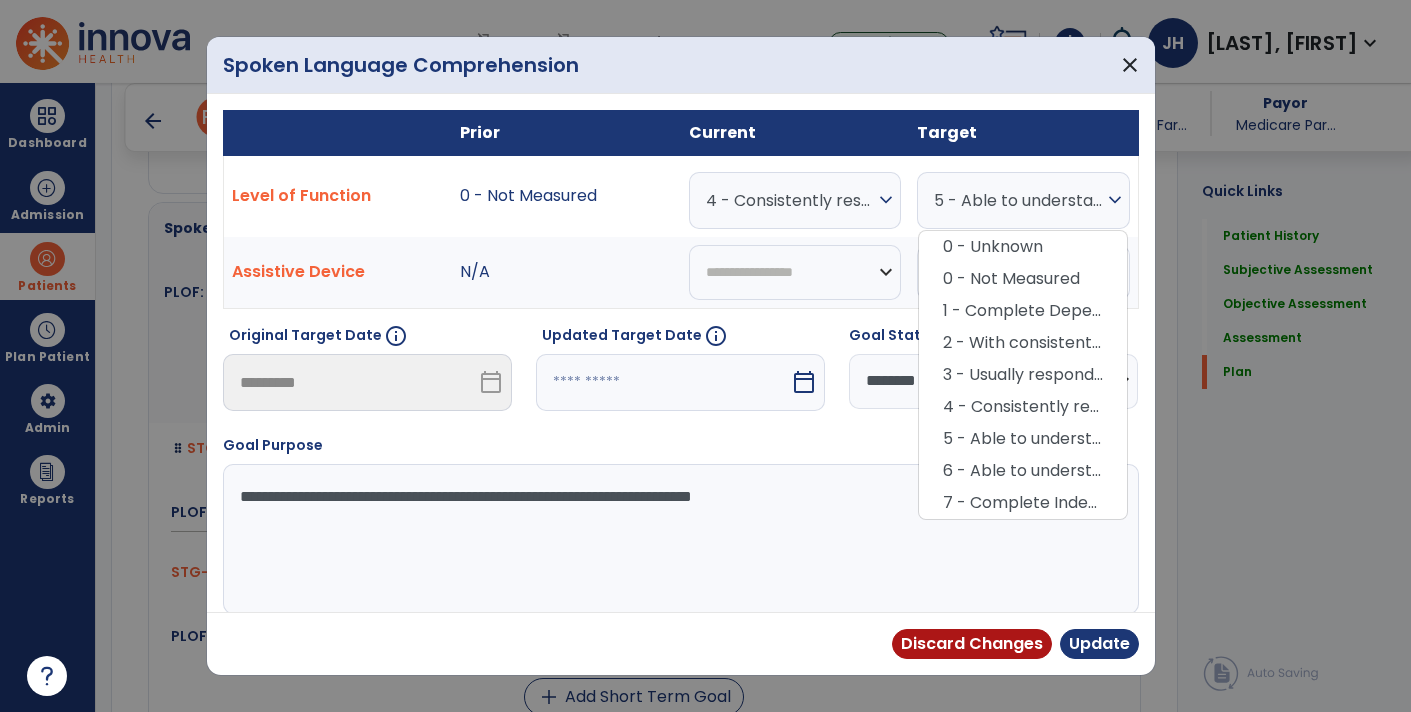 click on "expand_more" at bounding box center [1115, 200] 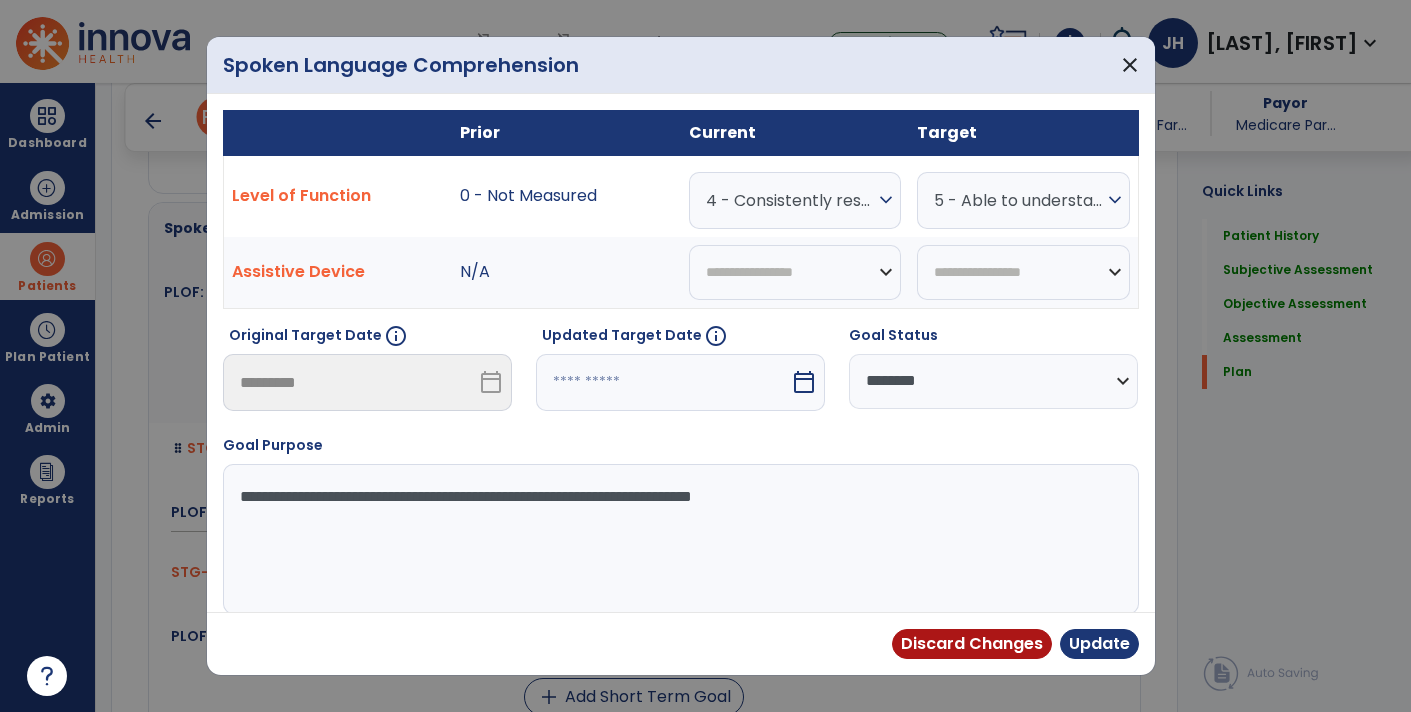 click on "expand_more" at bounding box center [886, 200] 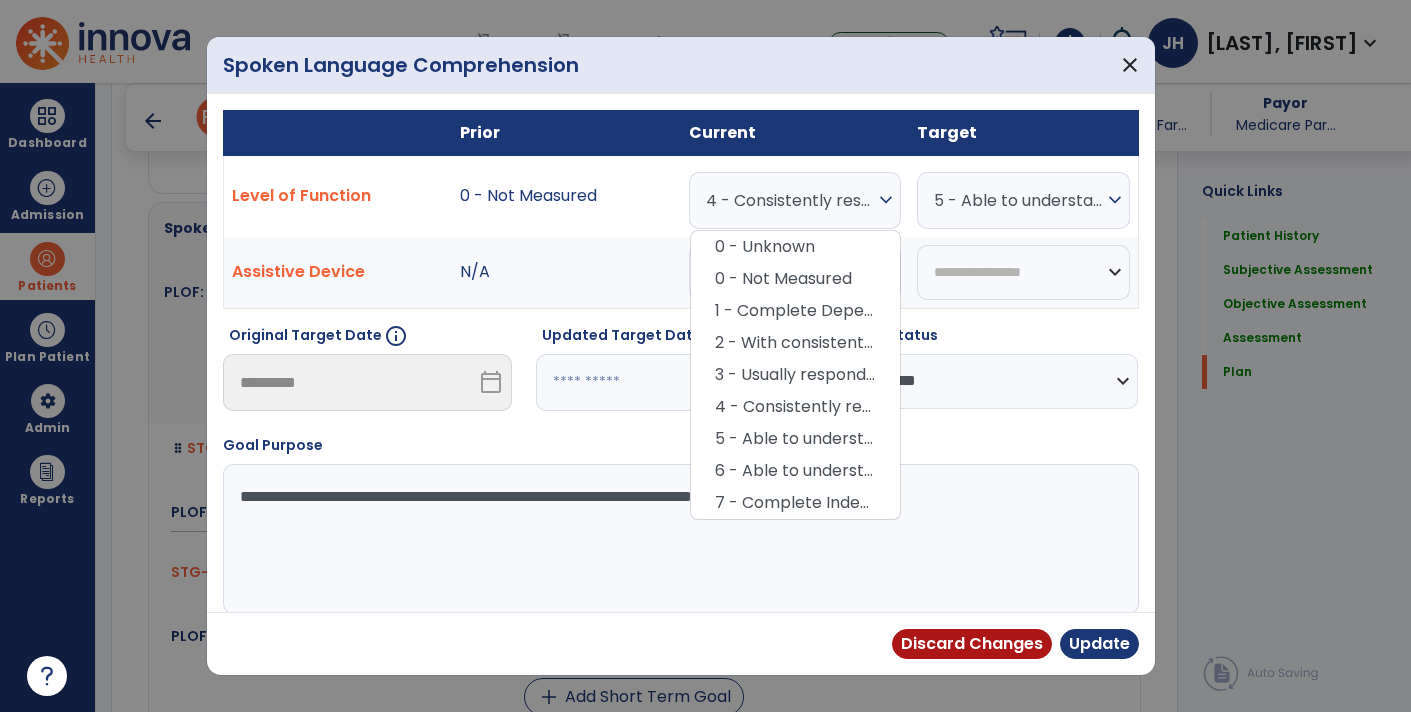 click on "expand_more" at bounding box center [886, 200] 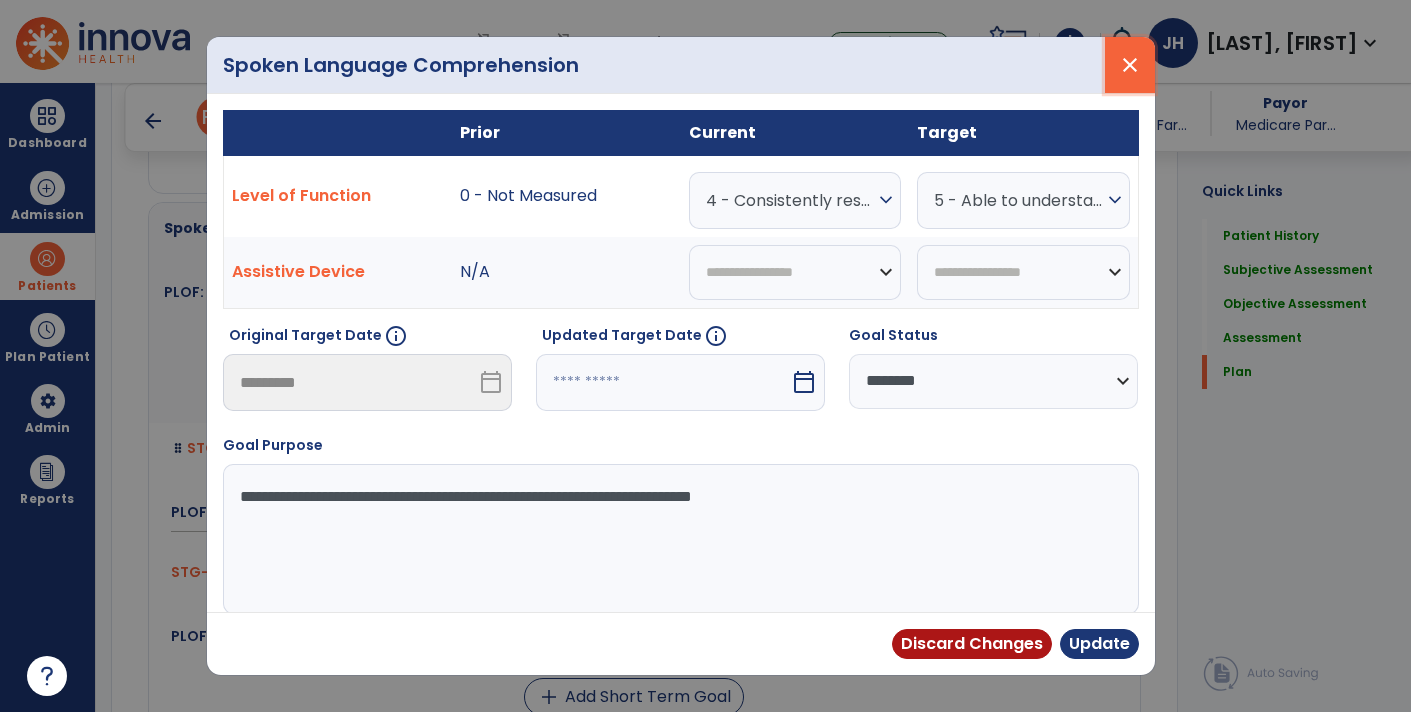 click on "close" at bounding box center (1130, 65) 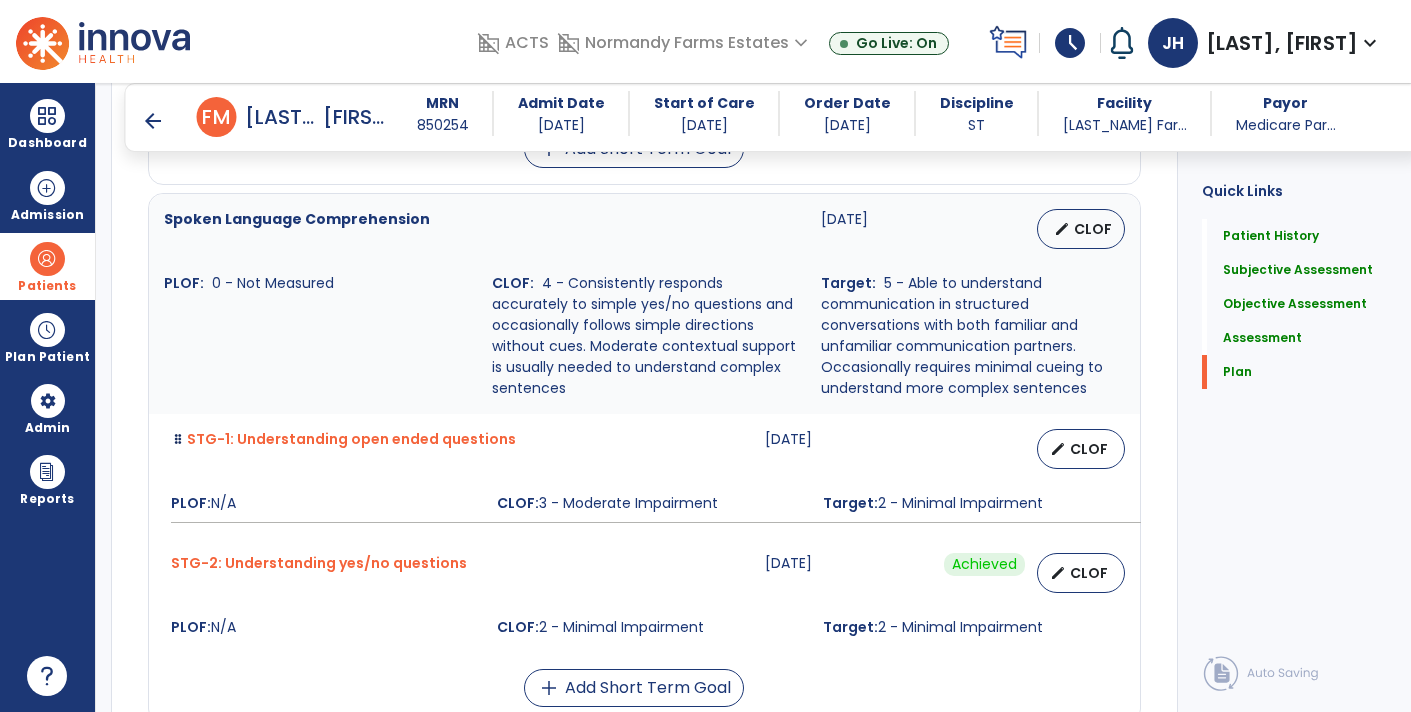 scroll, scrollTop: 4767, scrollLeft: 0, axis: vertical 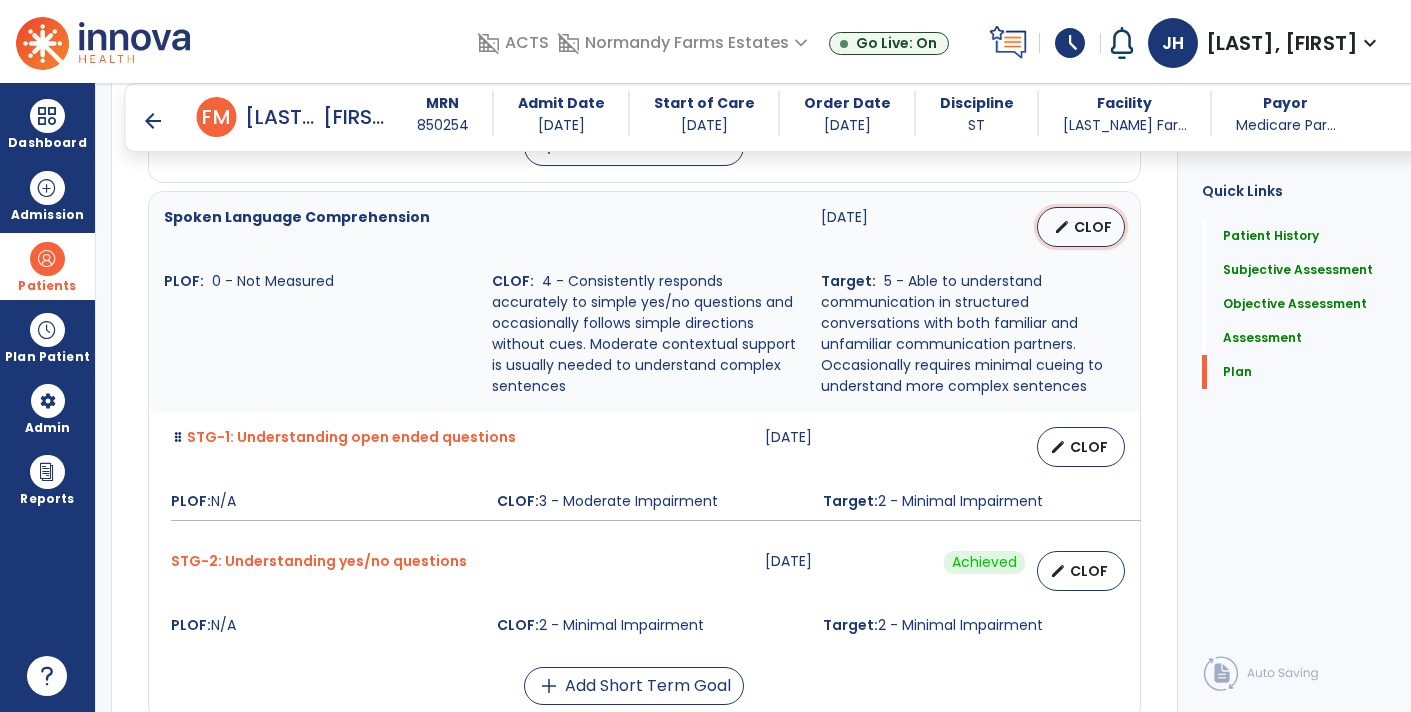 click on "edit" at bounding box center (1062, 227) 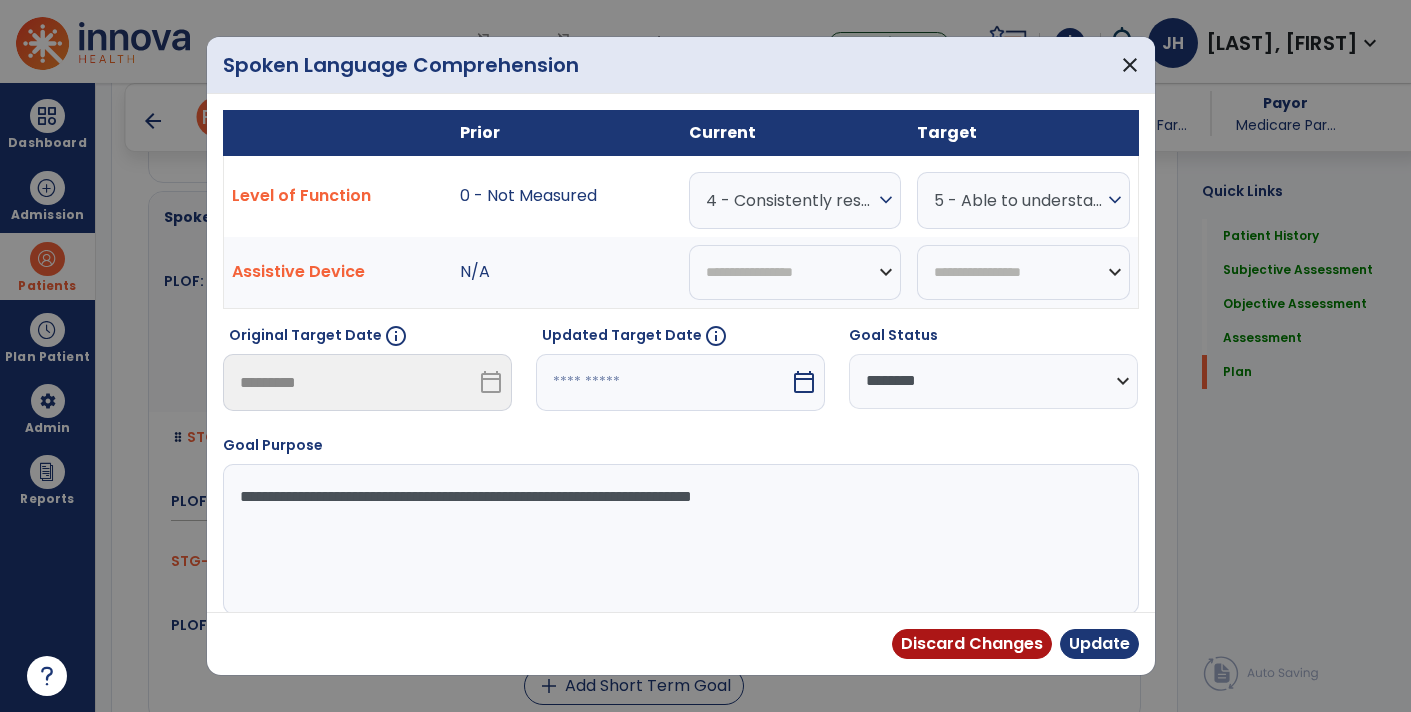 click on "calendar_today" at bounding box center [804, 382] 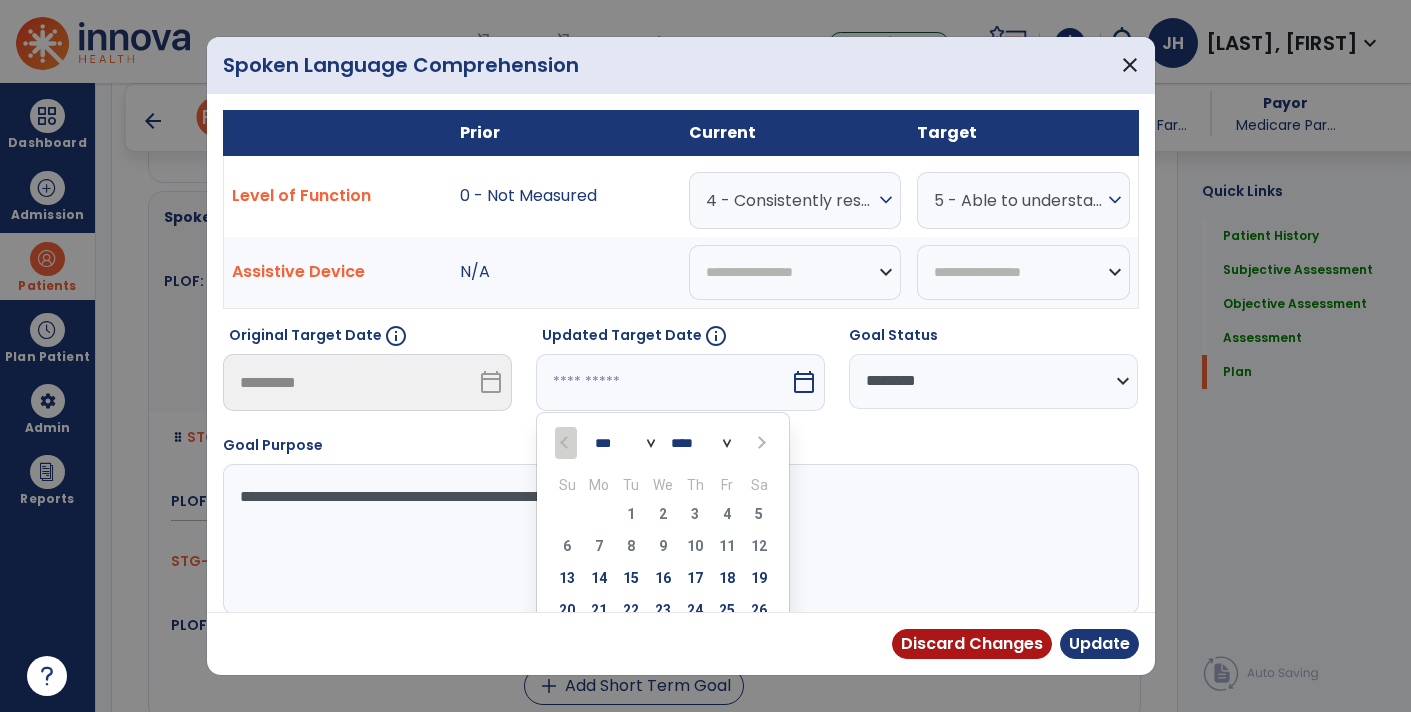 click on "*** ***" at bounding box center (625, 443) 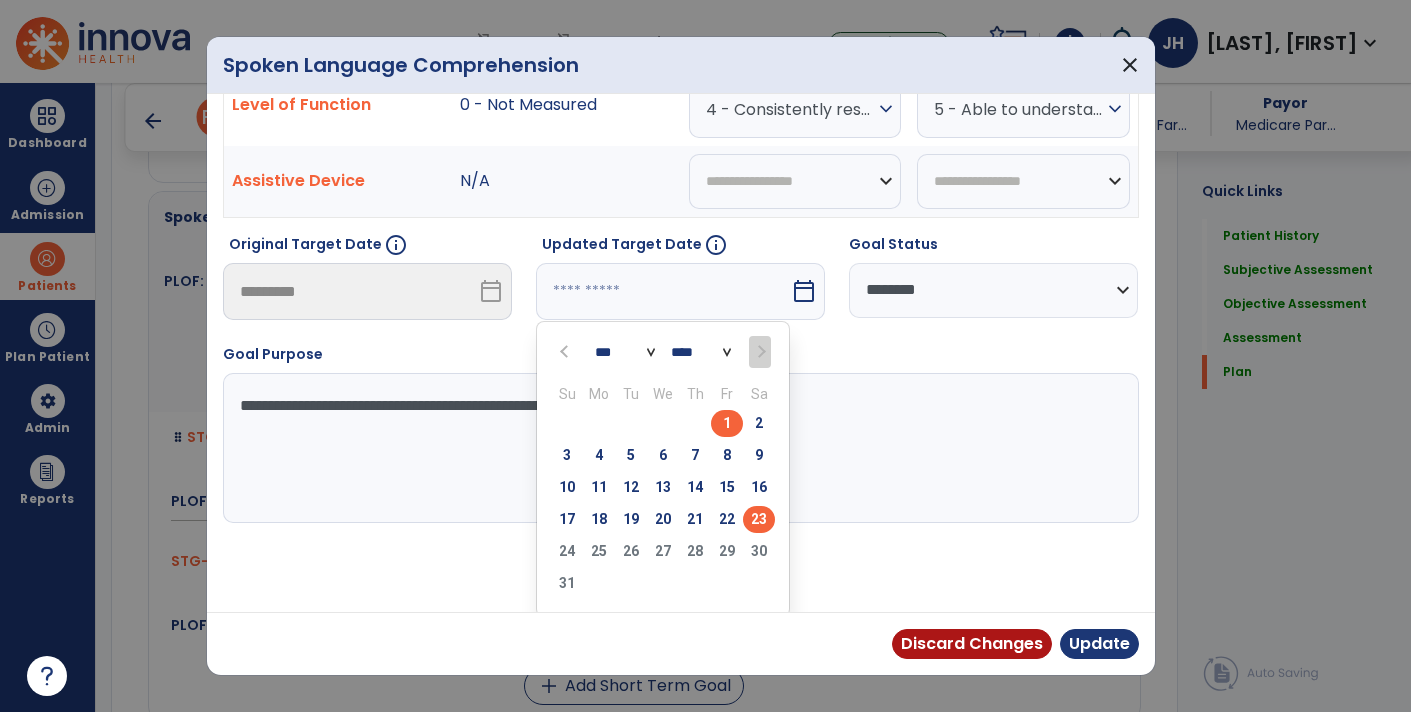 click on "23" at bounding box center [759, 519] 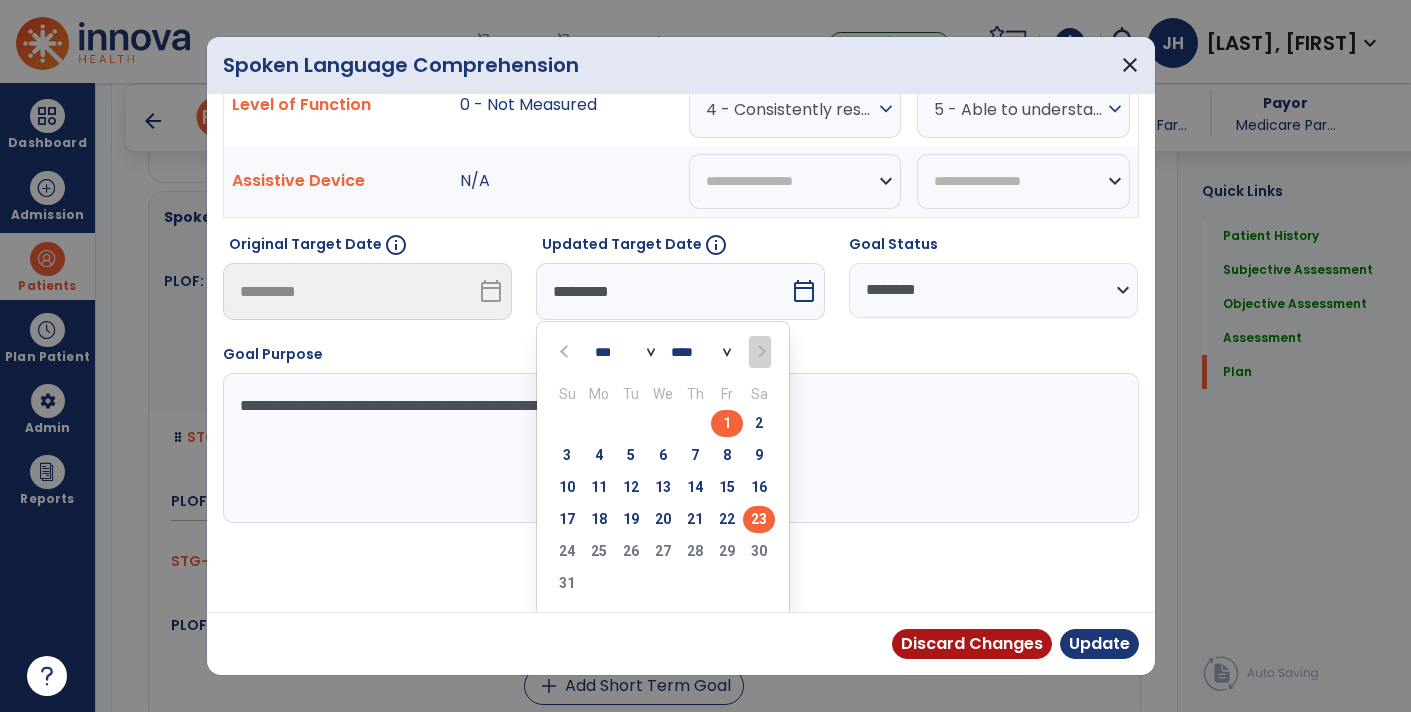 scroll, scrollTop: 13, scrollLeft: 0, axis: vertical 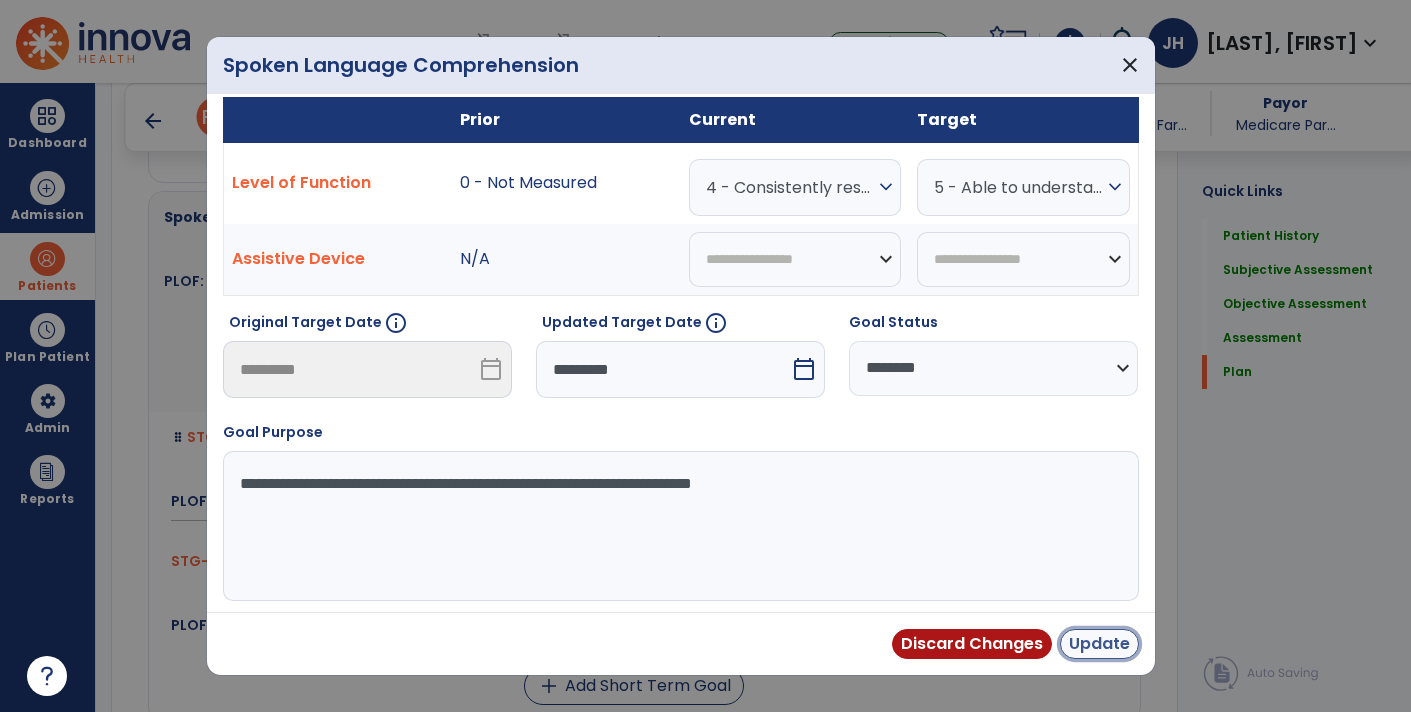 click on "Update" at bounding box center [1099, 644] 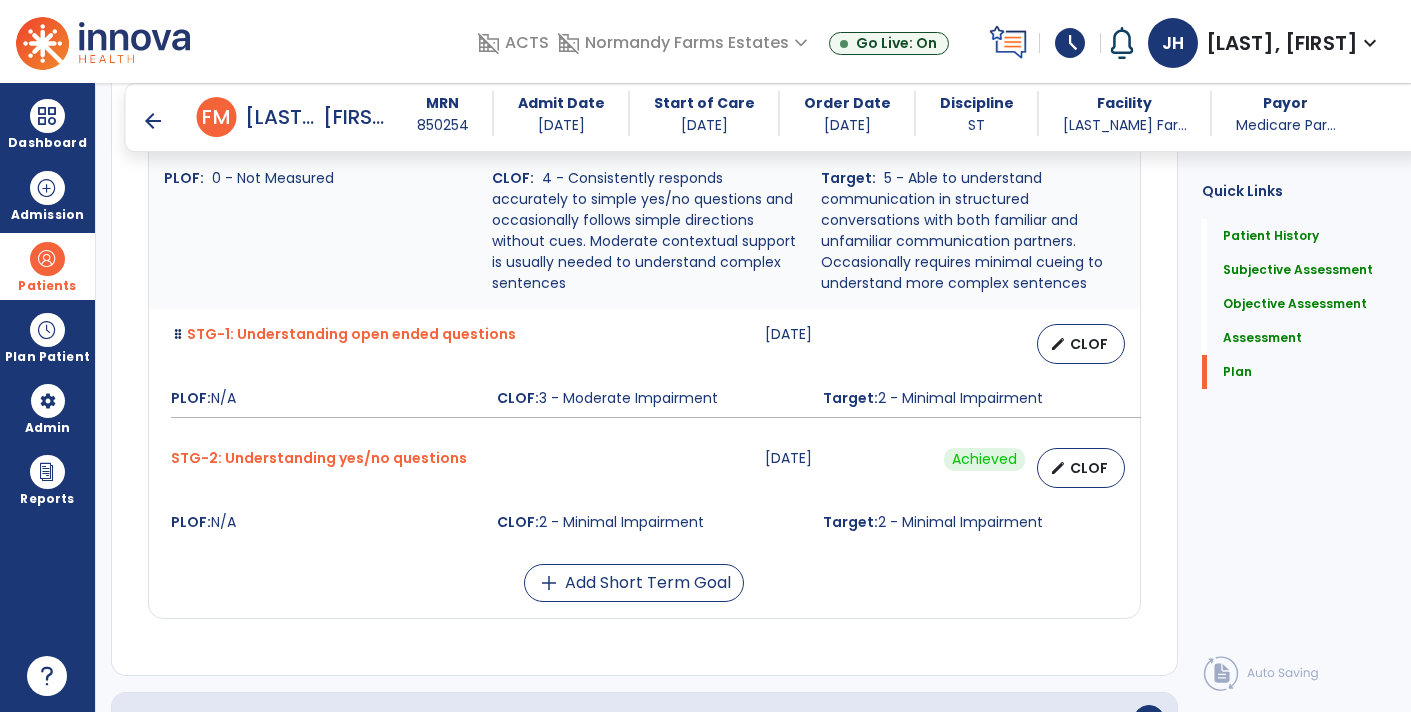 scroll, scrollTop: 4881, scrollLeft: 0, axis: vertical 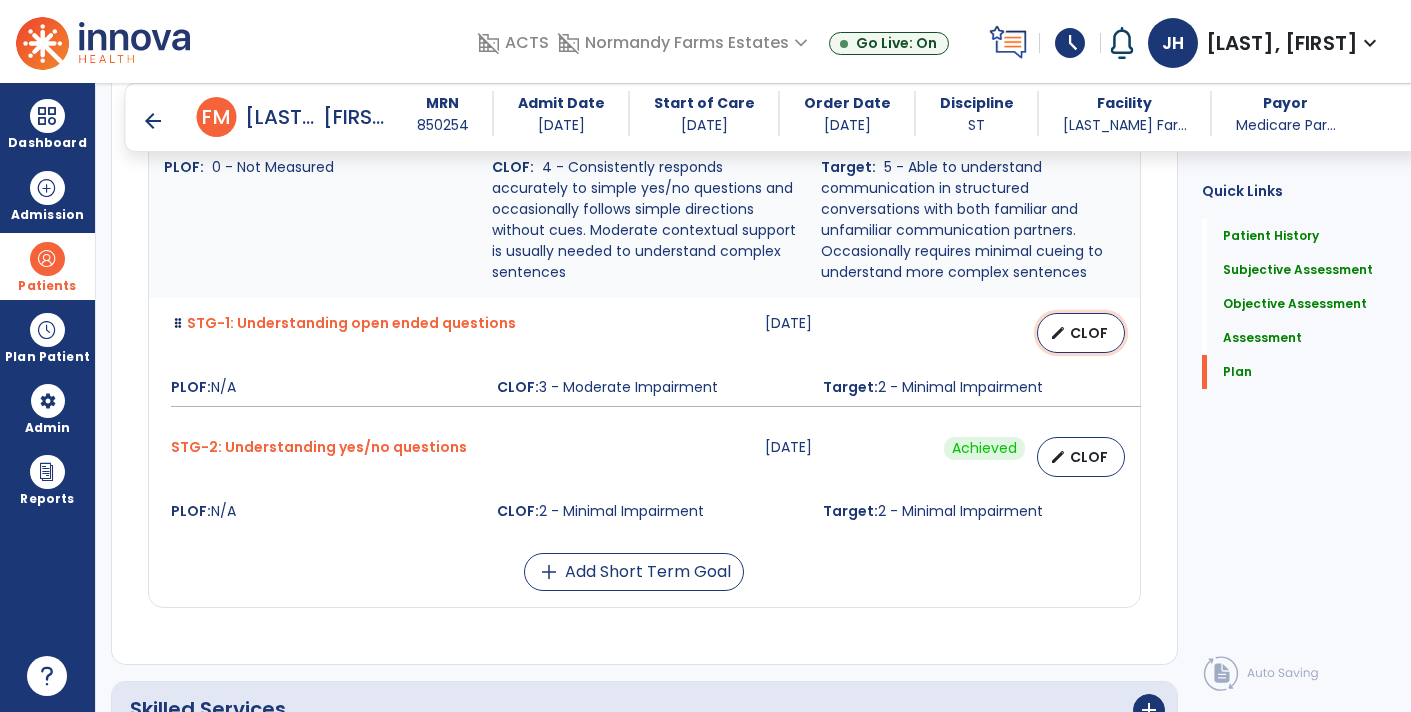 click on "CLOF" at bounding box center (1089, 333) 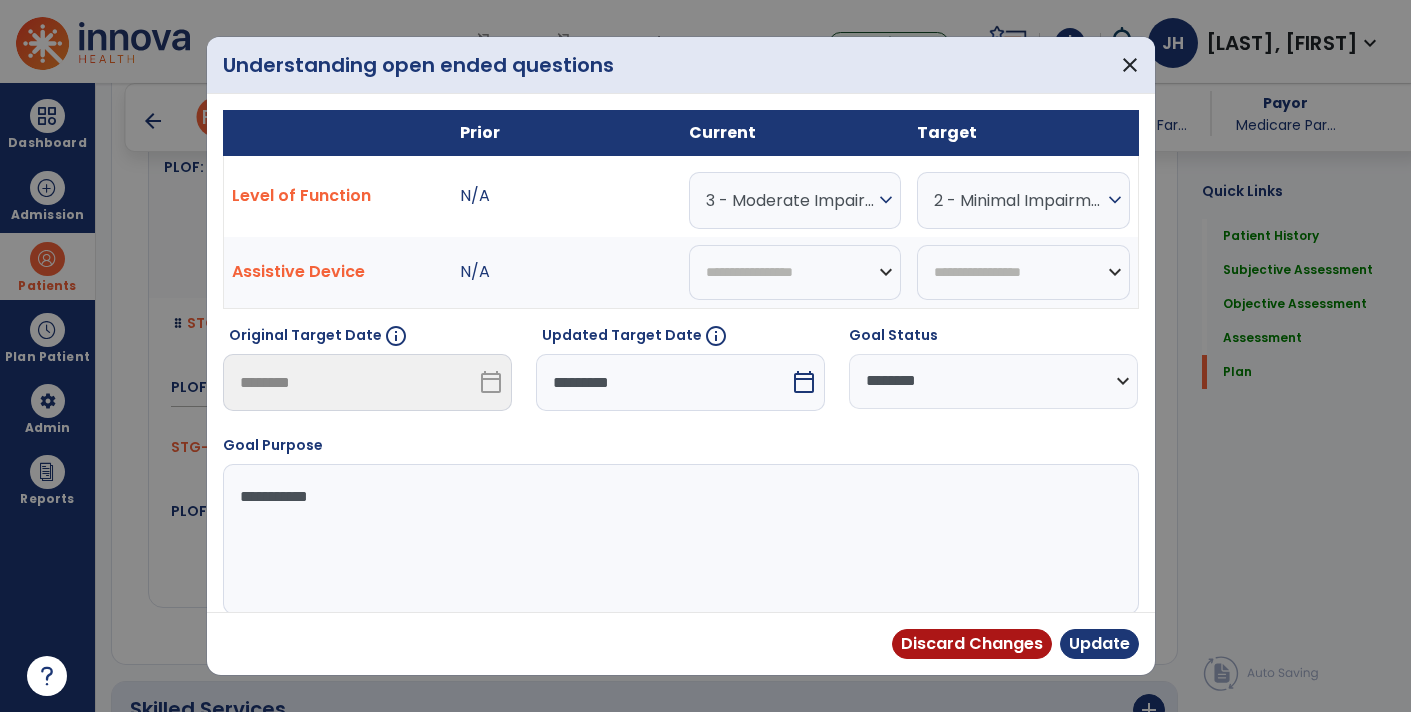click on "calendar_today" at bounding box center [804, 382] 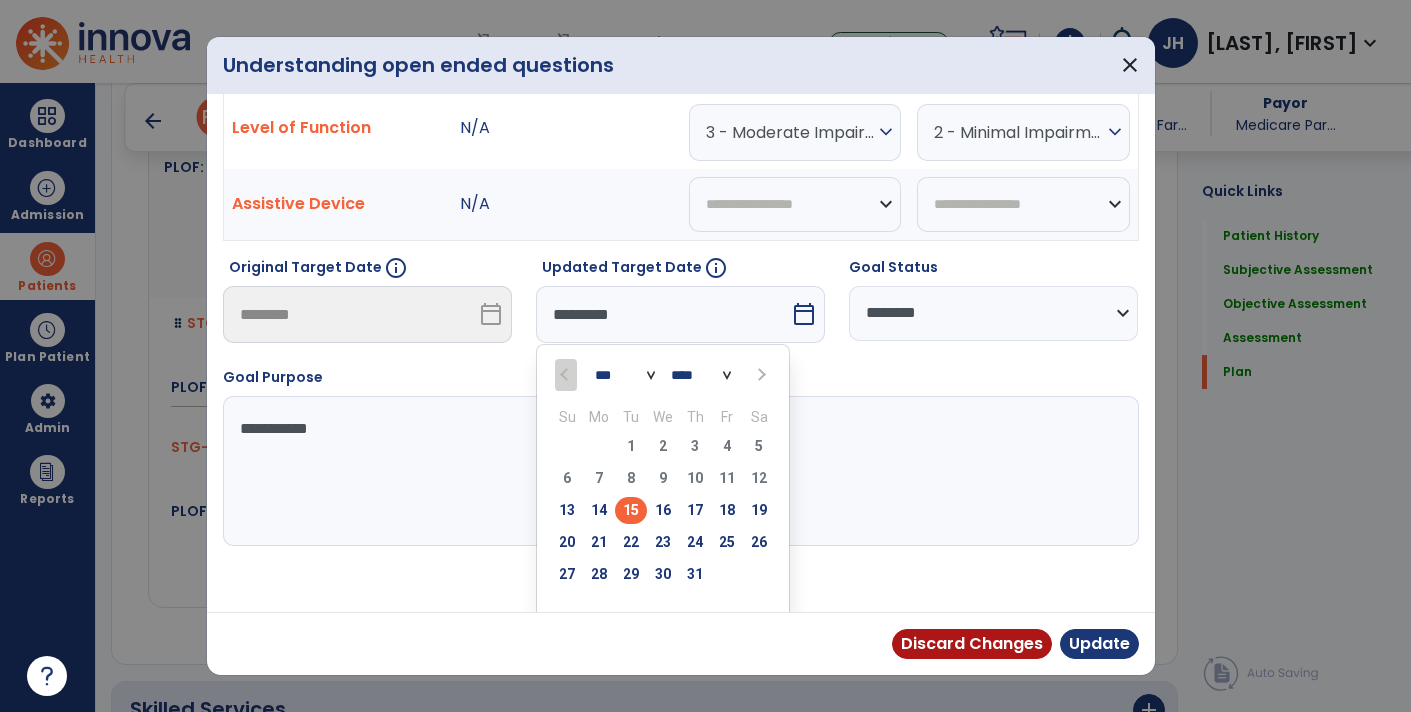 scroll, scrollTop: 80, scrollLeft: 0, axis: vertical 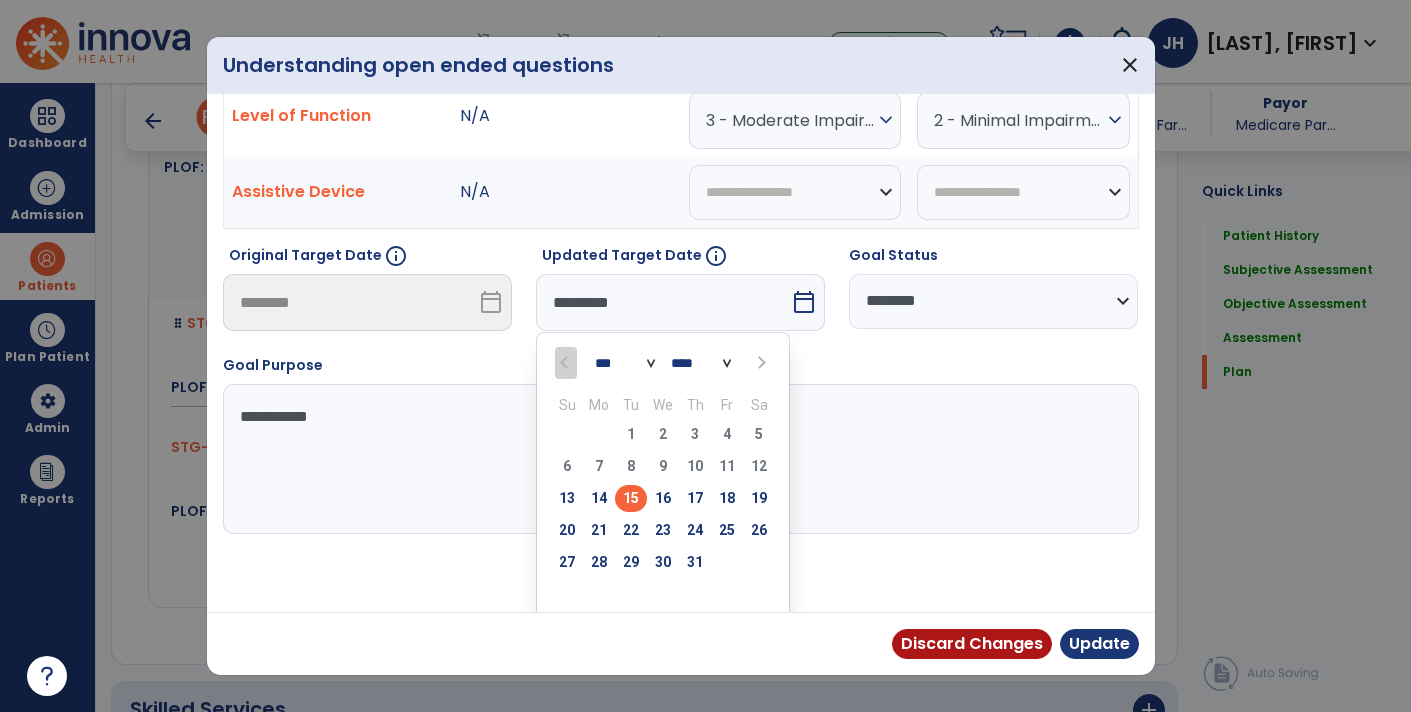 click on "*** ***" at bounding box center (625, 363) 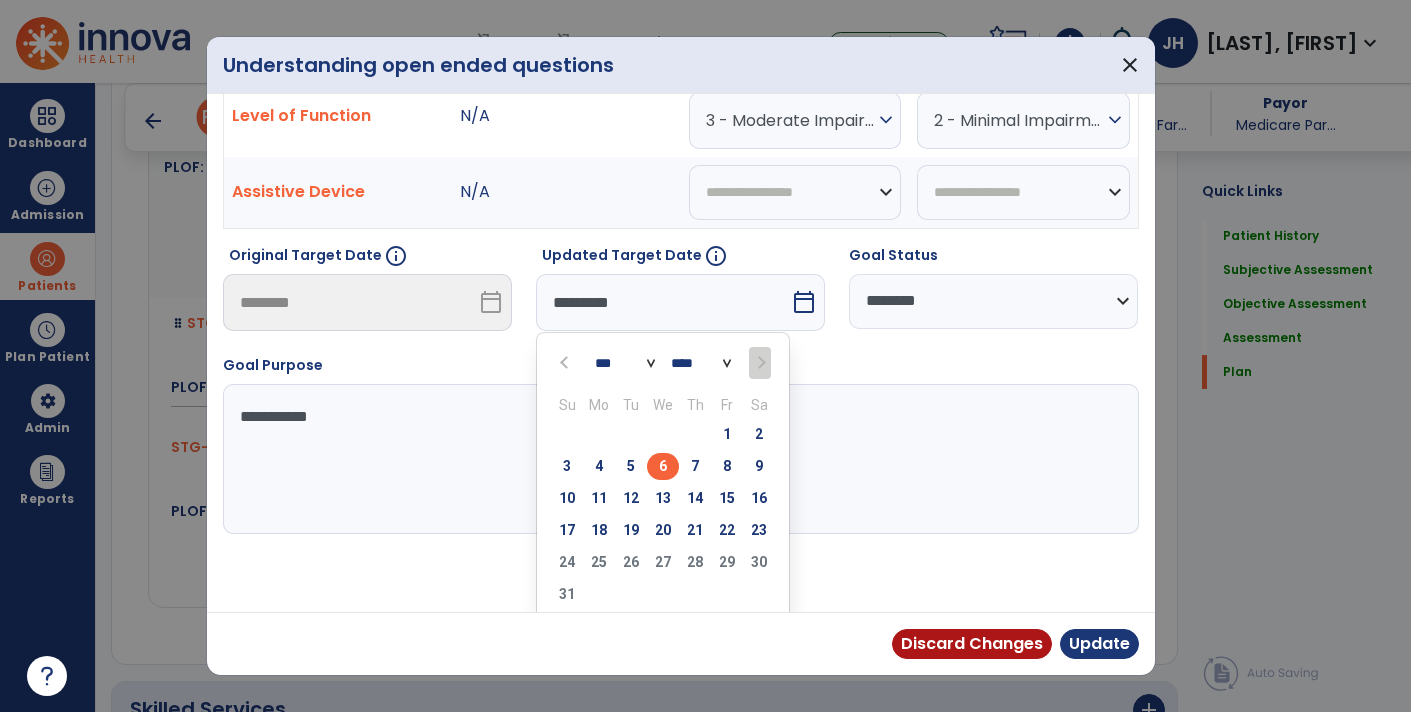 click on "6" at bounding box center [663, 466] 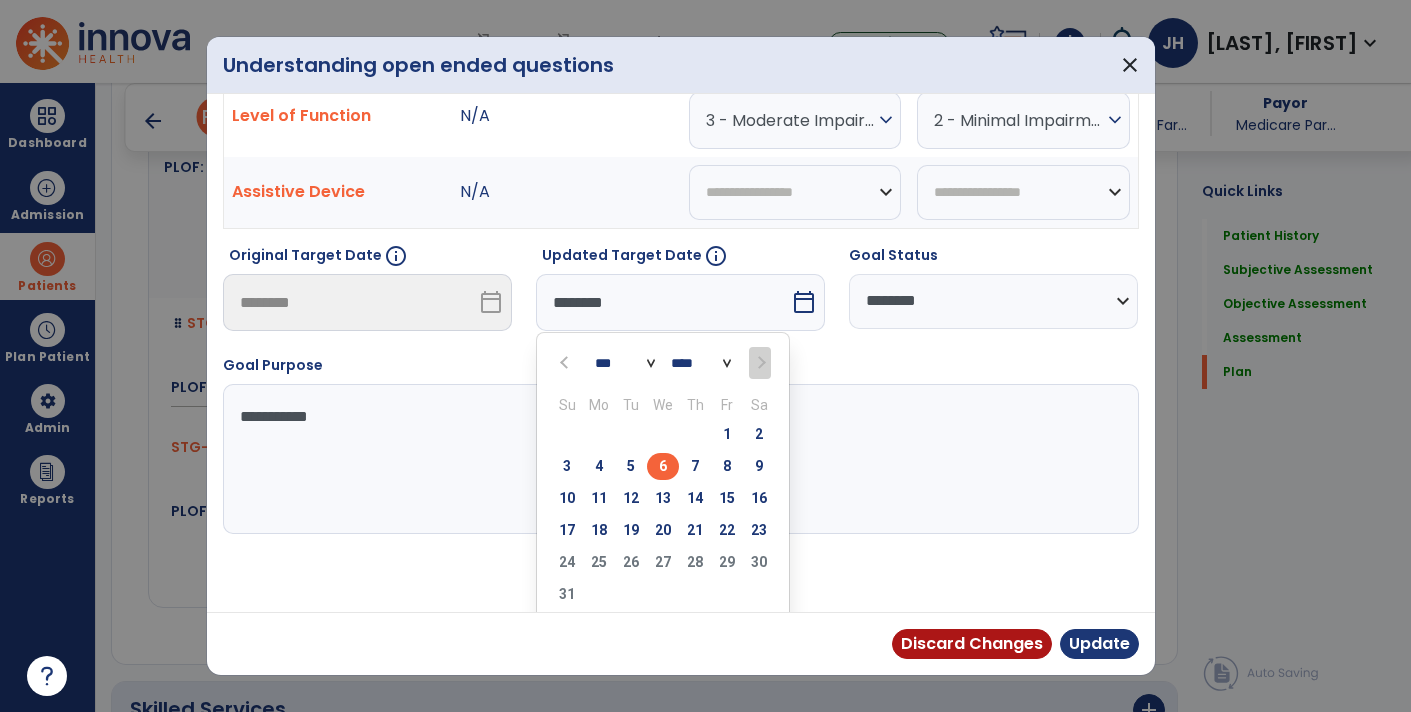 scroll, scrollTop: 13, scrollLeft: 0, axis: vertical 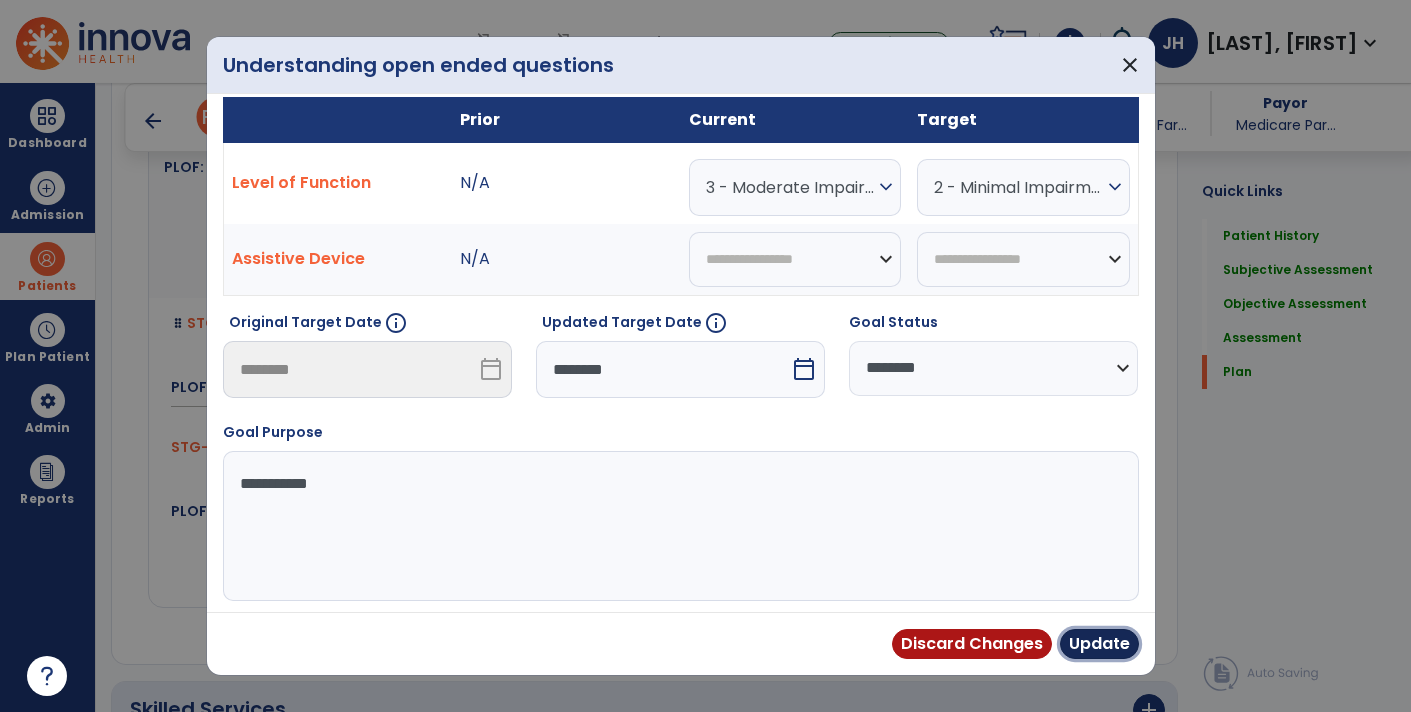 click on "Update" at bounding box center [1099, 644] 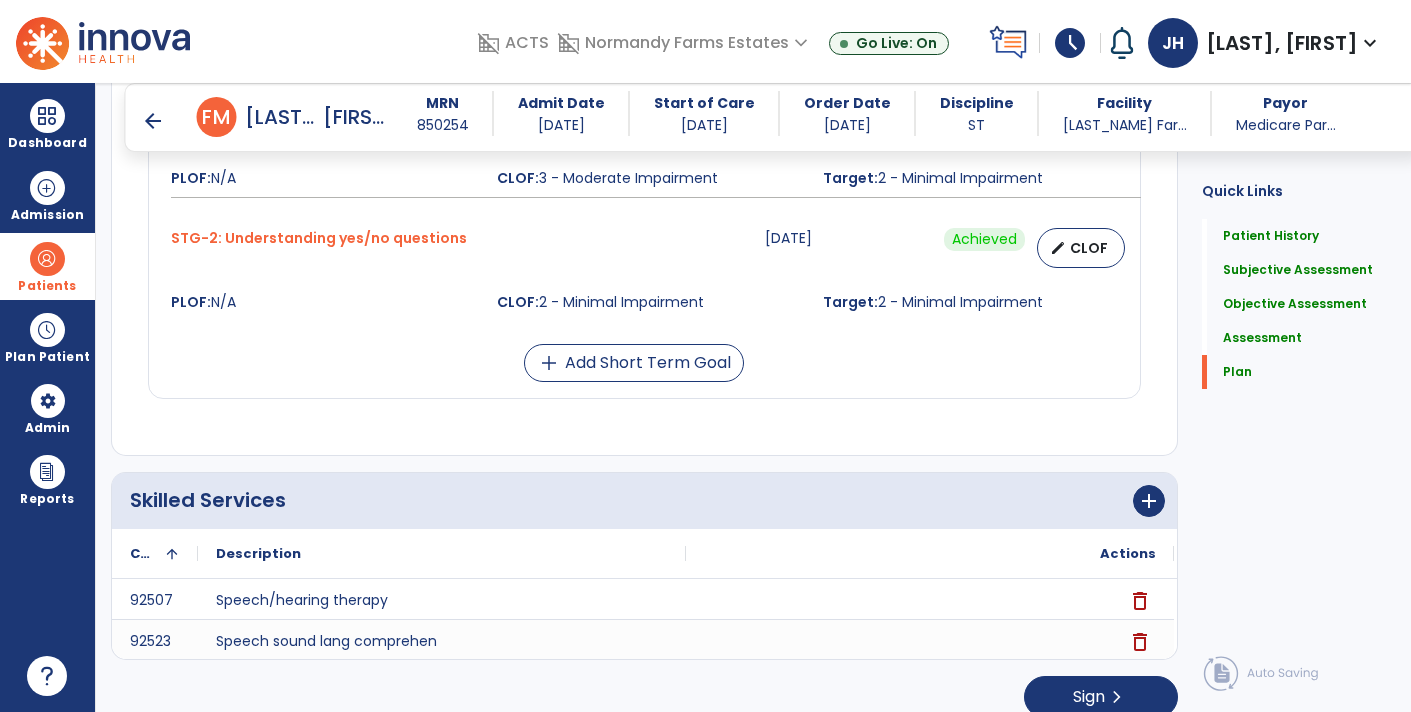 scroll, scrollTop: 5098, scrollLeft: 0, axis: vertical 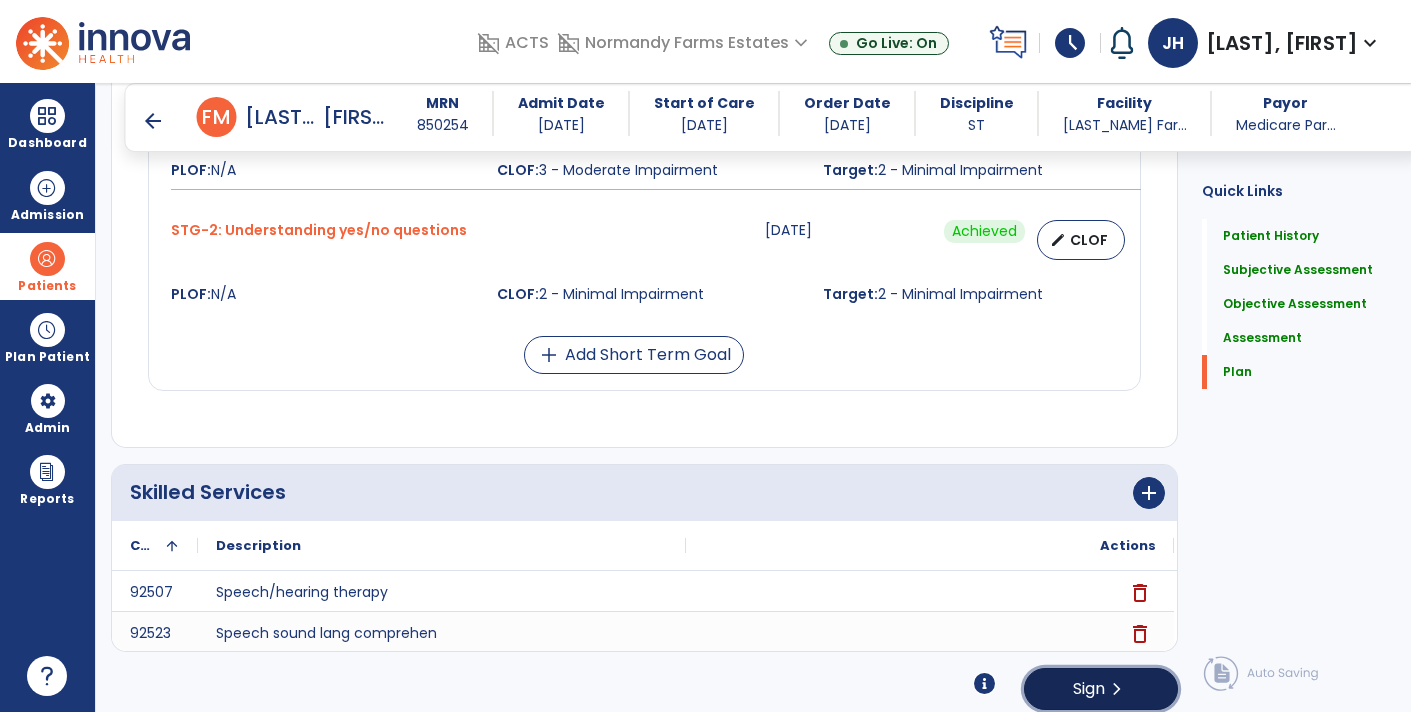click on "Sign" 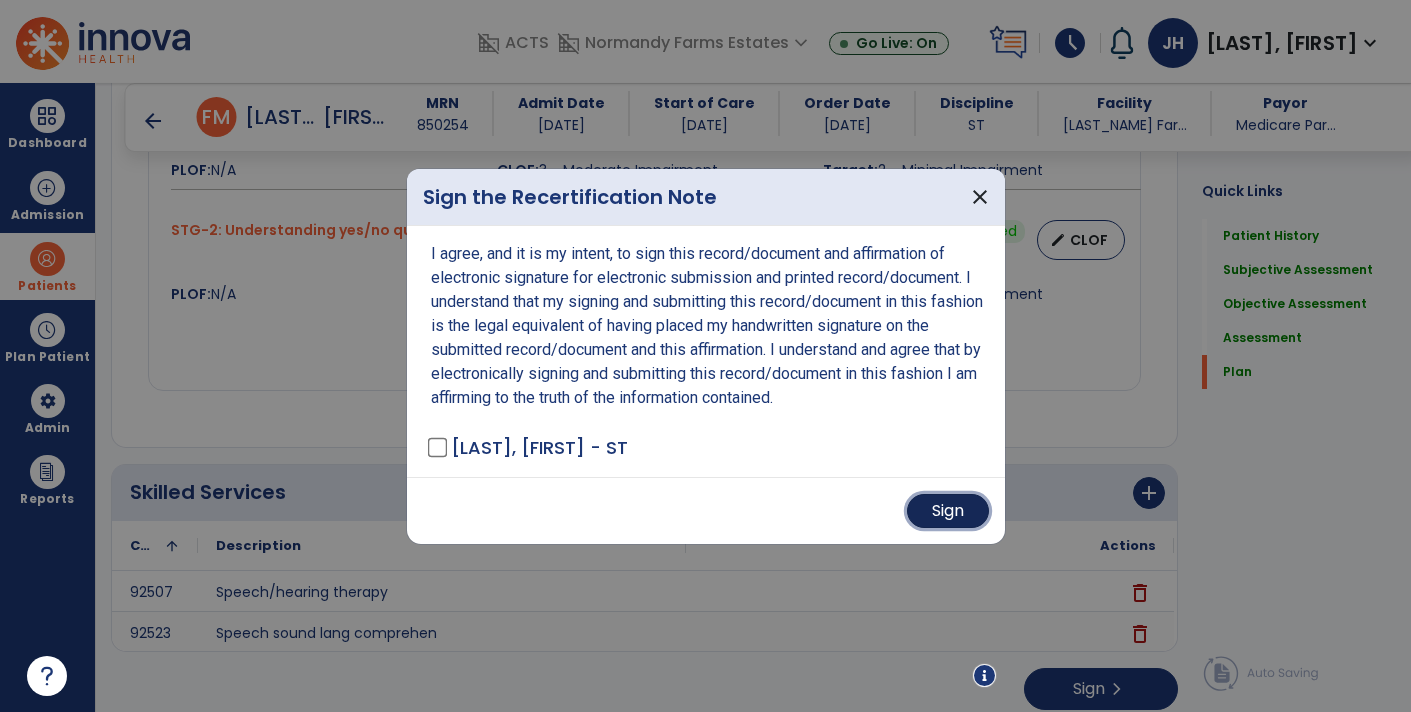 click on "Sign" at bounding box center [948, 511] 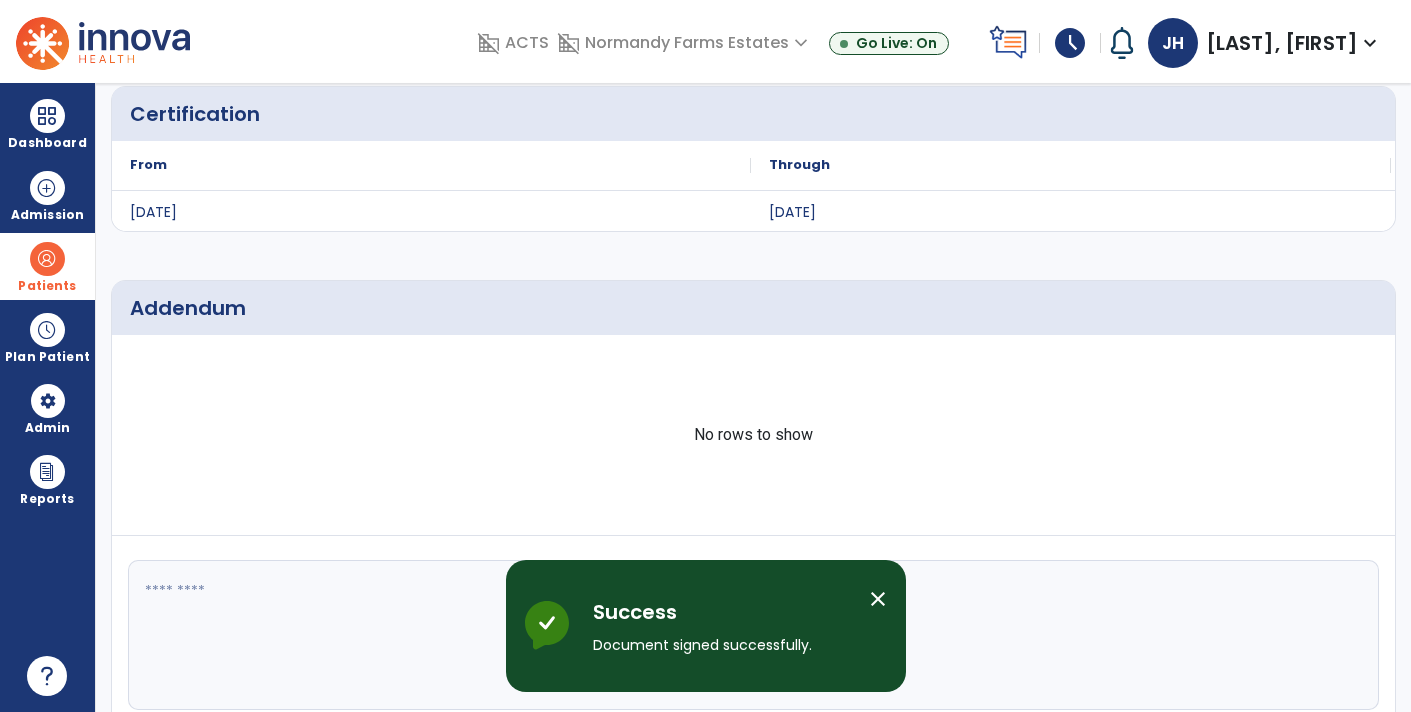 scroll, scrollTop: 0, scrollLeft: 0, axis: both 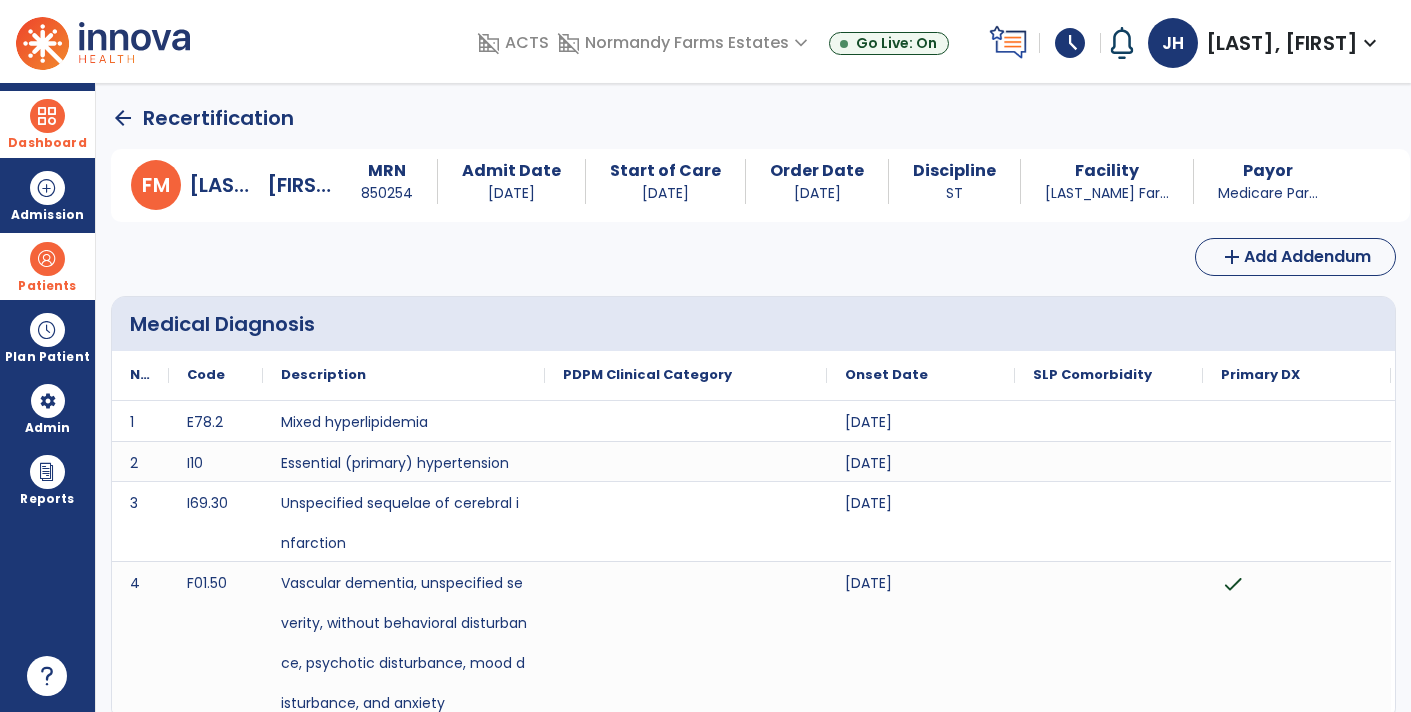 click at bounding box center [47, 116] 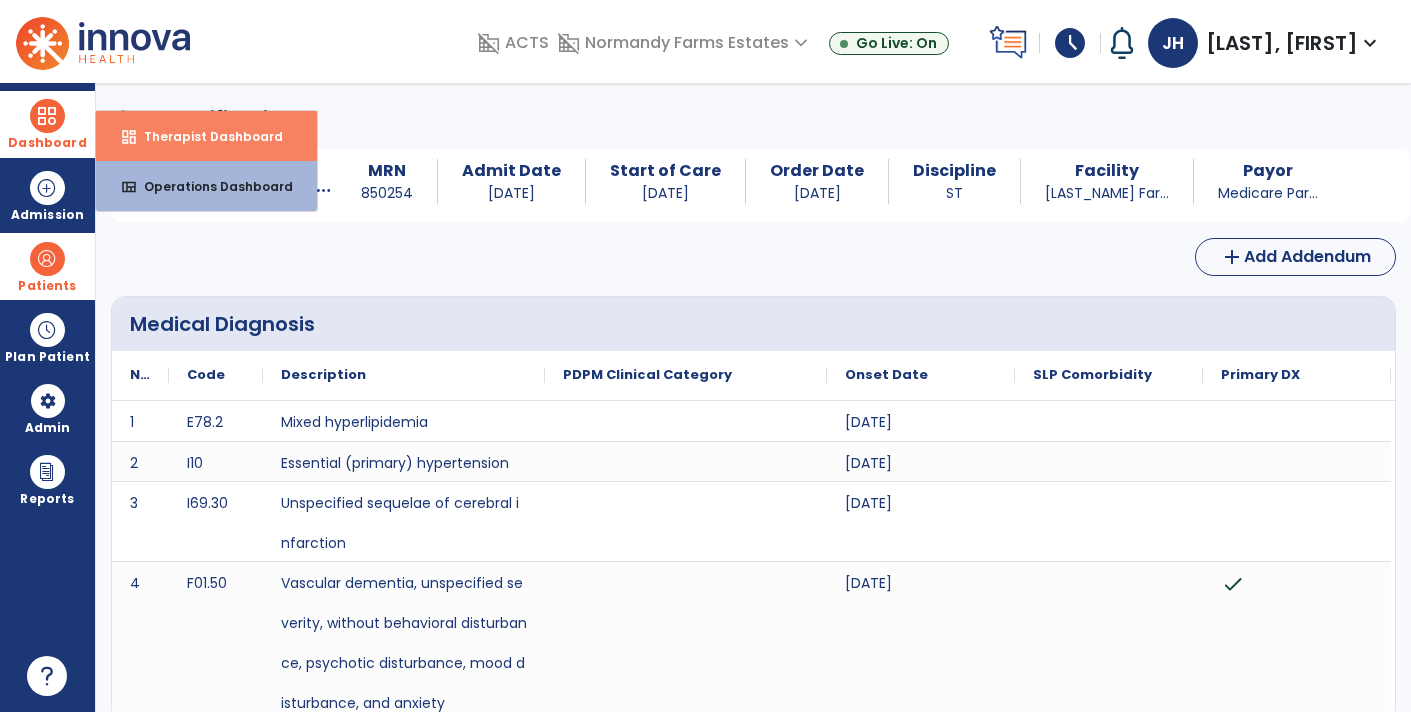 click on "dashboard" at bounding box center [129, 137] 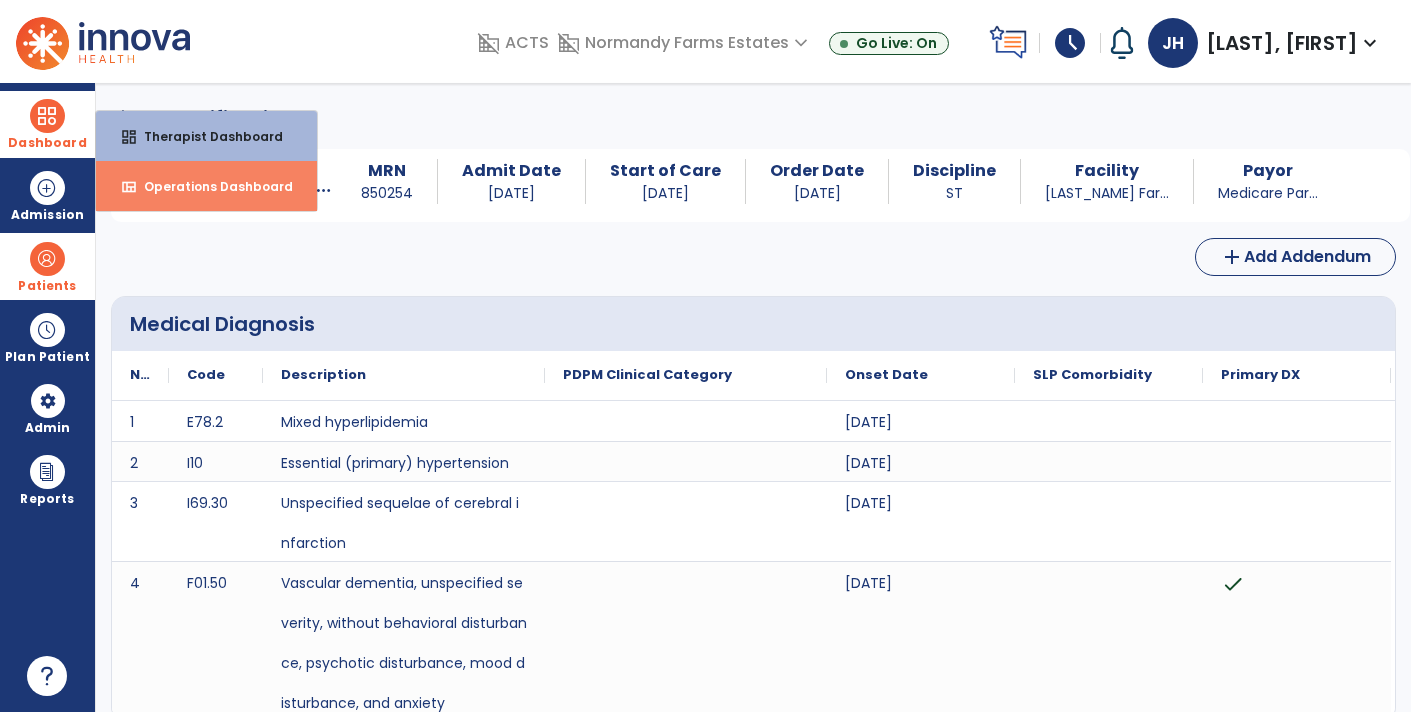 select on "****" 